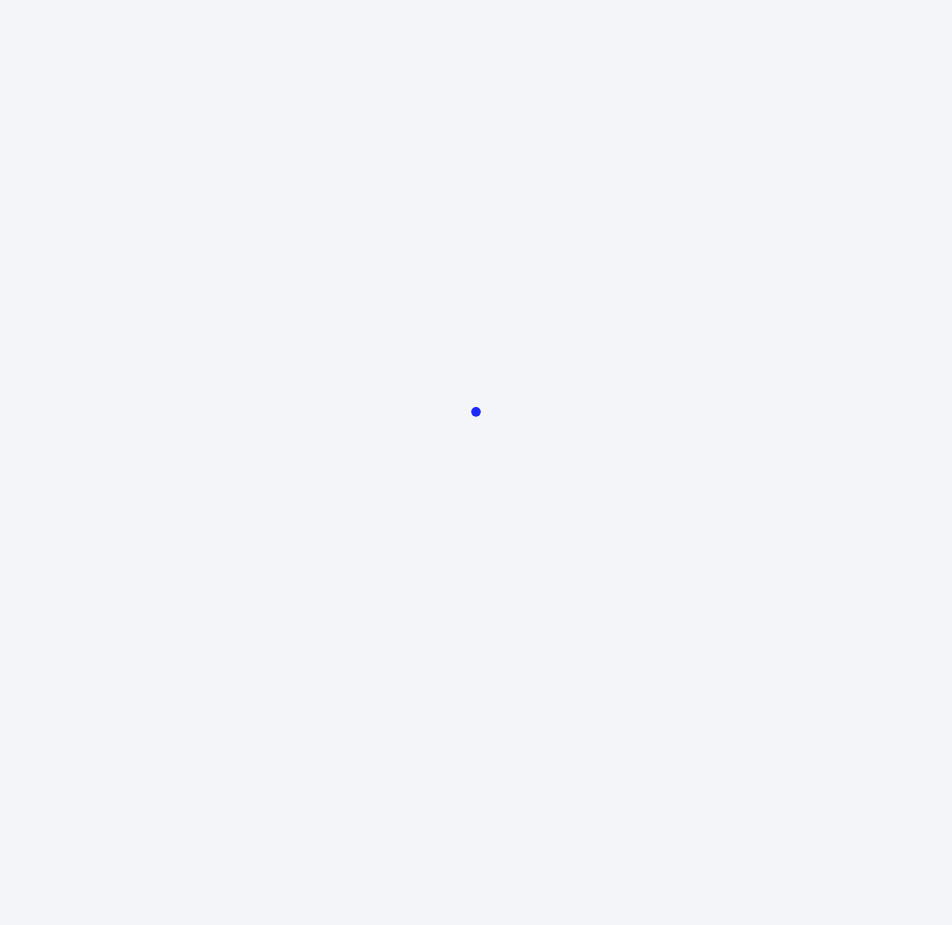 scroll, scrollTop: 0, scrollLeft: 0, axis: both 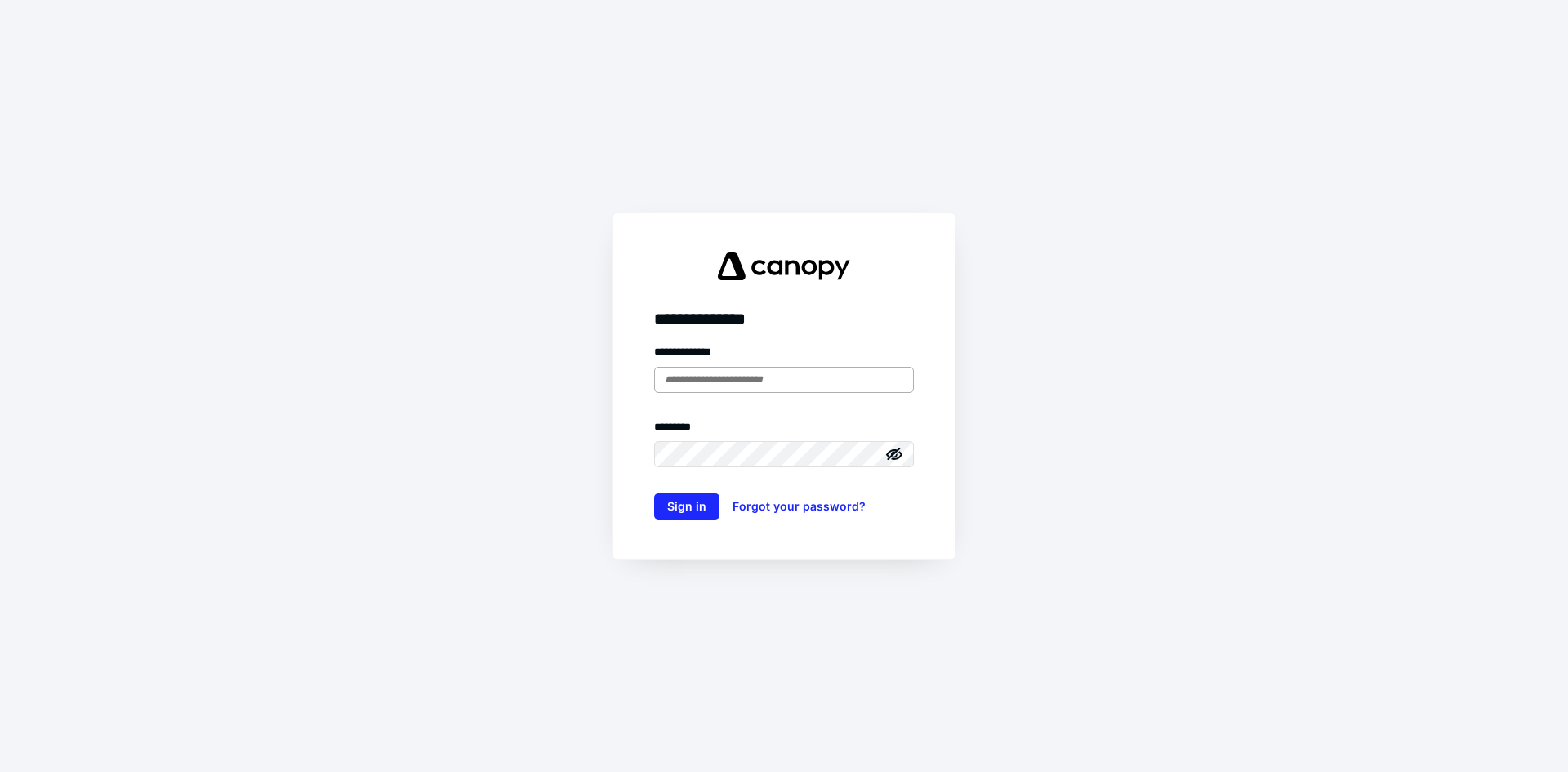 click at bounding box center [784, 380] 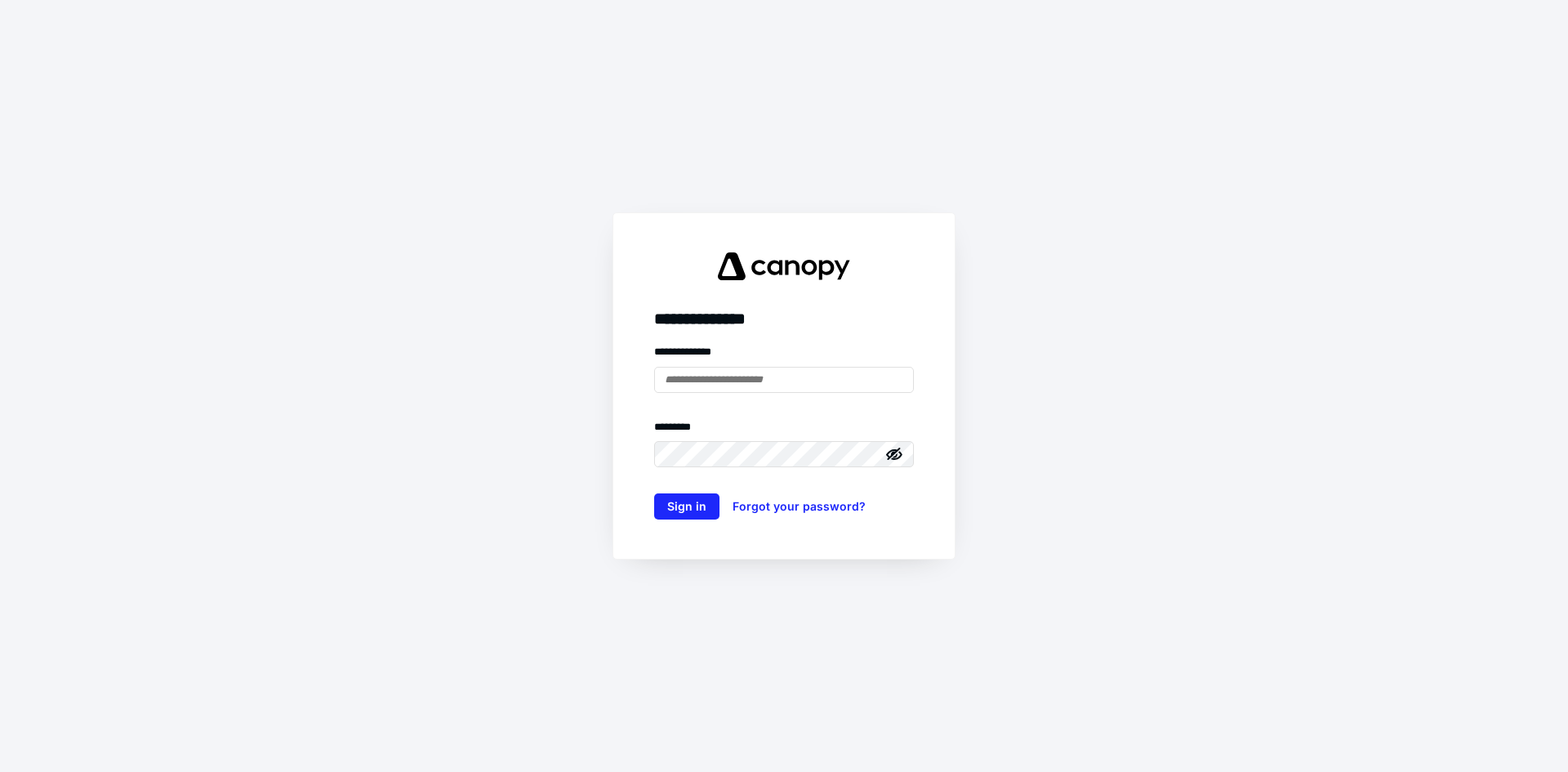 type on "**********" 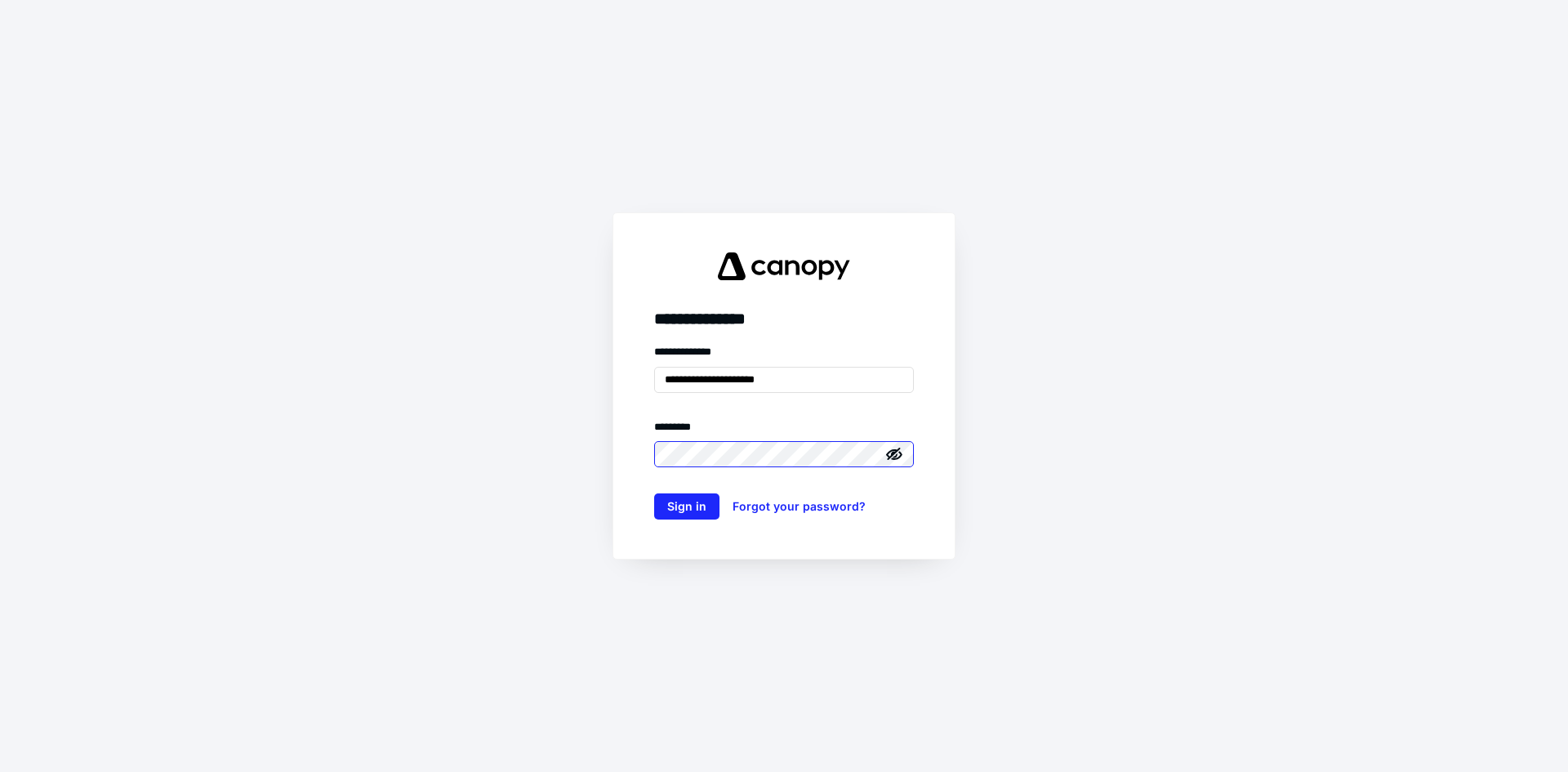 click on "Sign in" at bounding box center [687, 506] 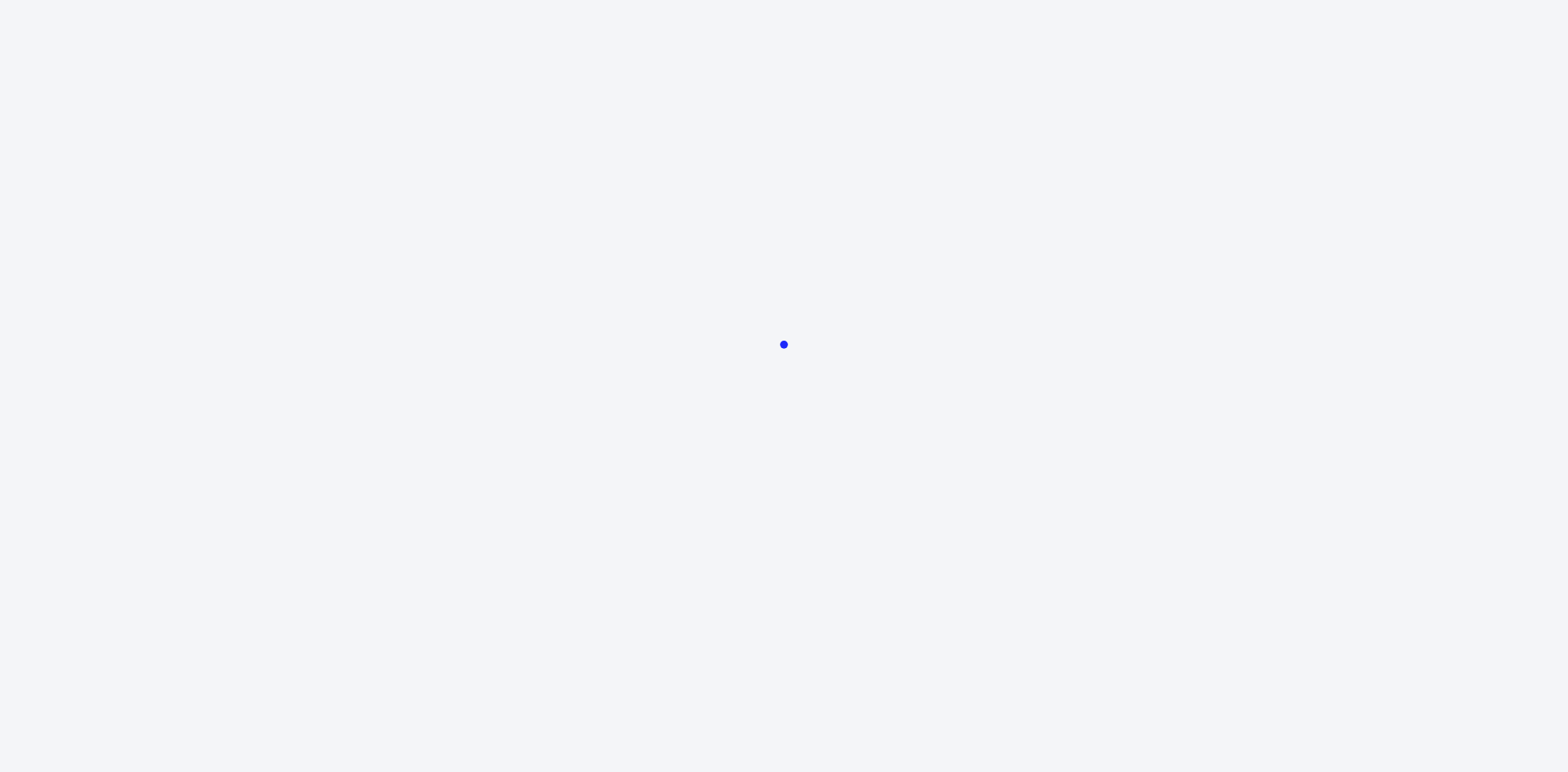 scroll, scrollTop: 0, scrollLeft: 0, axis: both 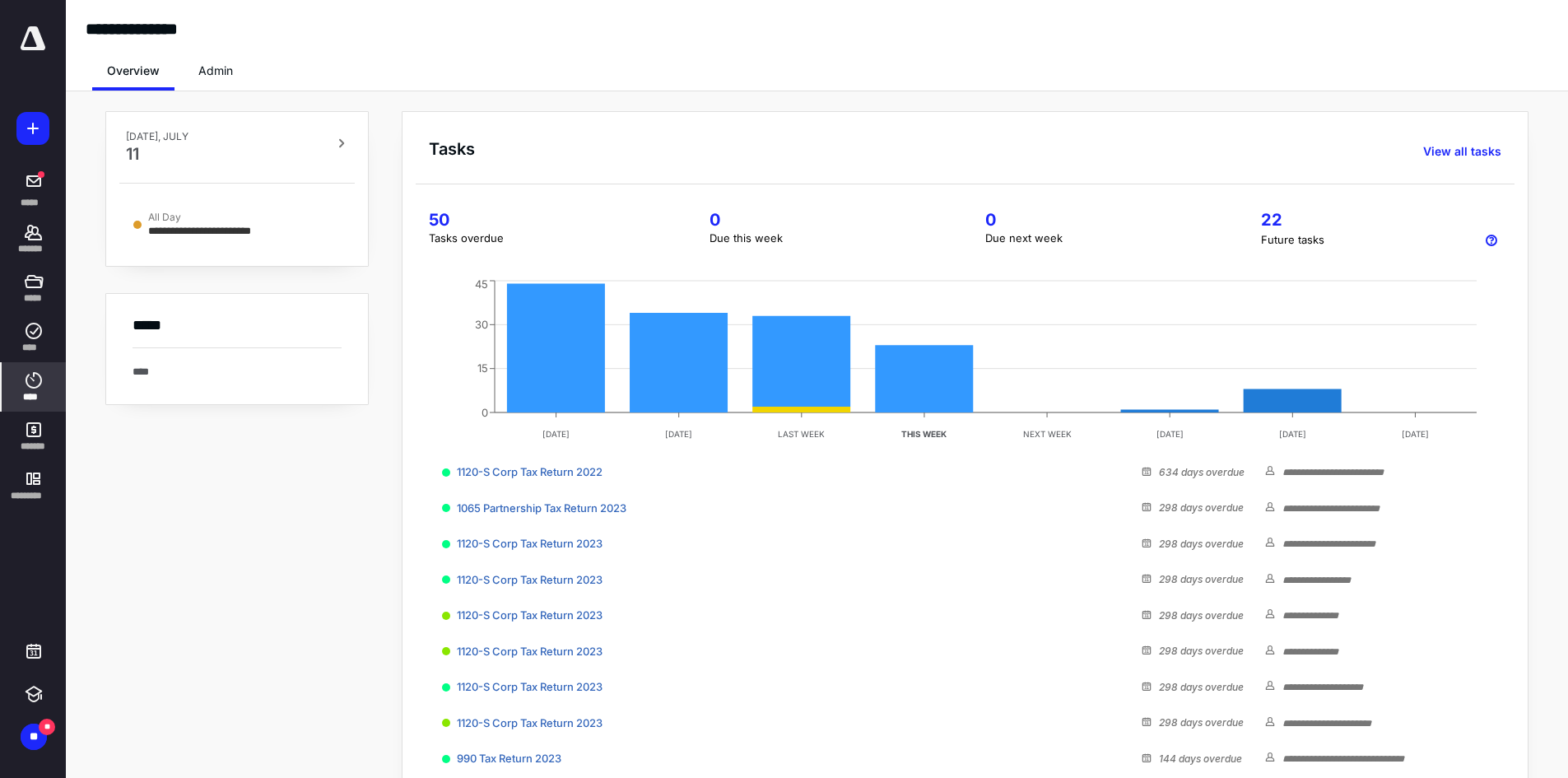 click 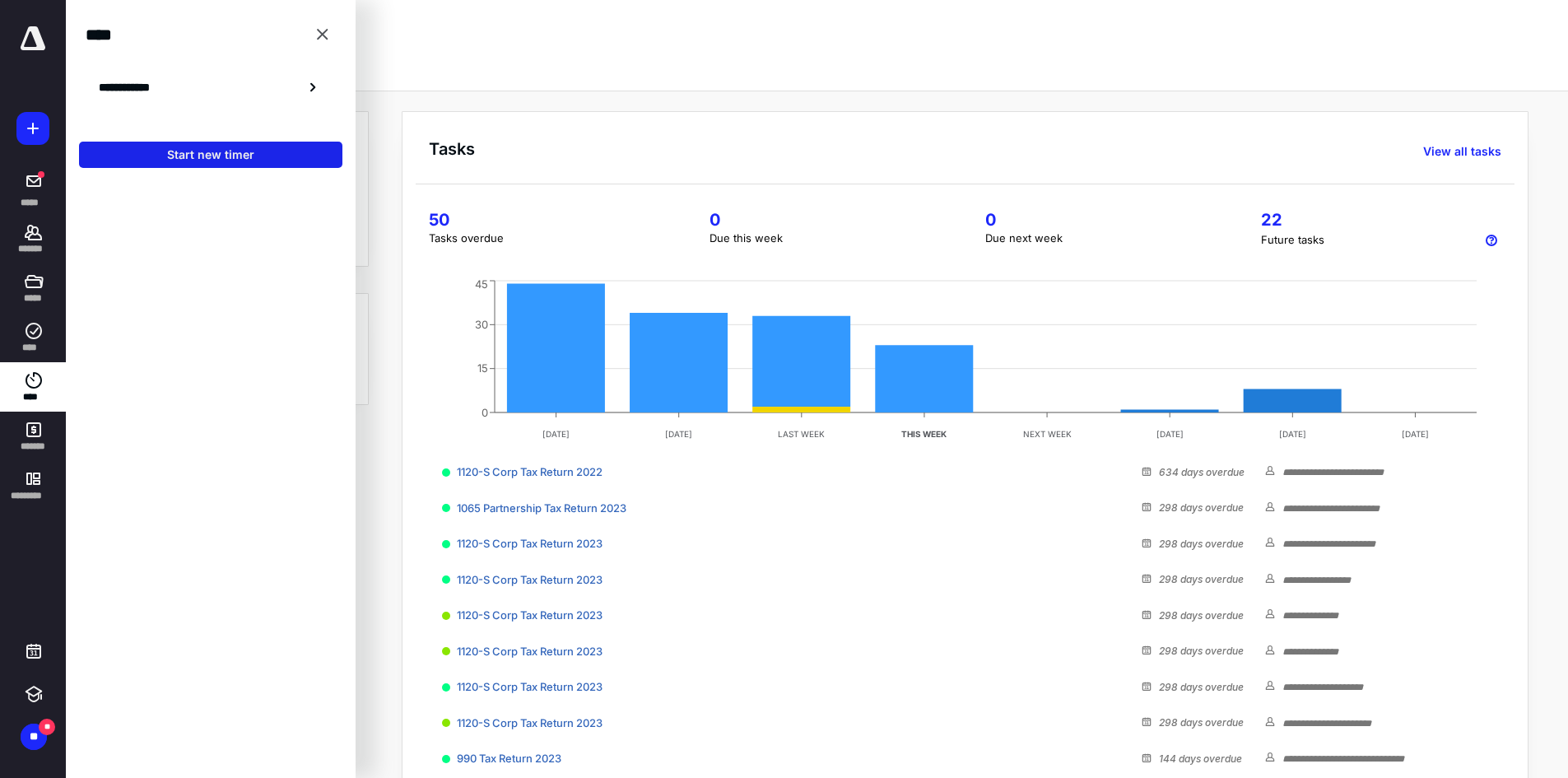 click on "Start new timer" at bounding box center [211, 155] 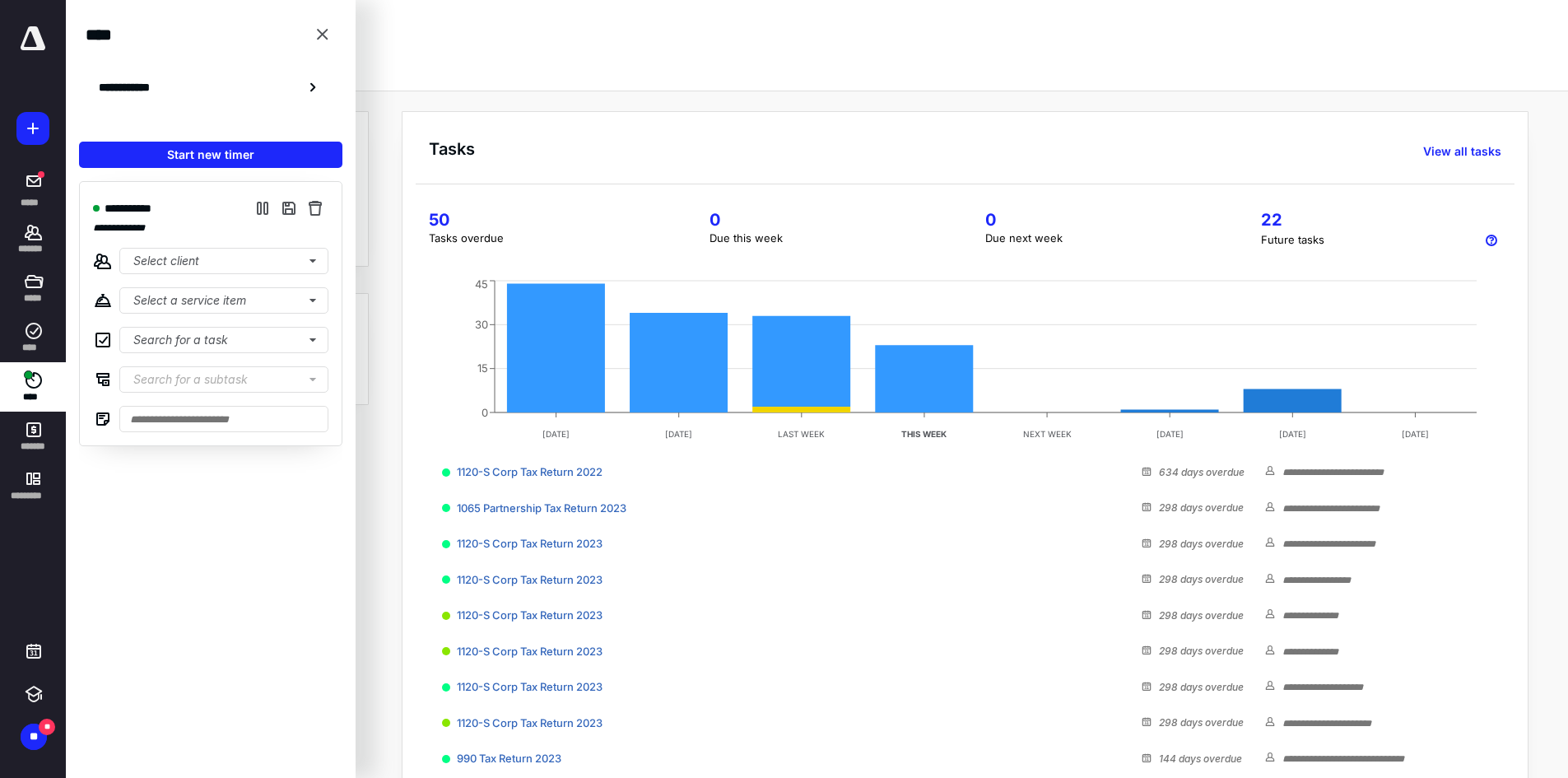 click at bounding box center [33, 39] 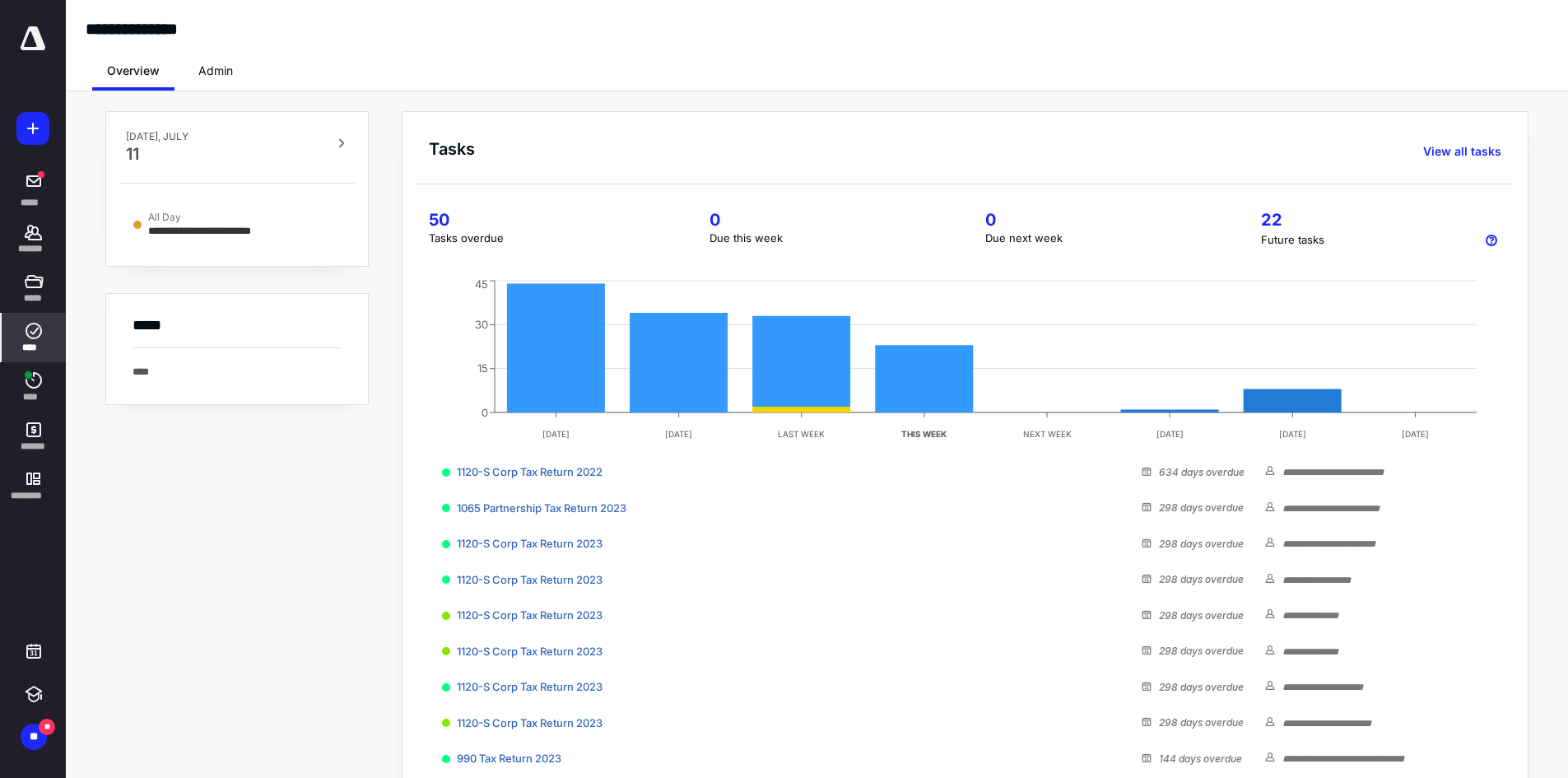 click on "****" at bounding box center (34, 338) 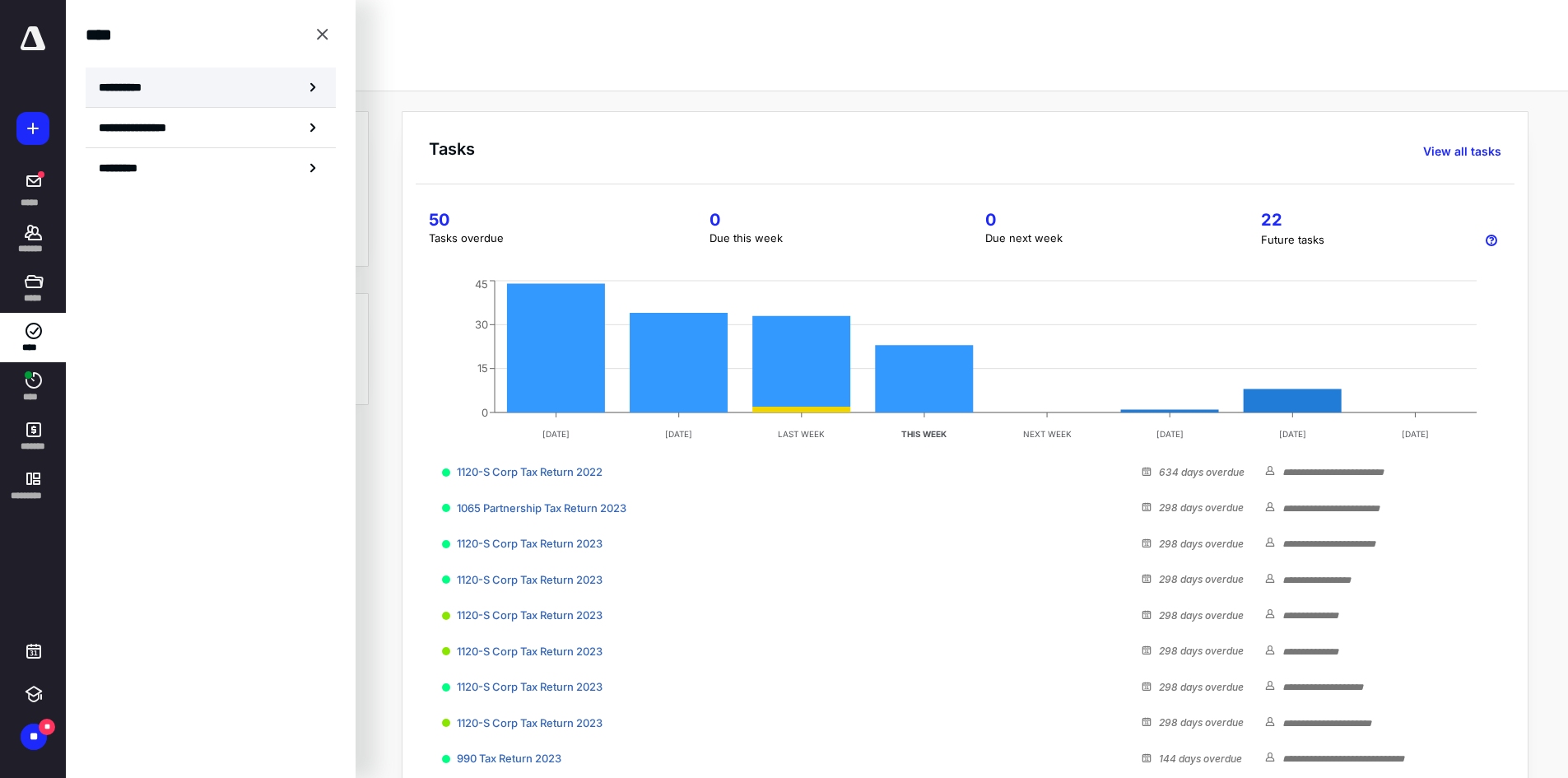 click on "**********" at bounding box center [127, 87] 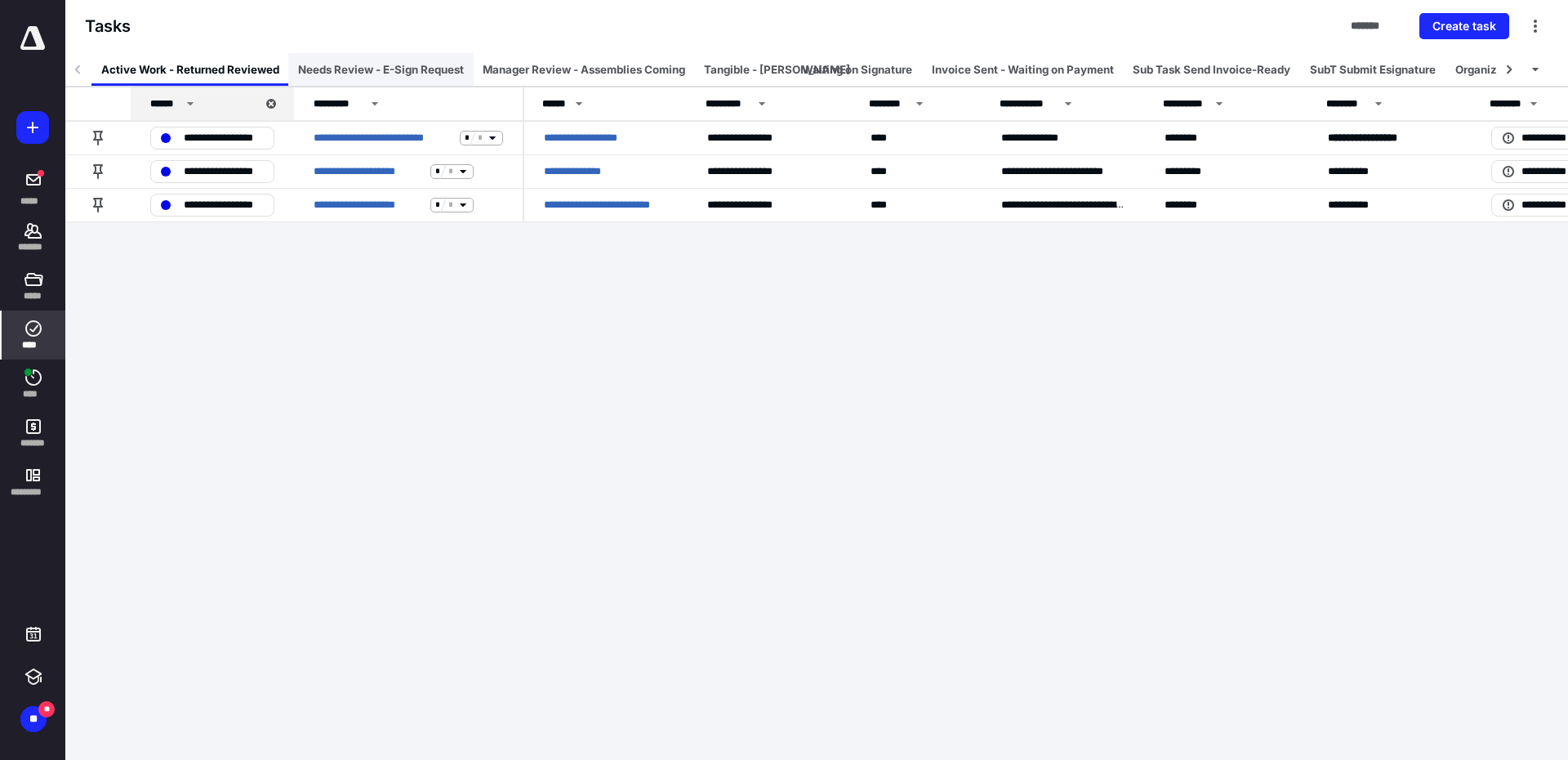 click on "Needs Review - E-Sign Request" at bounding box center [381, 69] 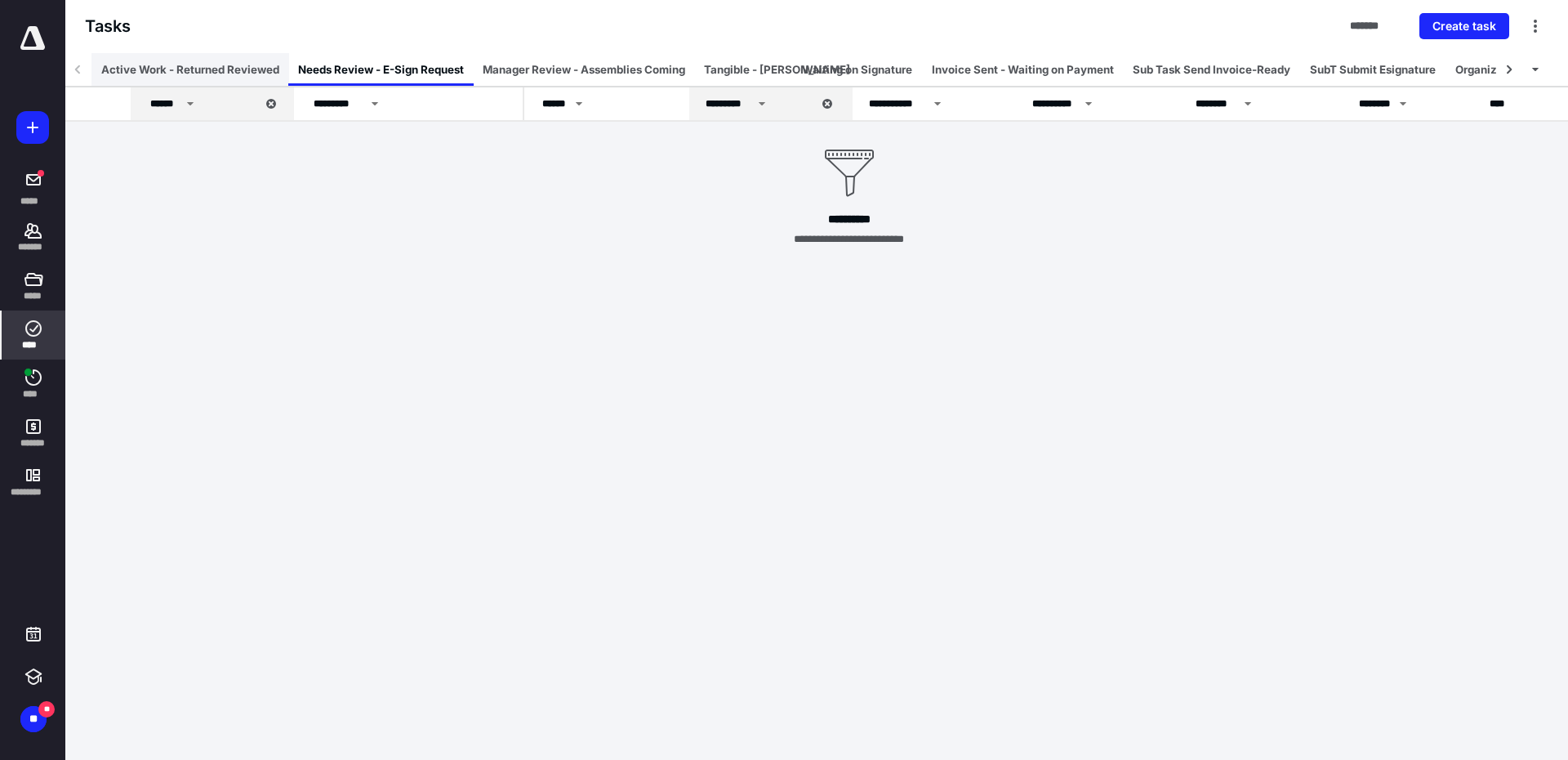 click on "Active Work - Returned Reviewed" at bounding box center [190, 69] 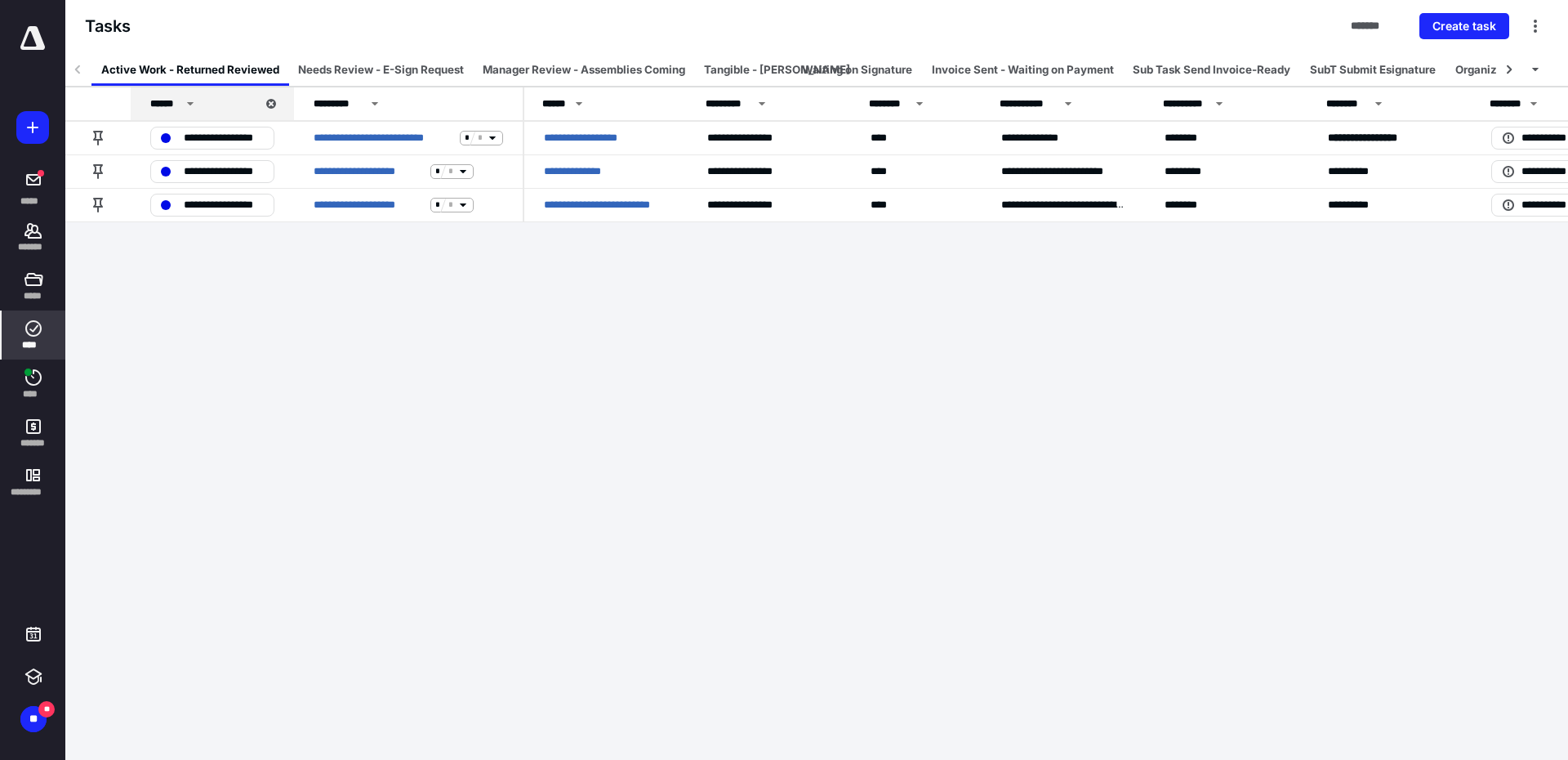 drag, startPoint x: 34, startPoint y: 241, endPoint x: 124, endPoint y: 113, distance: 156.47364 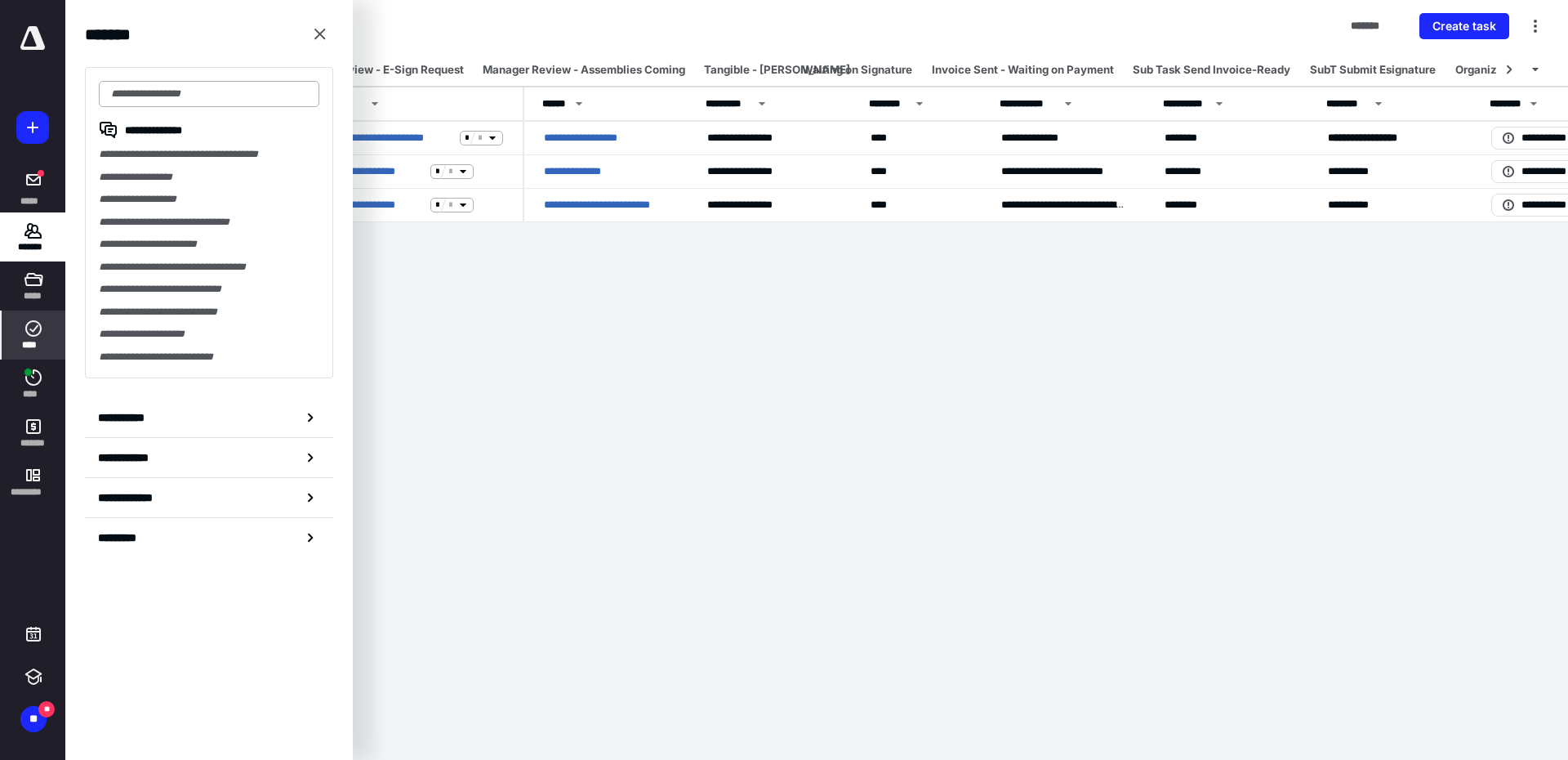 click at bounding box center (209, 94) 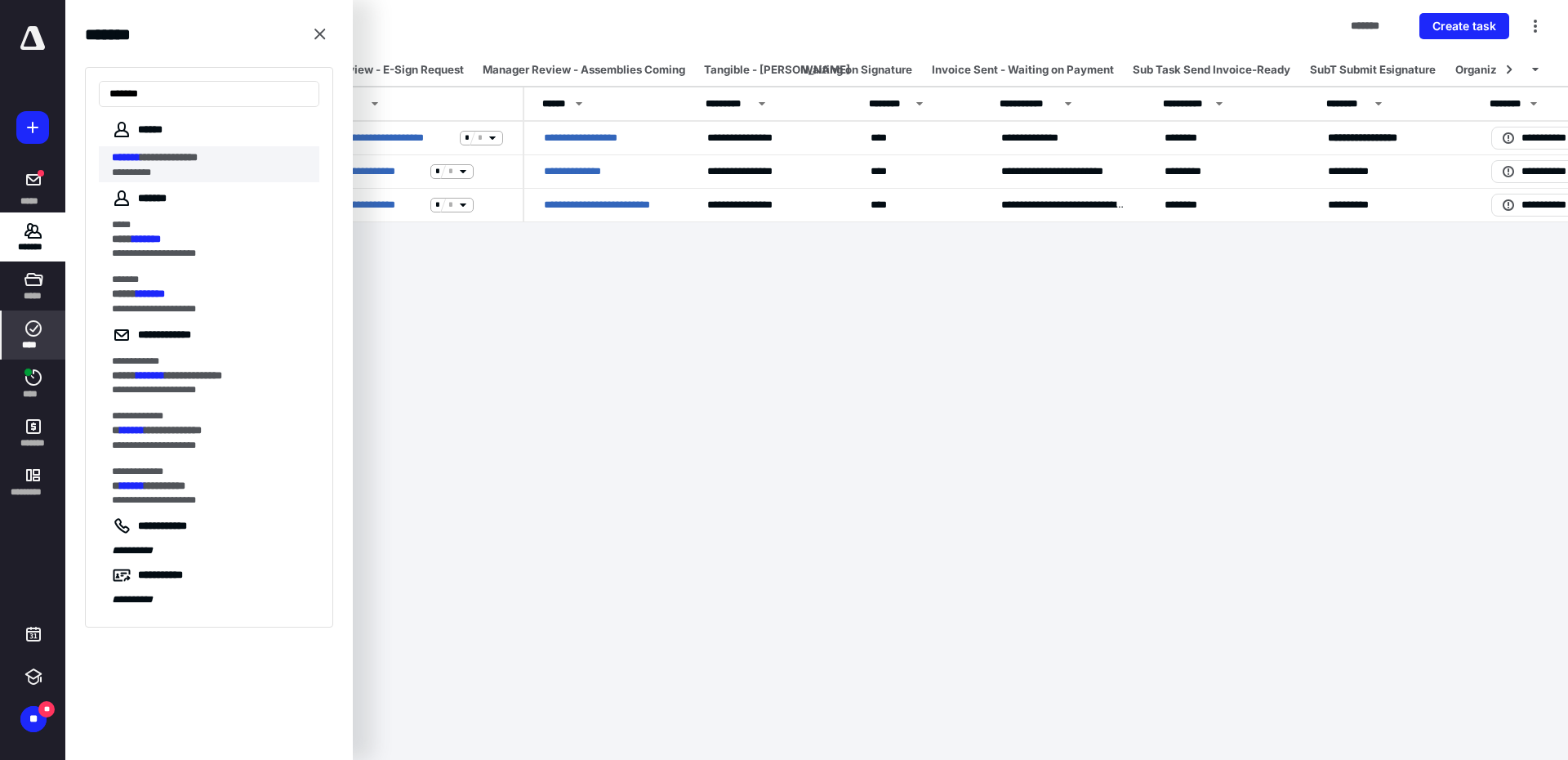 type on "*******" 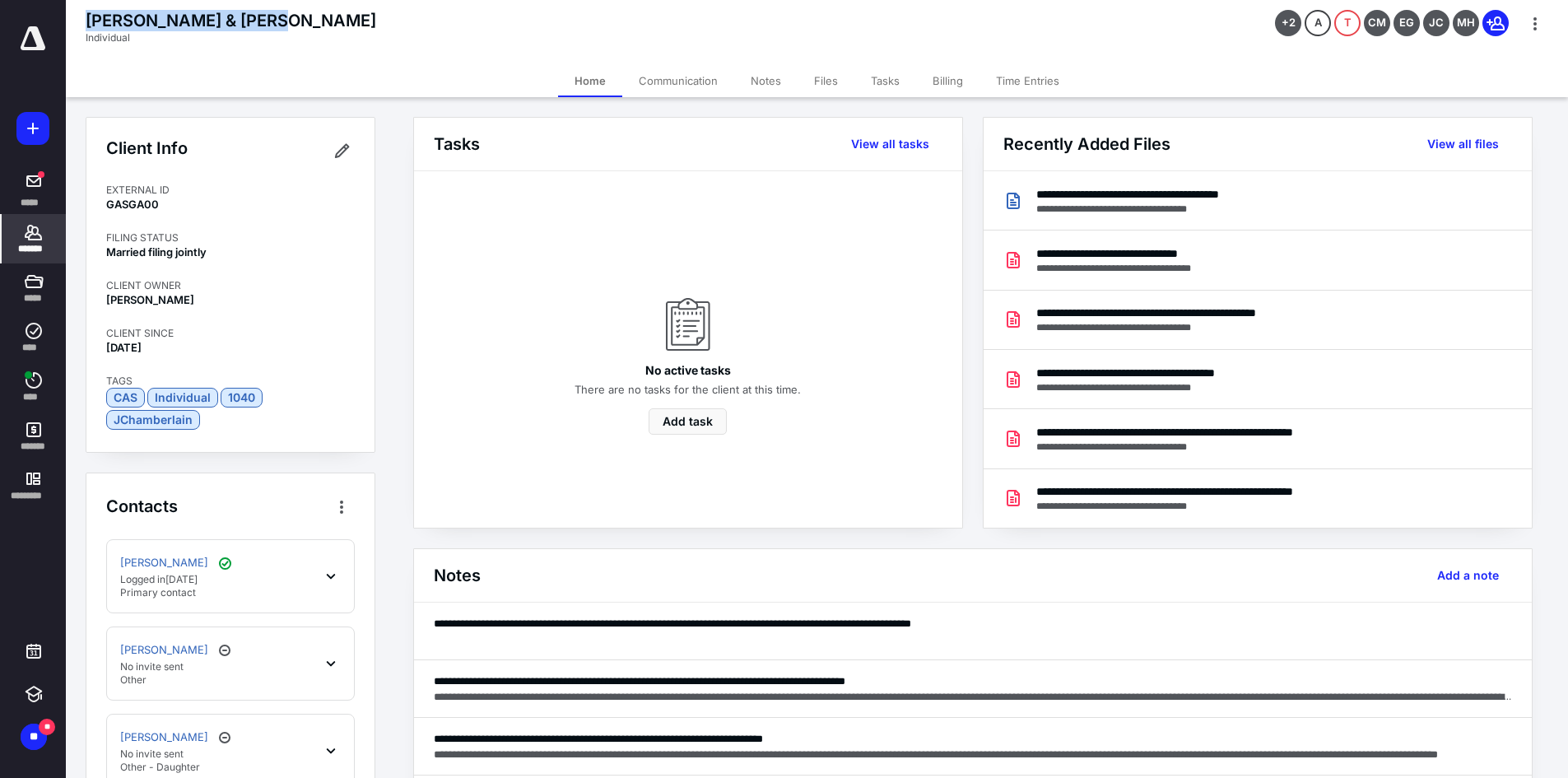 drag, startPoint x: 86, startPoint y: 16, endPoint x: 260, endPoint y: 6, distance: 174.28712 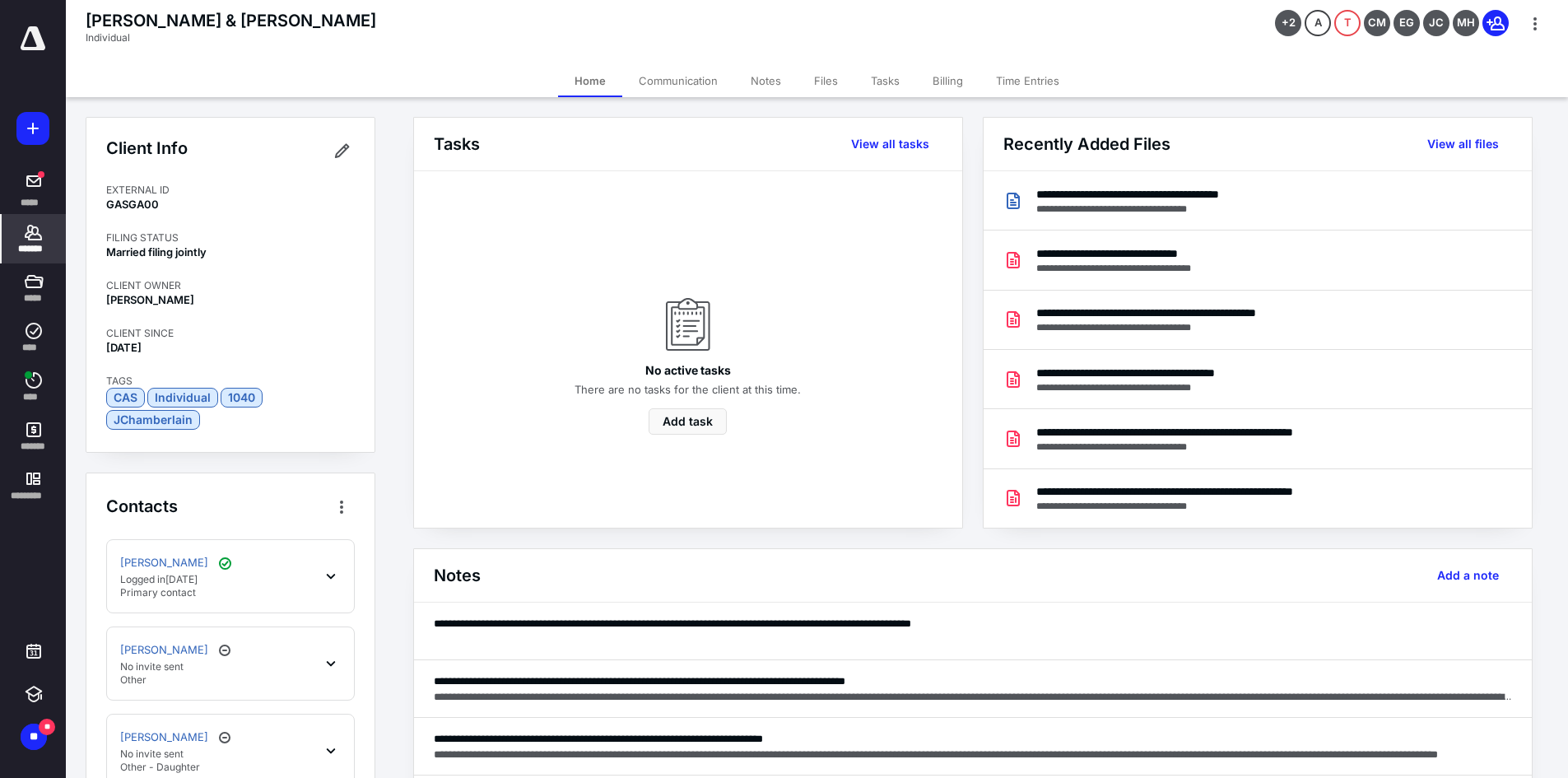click 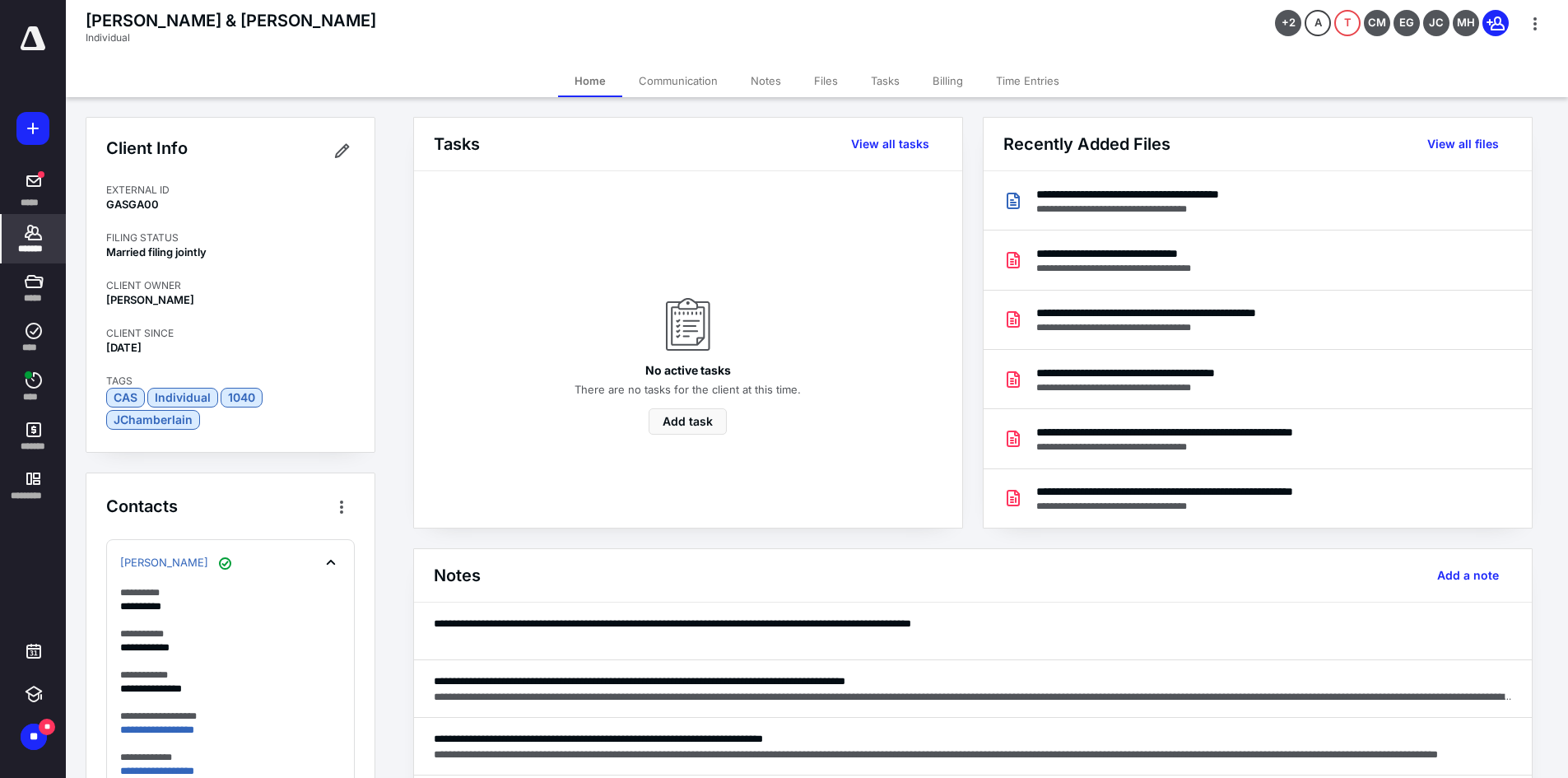 scroll, scrollTop: 329, scrollLeft: 0, axis: vertical 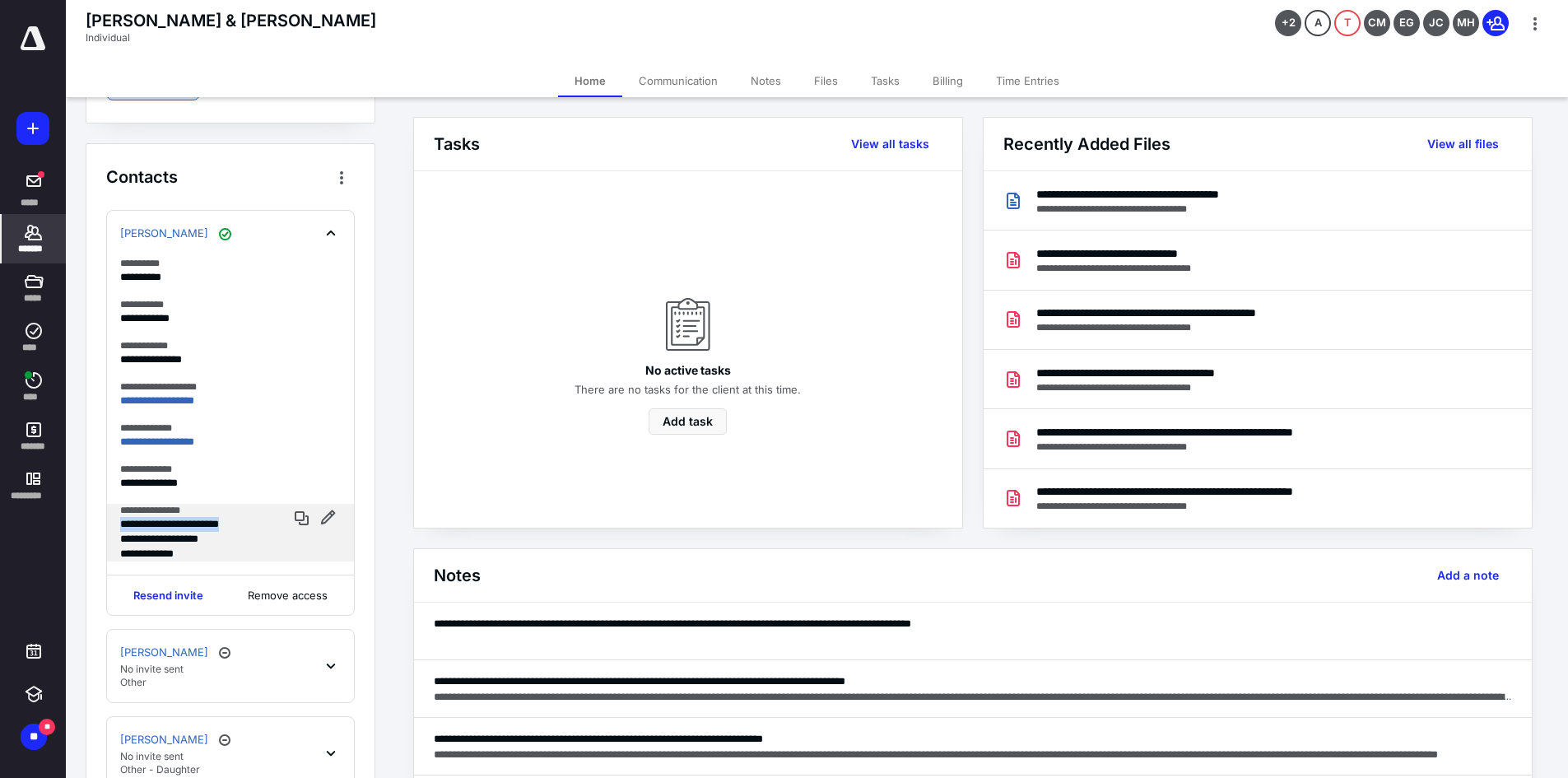 drag, startPoint x: 120, startPoint y: 522, endPoint x: 263, endPoint y: 527, distance: 143.08739 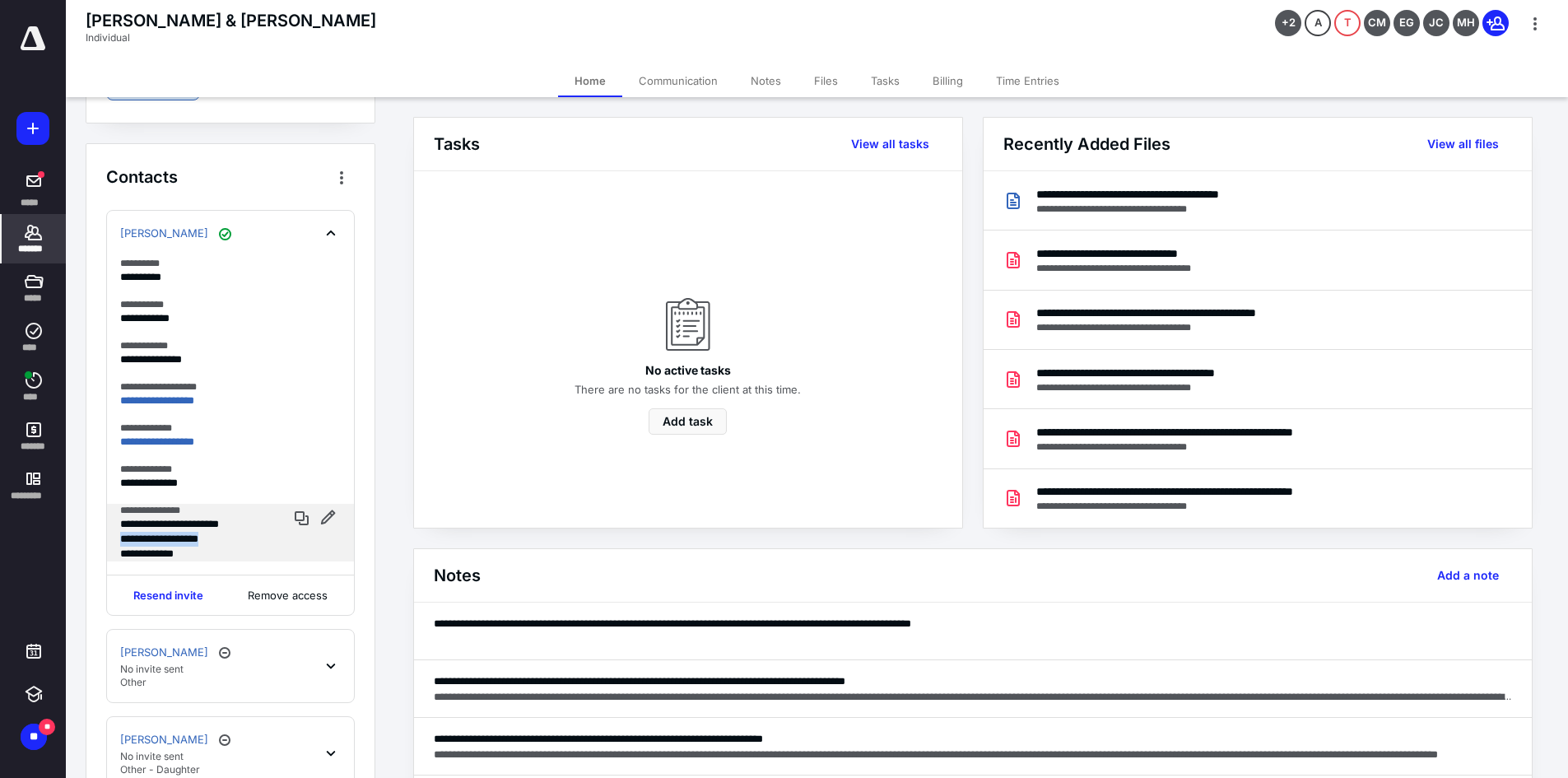 drag, startPoint x: 121, startPoint y: 540, endPoint x: 232, endPoint y: 538, distance: 111.01802 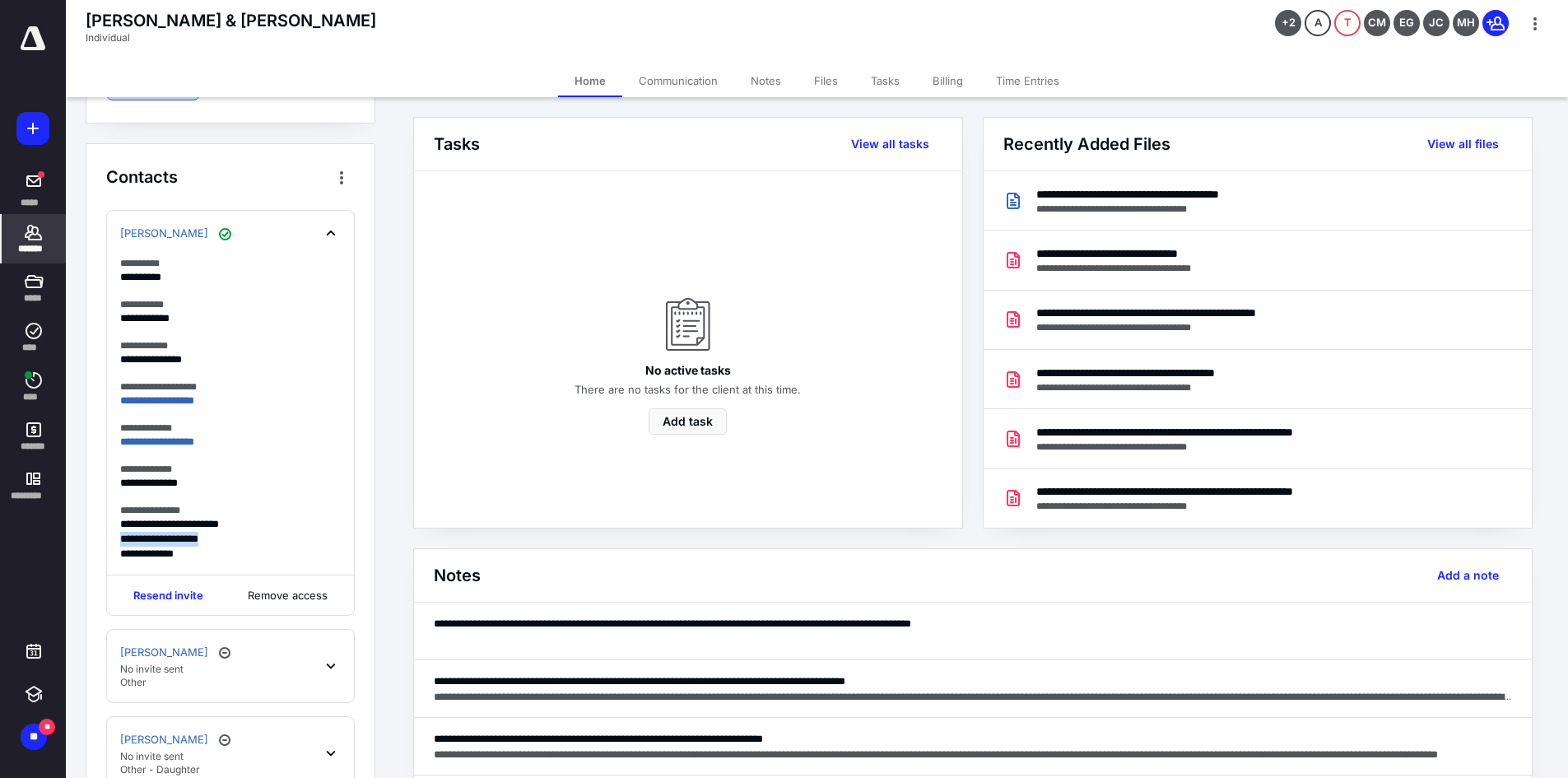 click on "Notes" at bounding box center (765, 81) 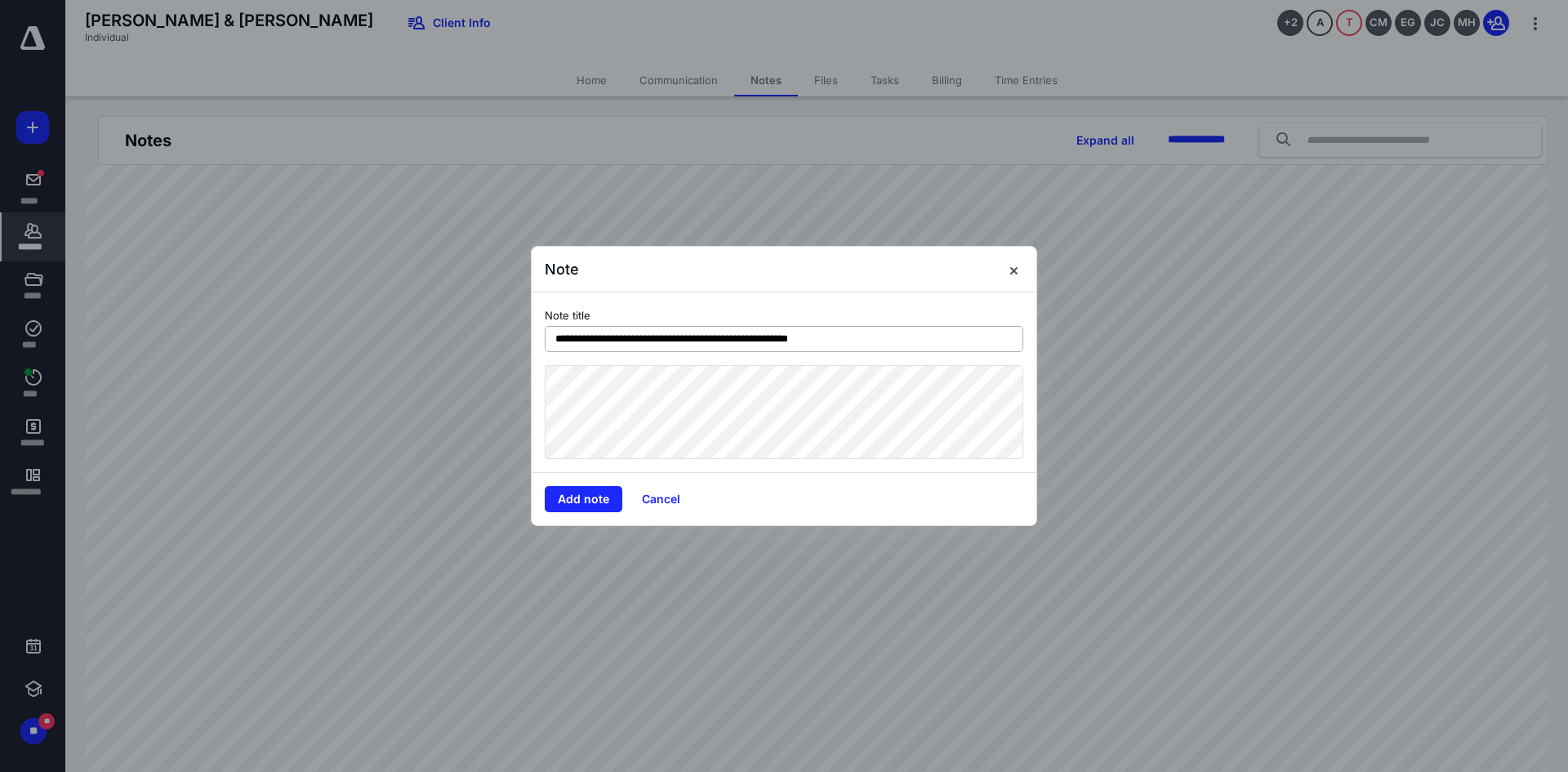 type on "**********" 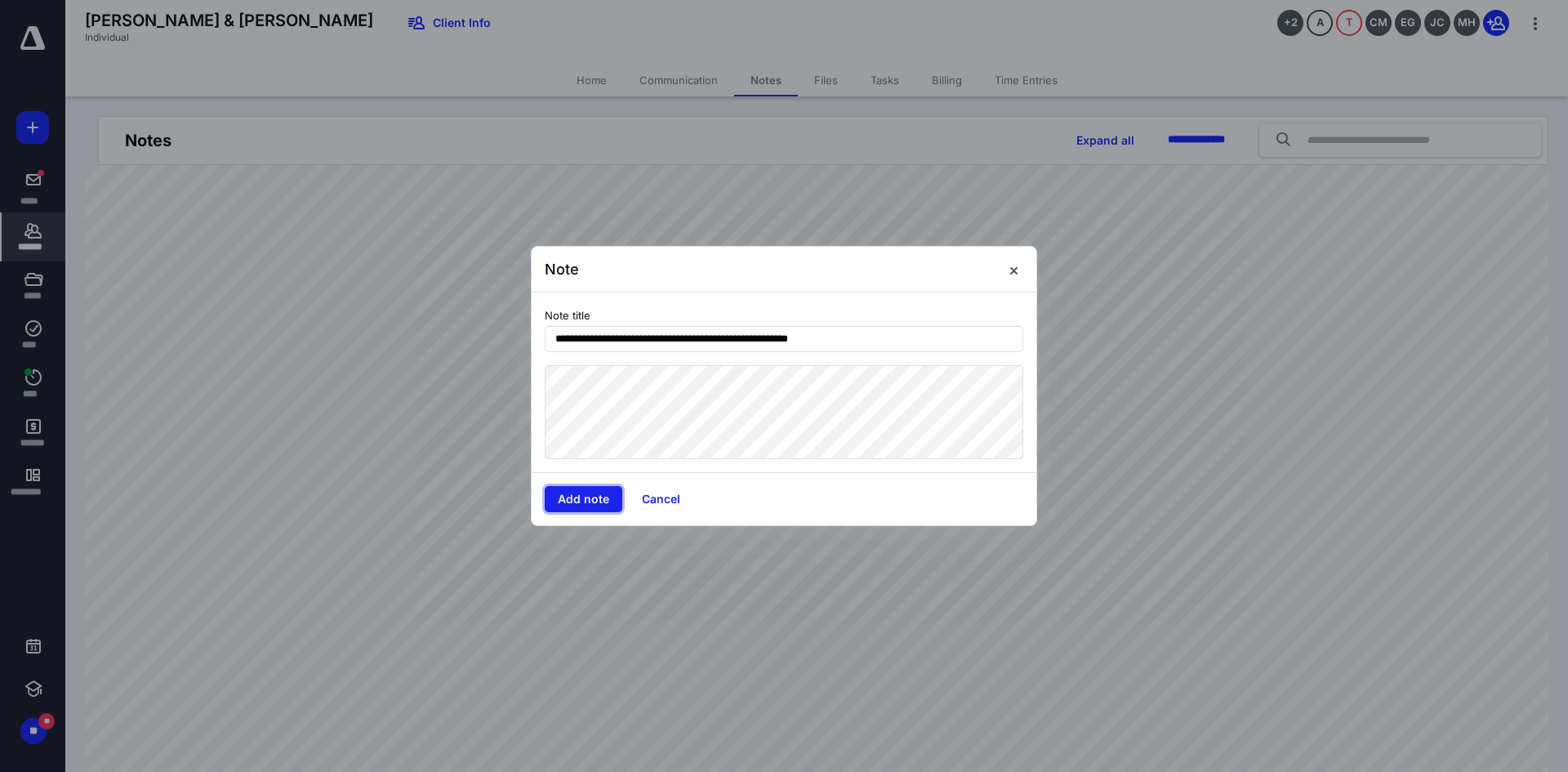 click on "Add note" at bounding box center (583, 499) 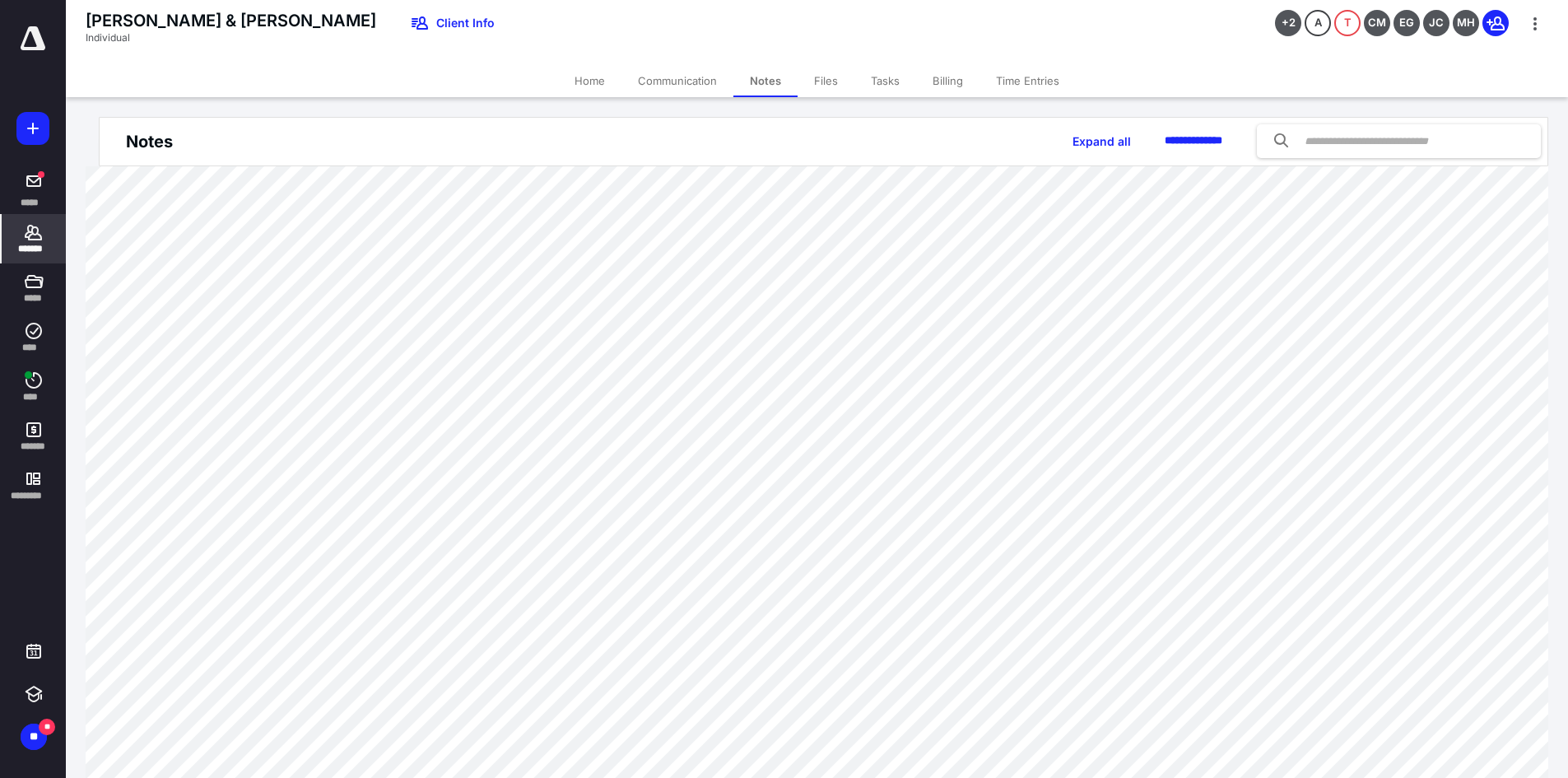 click on "Home" at bounding box center [589, 81] 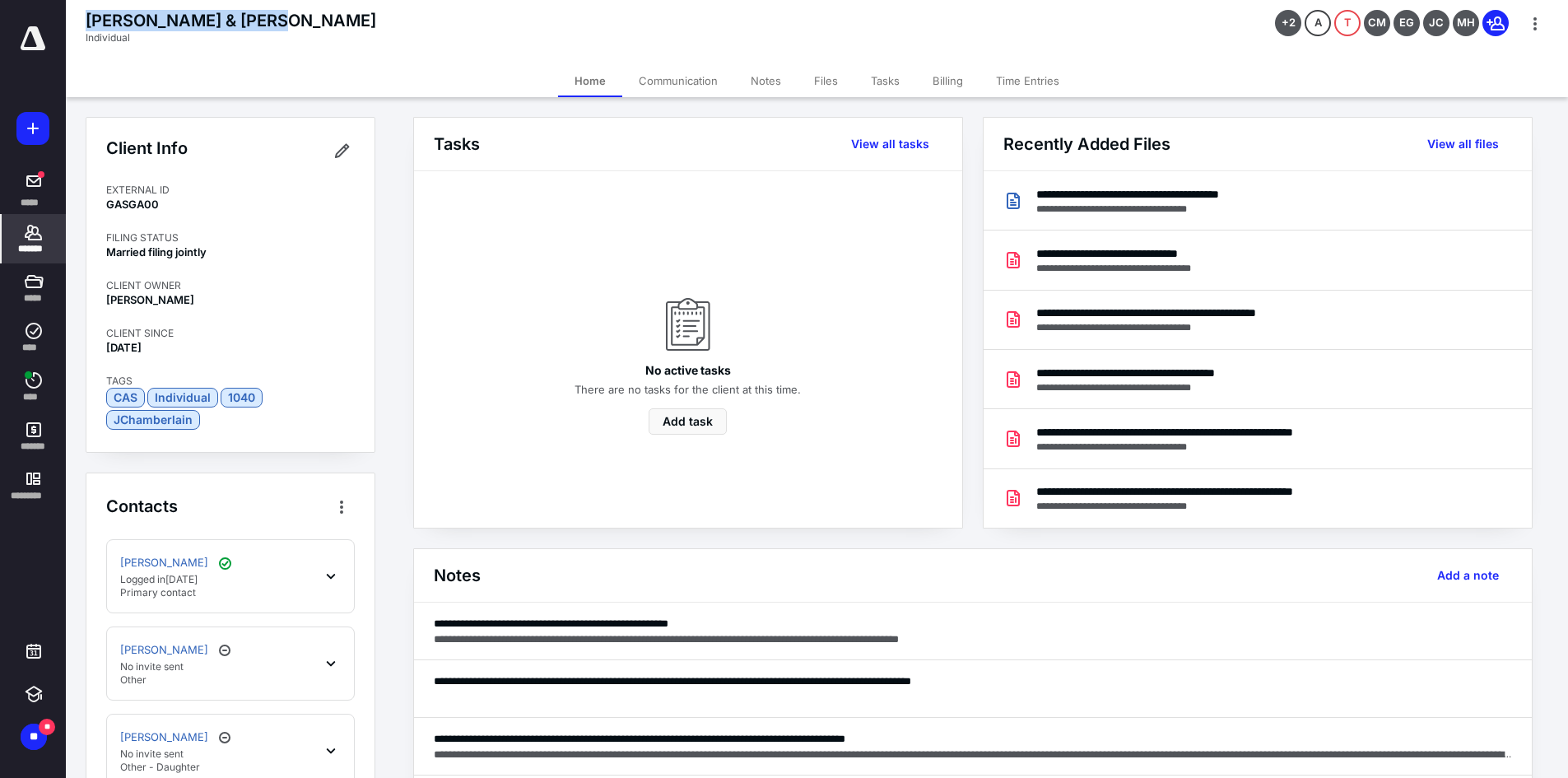 drag, startPoint x: 253, startPoint y: 19, endPoint x: 80, endPoint y: 12, distance: 173.14156 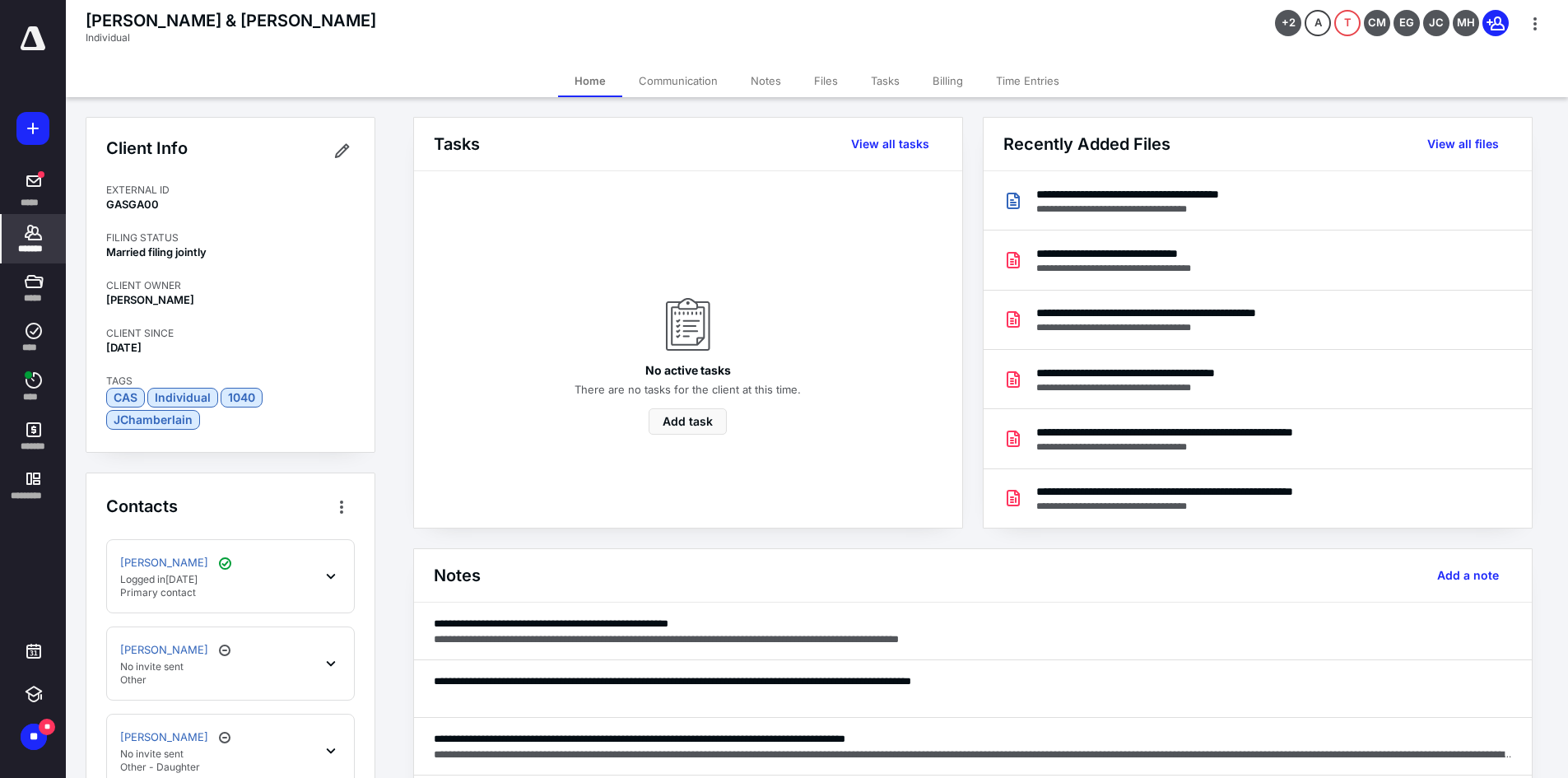 drag, startPoint x: 322, startPoint y: 575, endPoint x: 312, endPoint y: 576, distance: 10.0498756 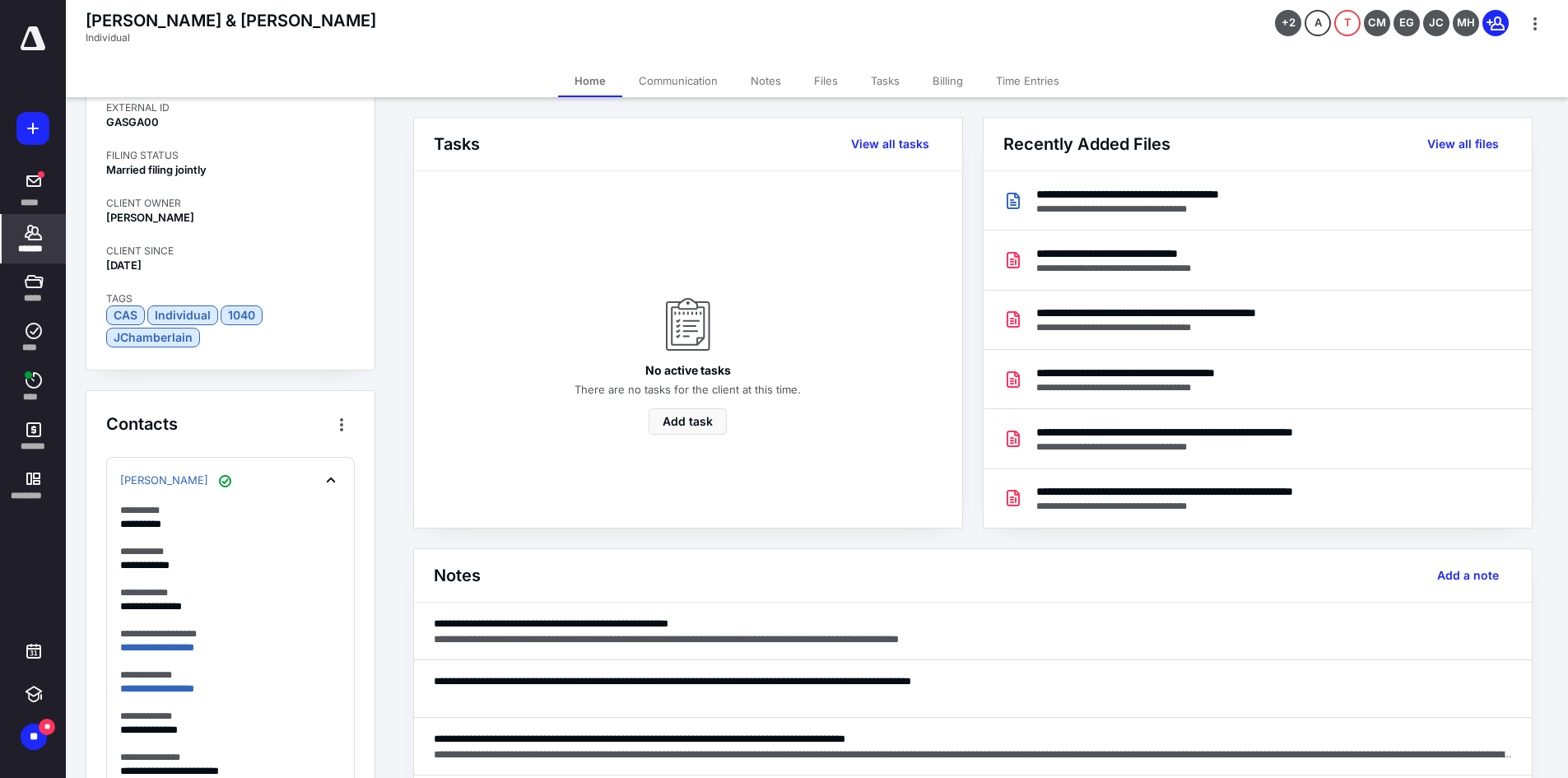 scroll, scrollTop: 165, scrollLeft: 0, axis: vertical 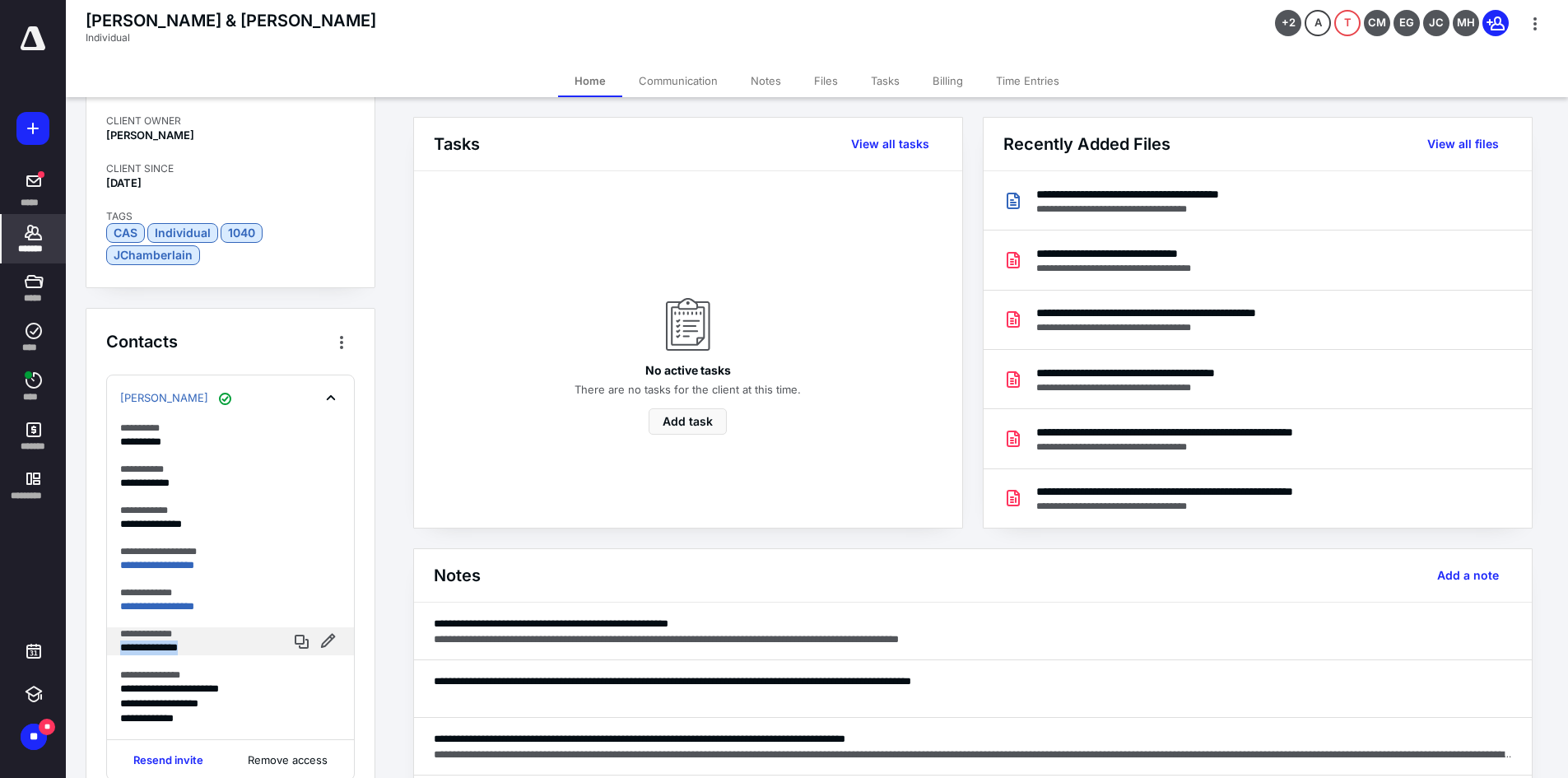 drag, startPoint x: 118, startPoint y: 646, endPoint x: 207, endPoint y: 650, distance: 89.08984 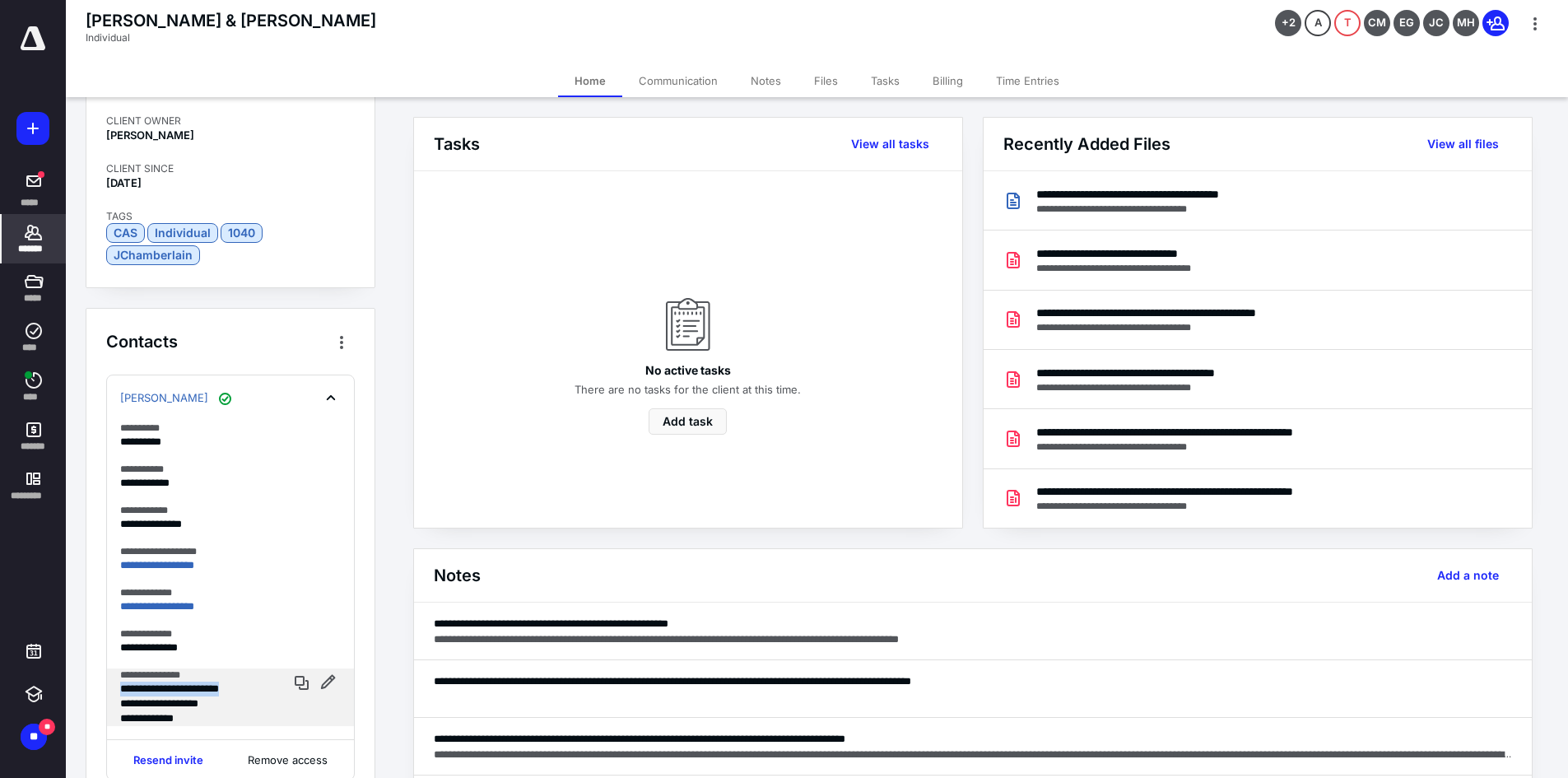 drag, startPoint x: 118, startPoint y: 687, endPoint x: 260, endPoint y: 688, distance: 142.00352 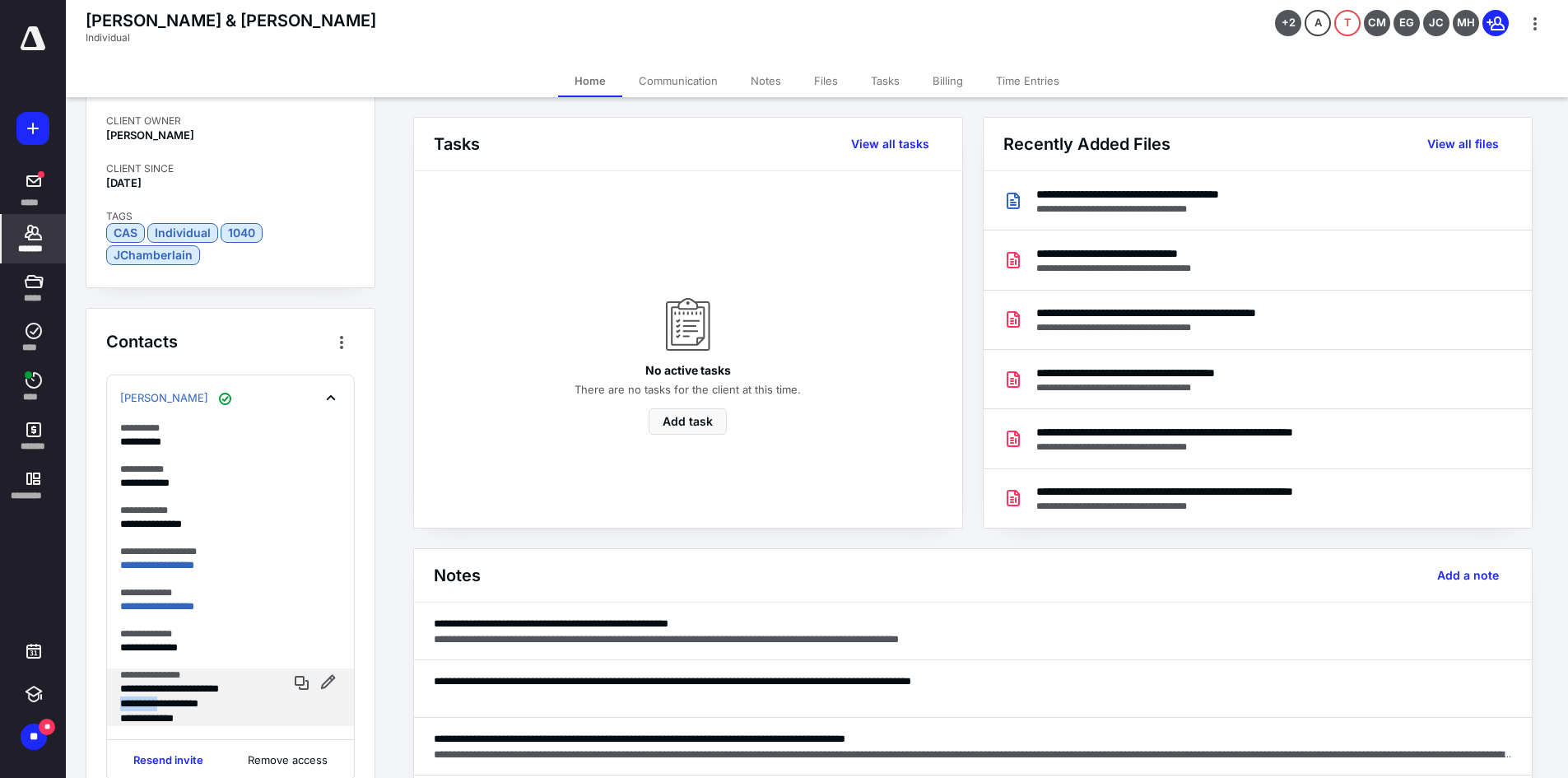 drag, startPoint x: 119, startPoint y: 701, endPoint x: 168, endPoint y: 701, distance: 49 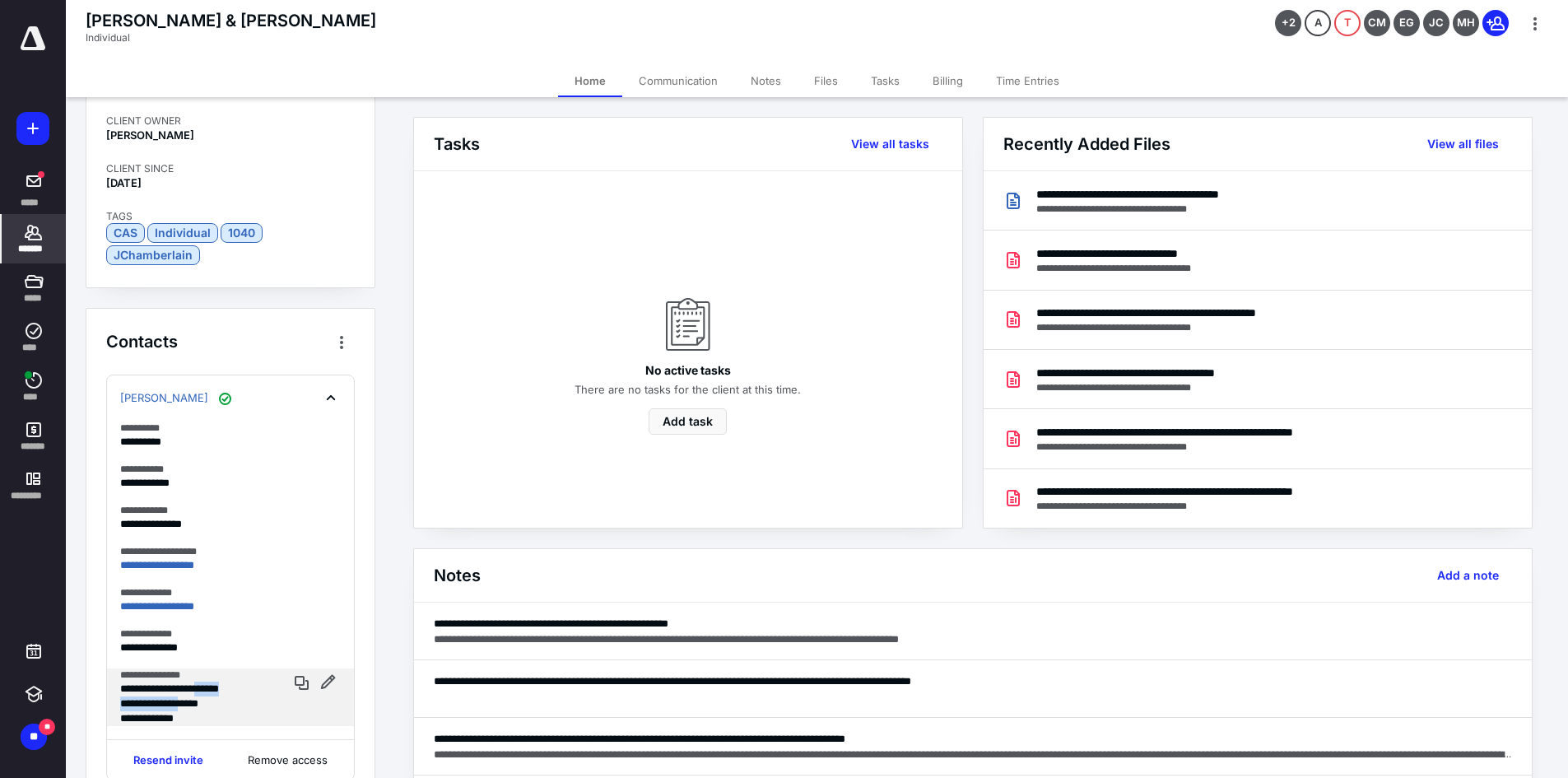 drag, startPoint x: 189, startPoint y: 701, endPoint x: 220, endPoint y: 696, distance: 31.40064 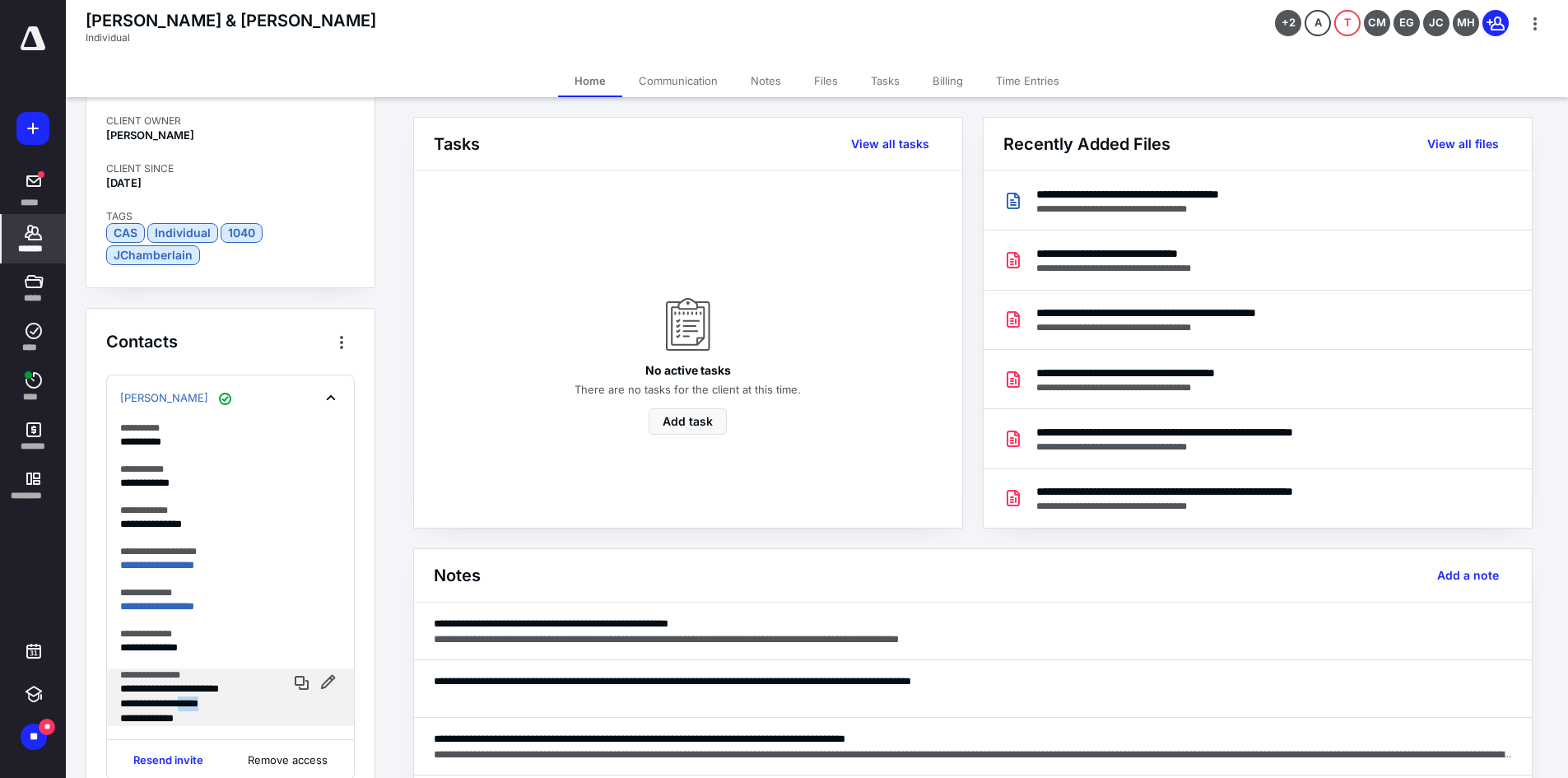drag, startPoint x: 190, startPoint y: 701, endPoint x: 224, endPoint y: 706, distance: 34.365681 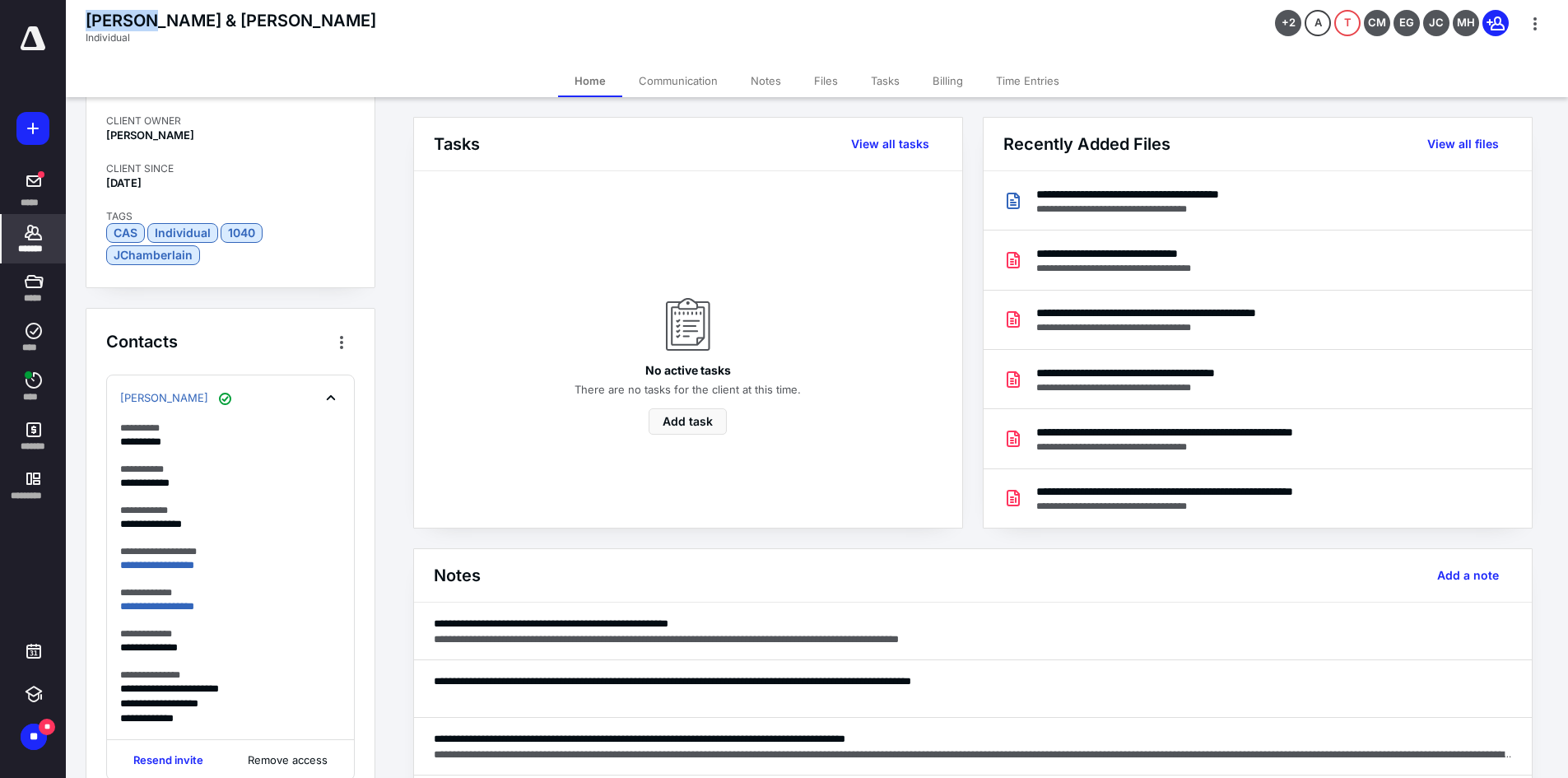 drag, startPoint x: 86, startPoint y: 14, endPoint x: 138, endPoint y: 12, distance: 52.03845 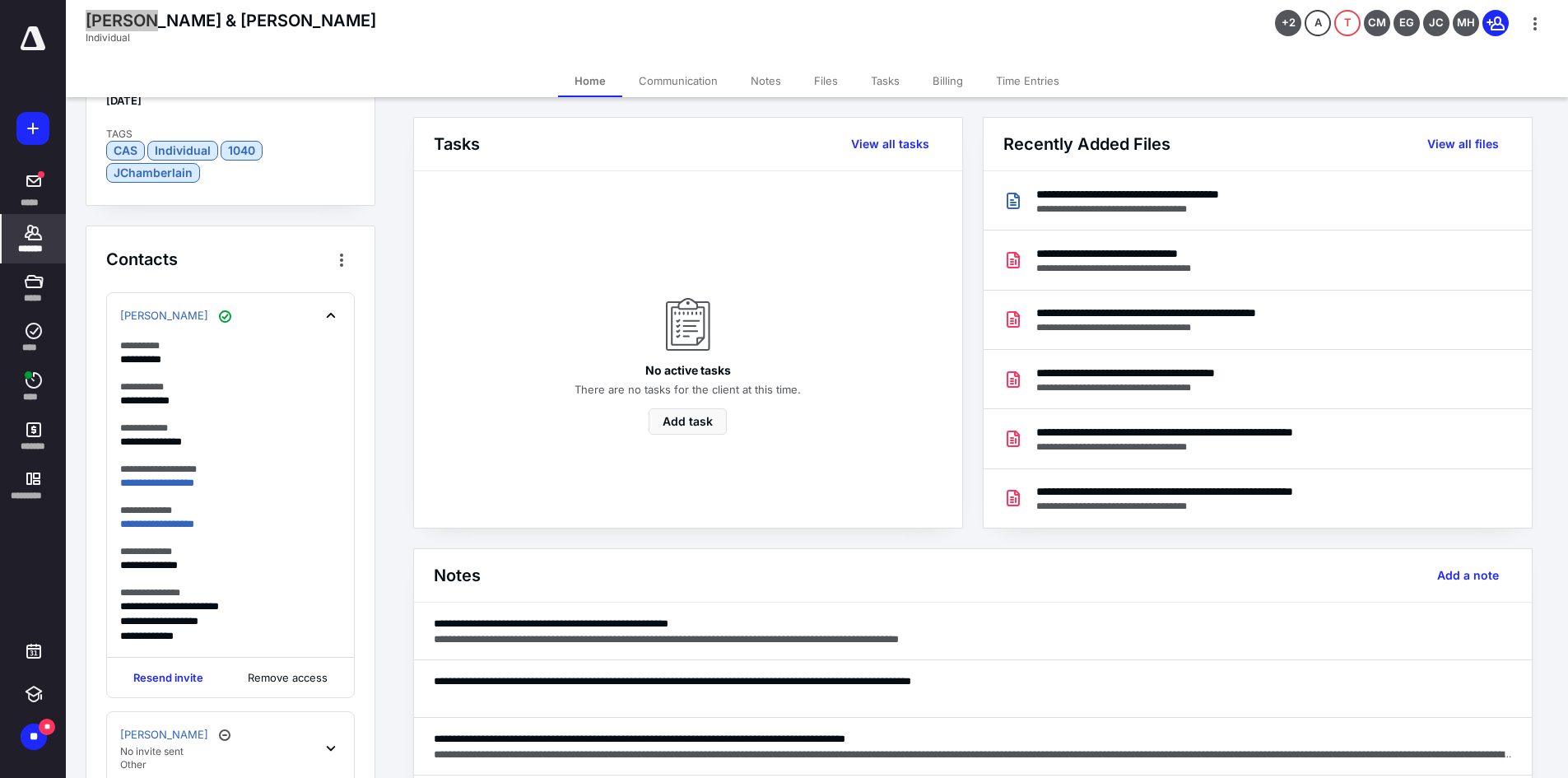scroll, scrollTop: 82, scrollLeft: 0, axis: vertical 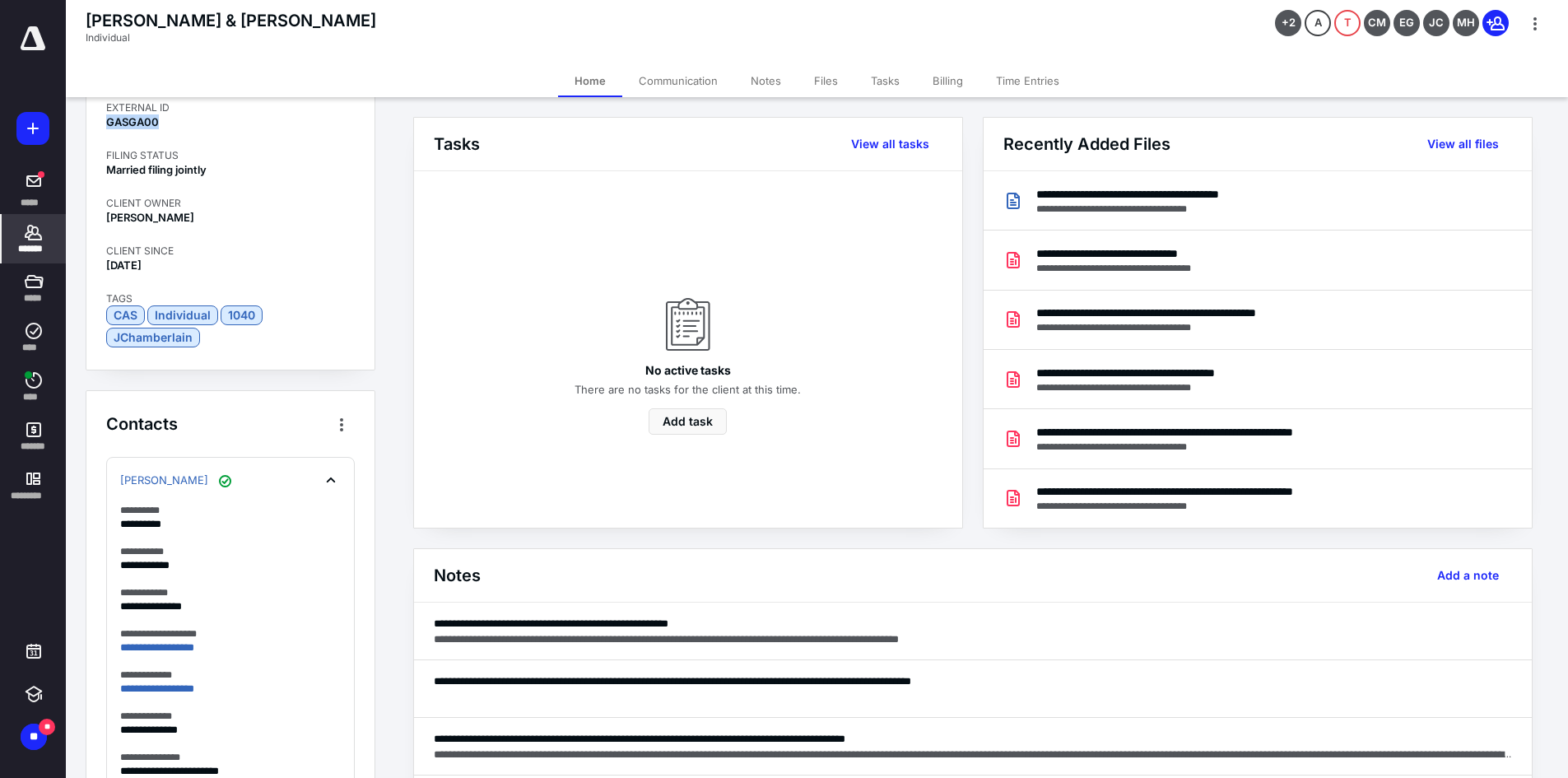 drag, startPoint x: 109, startPoint y: 122, endPoint x: 181, endPoint y: 122, distance: 72 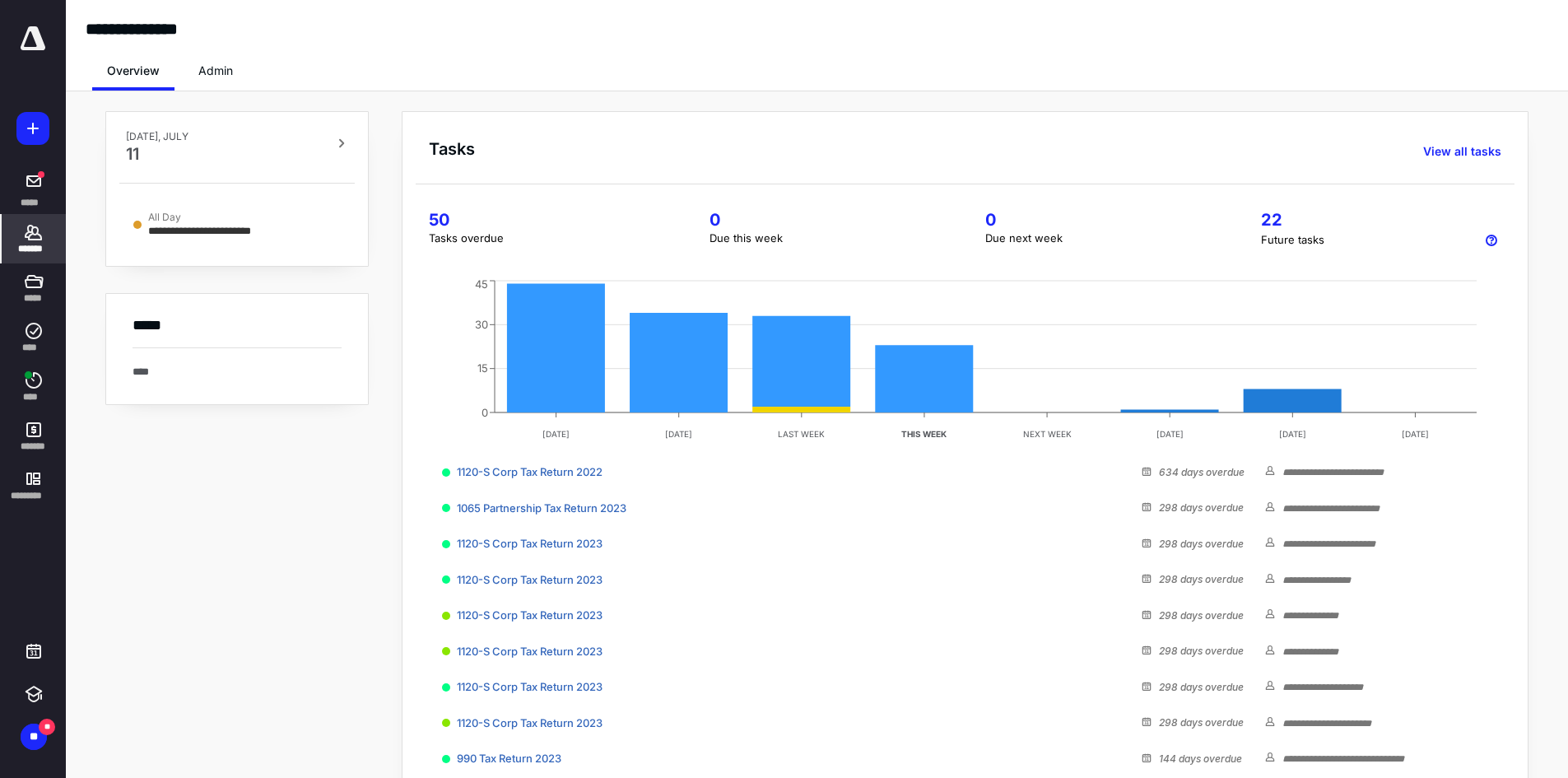 click on "*******" at bounding box center [34, 249] 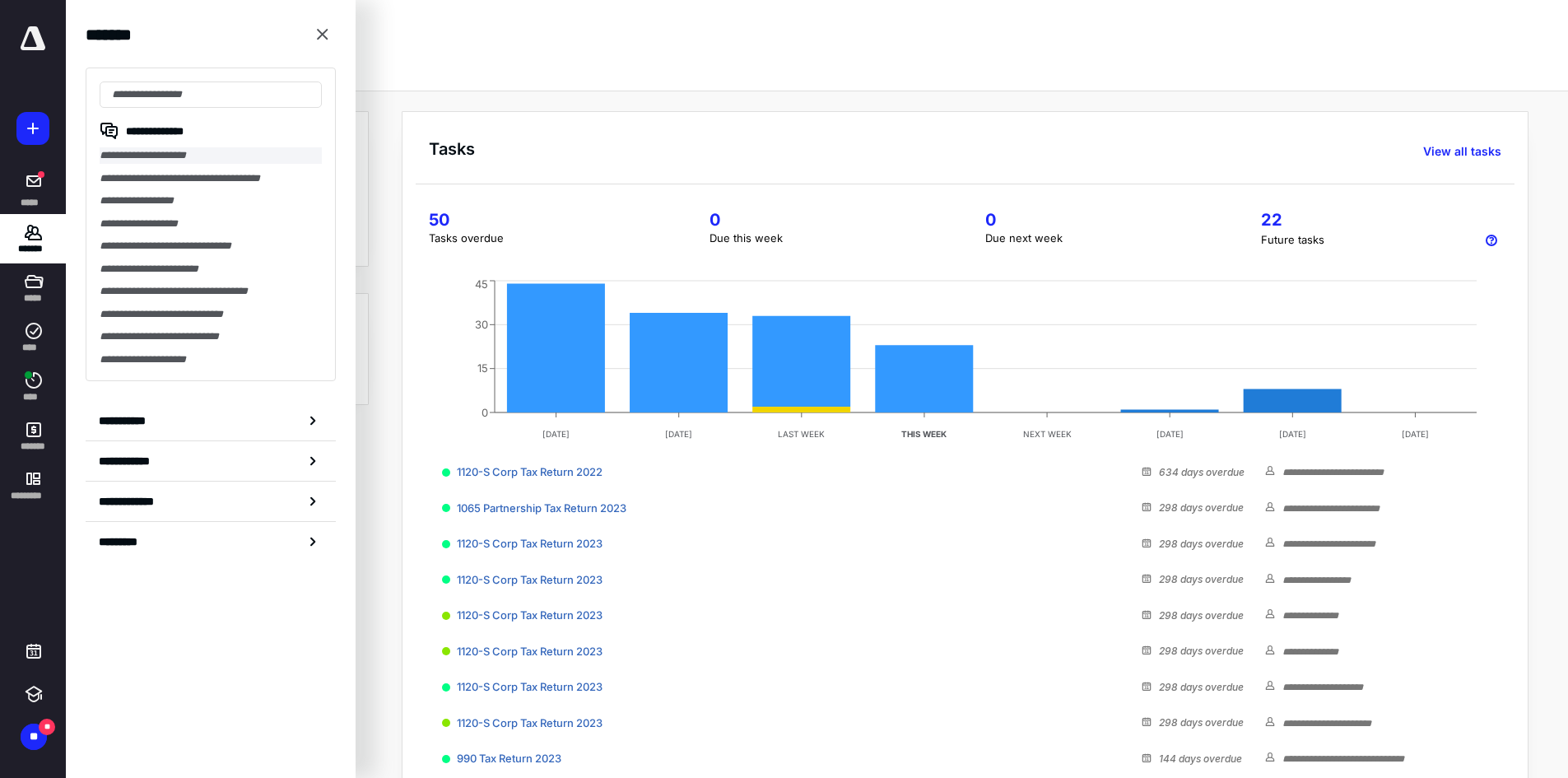 click on "**********" at bounding box center (211, 156) 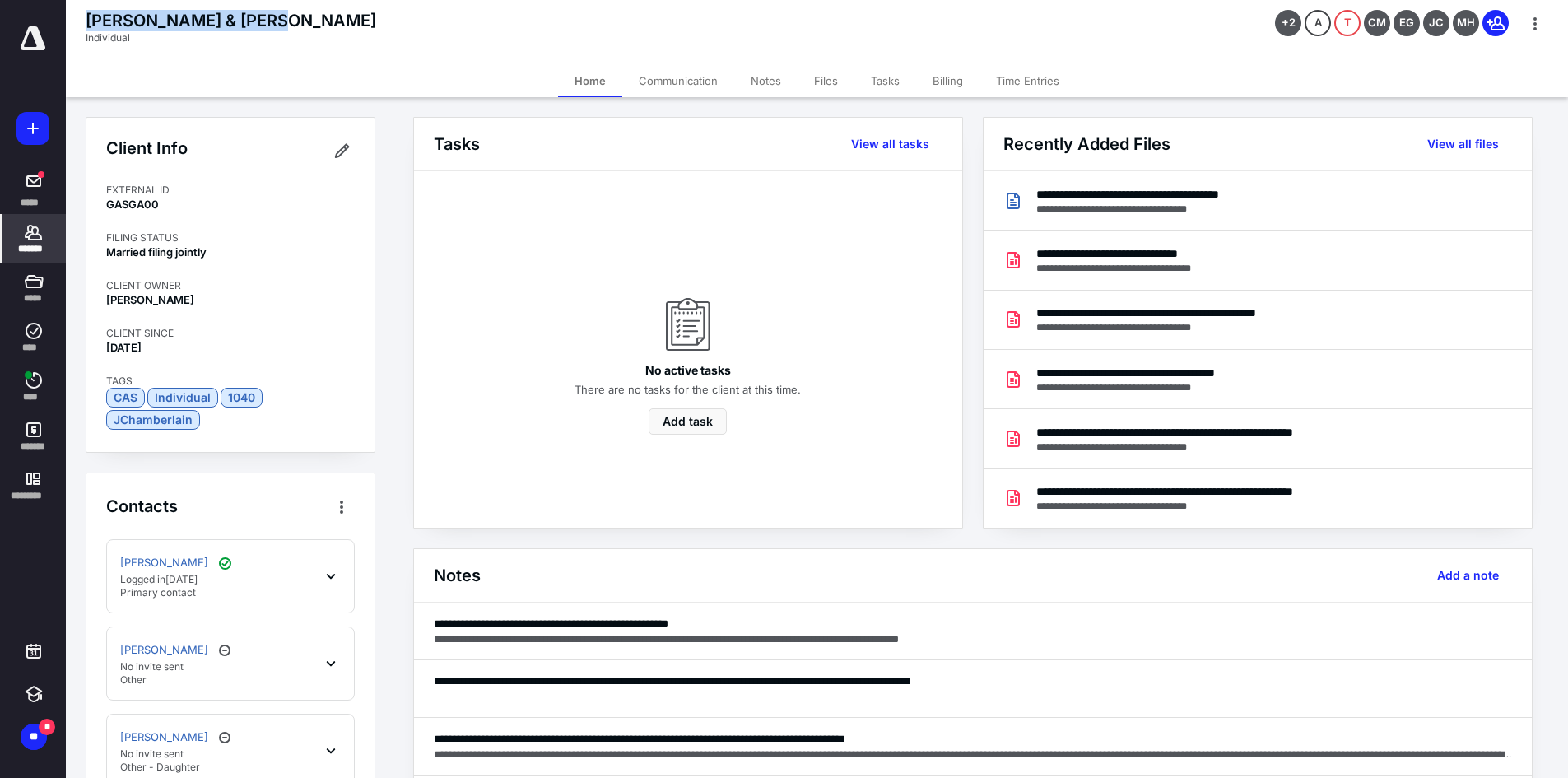 drag, startPoint x: 85, startPoint y: 18, endPoint x: 258, endPoint y: 12, distance: 173.10401 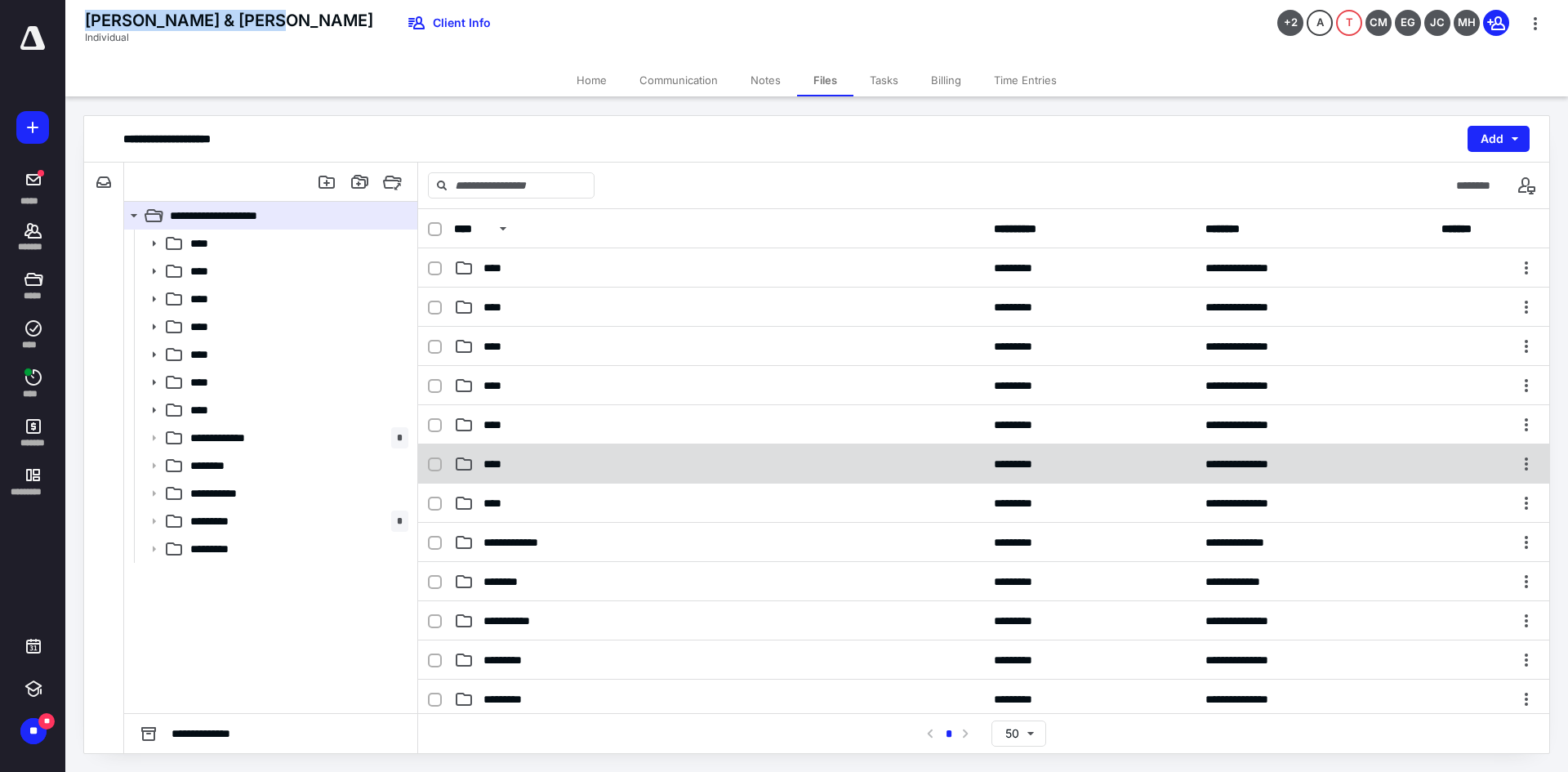 click on "****" at bounding box center [497, 464] 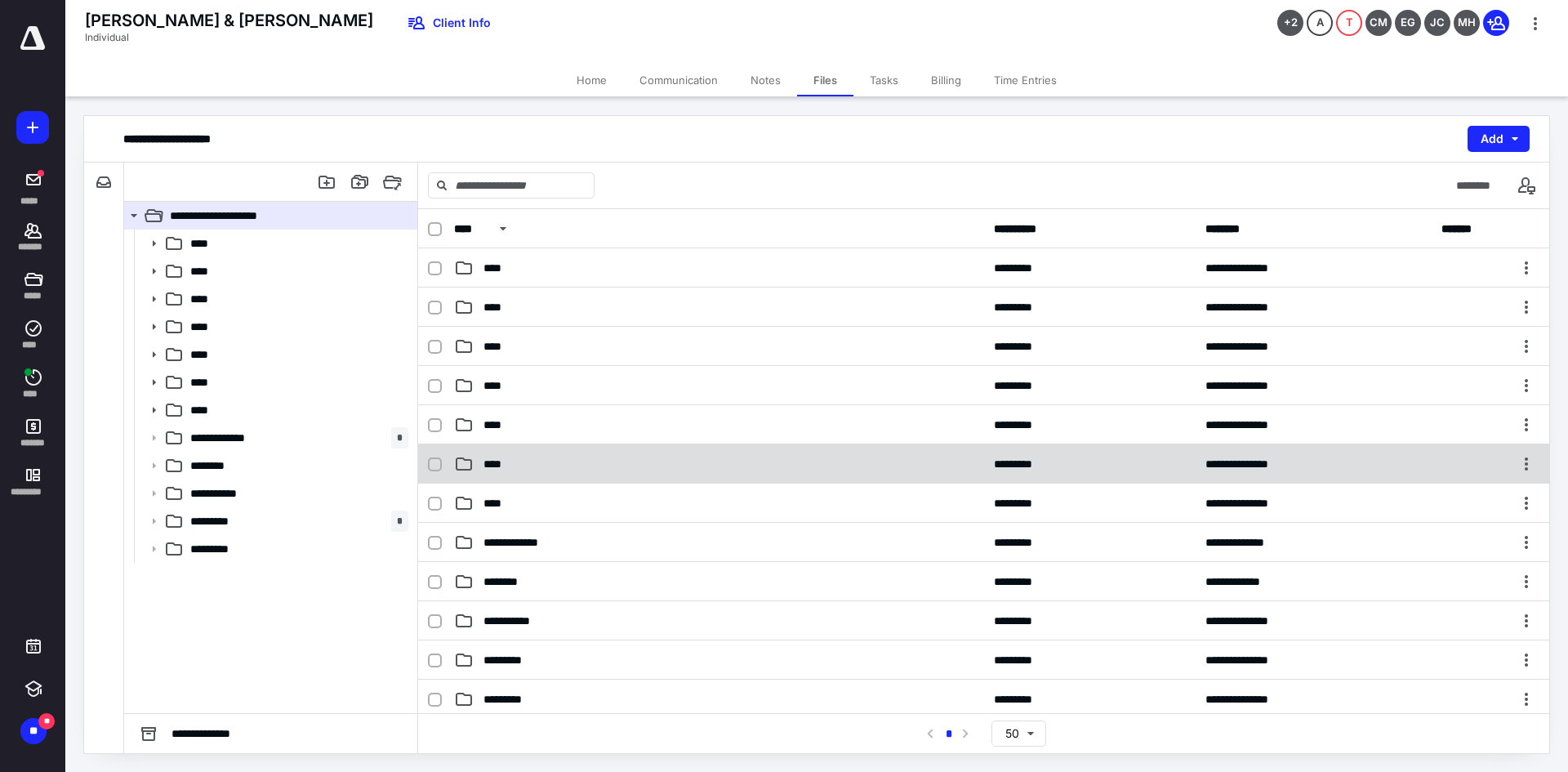 click on "****" at bounding box center [497, 464] 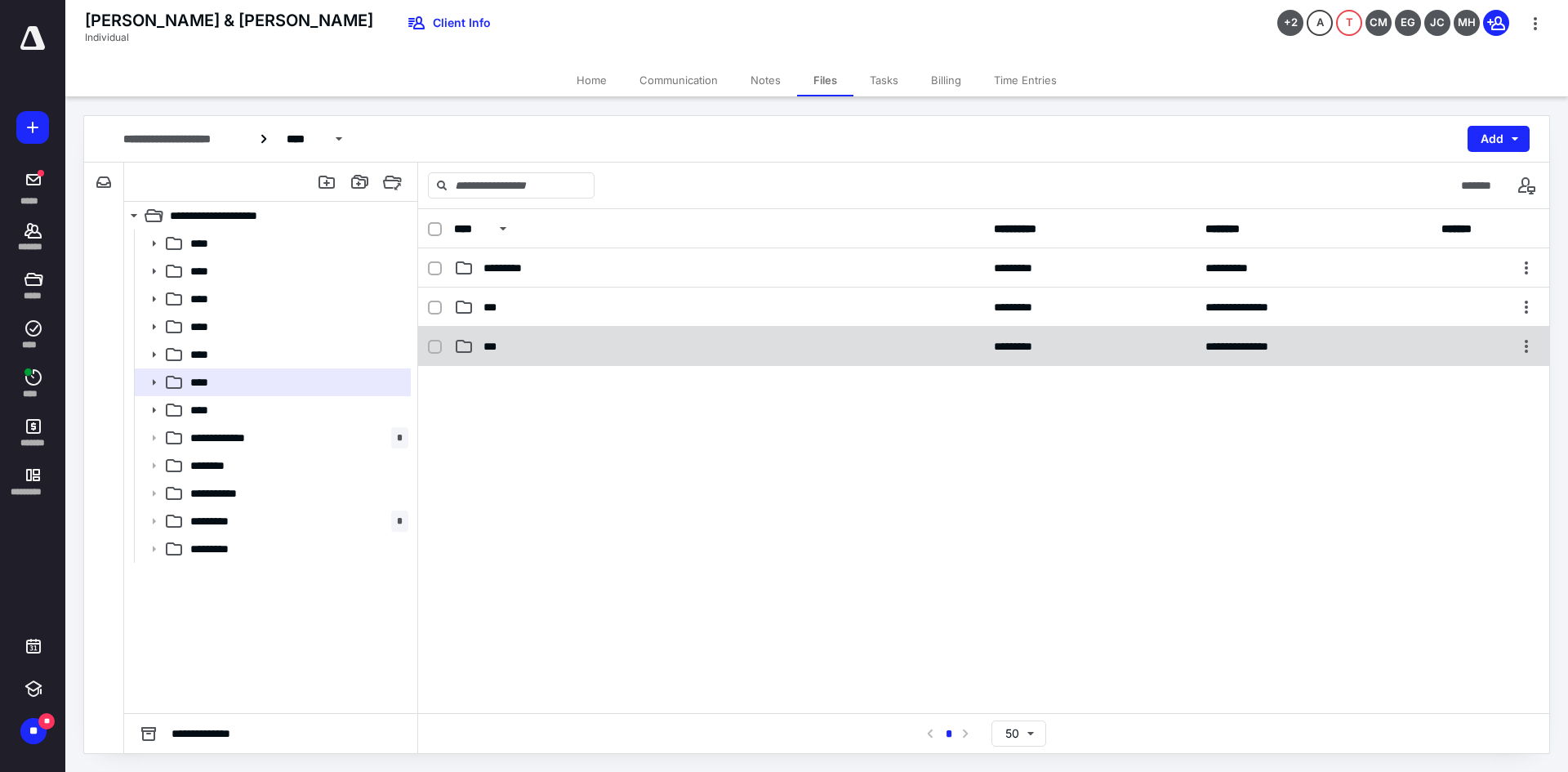 click on "***" at bounding box center [719, 346] 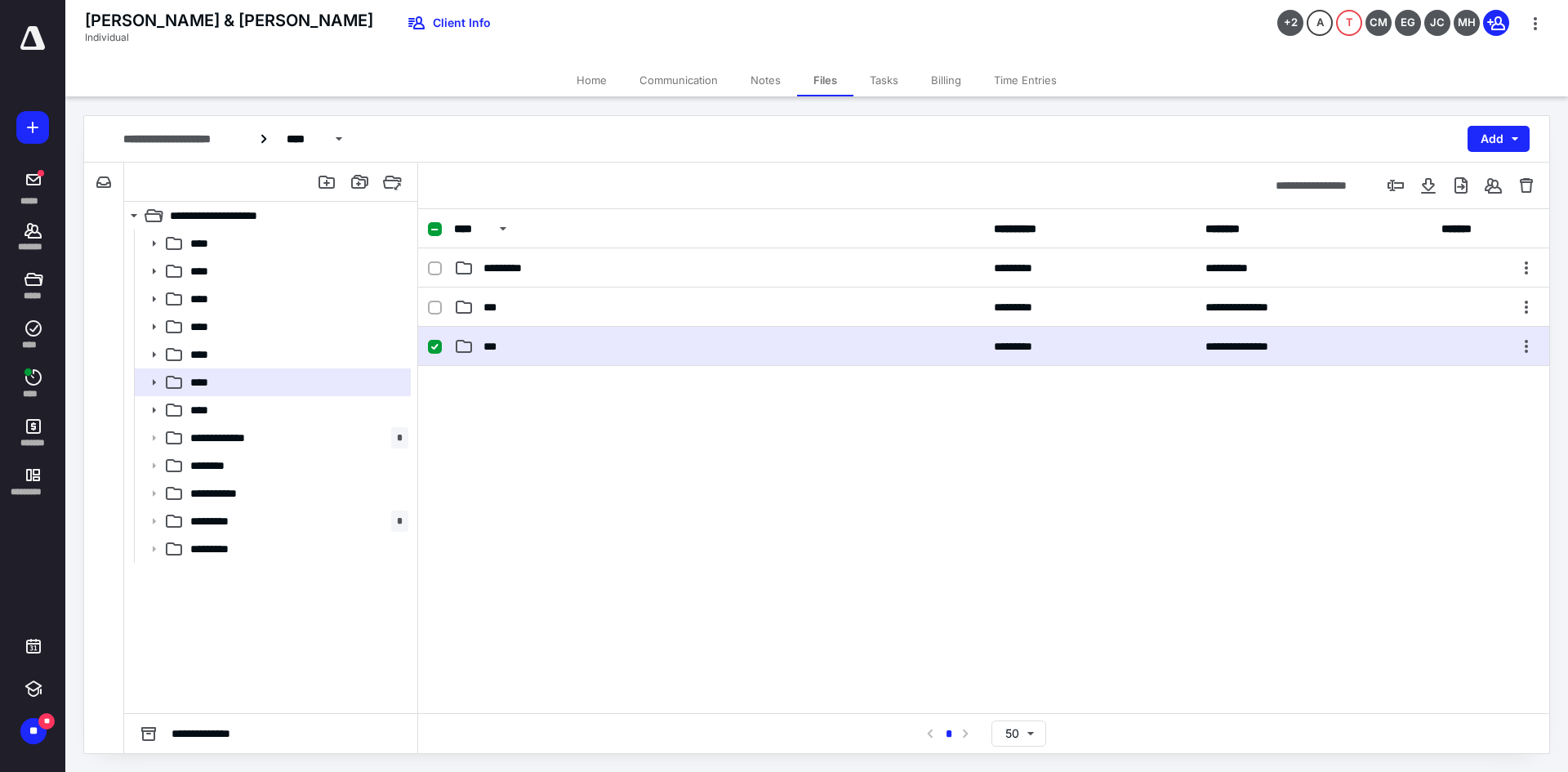 click on "***" at bounding box center (719, 346) 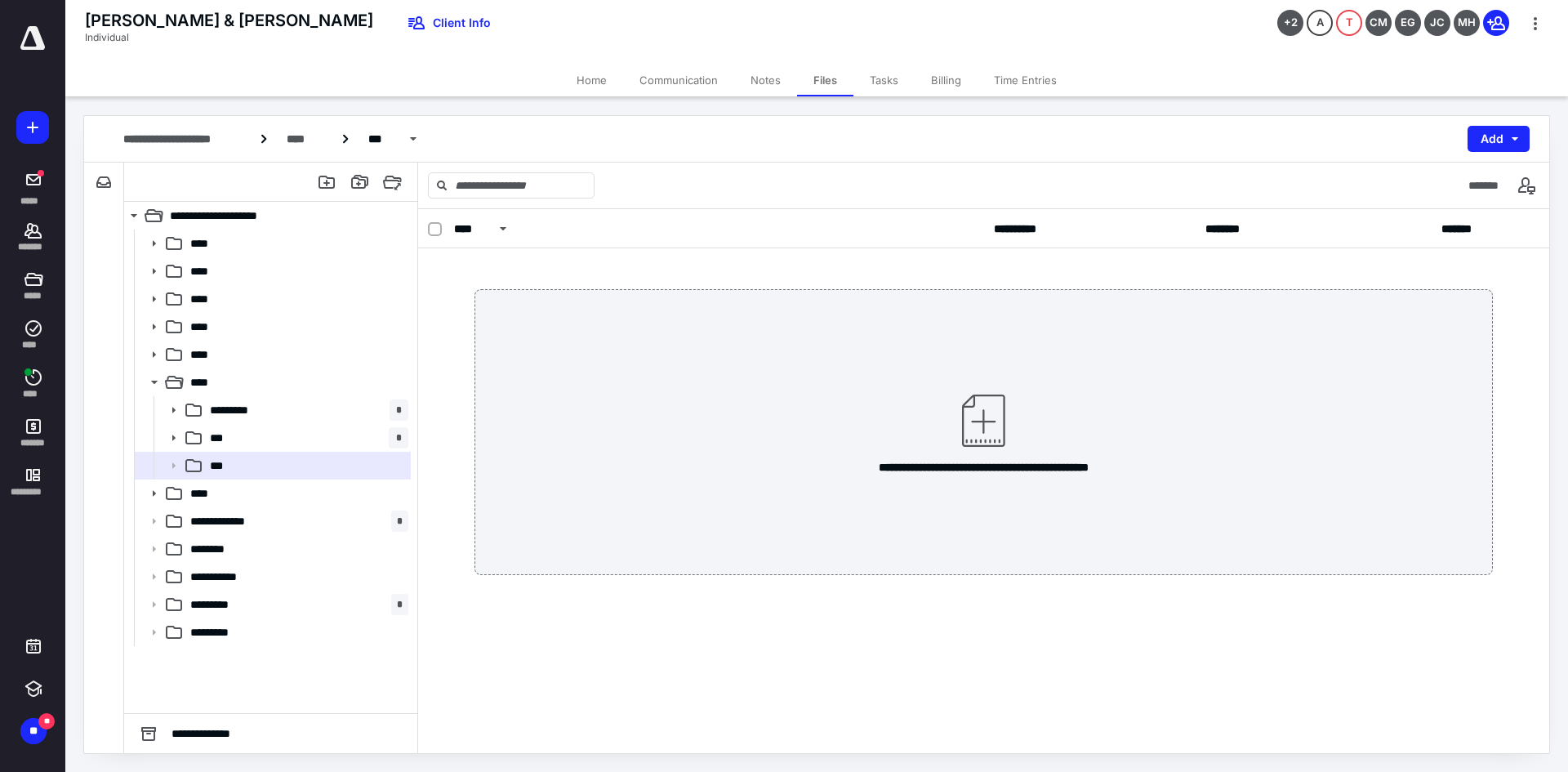 click on "Files" at bounding box center [825, 80] 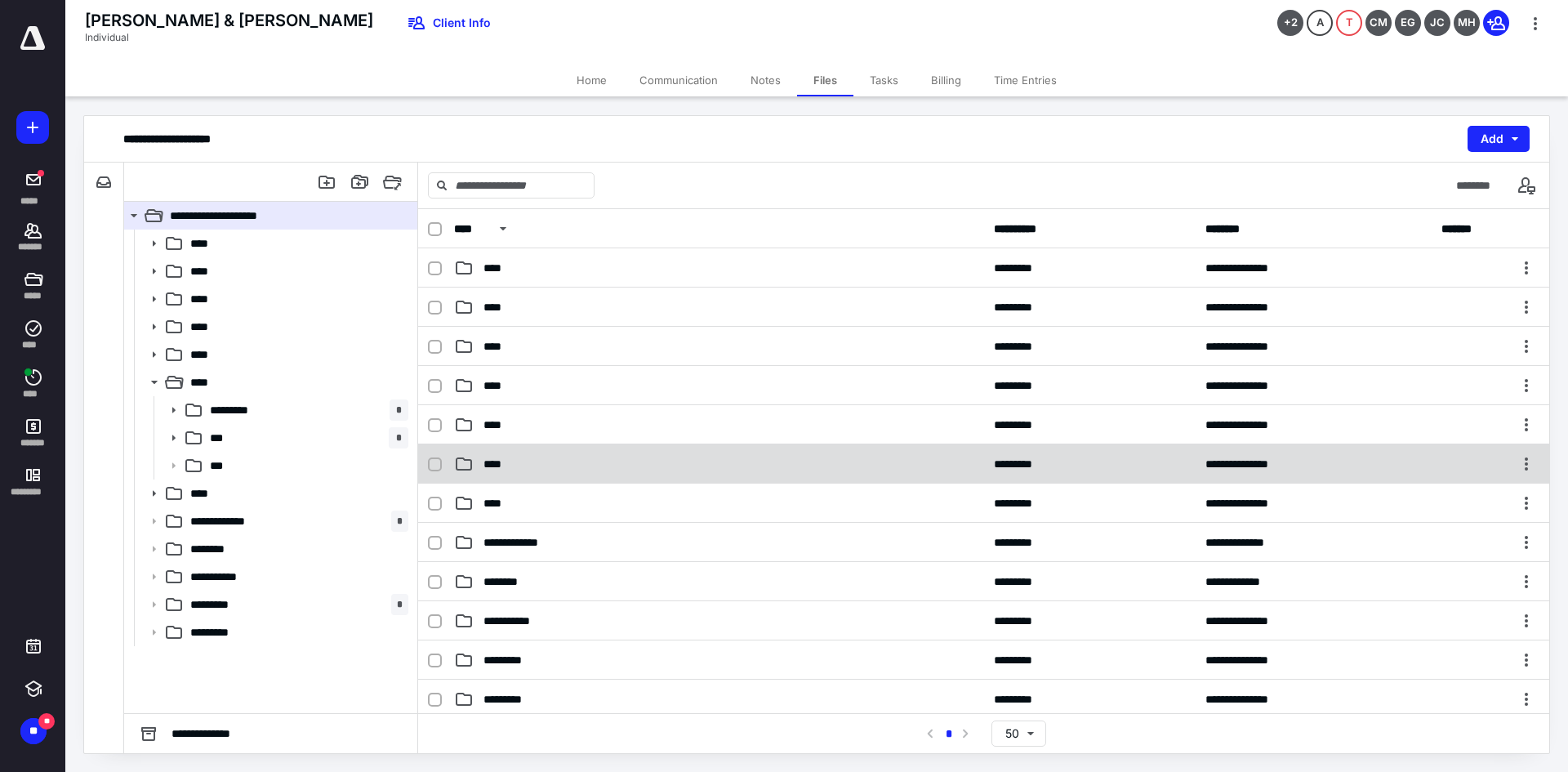 click on "****" at bounding box center (719, 464) 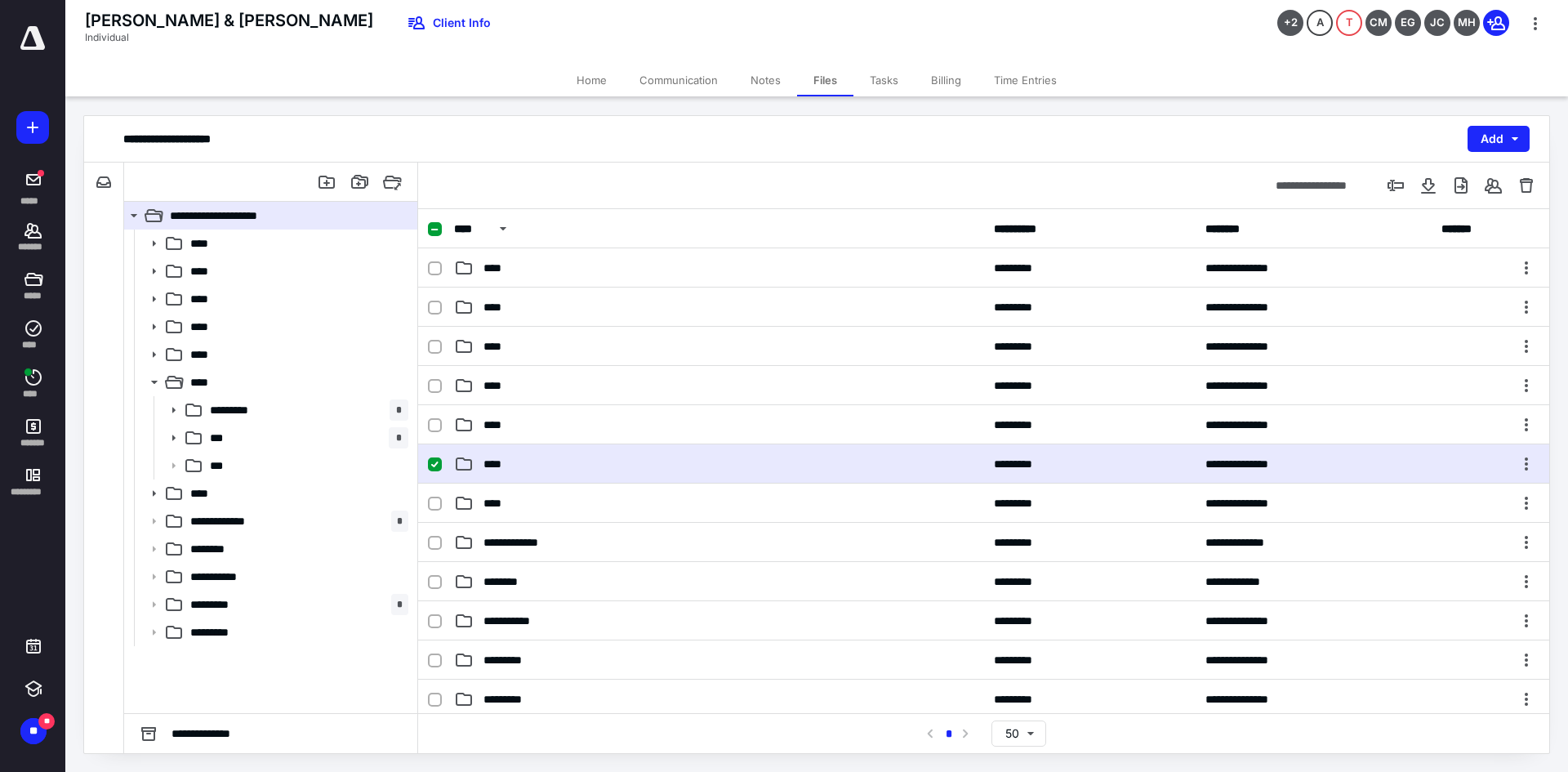 click on "****" at bounding box center (719, 464) 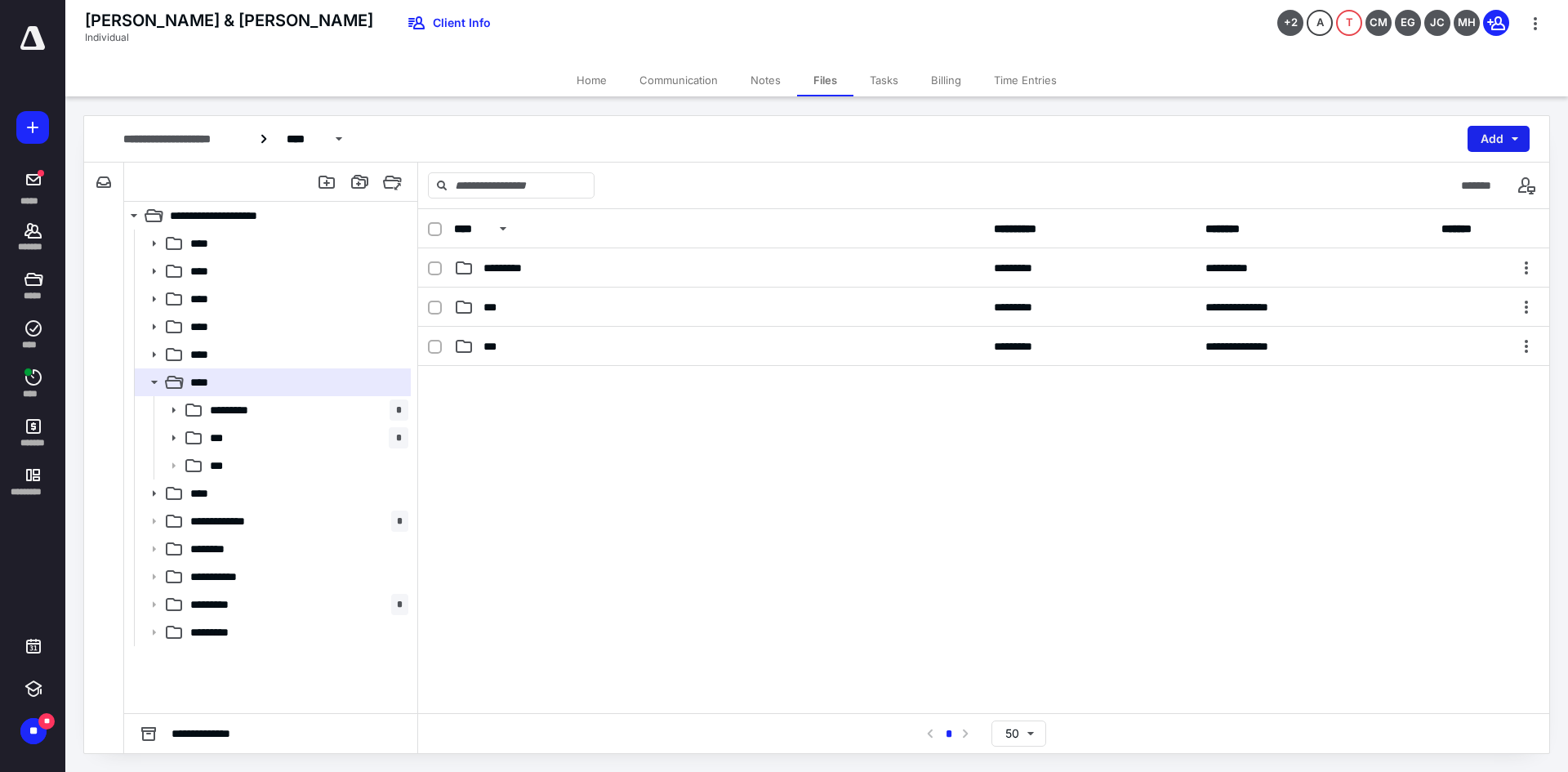 click on "Add" at bounding box center [1499, 139] 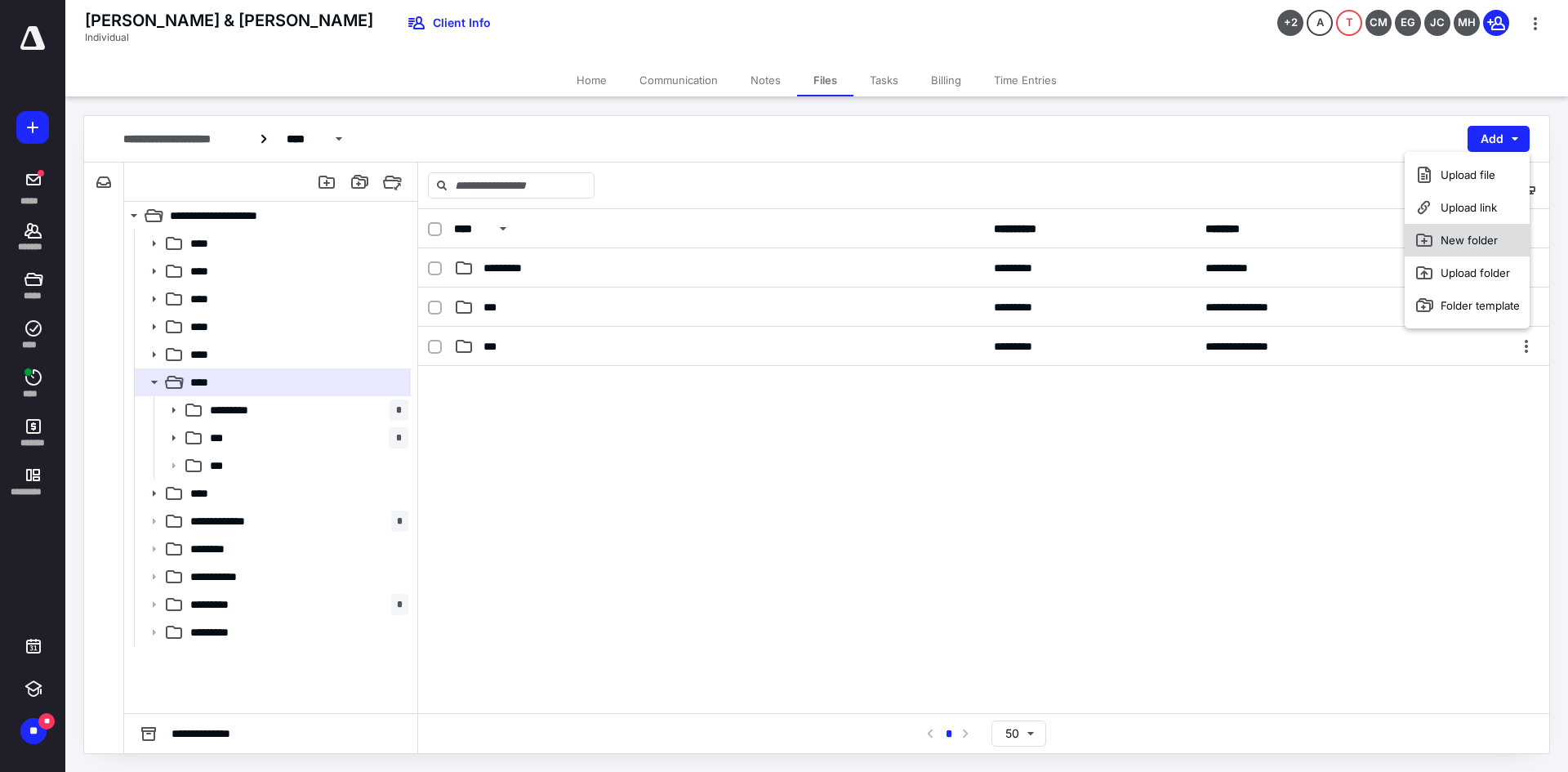 click on "New folder" at bounding box center (1467, 240) 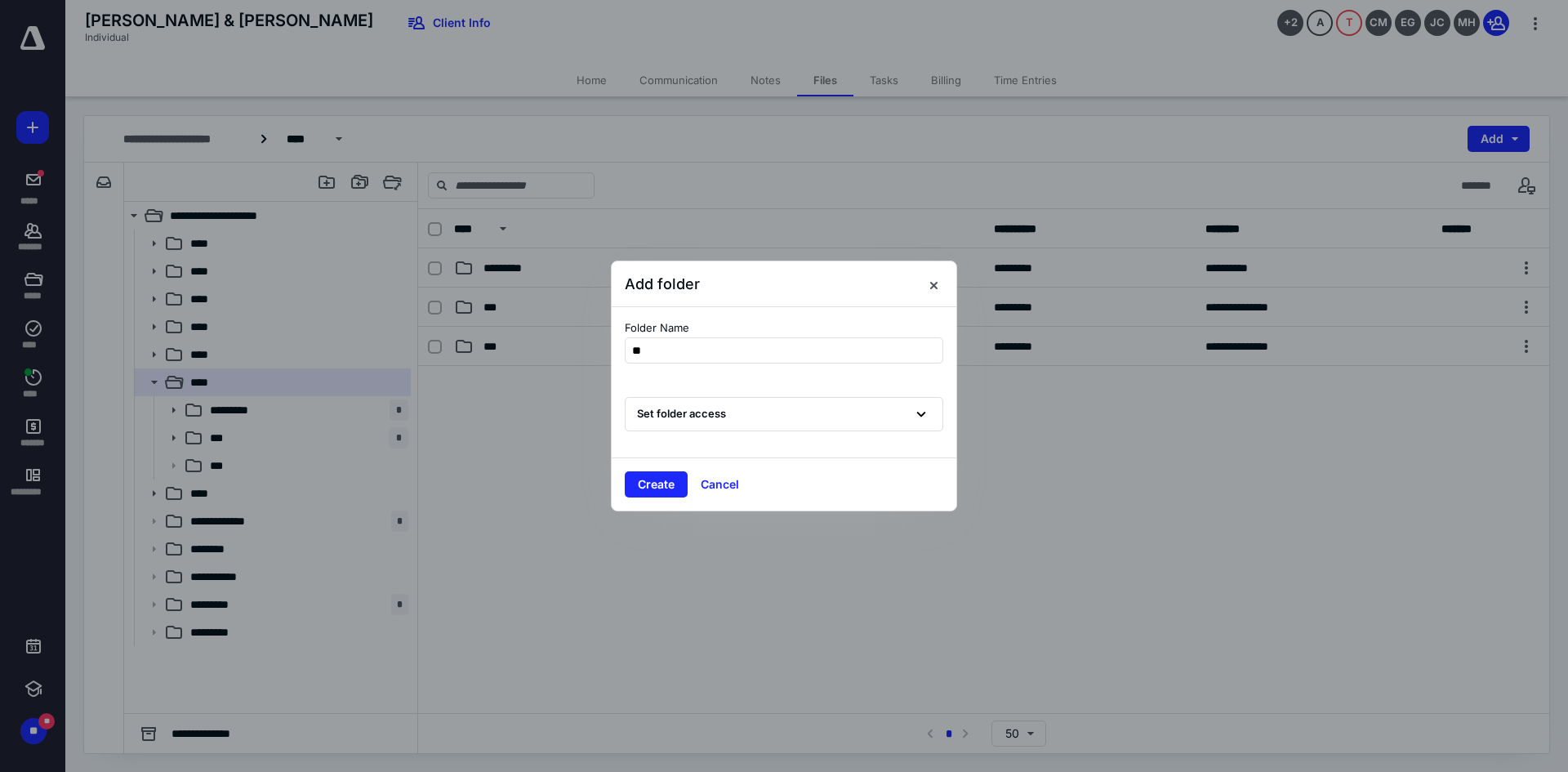 type on "*" 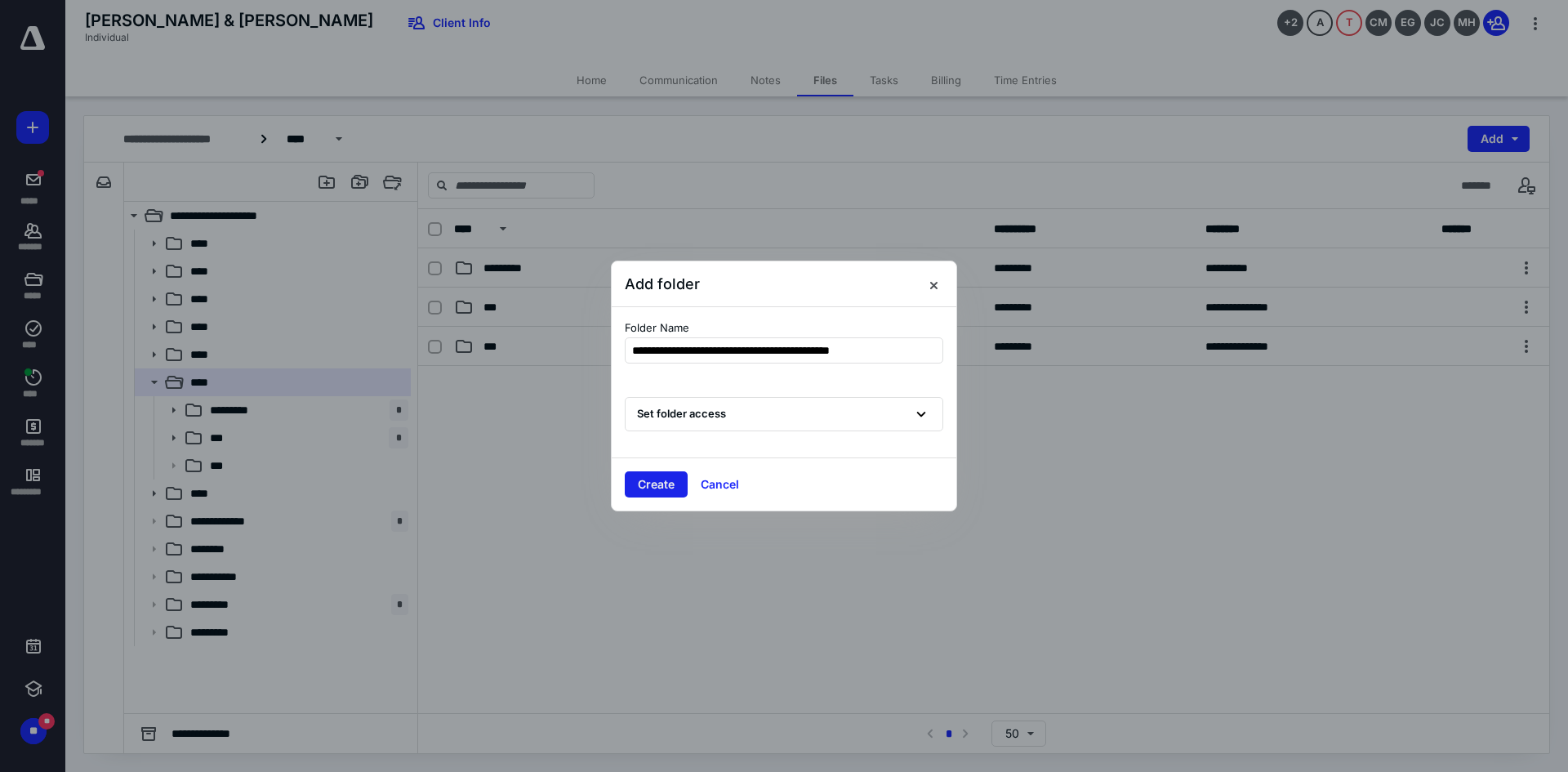 type on "**********" 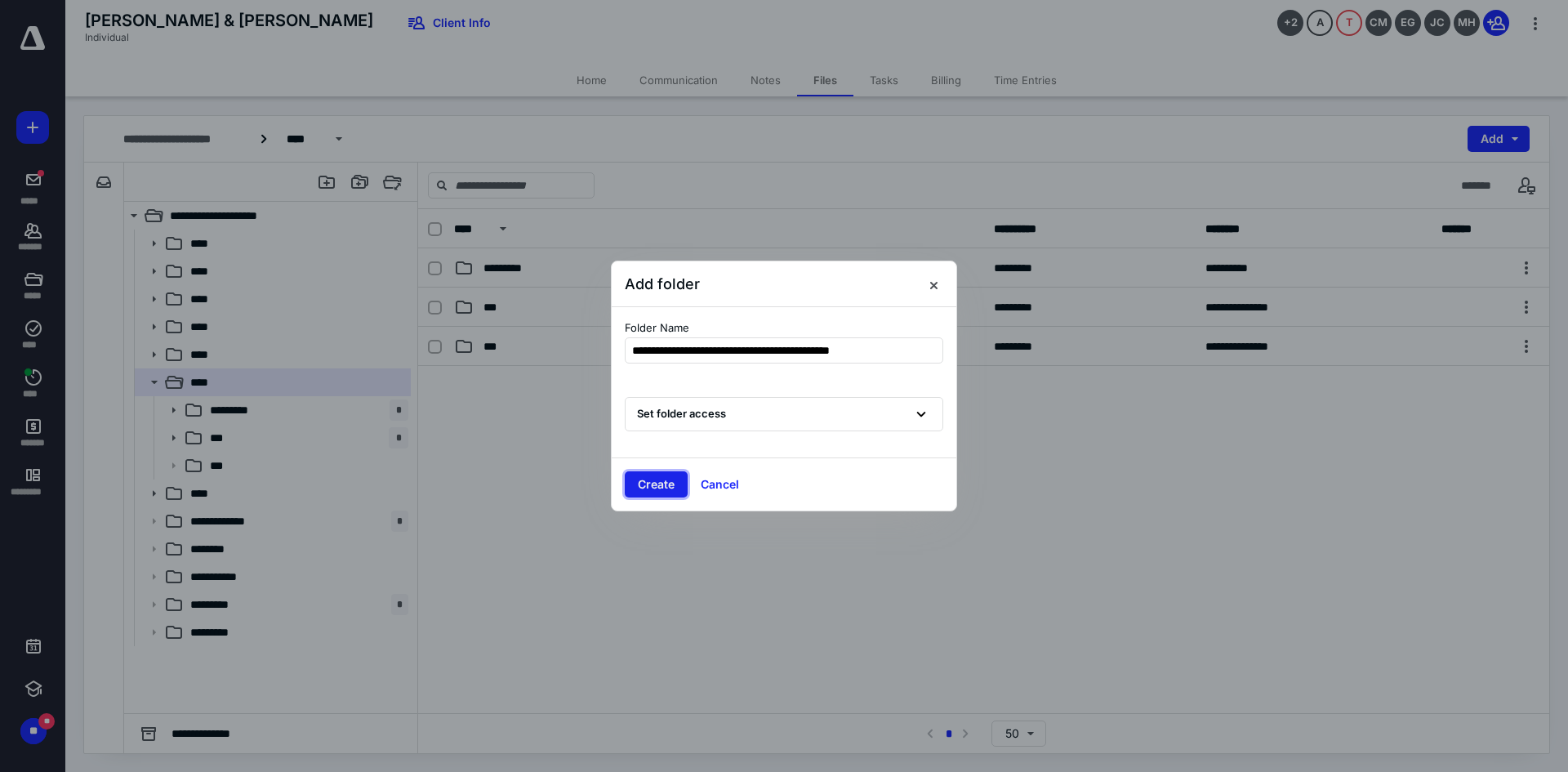 click on "Create" at bounding box center [656, 484] 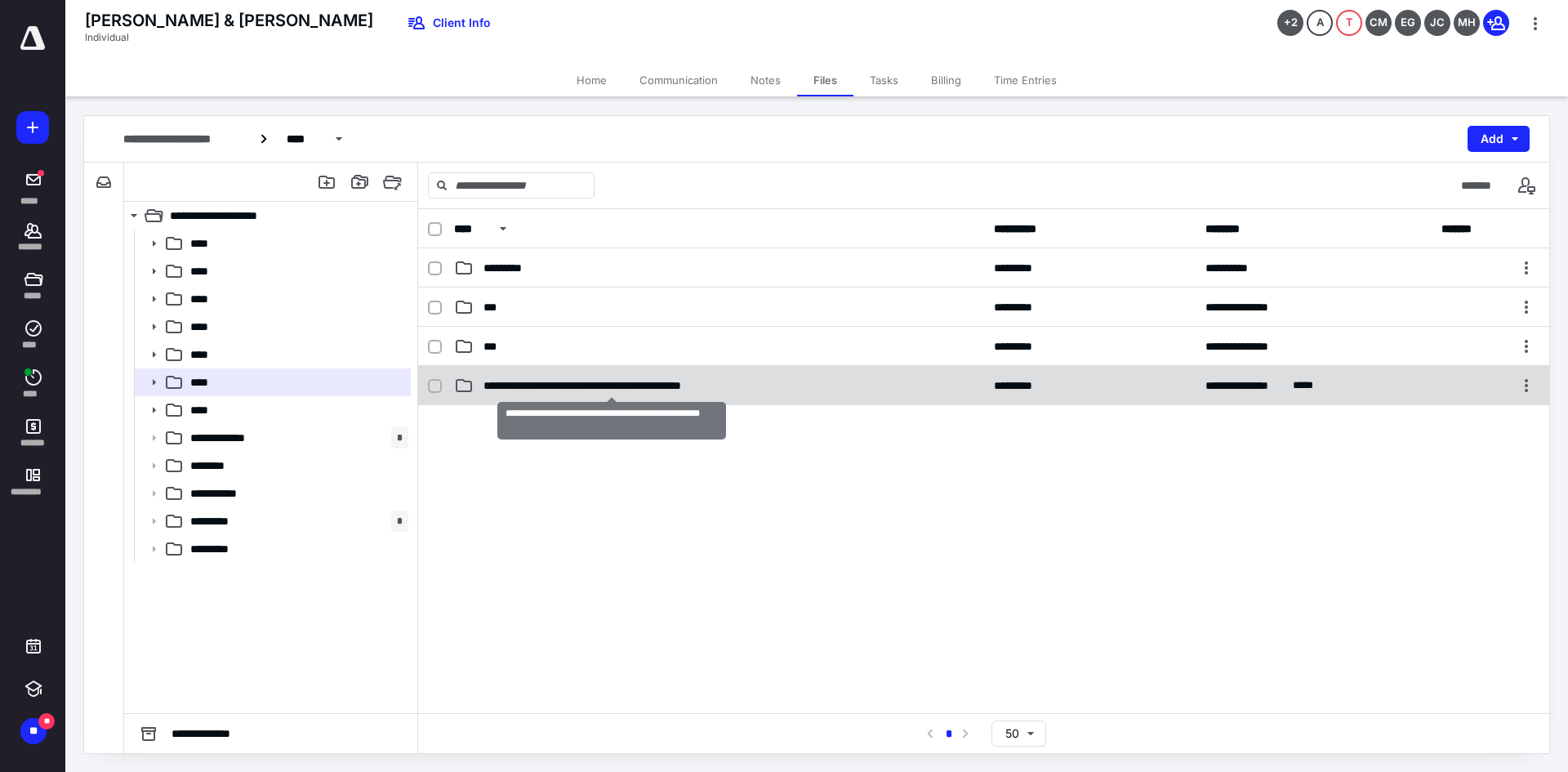 click on "**********" at bounding box center (612, 386) 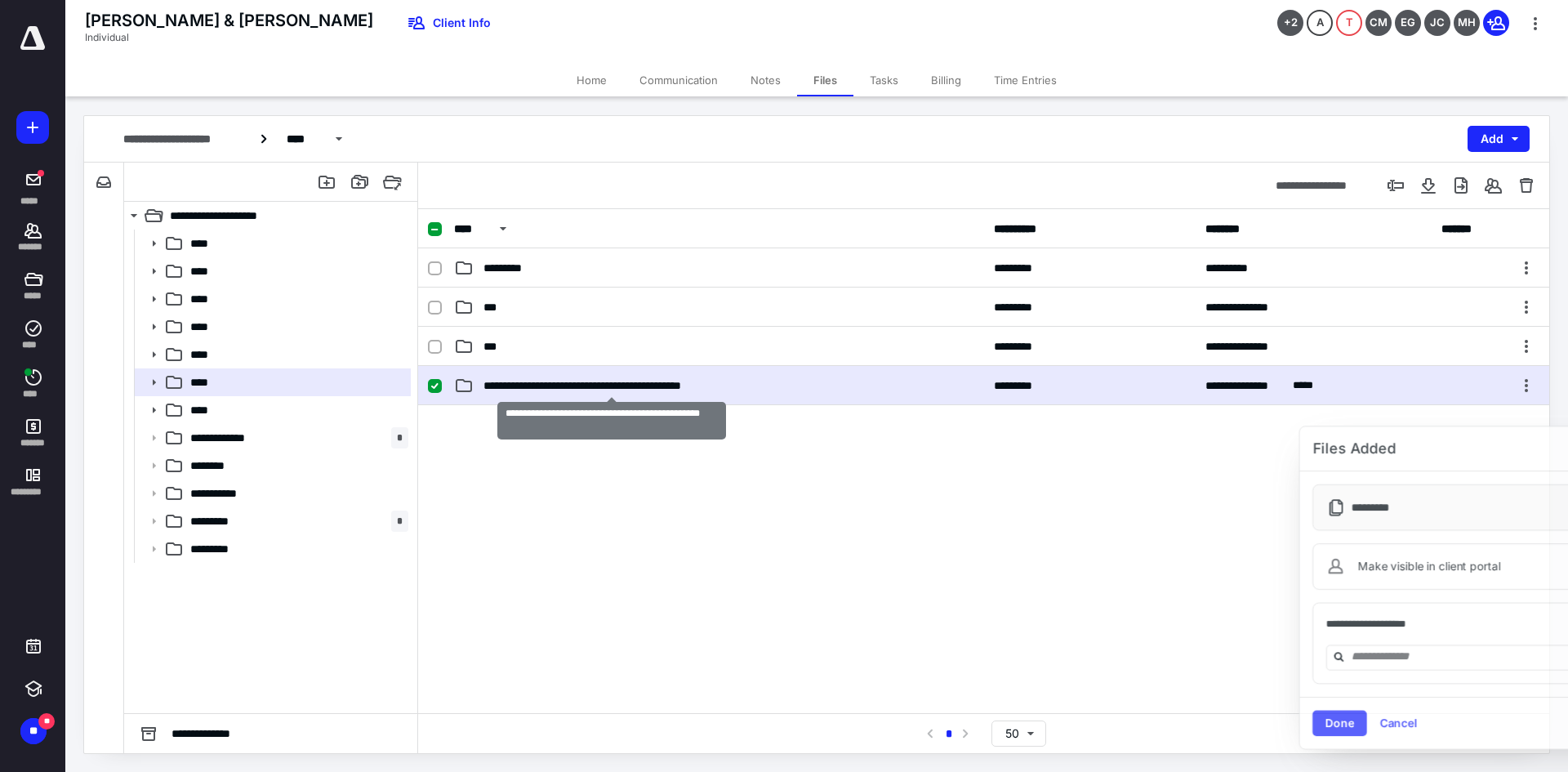 click on "**********" at bounding box center [612, 386] 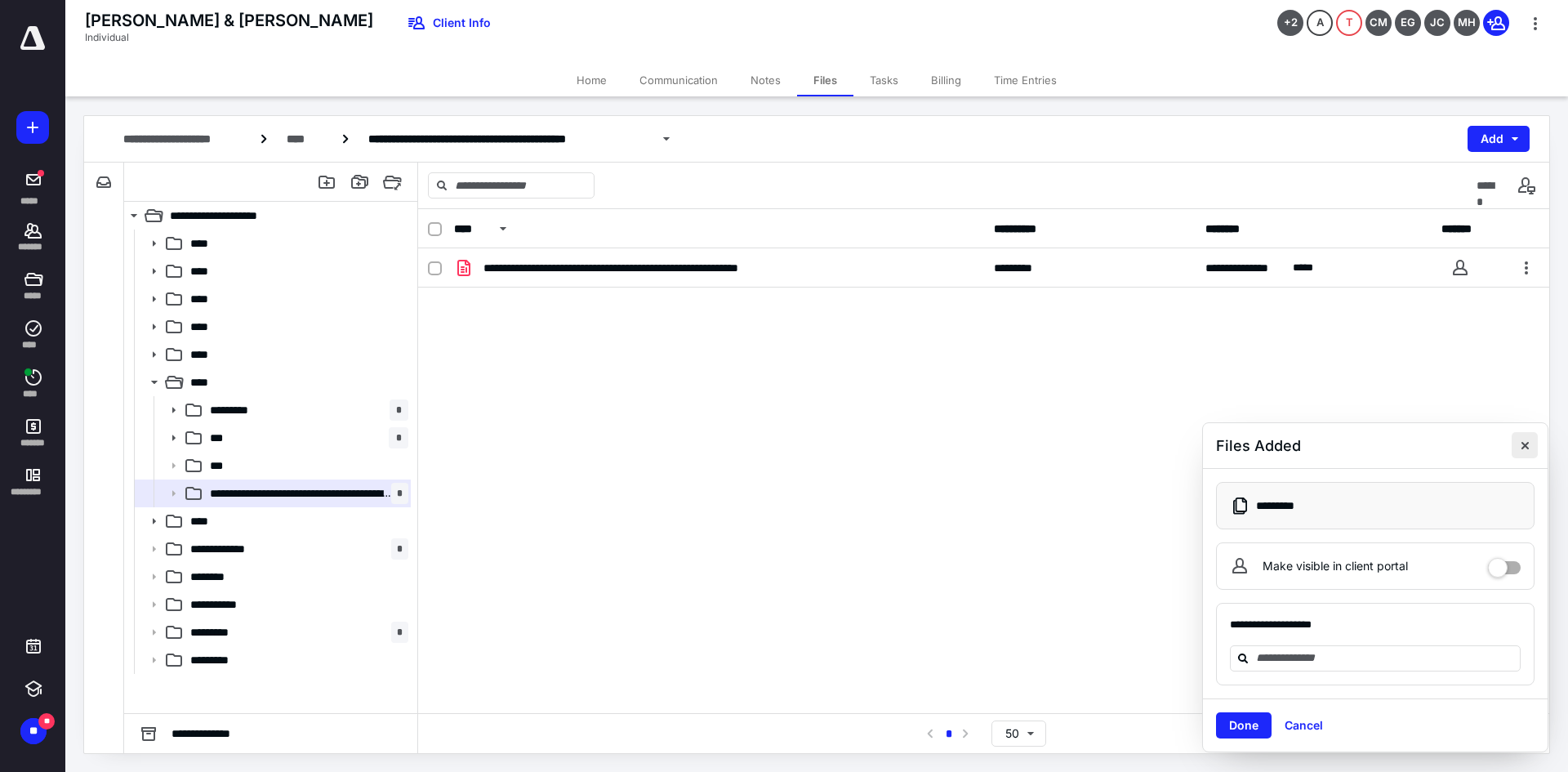 click at bounding box center (1525, 445) 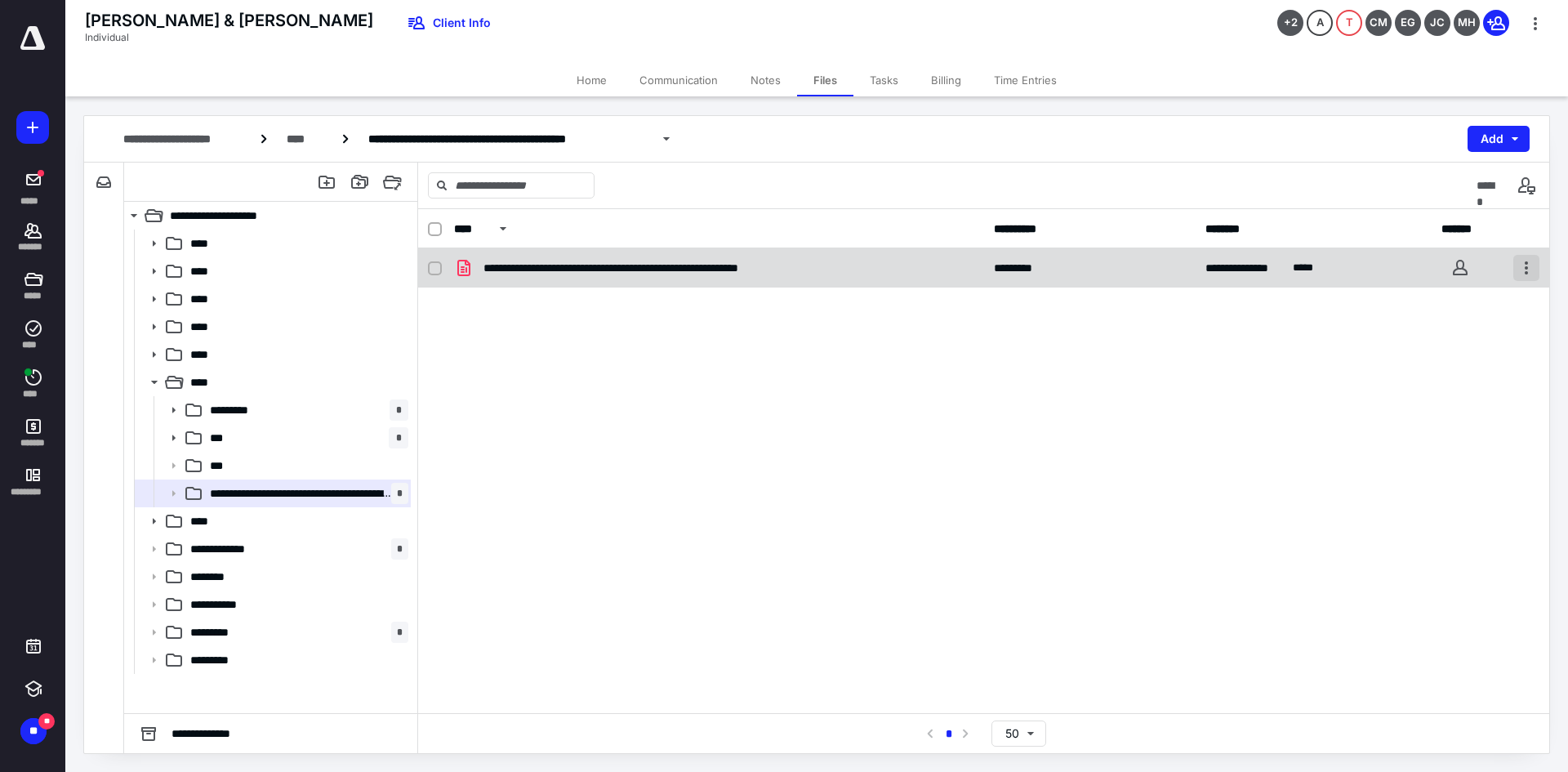 click at bounding box center [1526, 268] 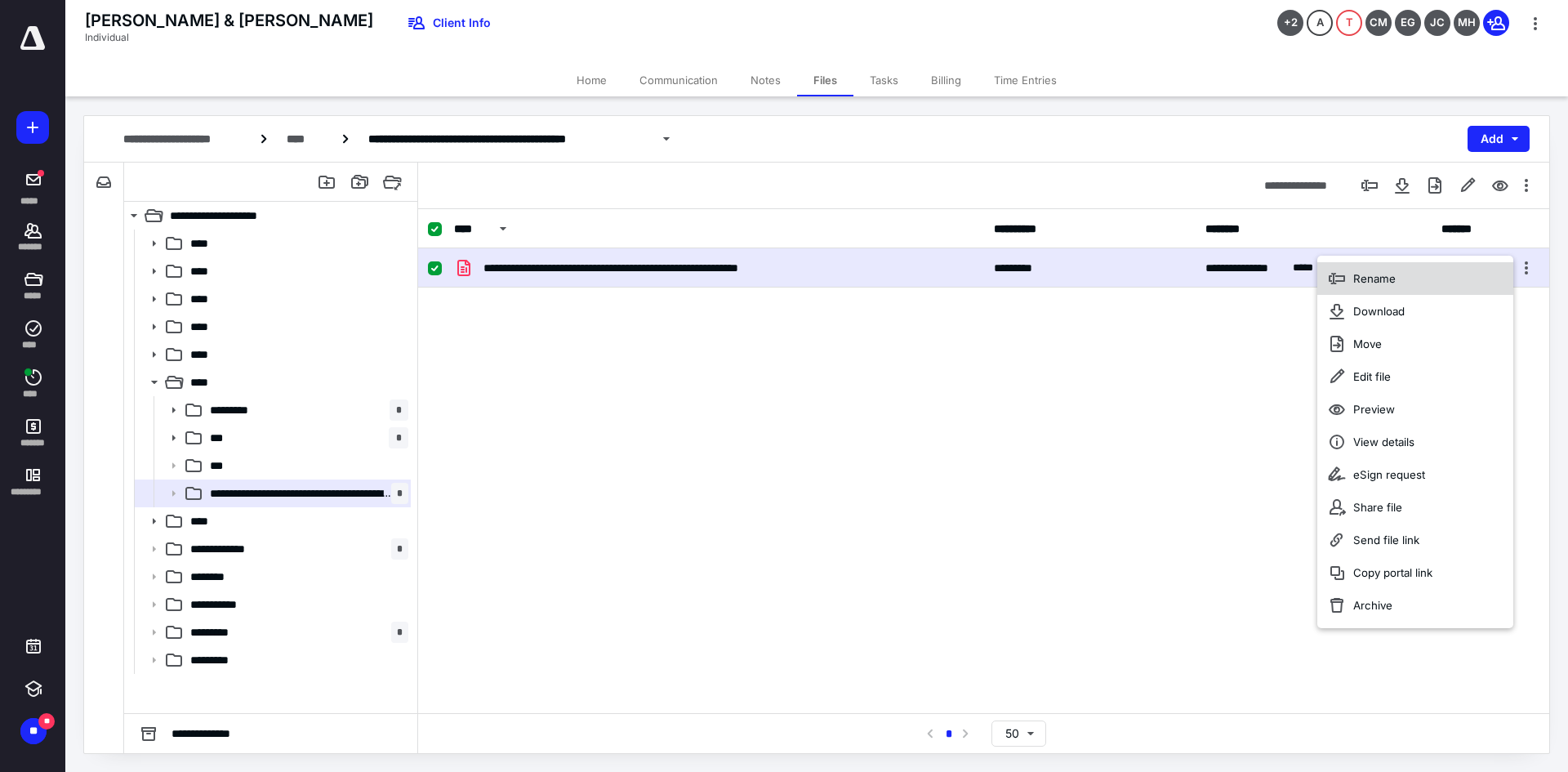 click on "Rename" at bounding box center [1374, 279] 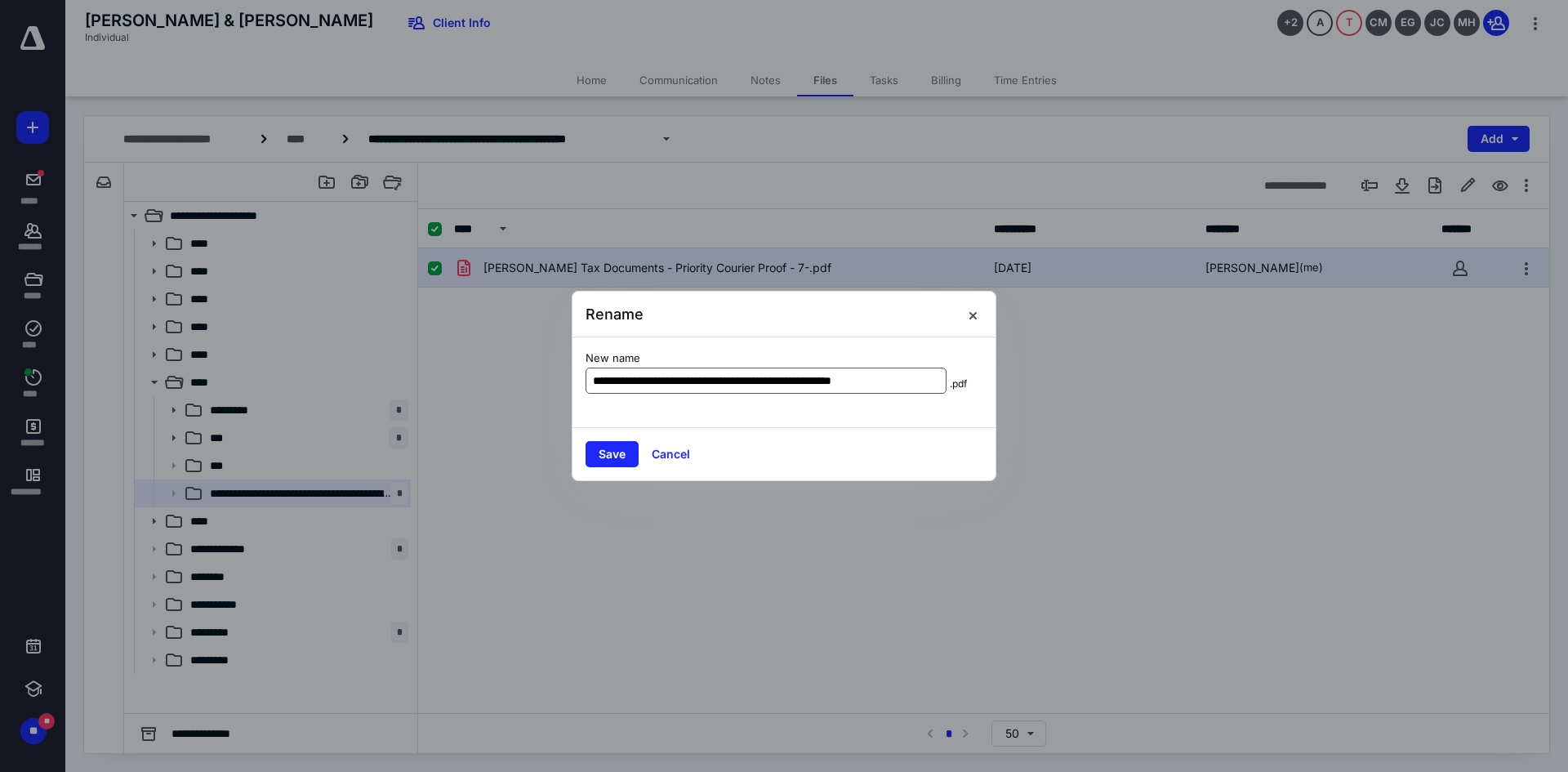 click on "**********" at bounding box center (766, 381) 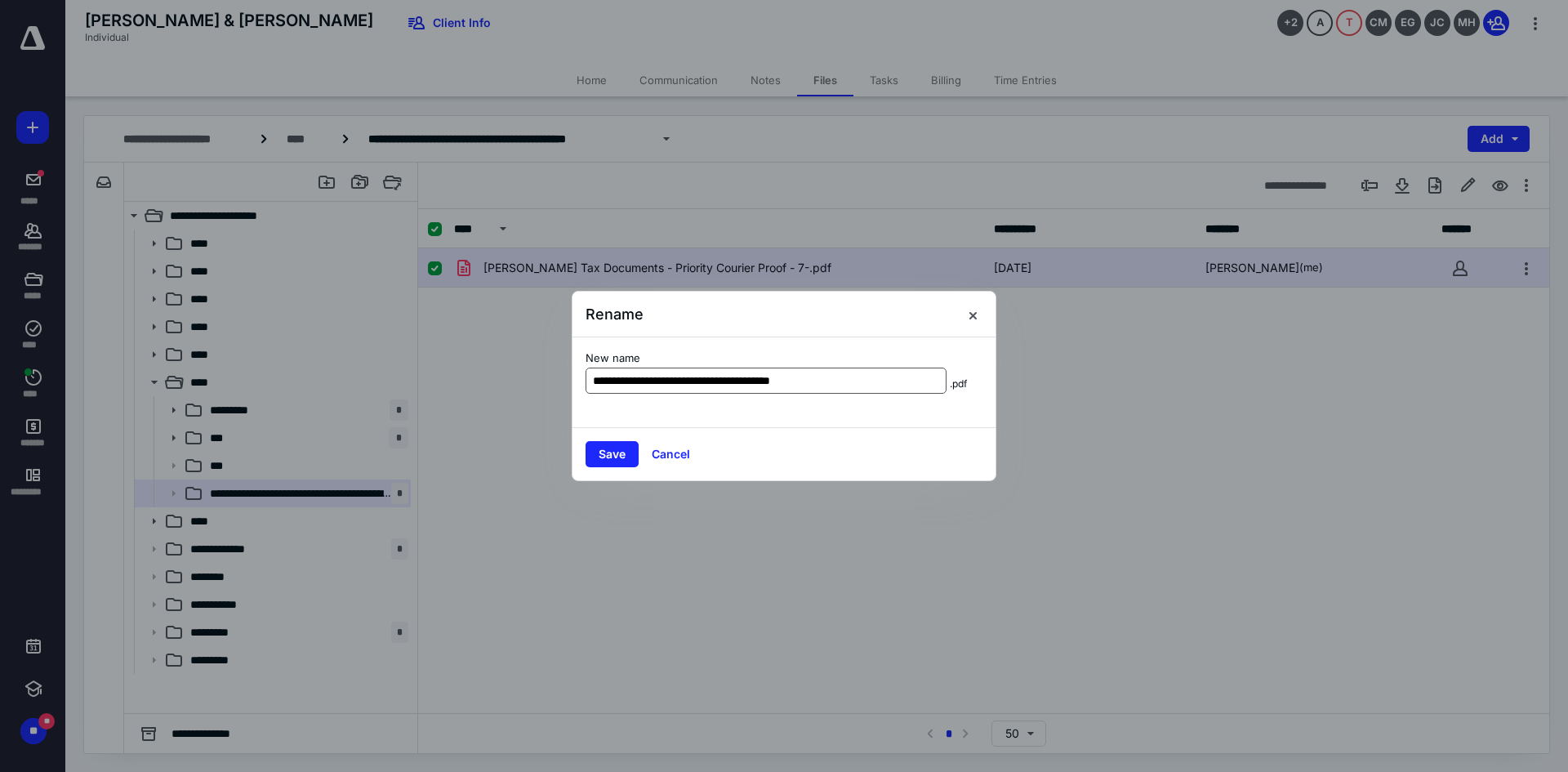 click on "**********" at bounding box center [766, 381] 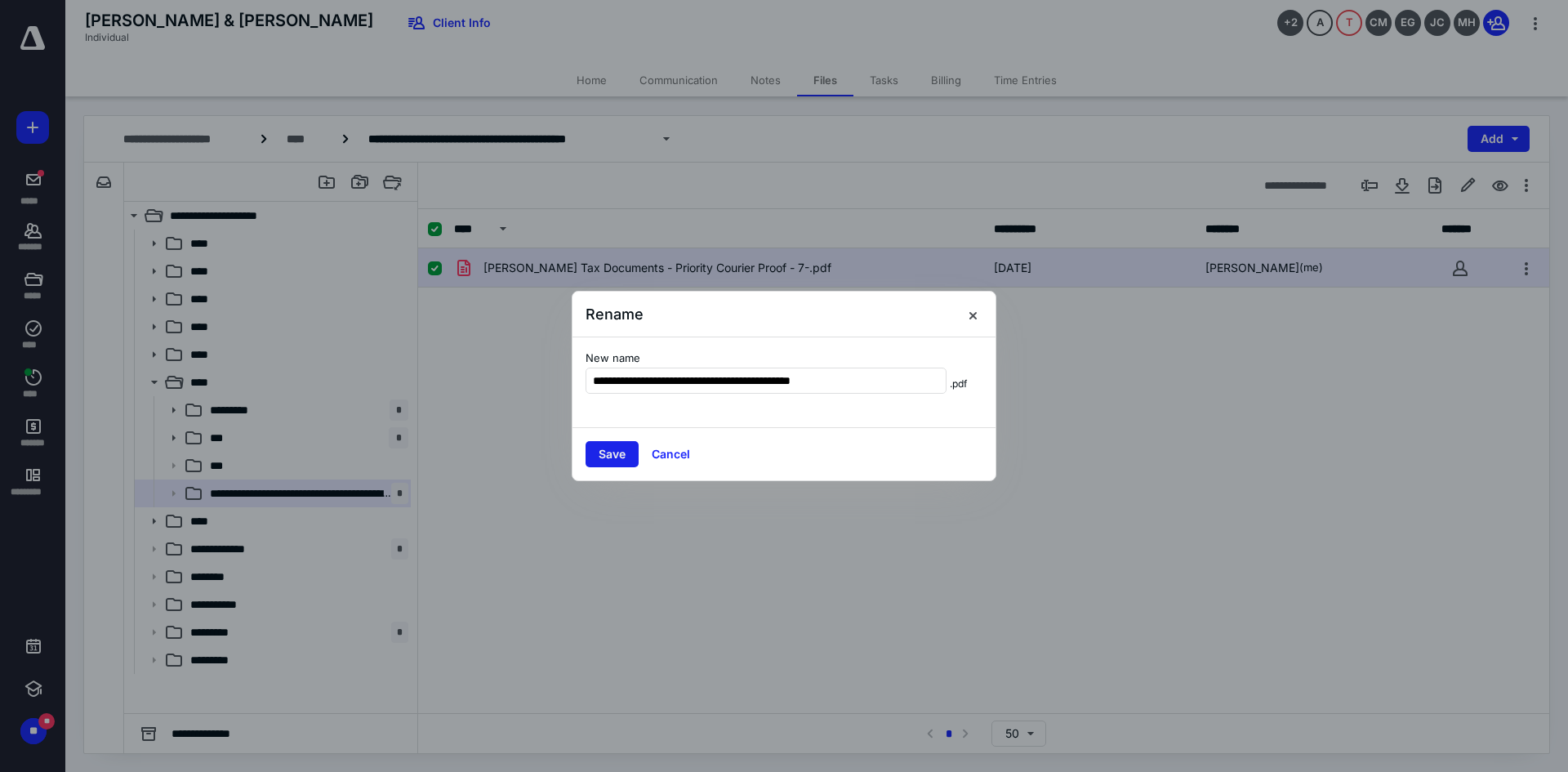 type on "**********" 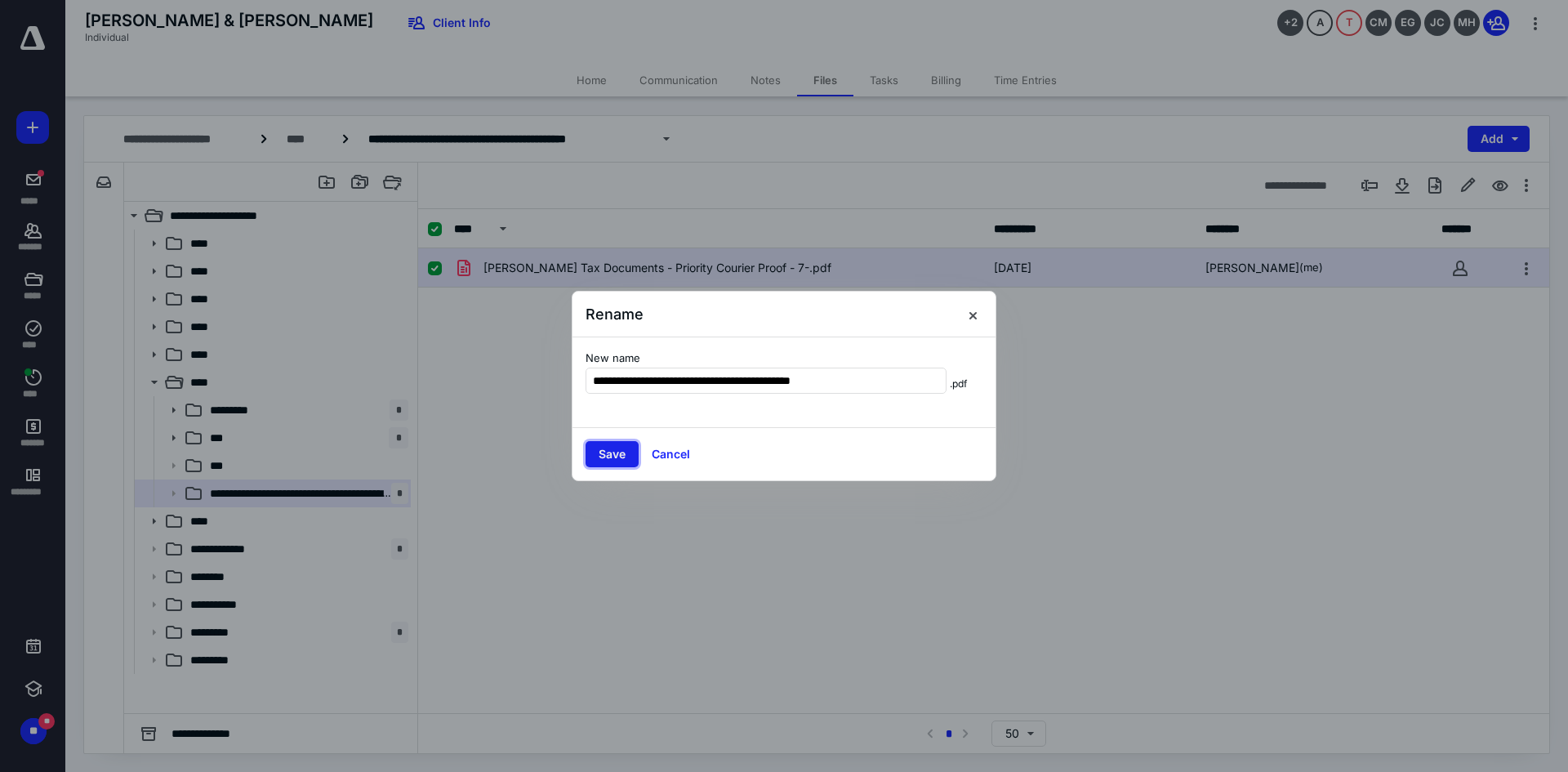 click on "Save" at bounding box center (612, 454) 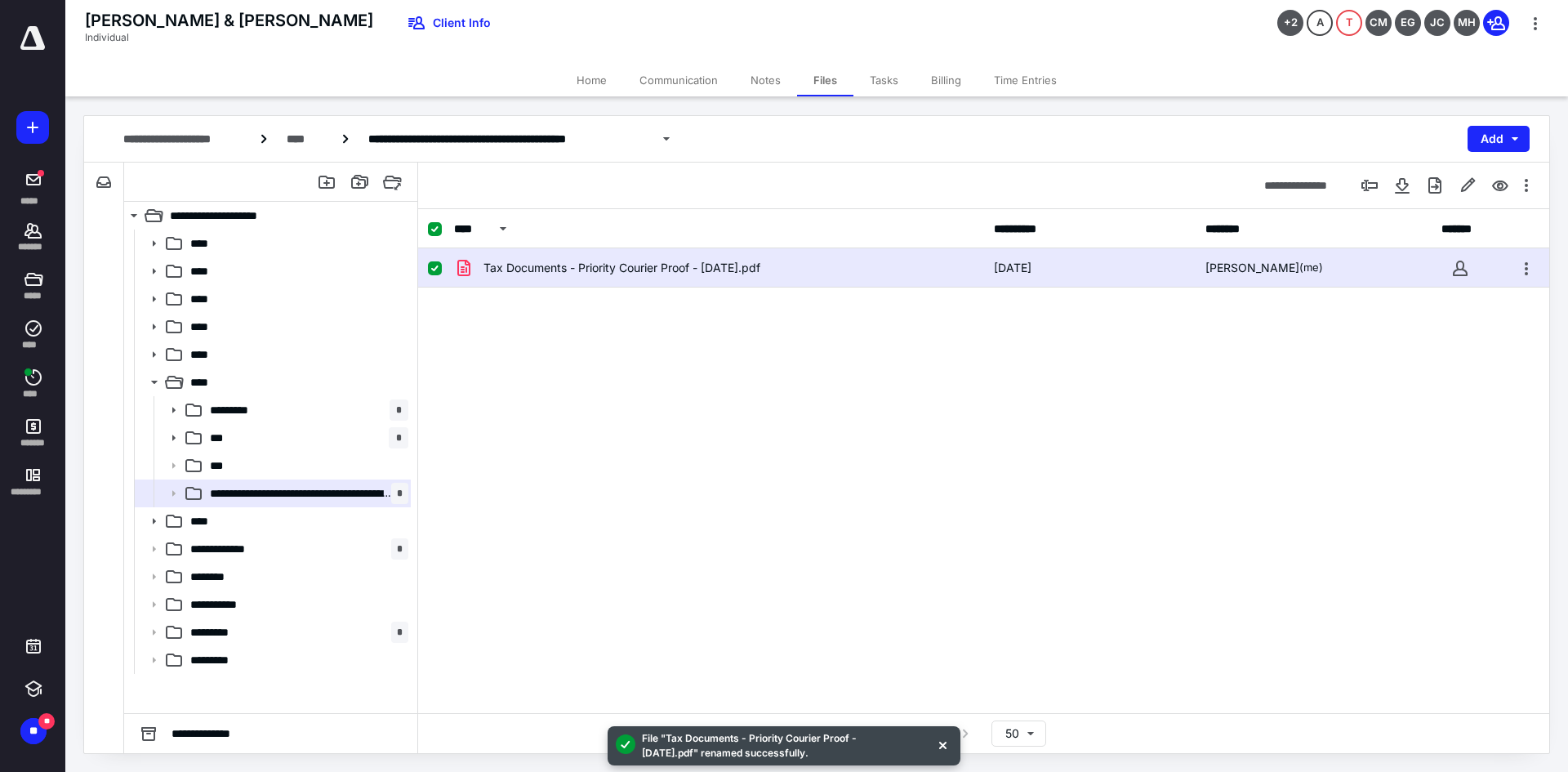 click on "Files" at bounding box center (825, 80) 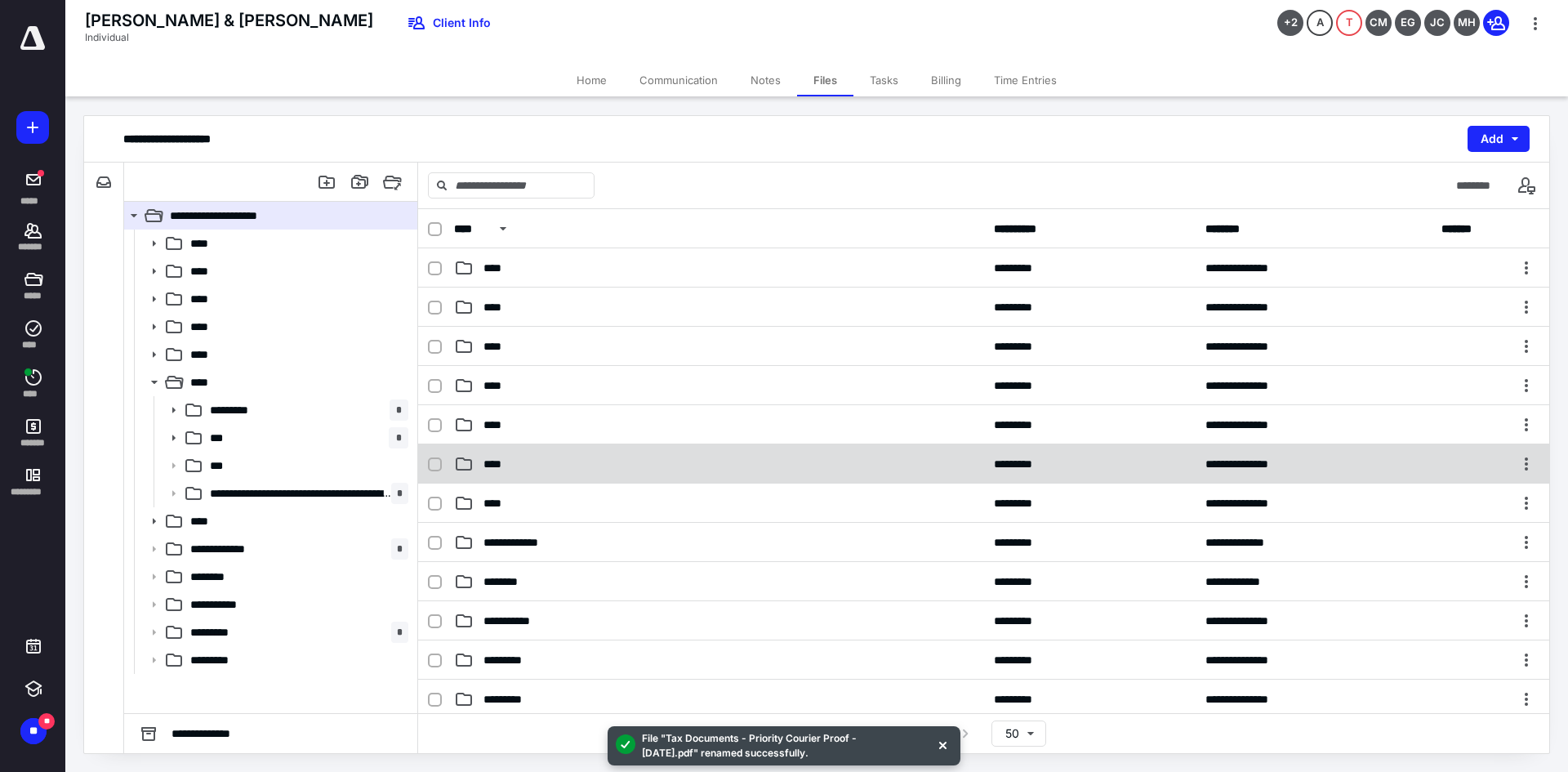 click on "****" at bounding box center [719, 464] 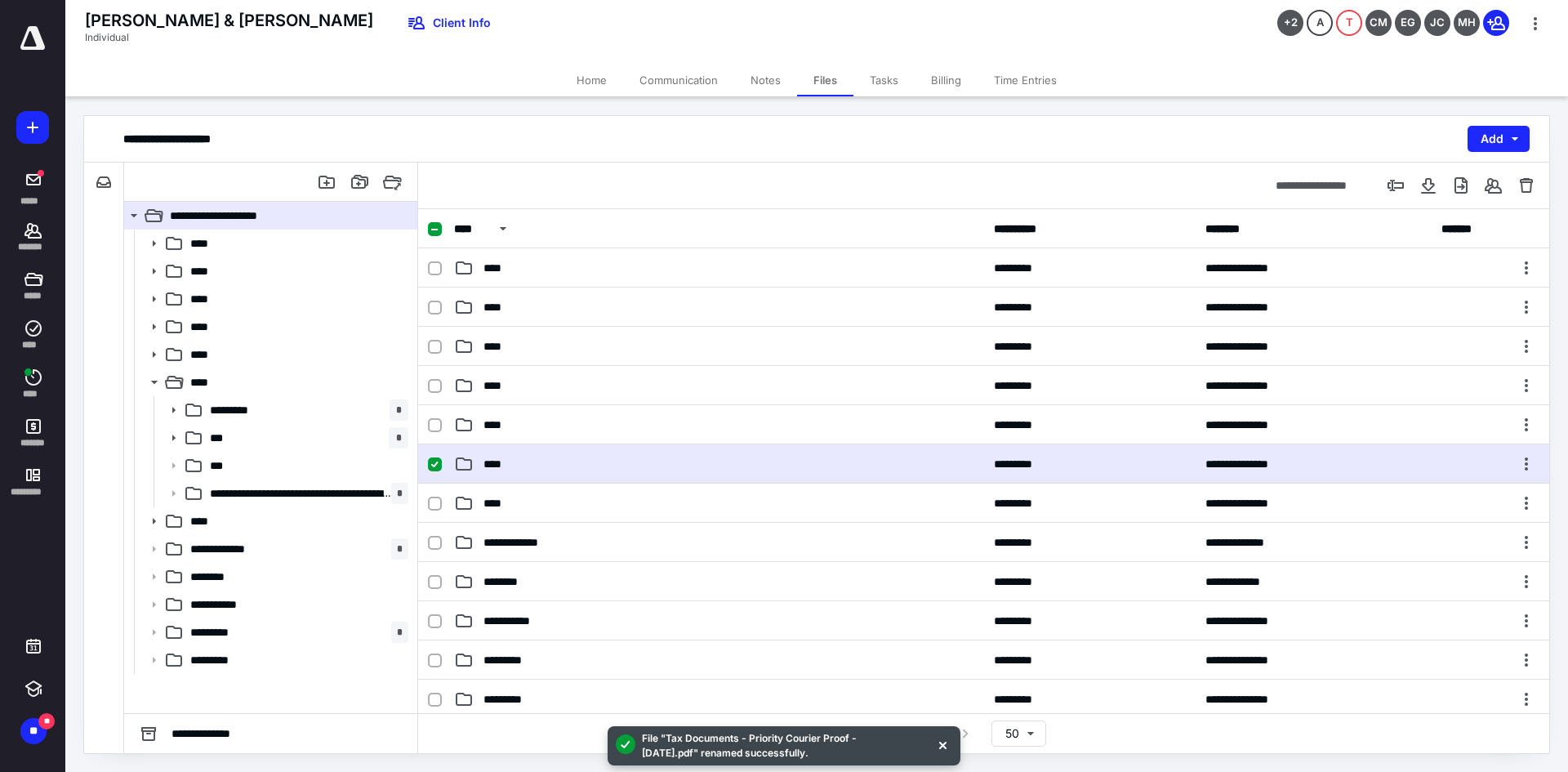 click on "****" at bounding box center [719, 464] 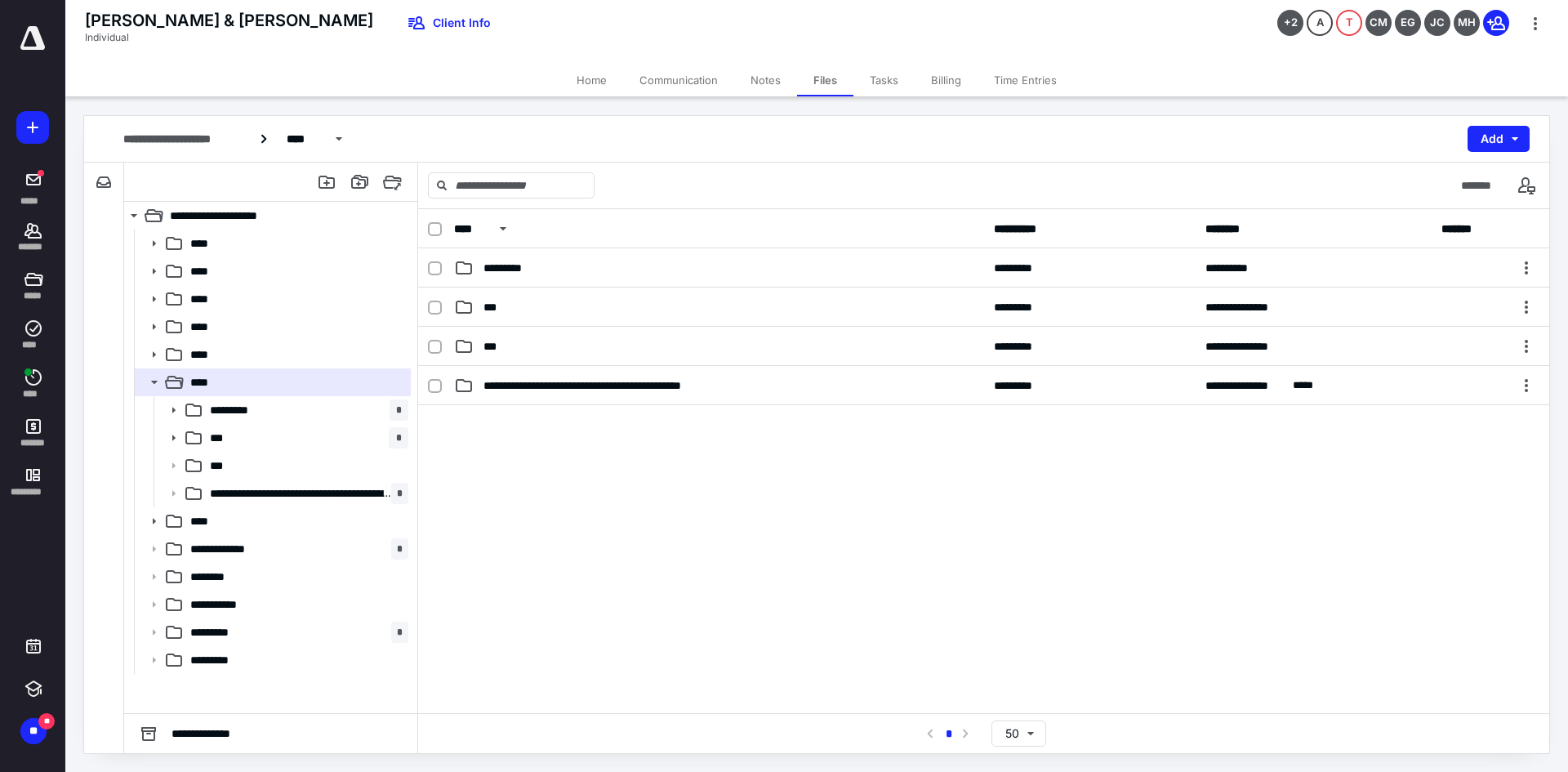 click at bounding box center [33, 38] 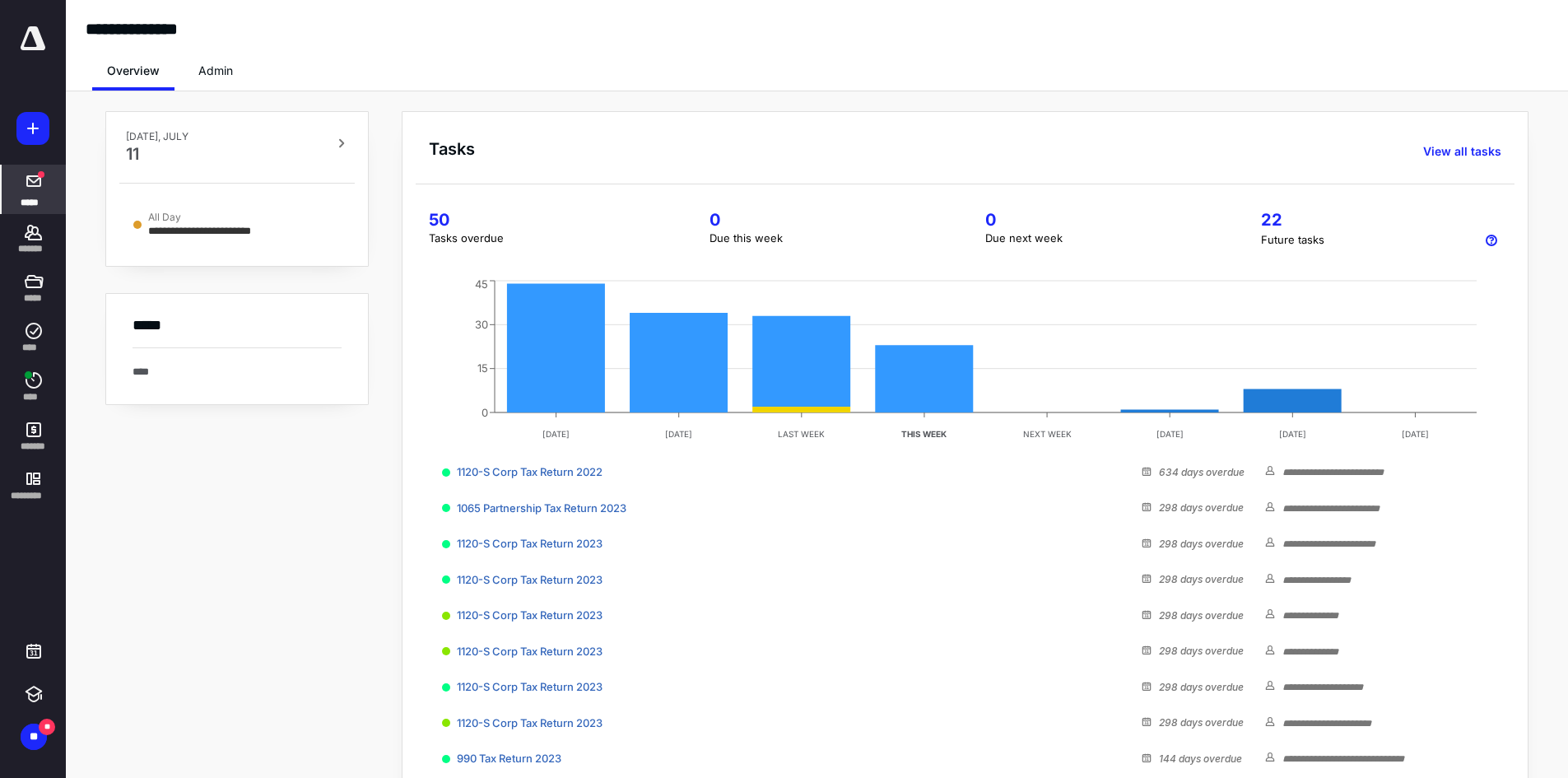 drag, startPoint x: 31, startPoint y: 237, endPoint x: 56, endPoint y: 209, distance: 37.536649 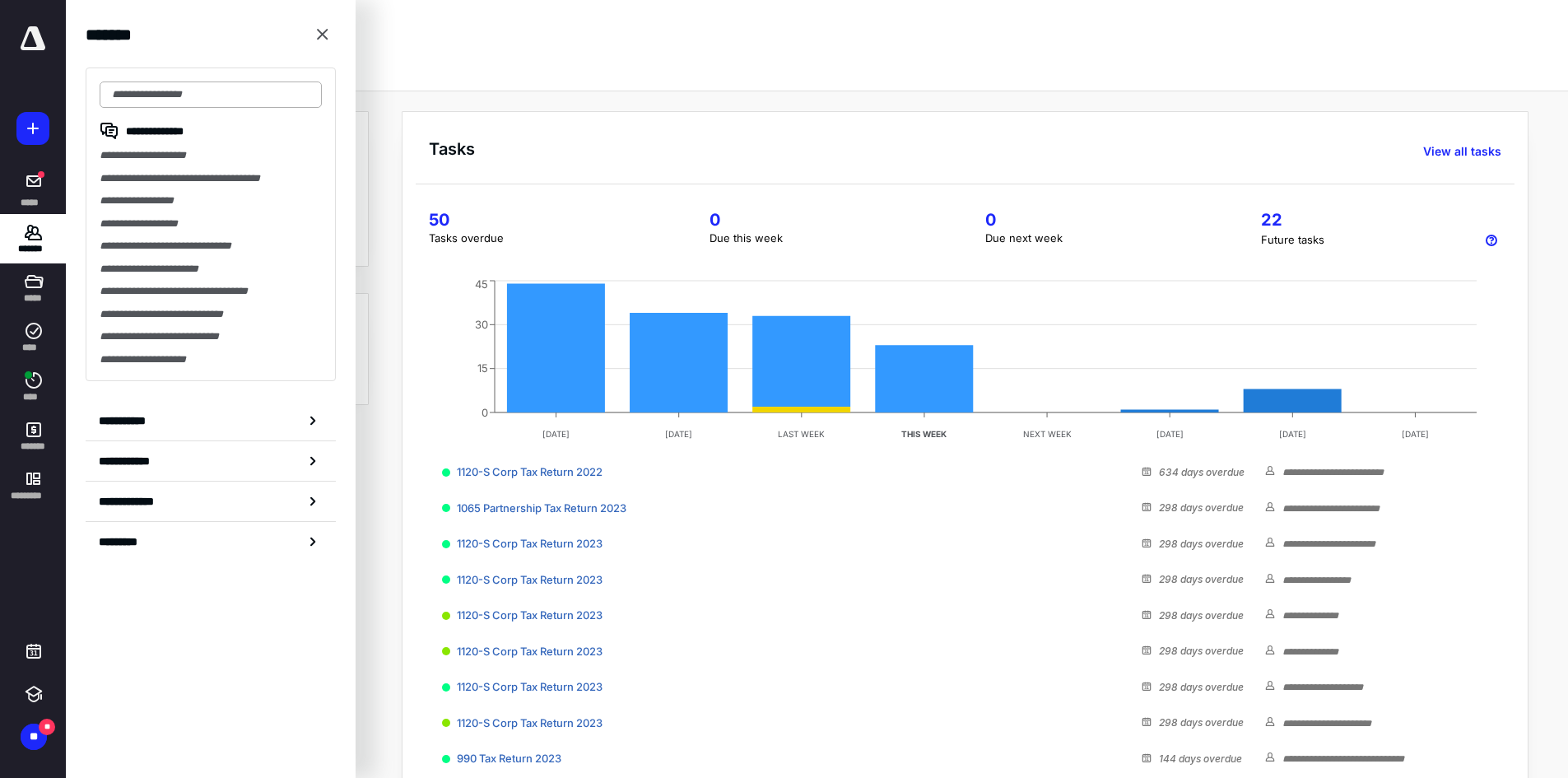 click at bounding box center [211, 95] 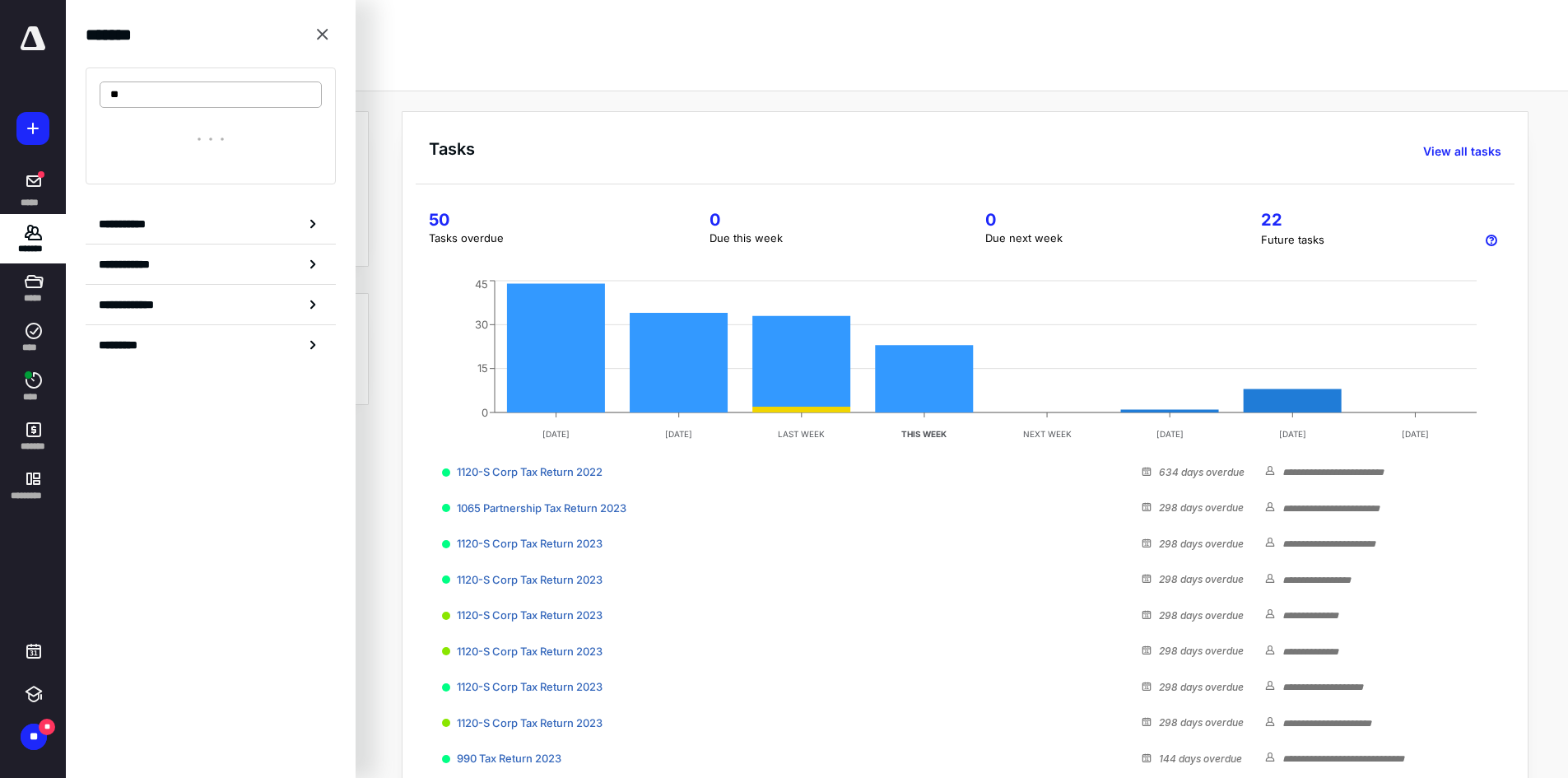 type on "*" 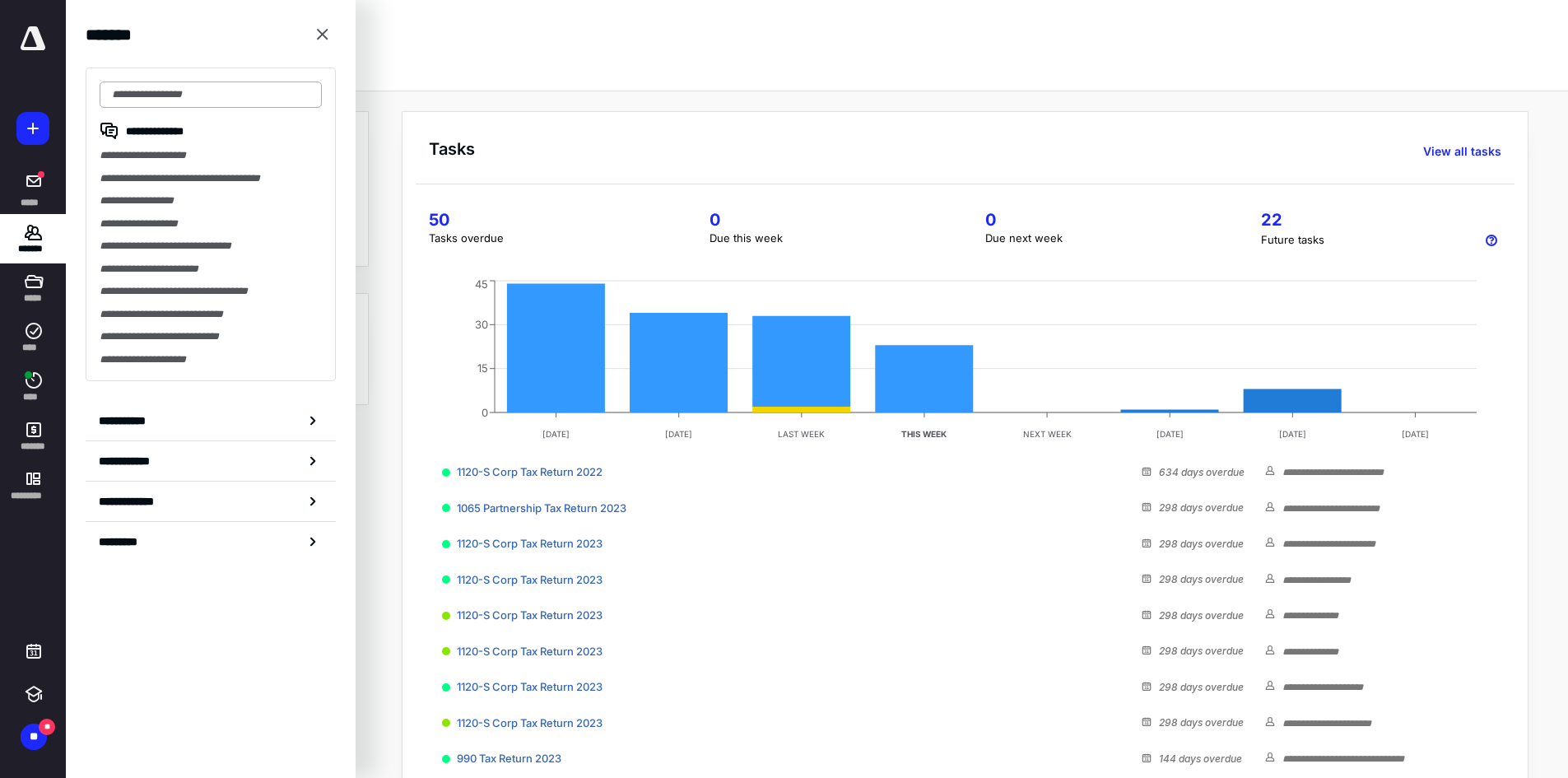 click at bounding box center (211, 95) 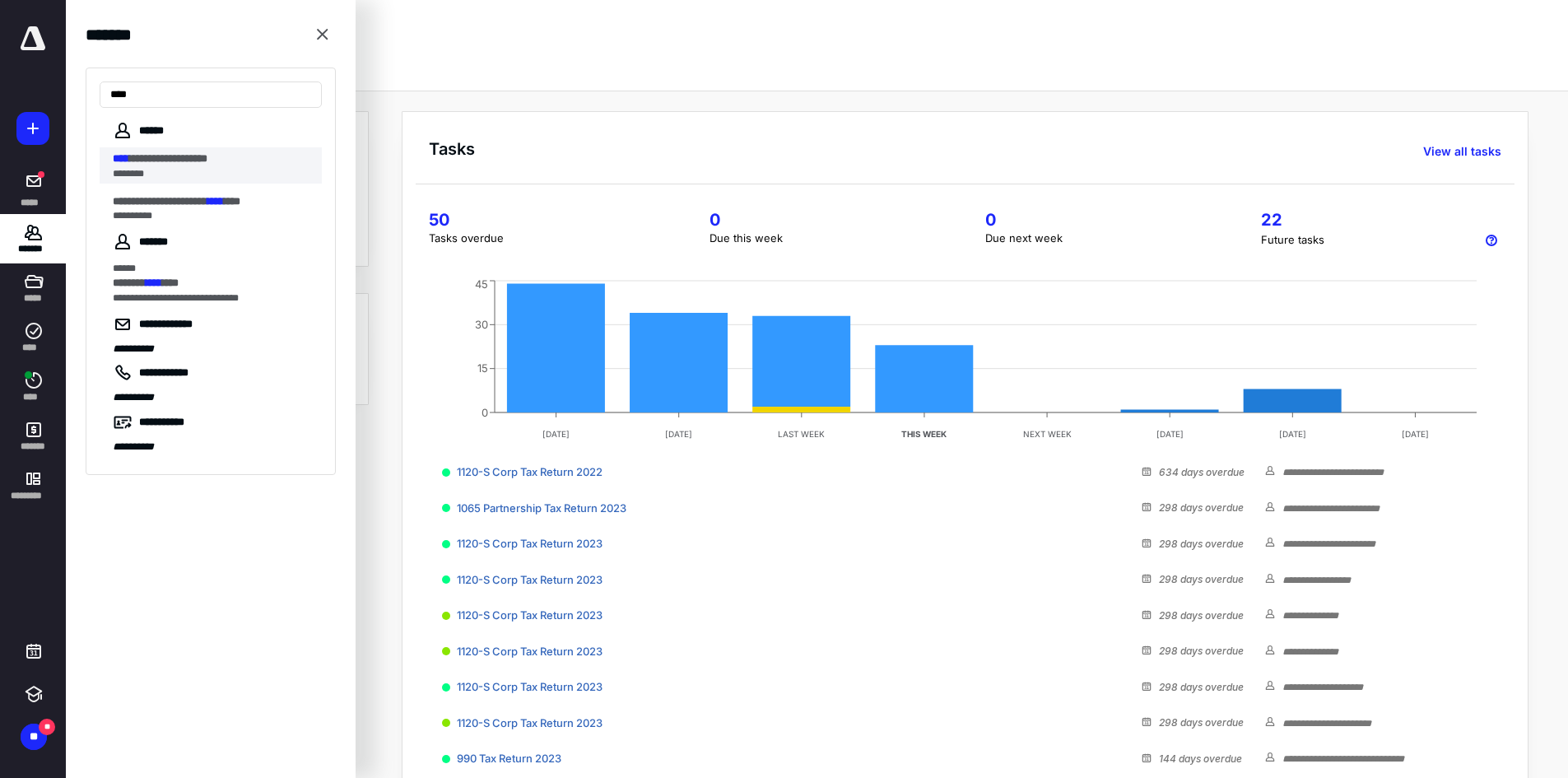 type on "****" 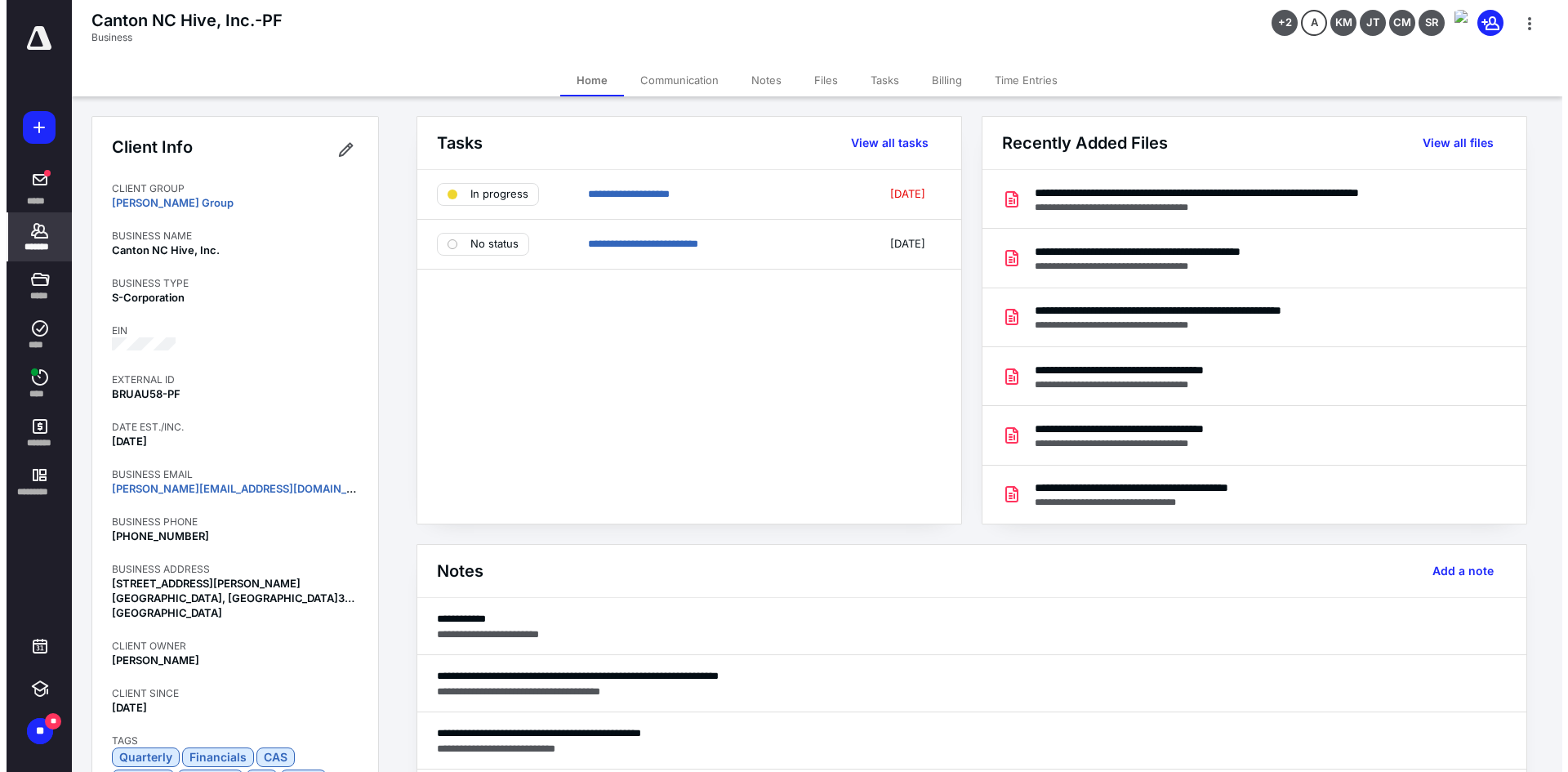 scroll, scrollTop: 433, scrollLeft: 0, axis: vertical 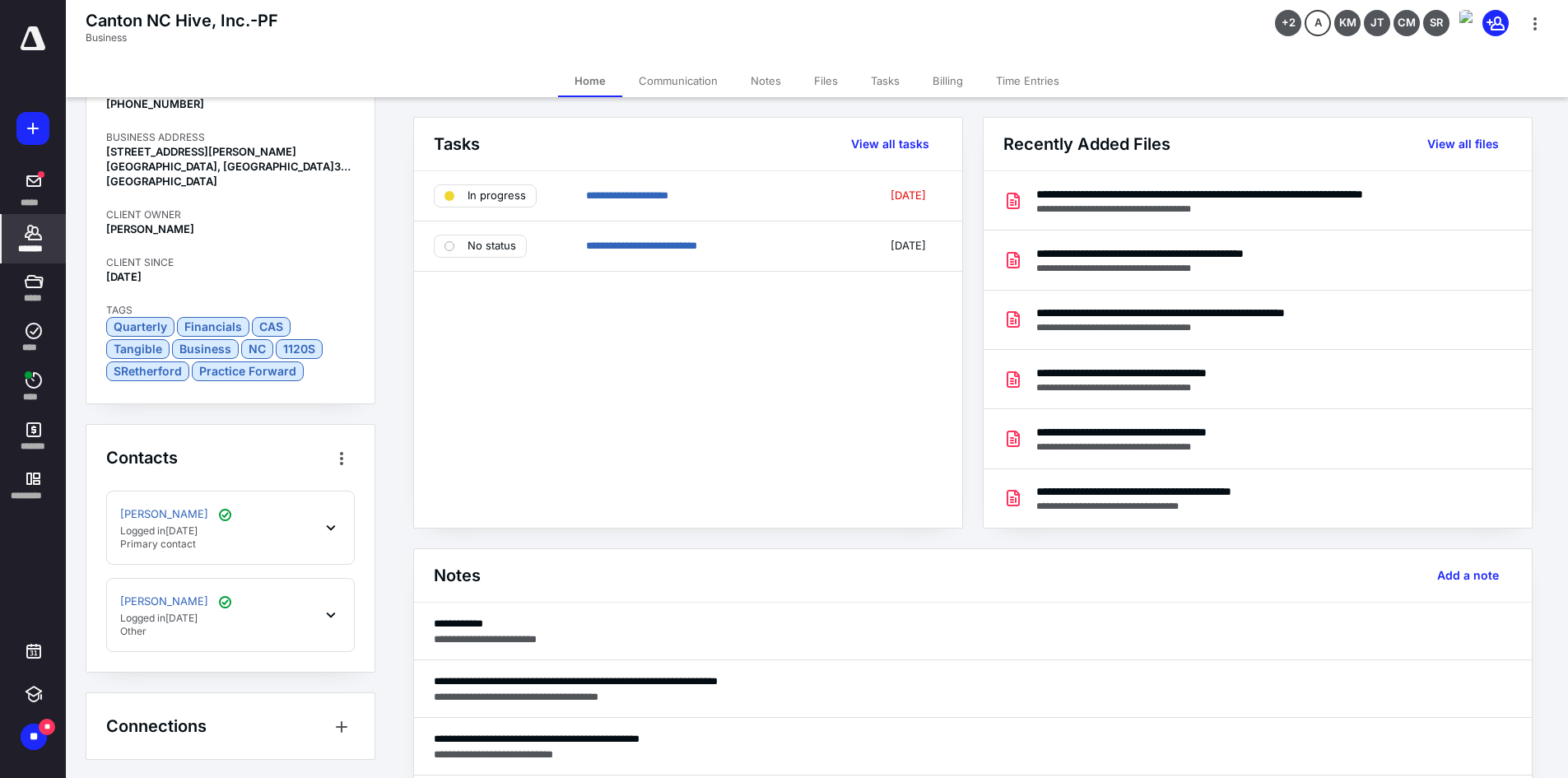 click on "Files" at bounding box center [826, 81] 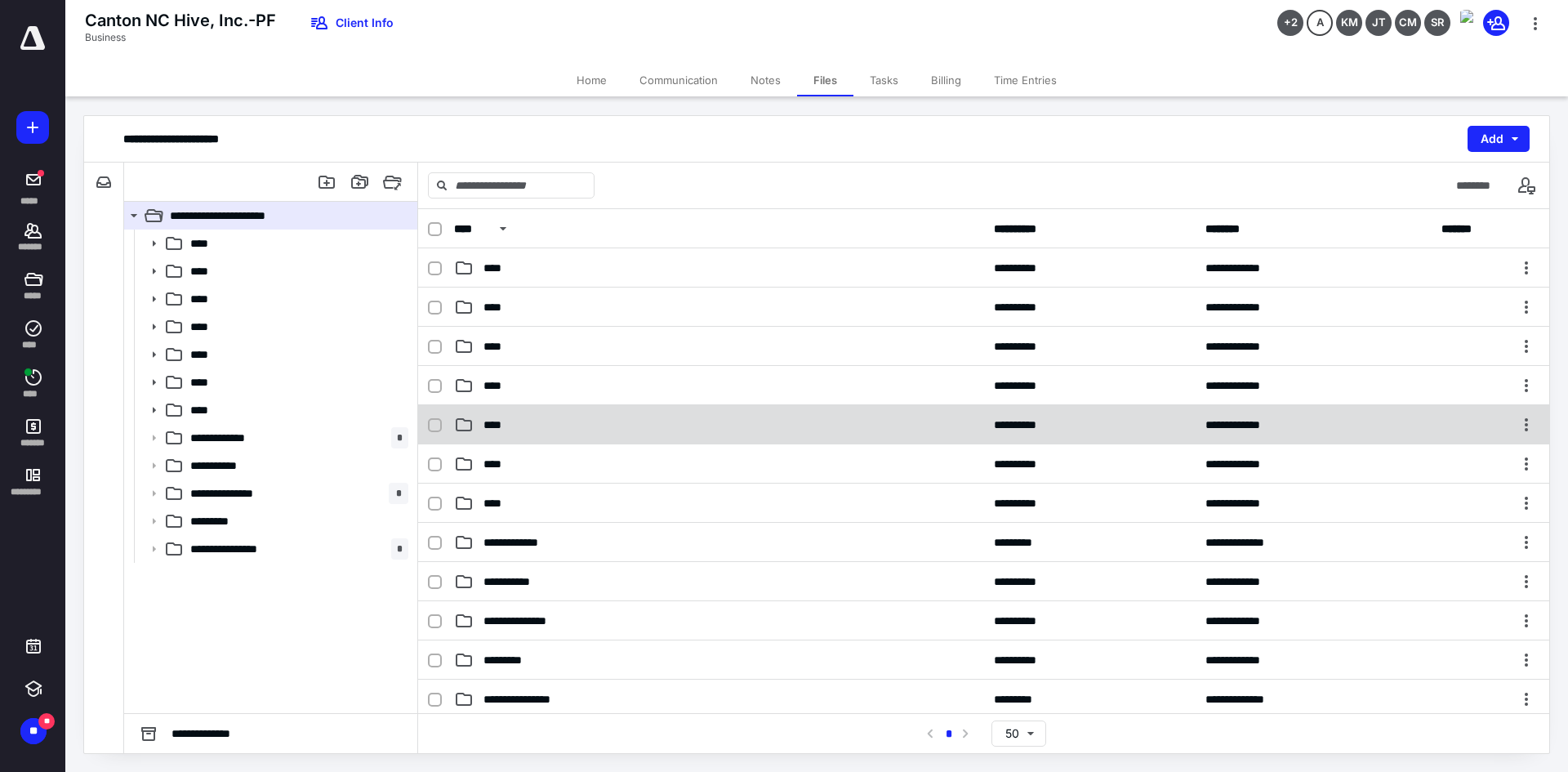 click on "****" at bounding box center (719, 425) 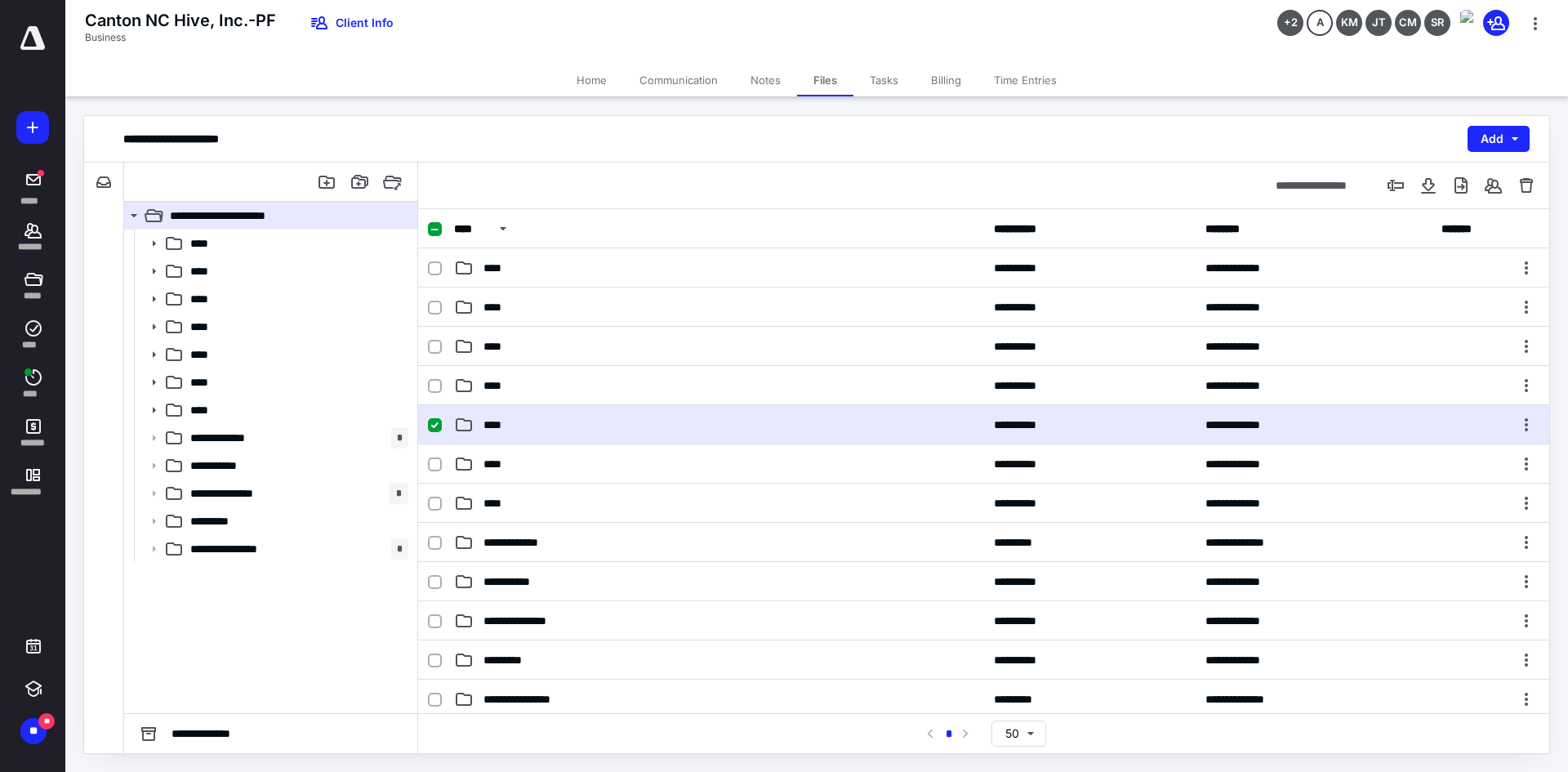click on "****" at bounding box center (719, 425) 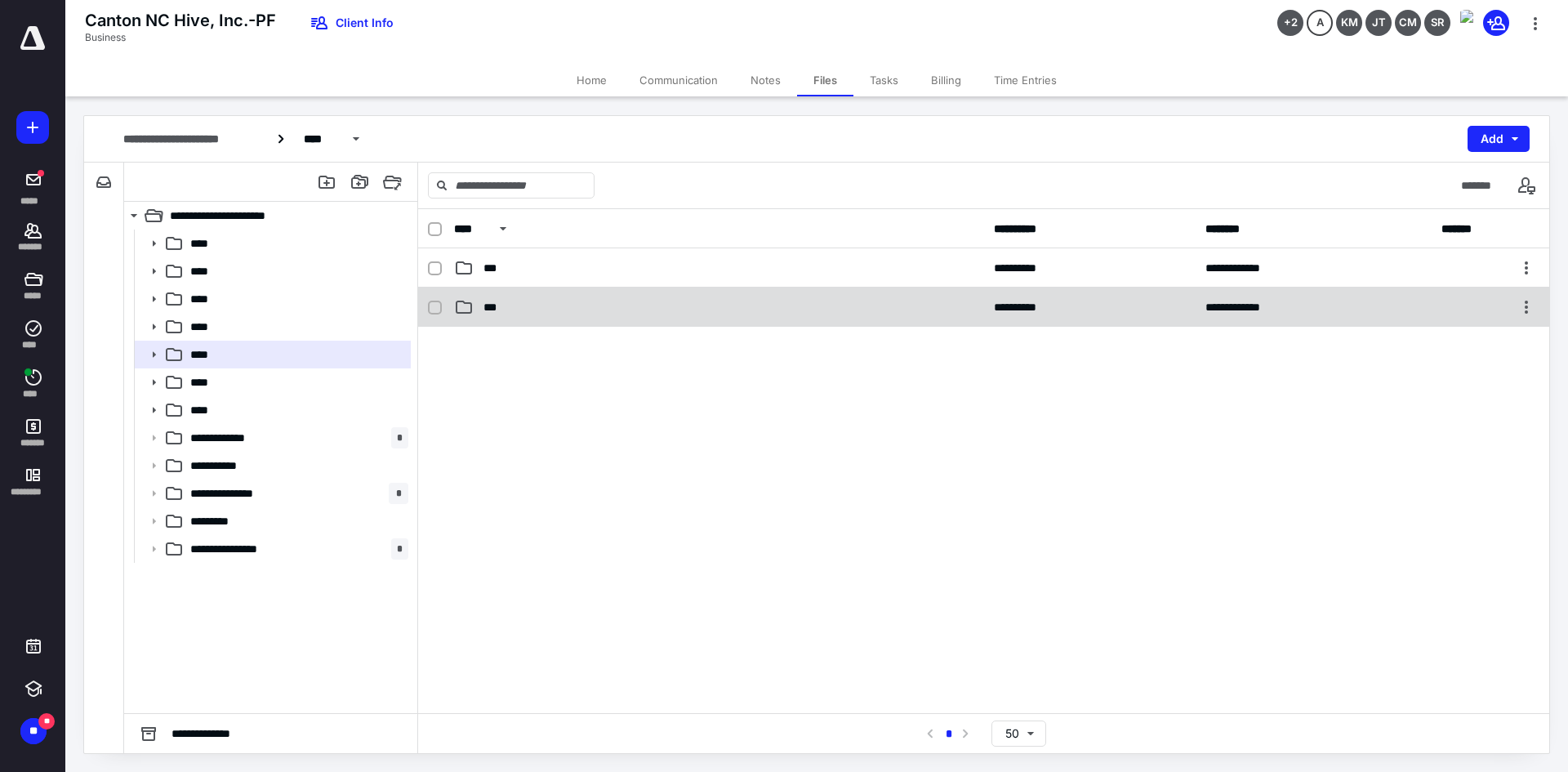 click on "**********" at bounding box center (983, 307) 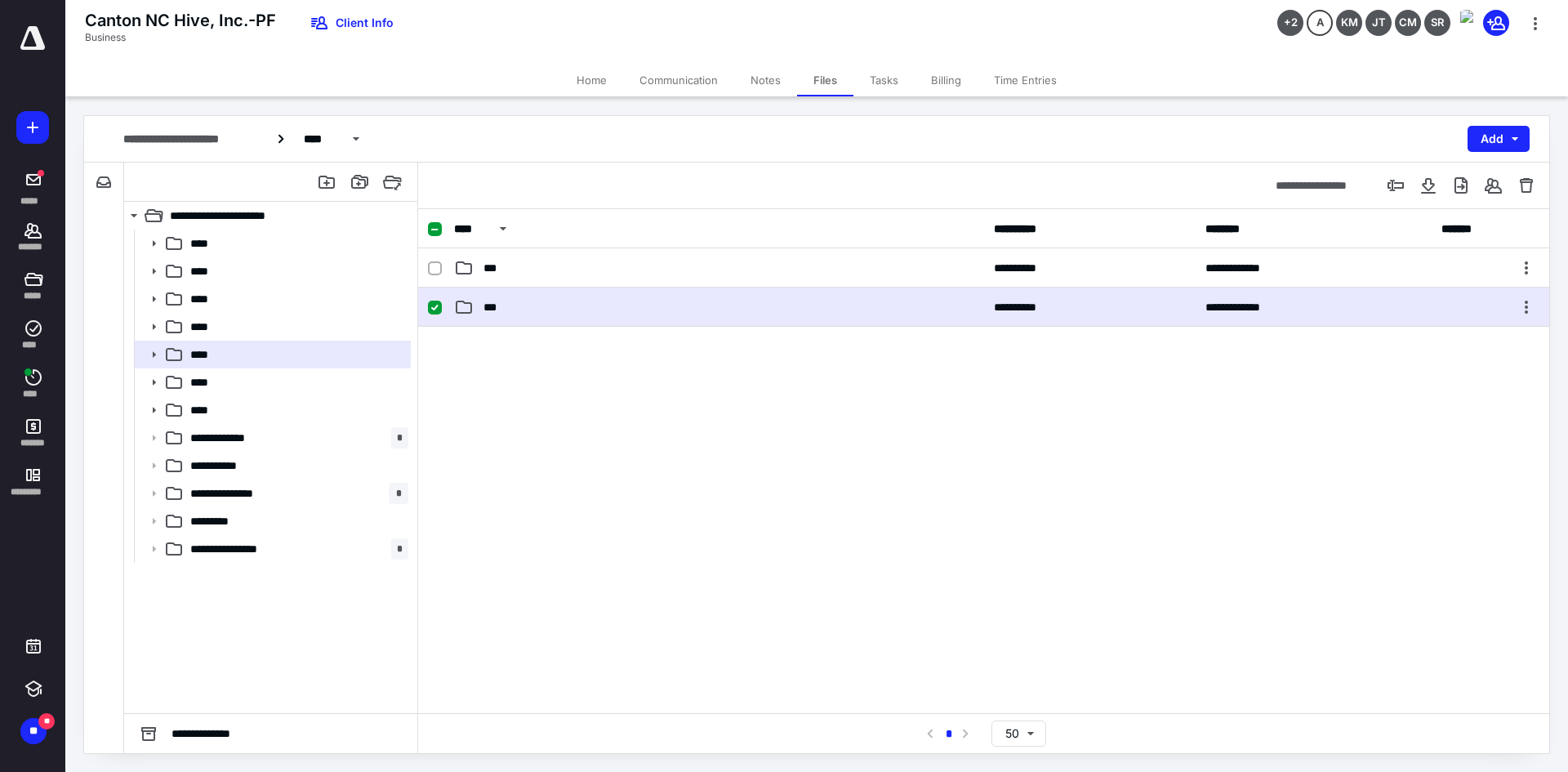 click on "**********" at bounding box center [983, 307] 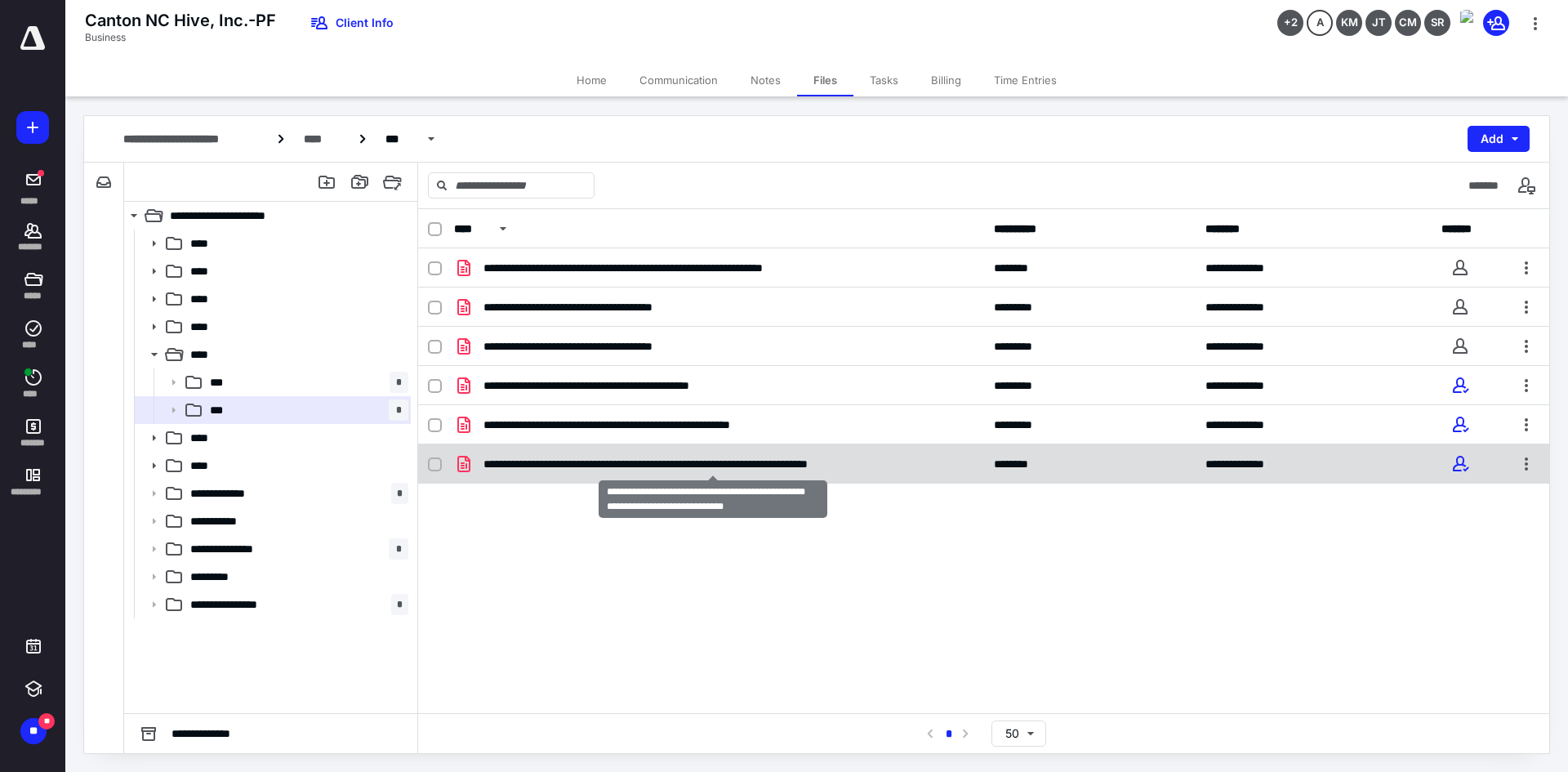 click on "**********" at bounding box center [713, 464] 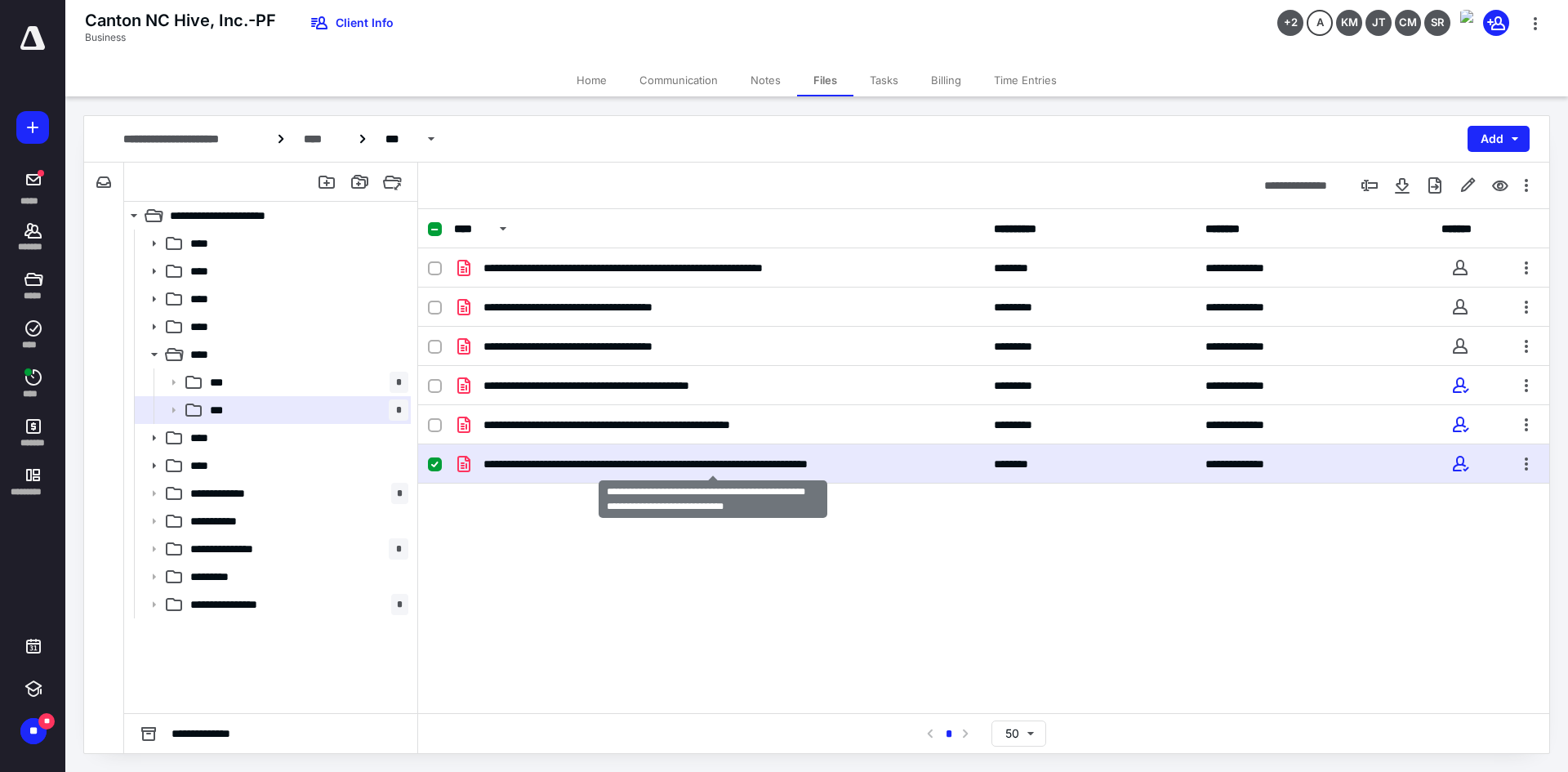 click on "**********" at bounding box center [713, 464] 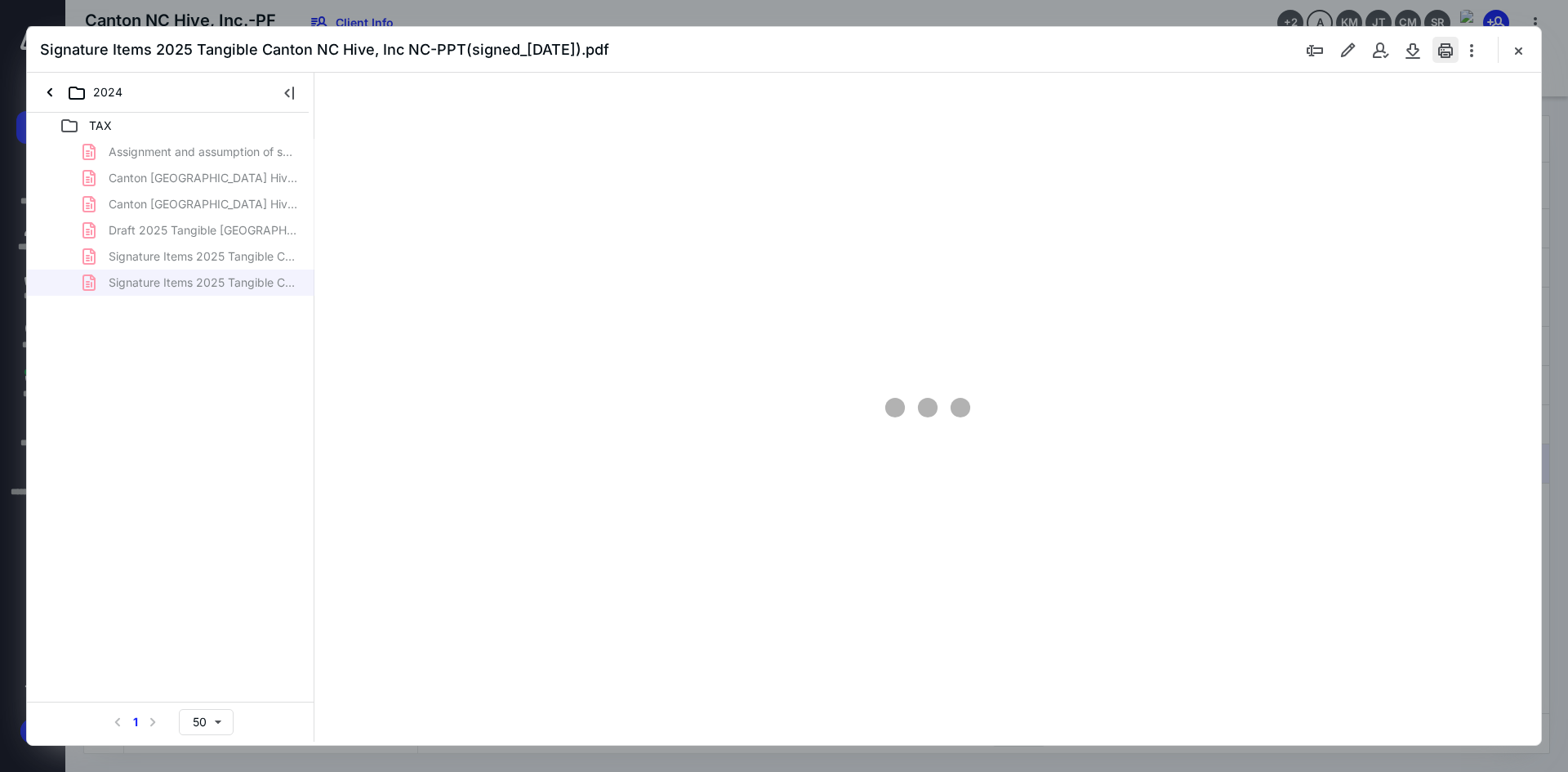 scroll, scrollTop: 0, scrollLeft: 0, axis: both 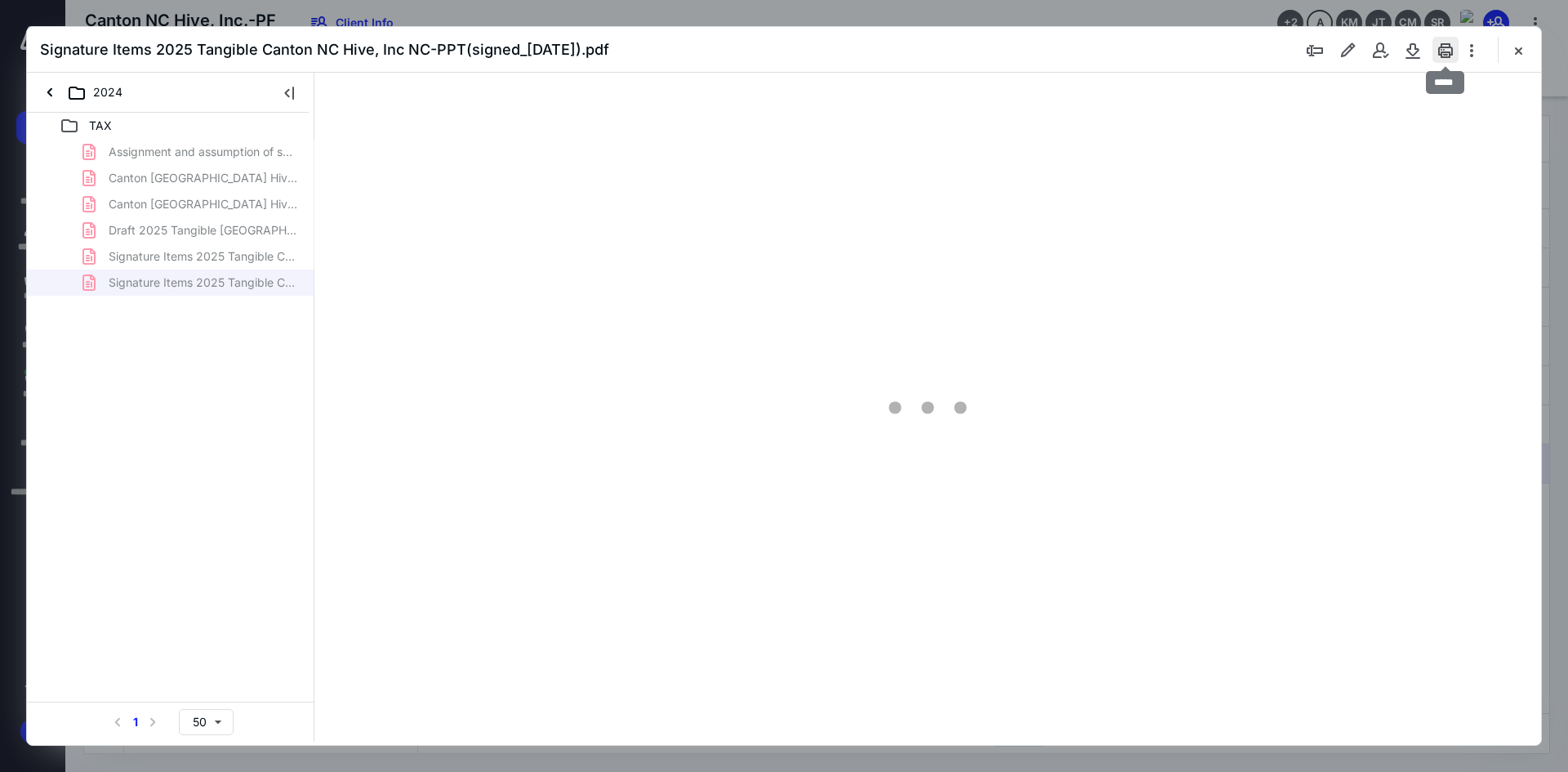 type on "241" 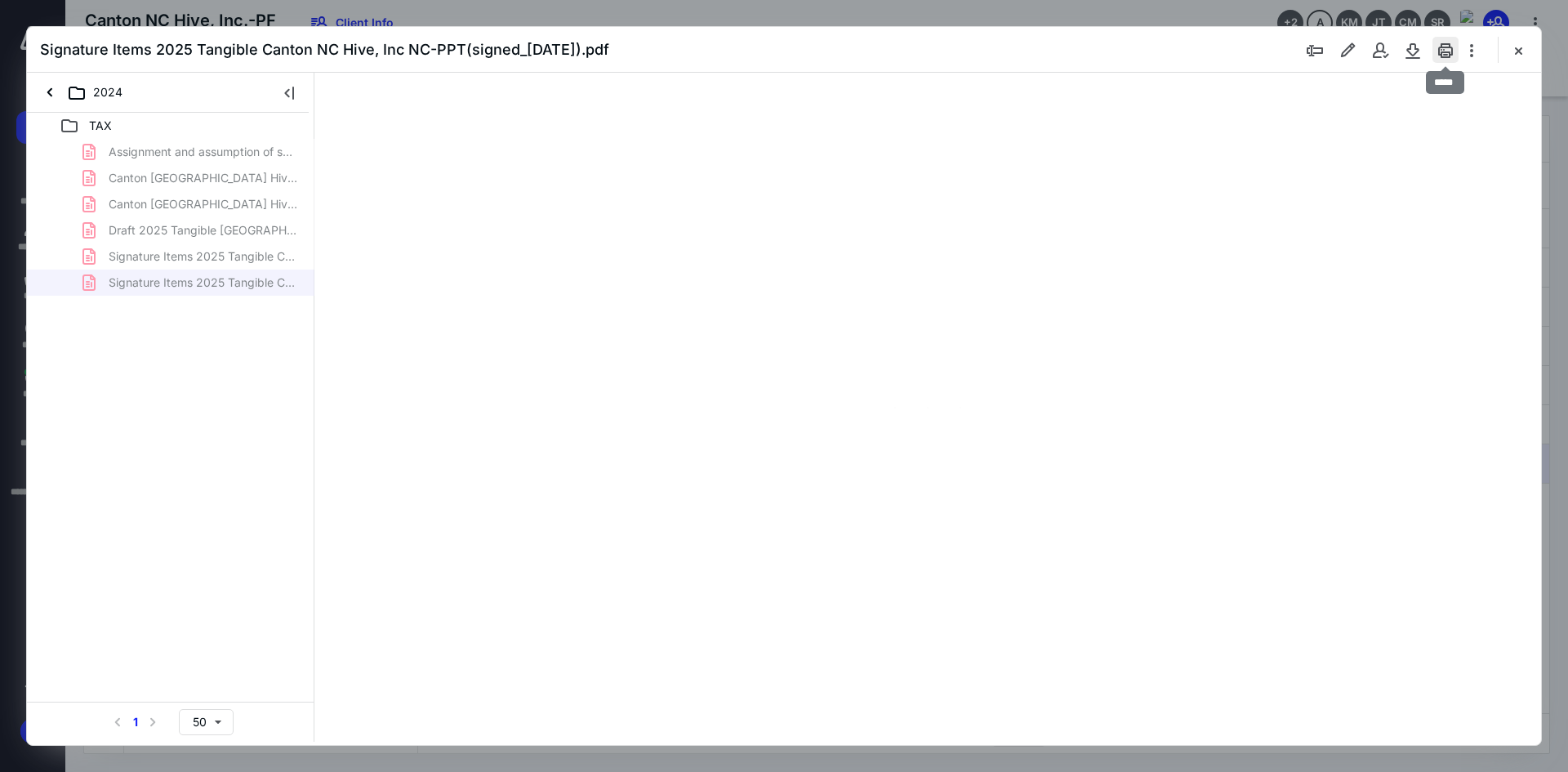 scroll, scrollTop: 70, scrollLeft: 175, axis: both 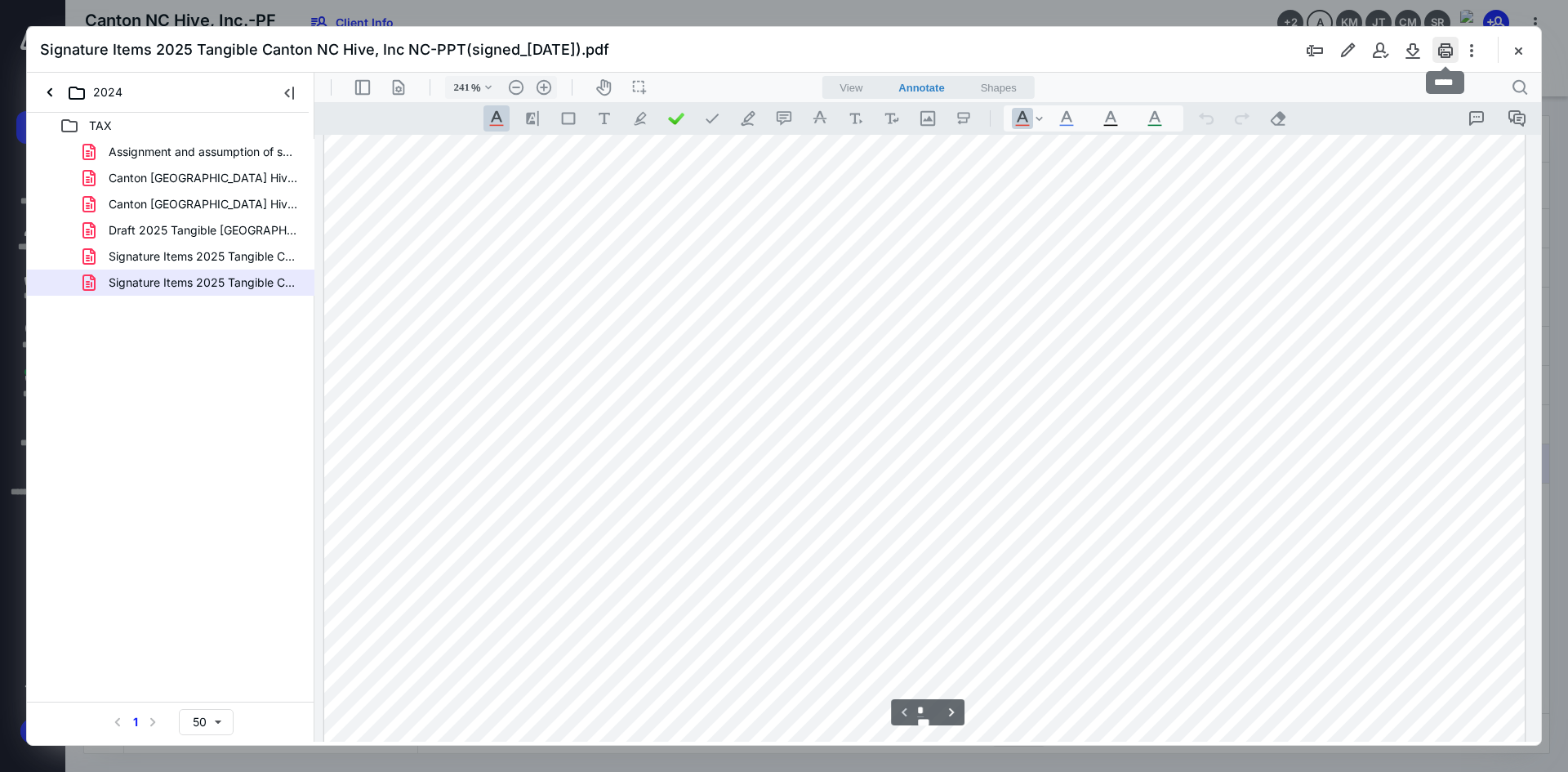 click at bounding box center (1446, 50) 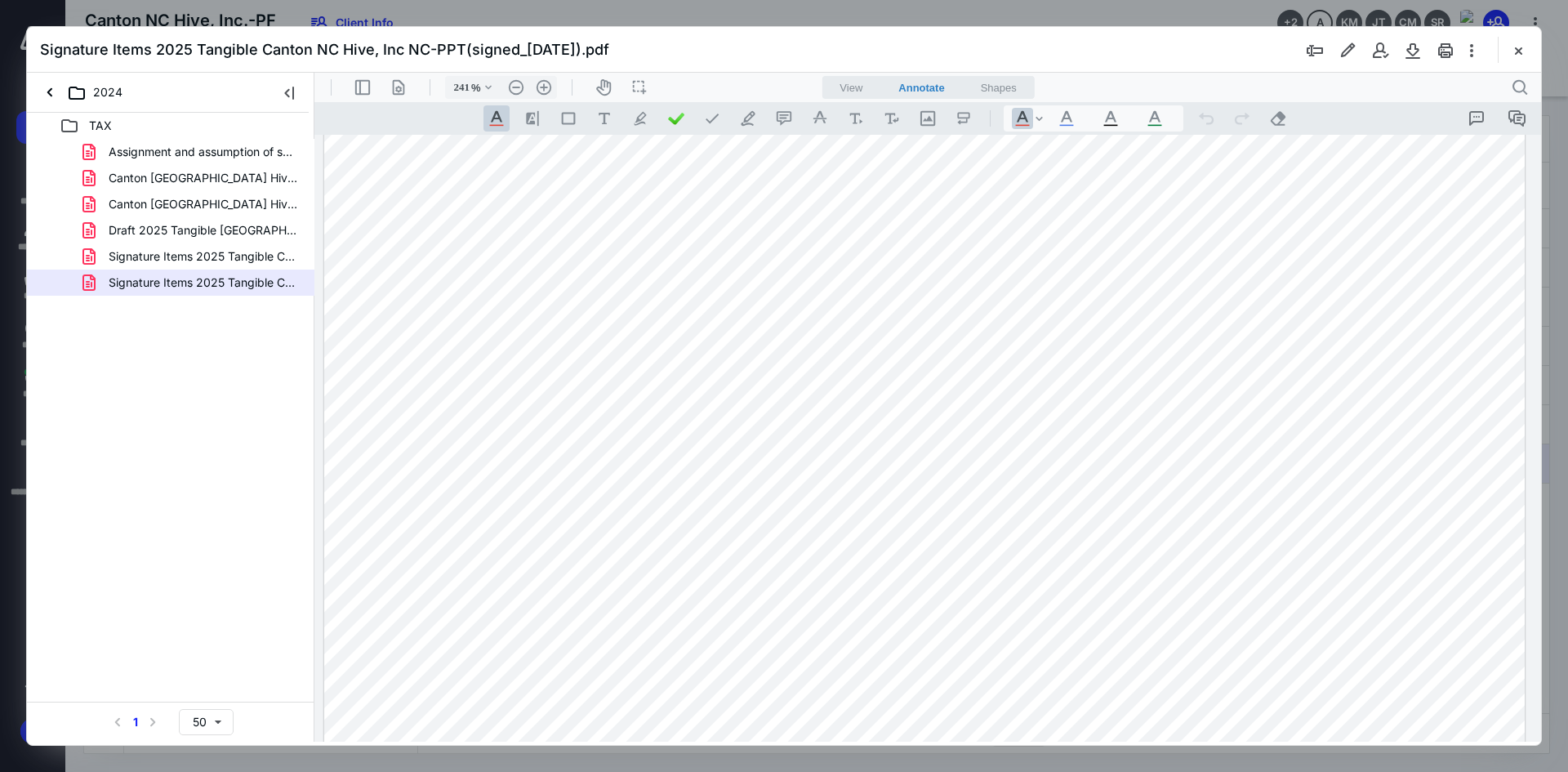 drag, startPoint x: 1514, startPoint y: 51, endPoint x: 1499, endPoint y: 42, distance: 17.492856 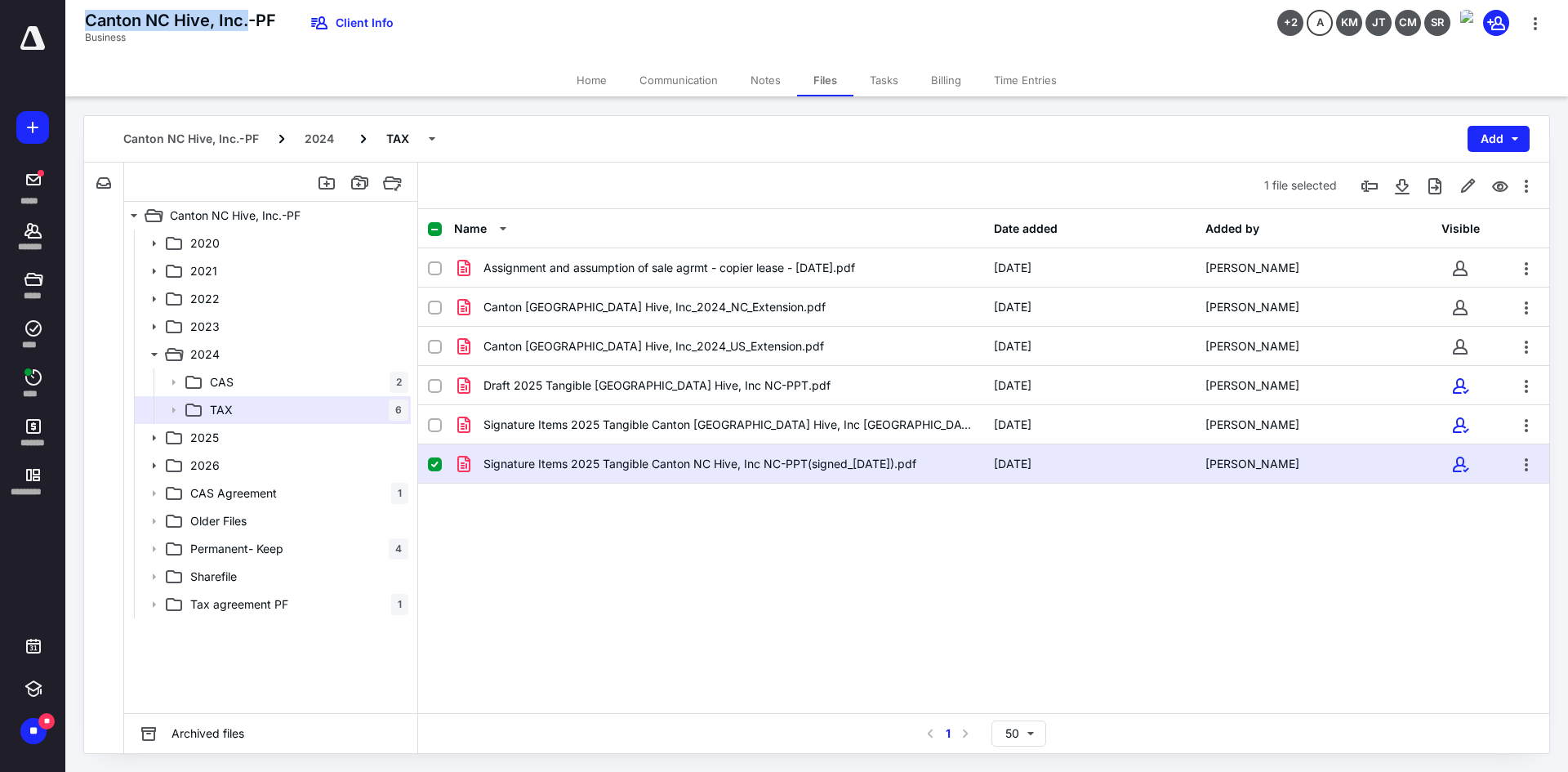 drag, startPoint x: 87, startPoint y: 13, endPoint x: 249, endPoint y: 17, distance: 162.0494 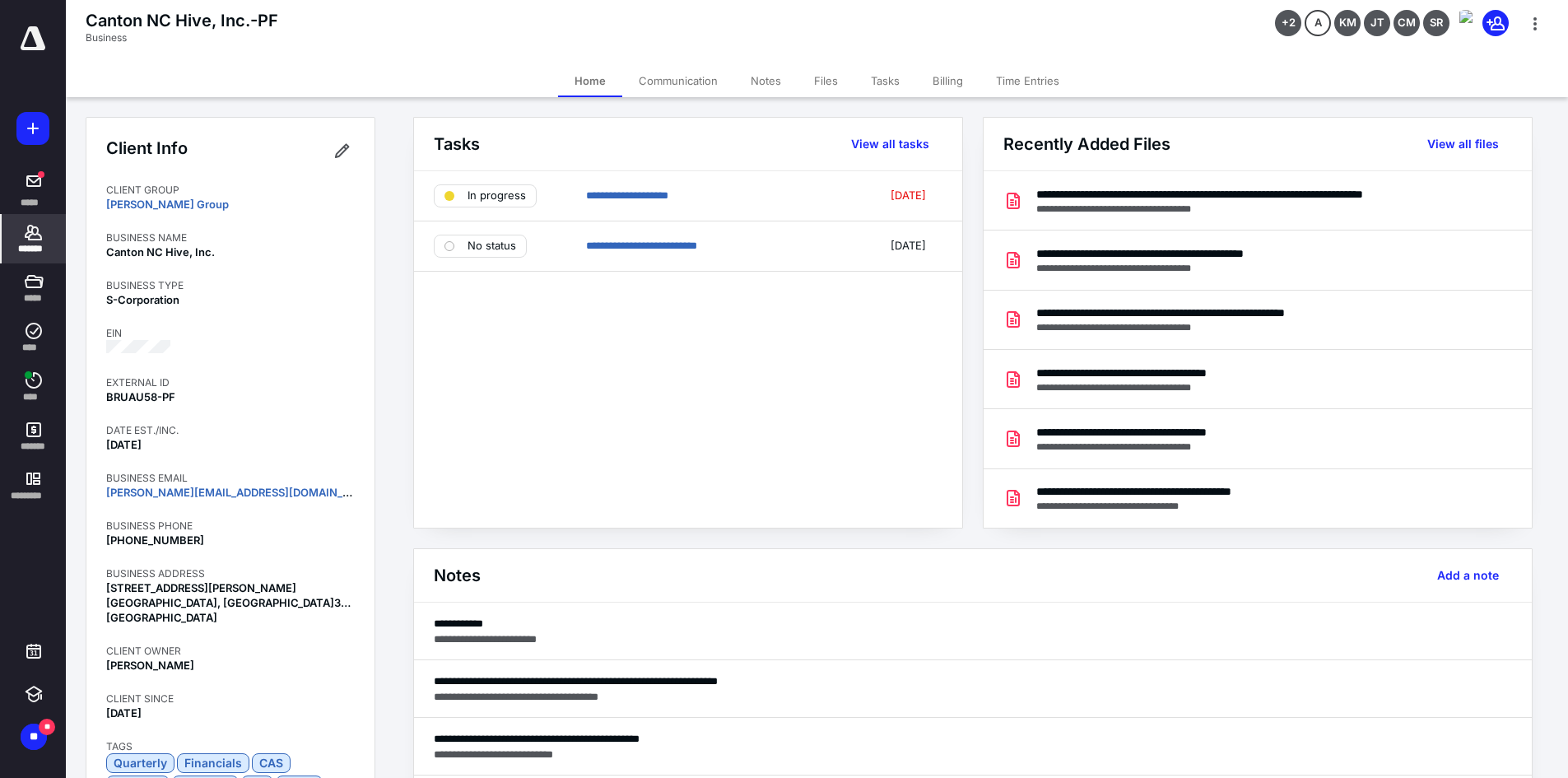 drag, startPoint x: 26, startPoint y: 234, endPoint x: 111, endPoint y: 218, distance: 86.49277 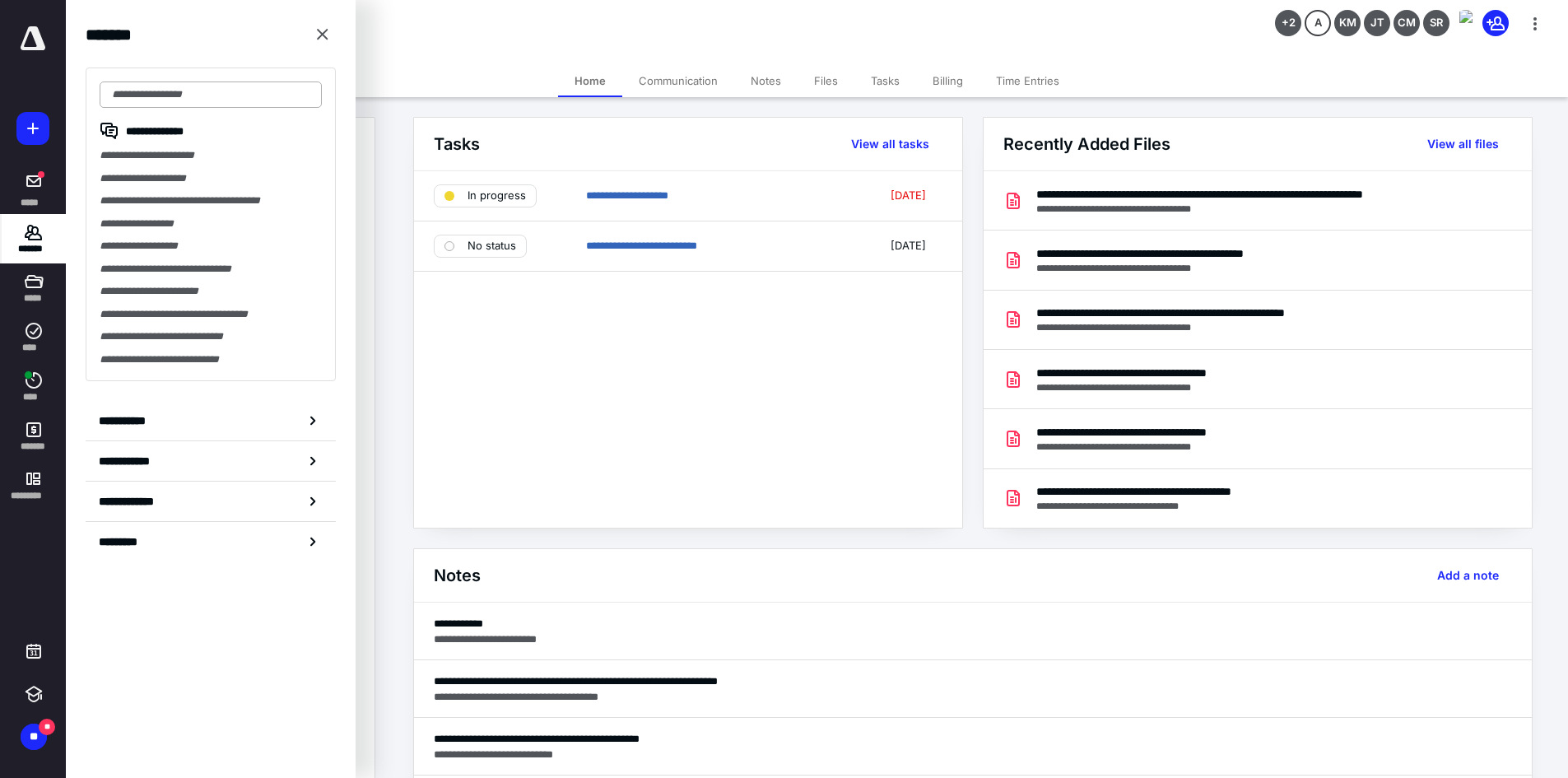click at bounding box center (211, 95) 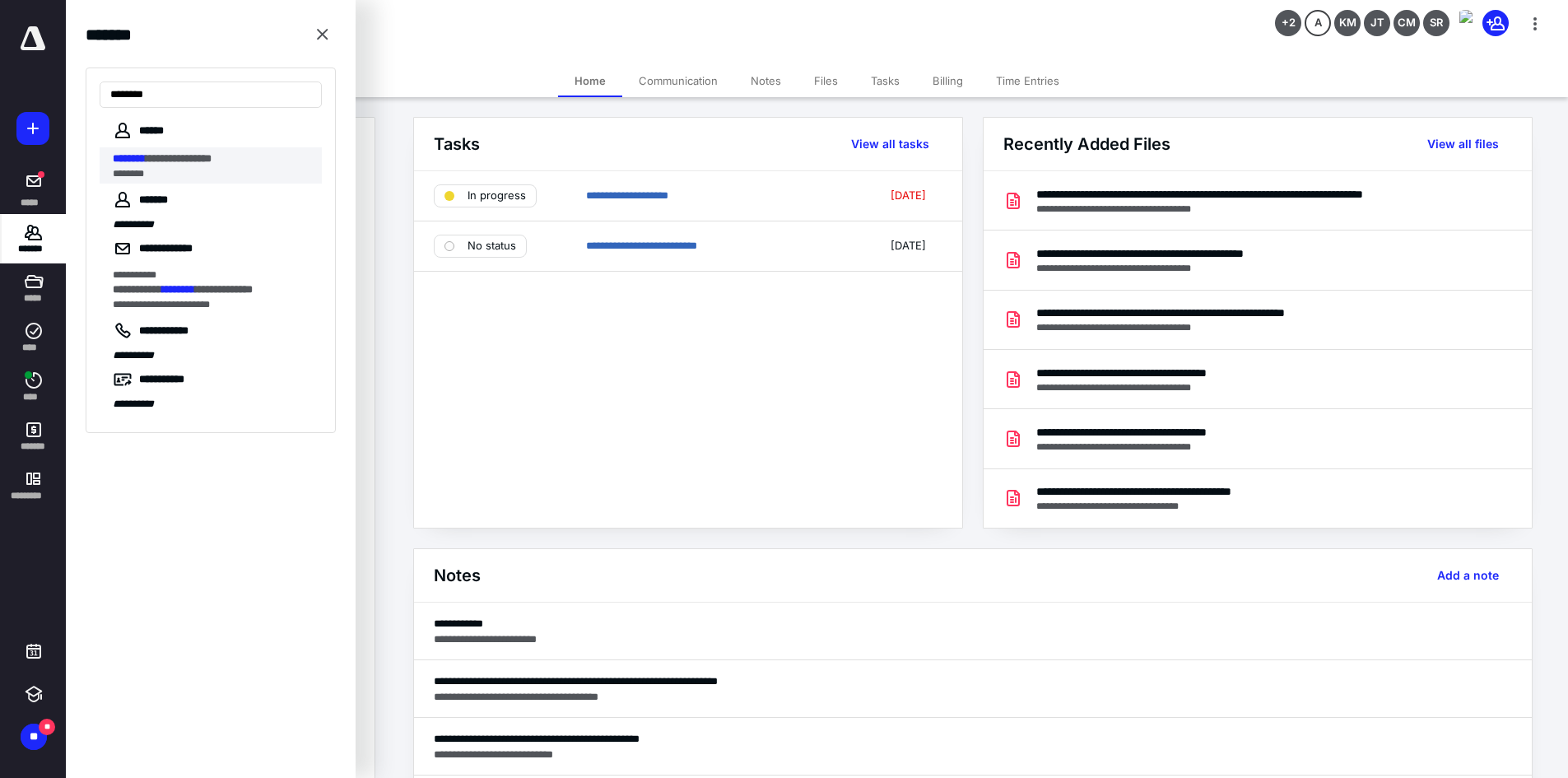 type on "********" 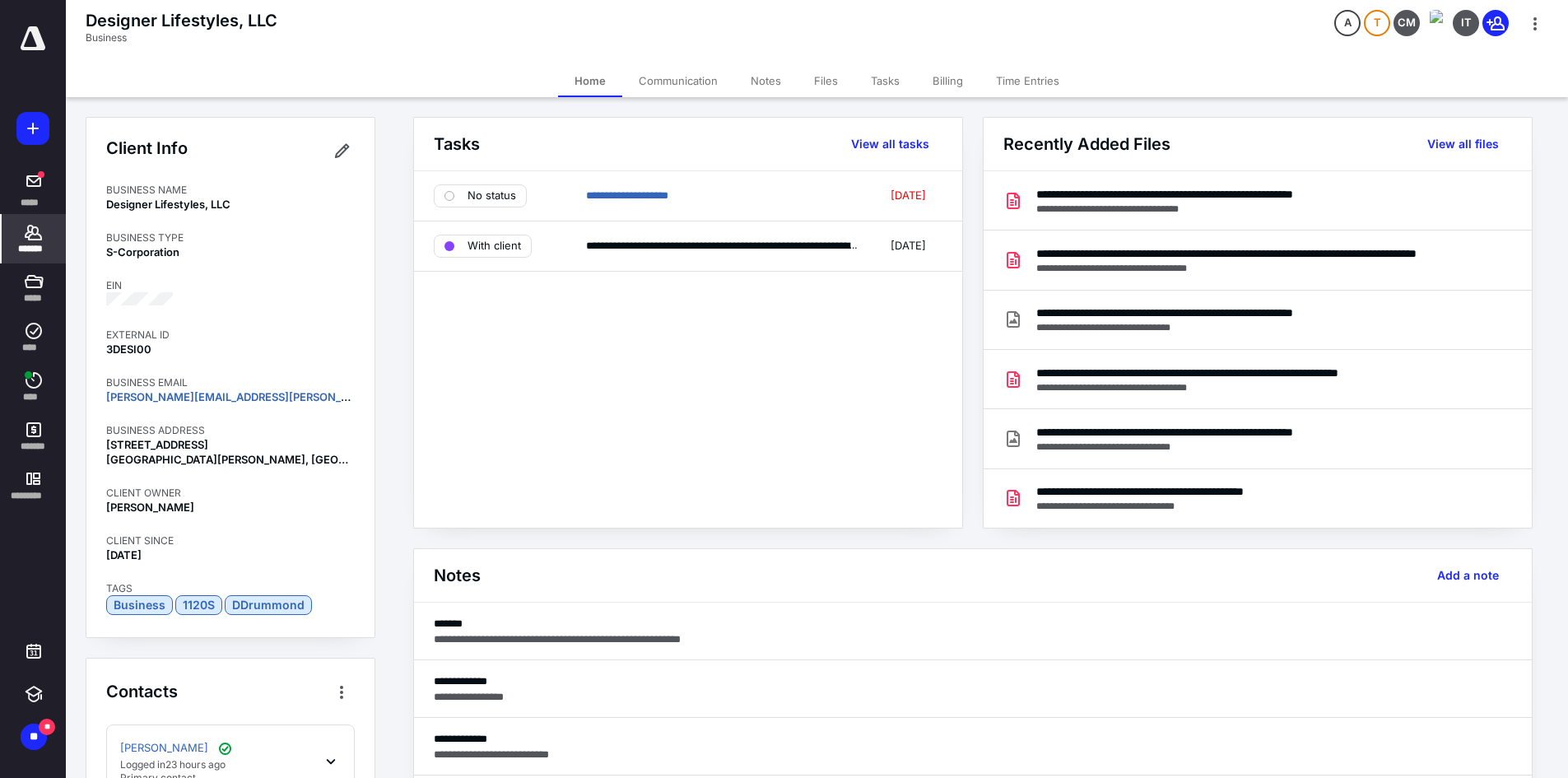 click on "Files" at bounding box center [826, 81] 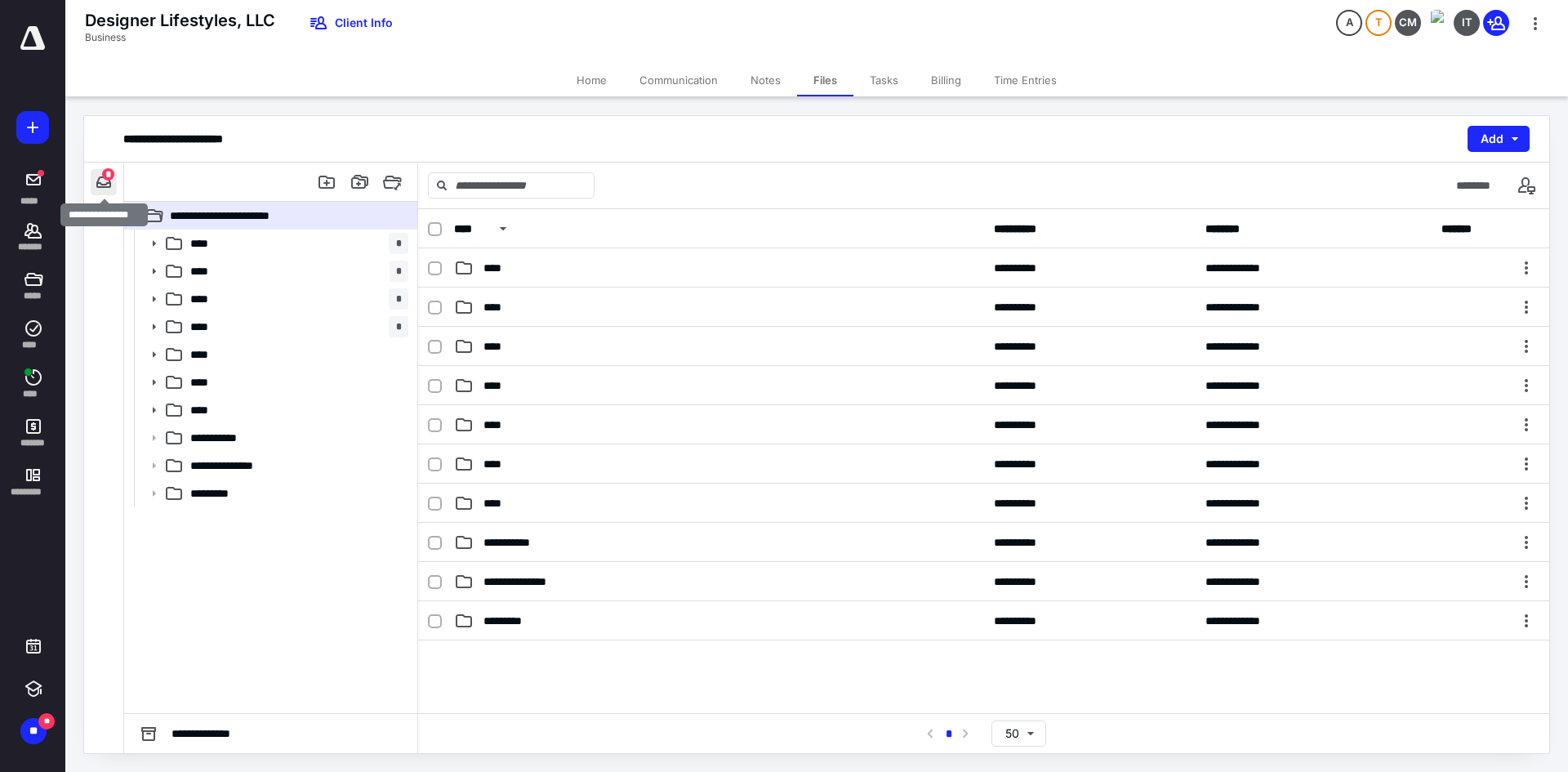 click at bounding box center (104, 182) 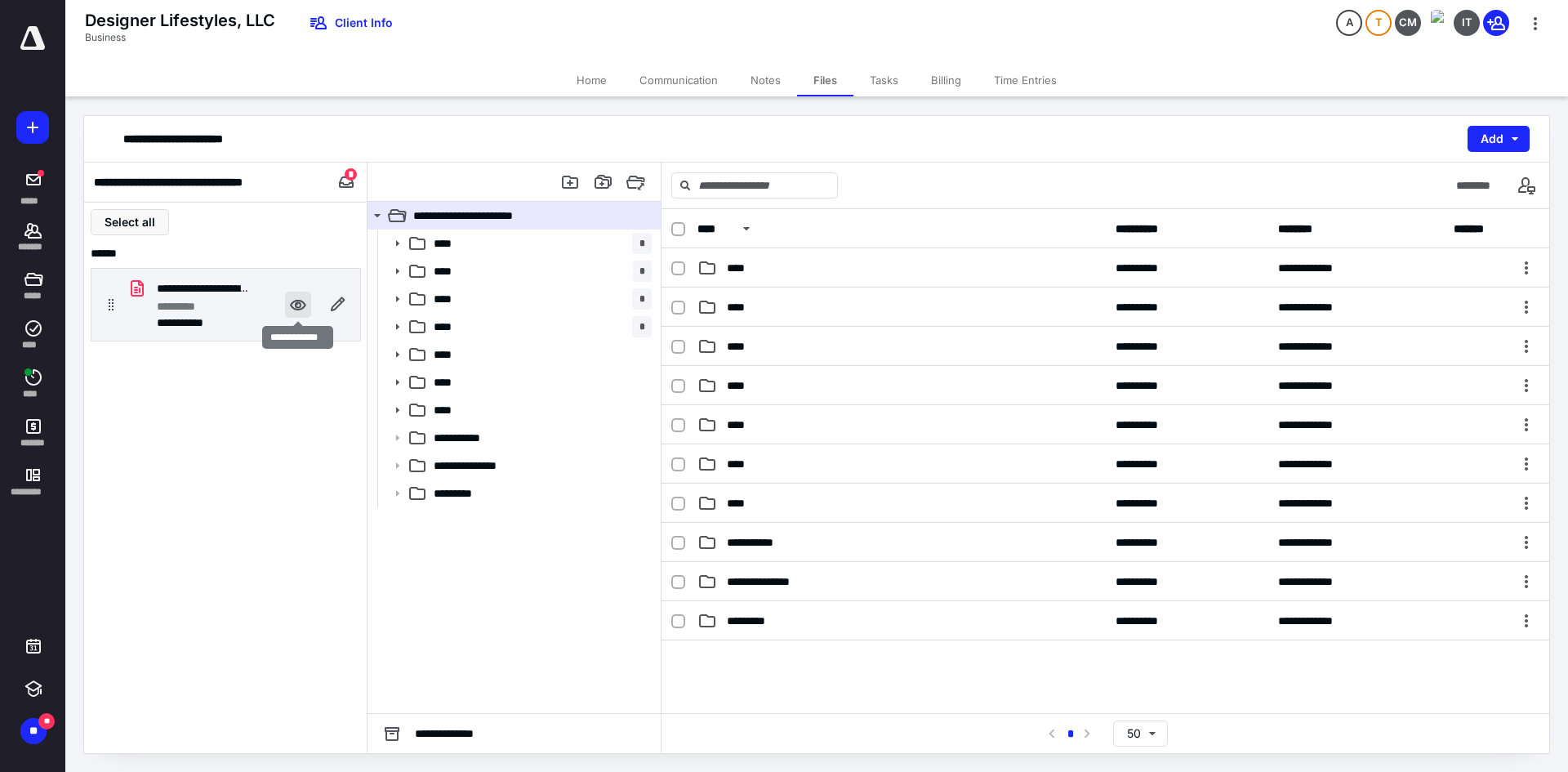 click at bounding box center [298, 305] 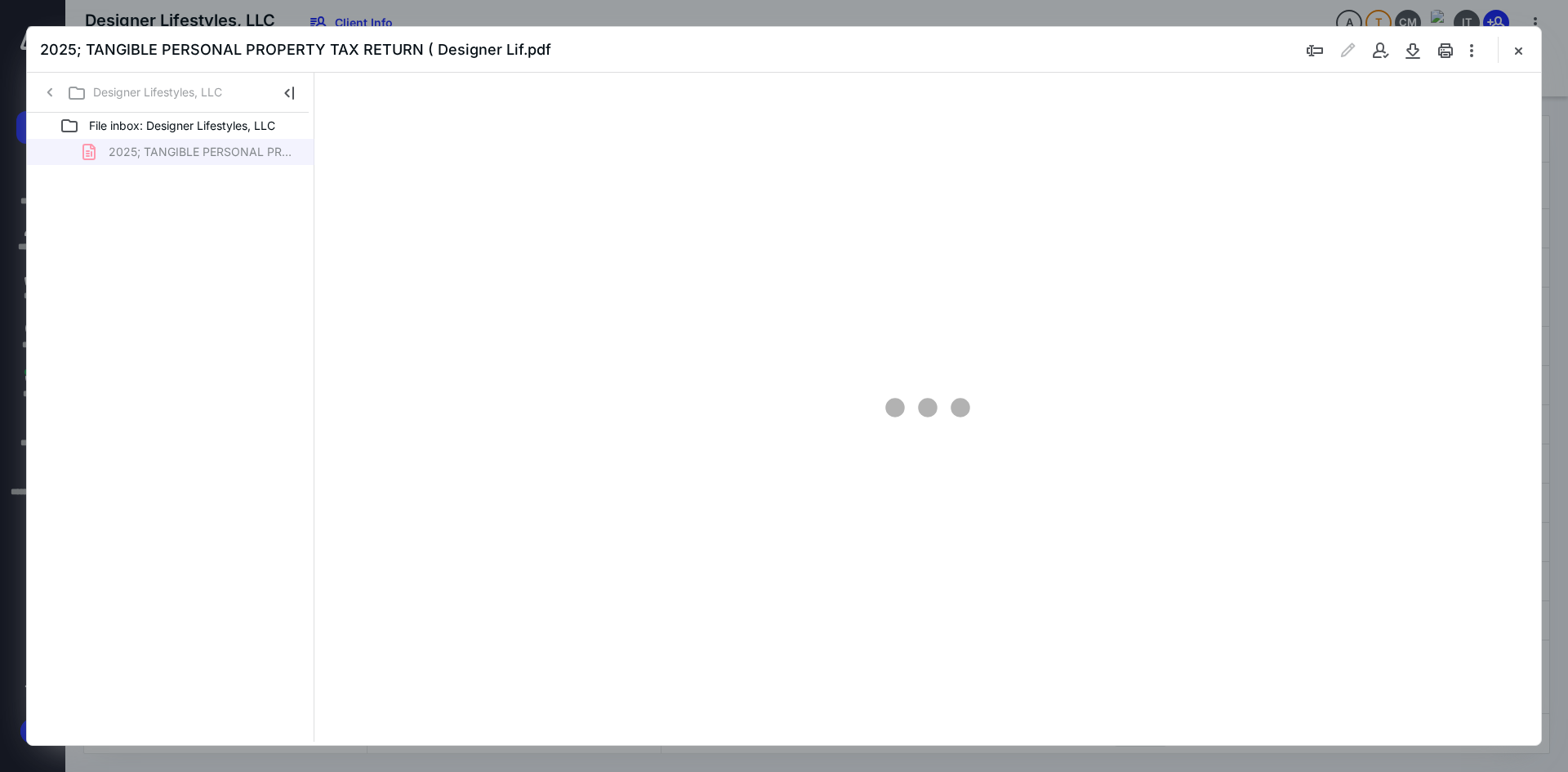 scroll, scrollTop: 0, scrollLeft: 0, axis: both 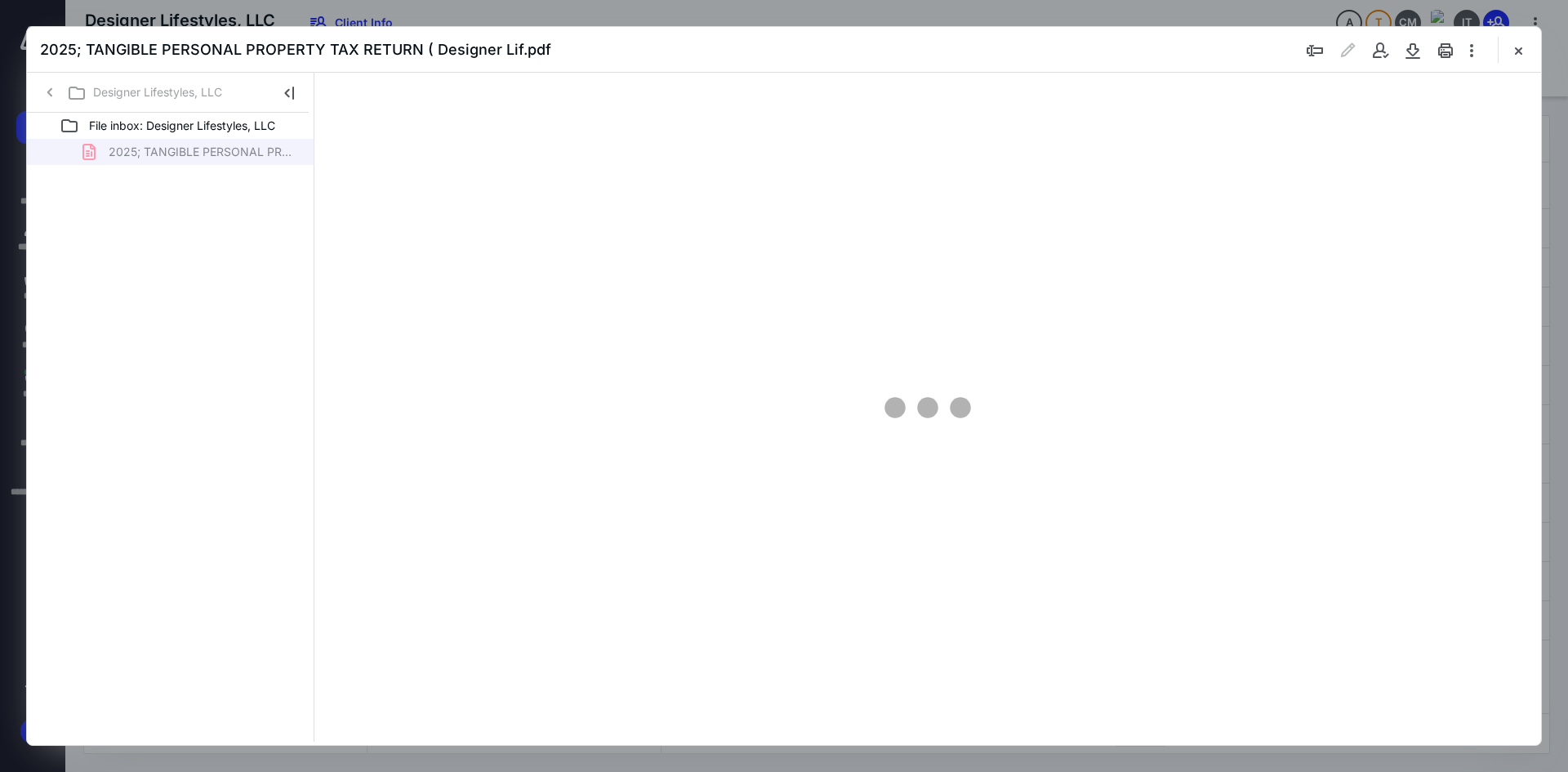 type on "228" 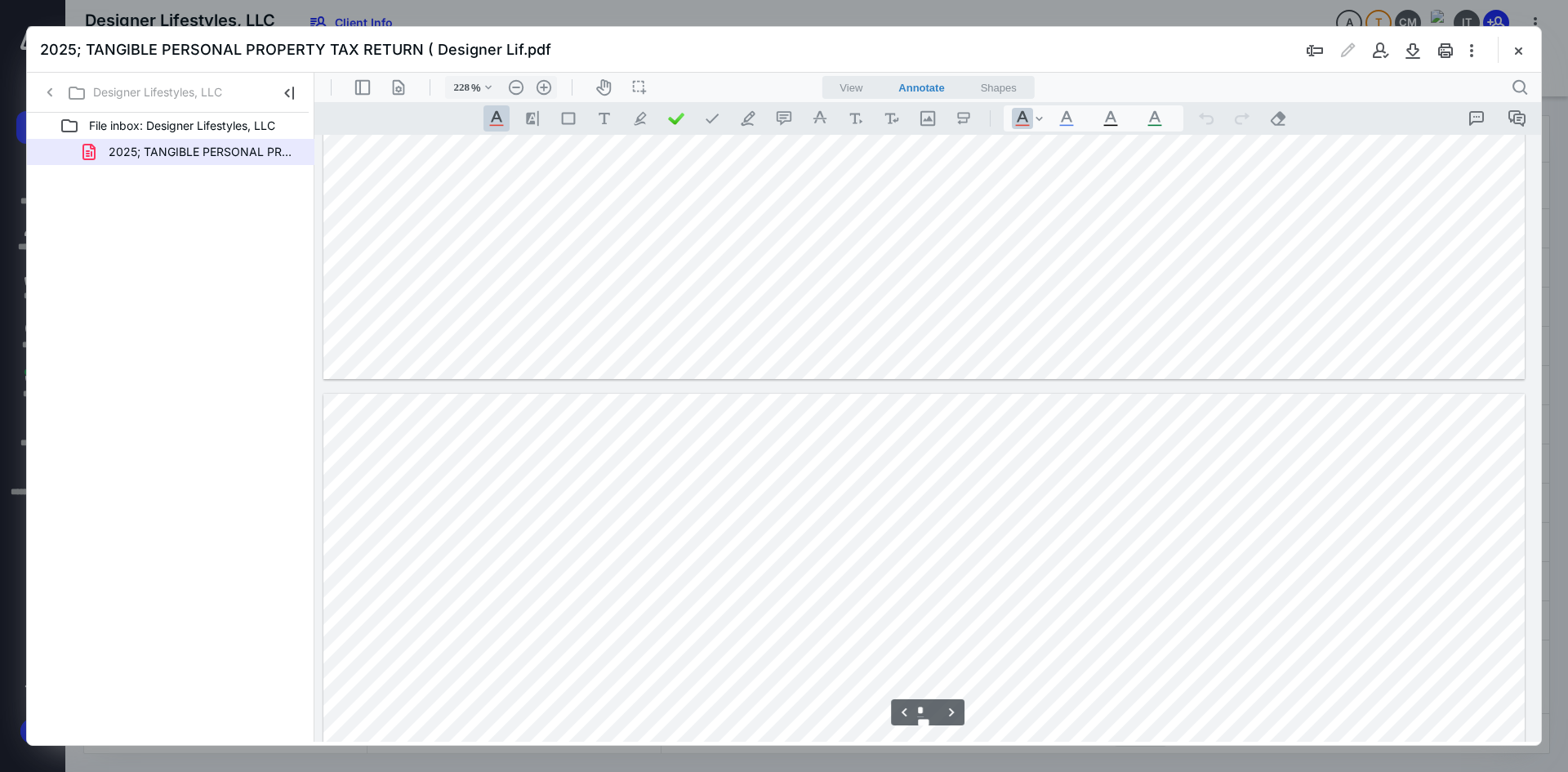 scroll, scrollTop: 1131, scrollLeft: 163, axis: both 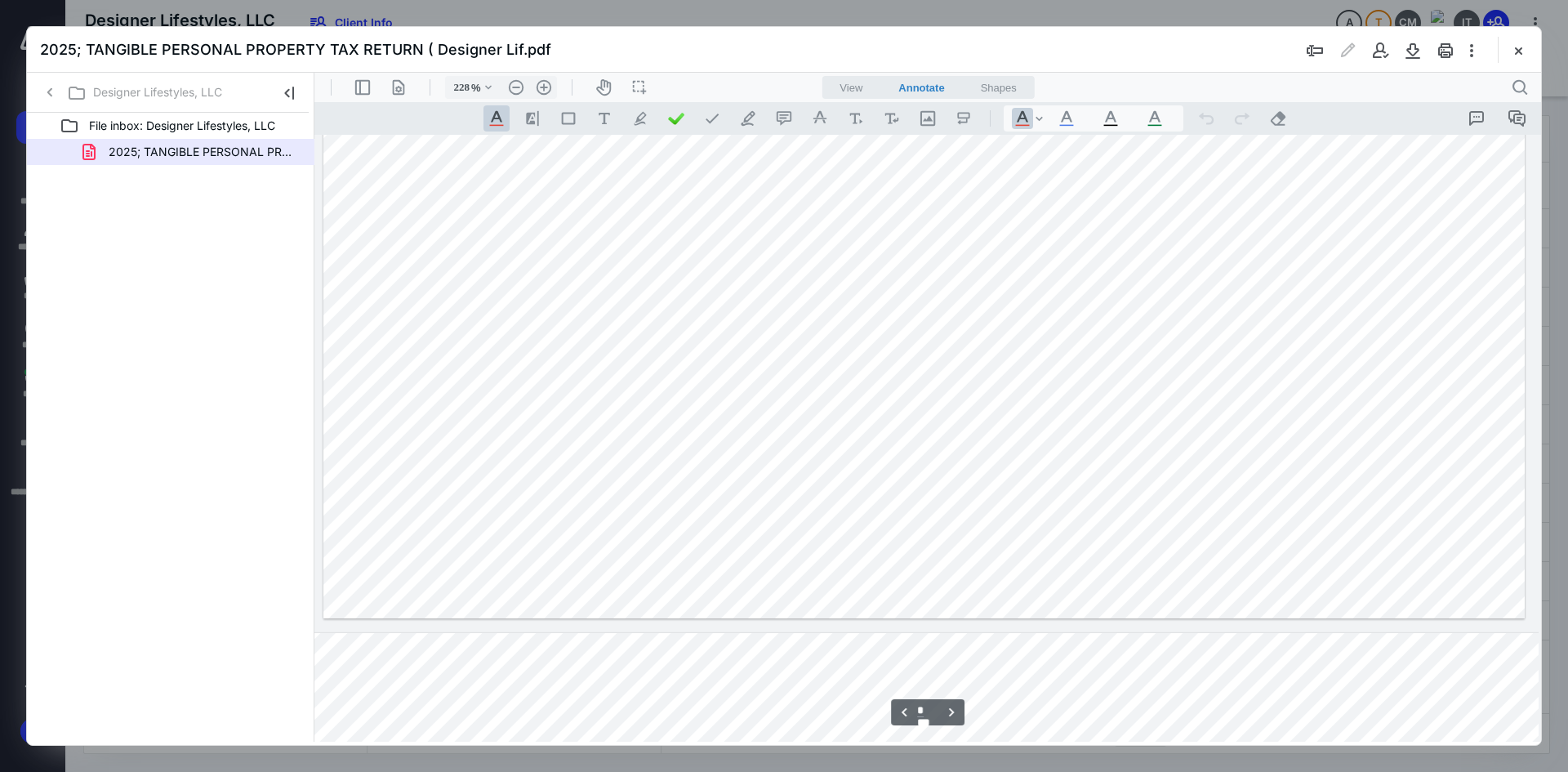 type on "*" 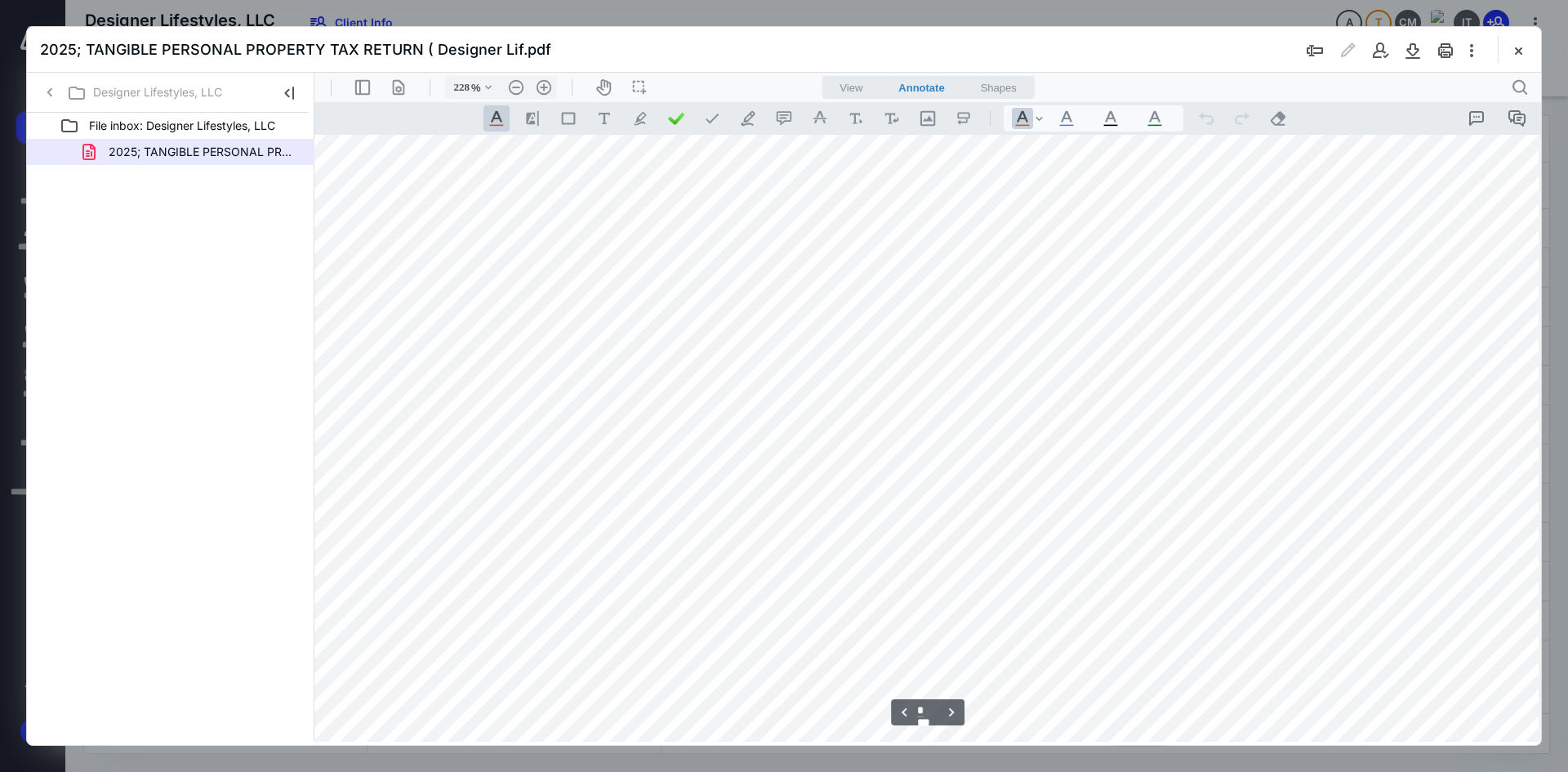 scroll, scrollTop: 3010, scrollLeft: 163, axis: both 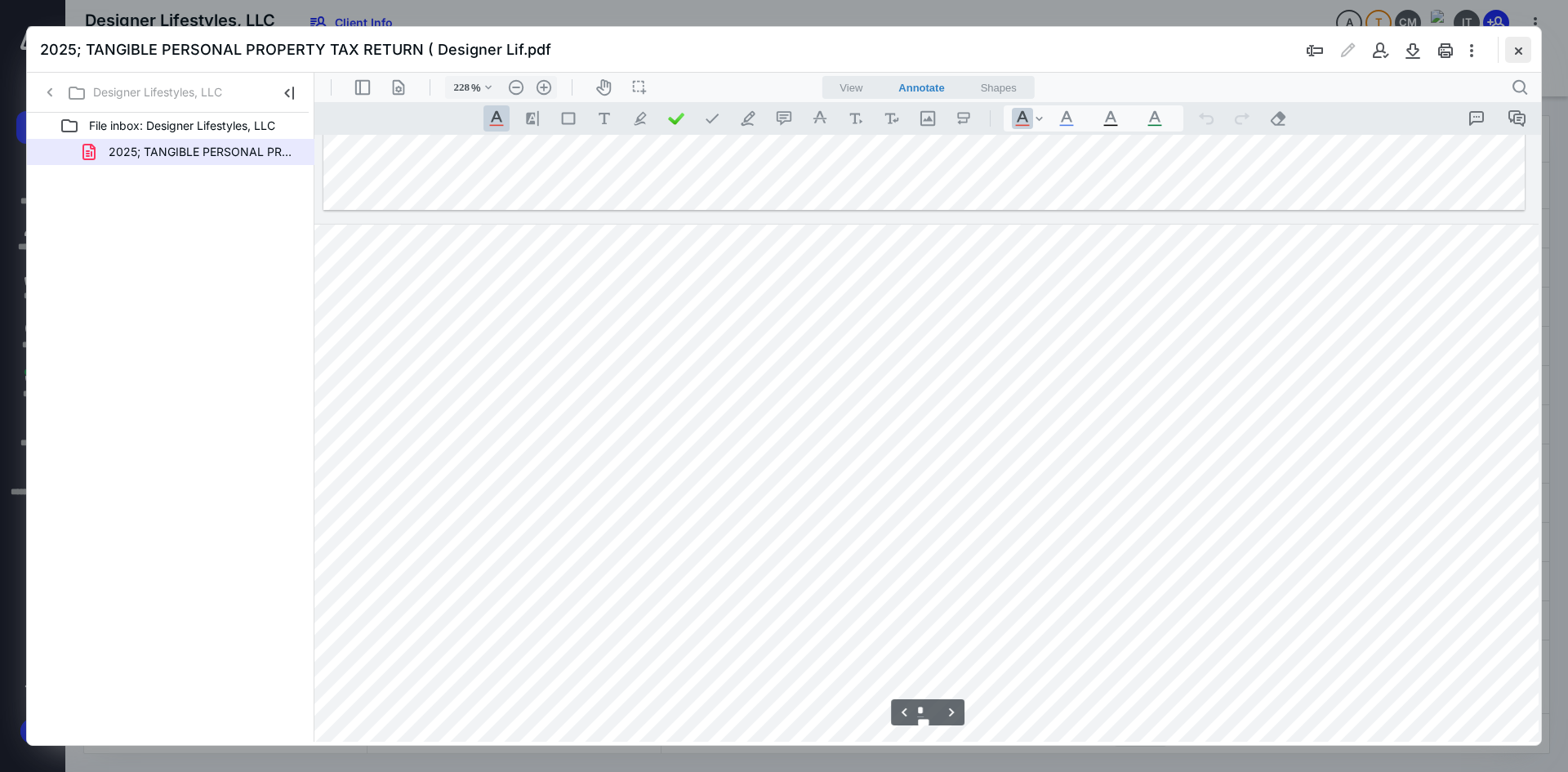 click at bounding box center [1518, 50] 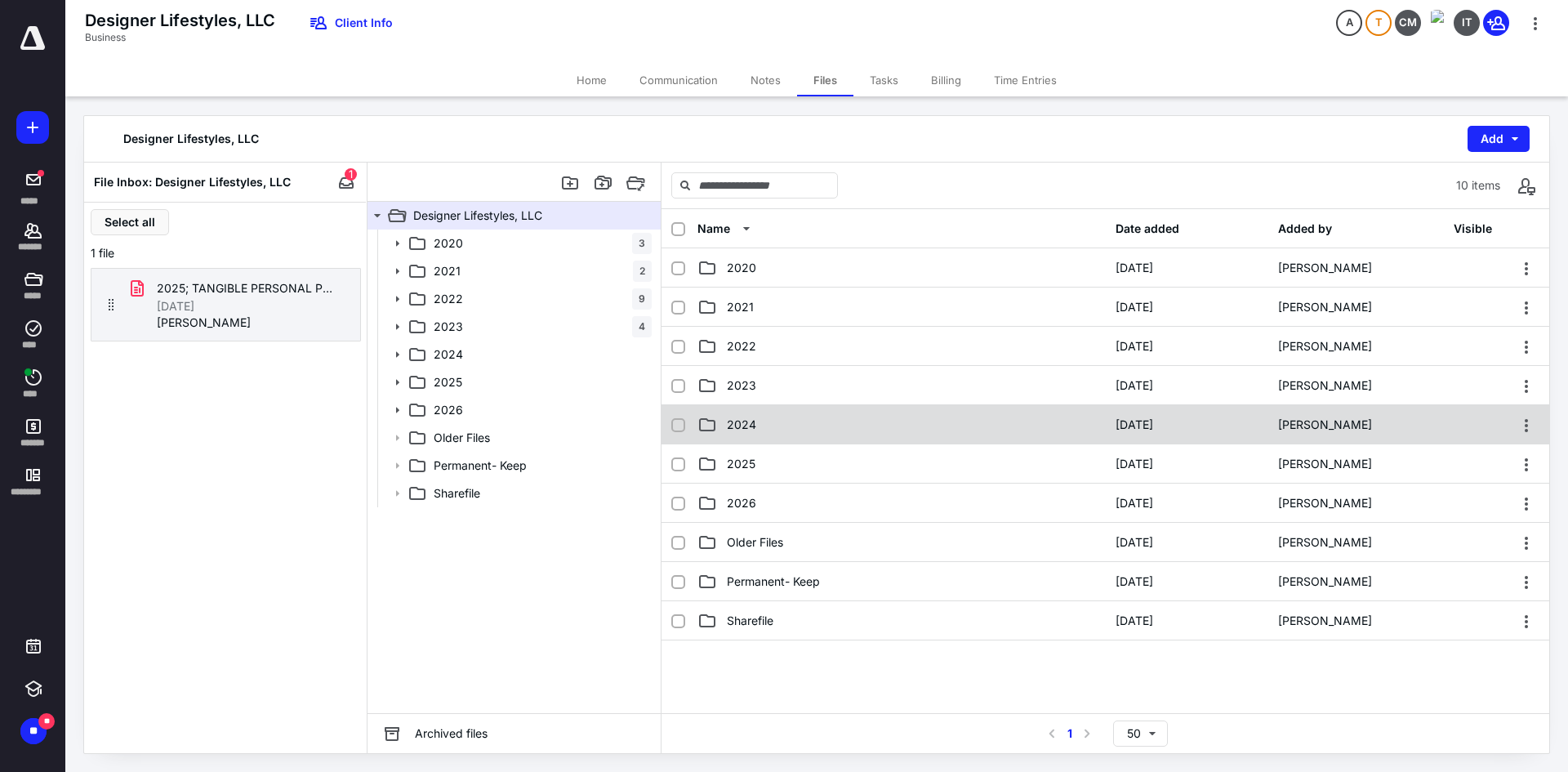 click on "2024" at bounding box center (742, 425) 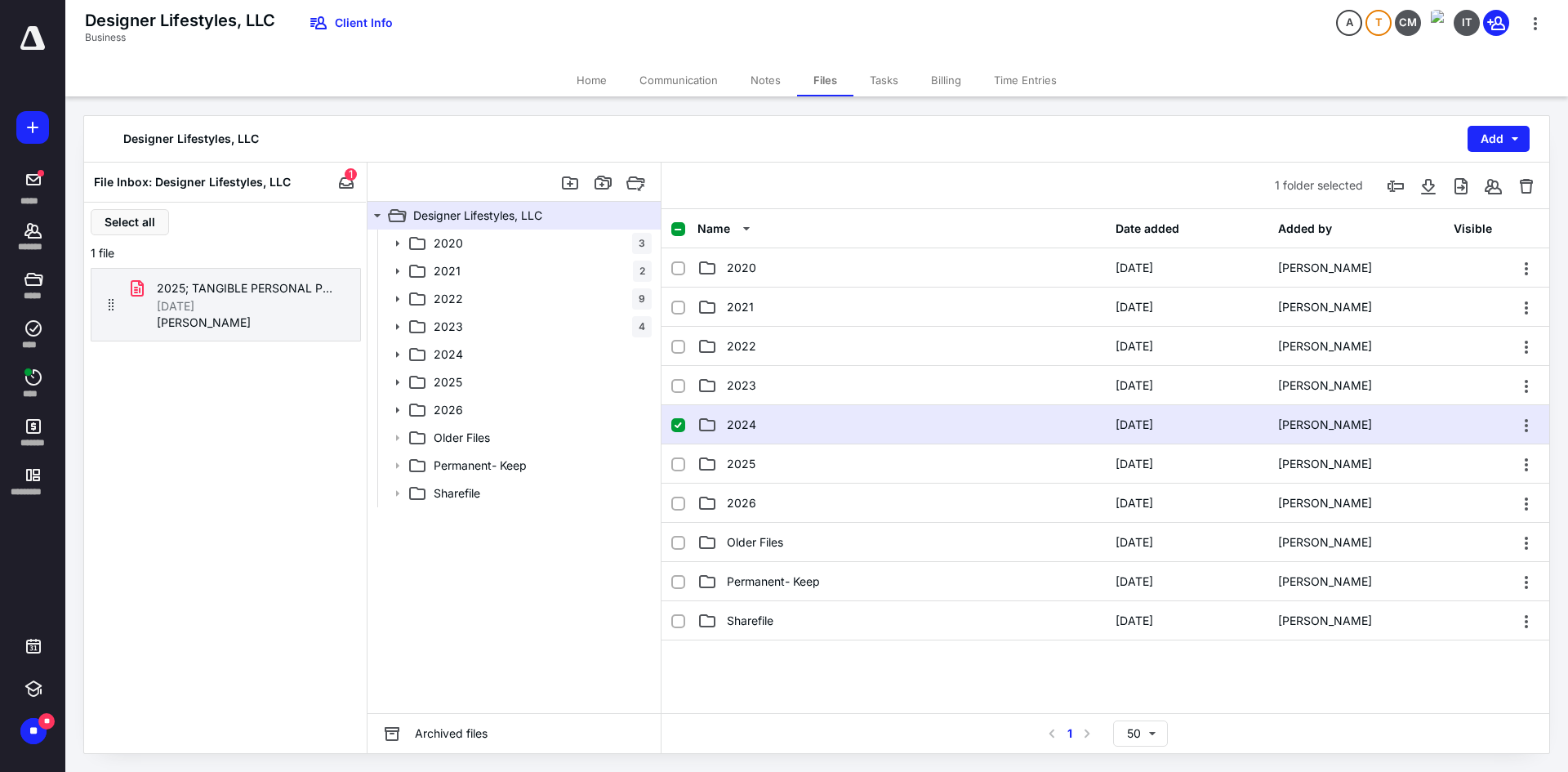 click on "2024" at bounding box center (742, 425) 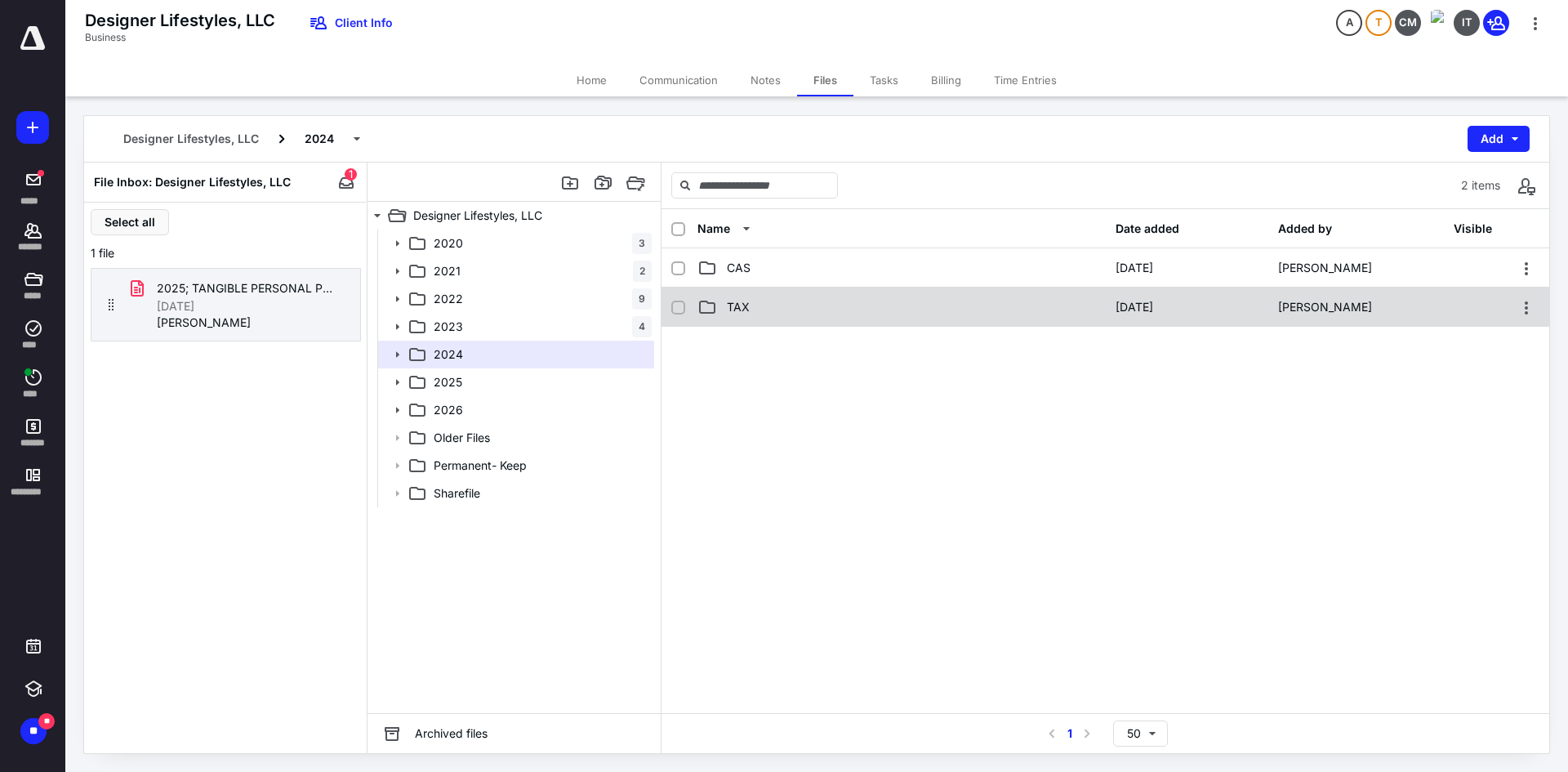 click on "TAX" at bounding box center [738, 307] 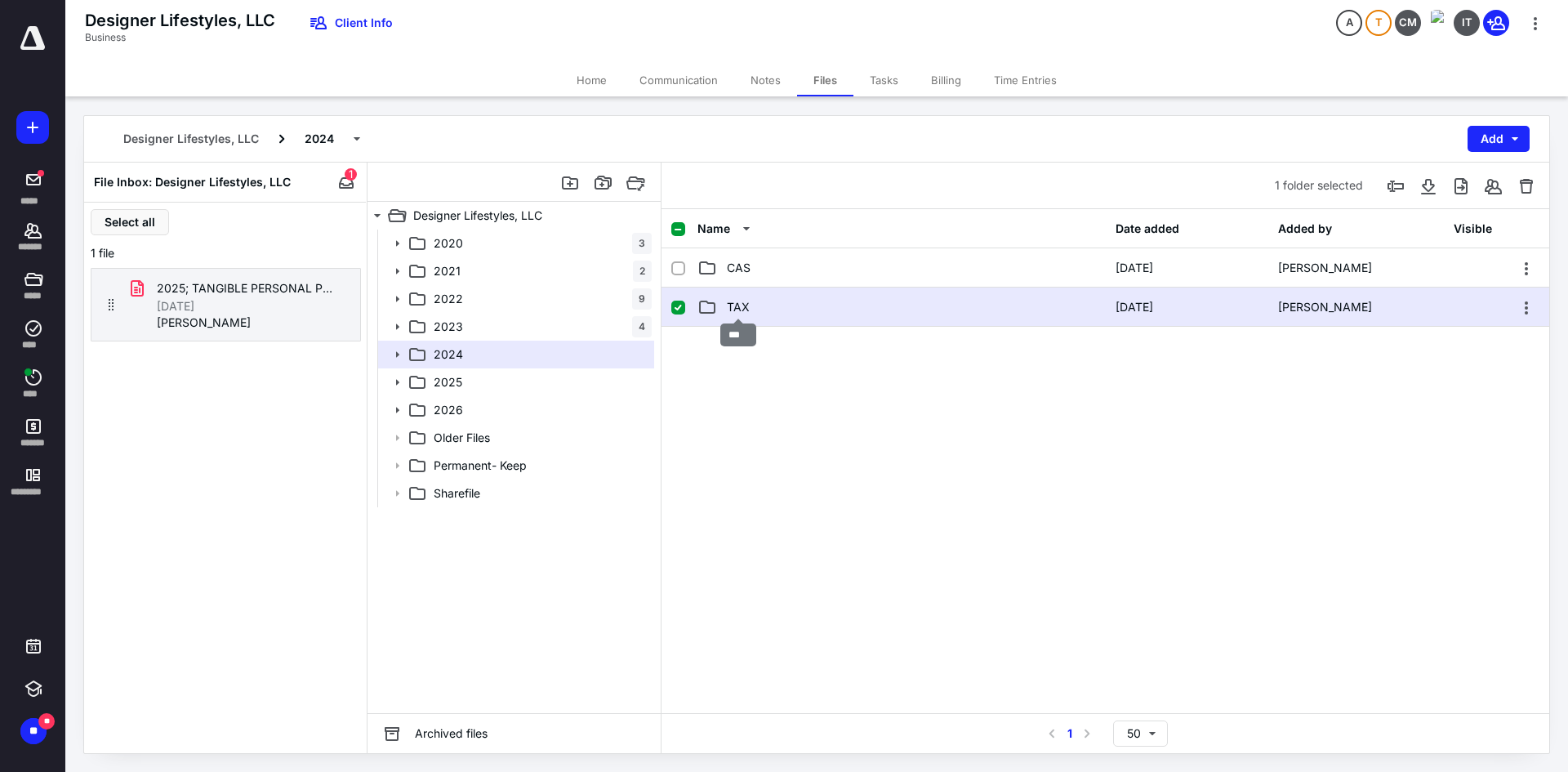 click on "TAX" at bounding box center (738, 307) 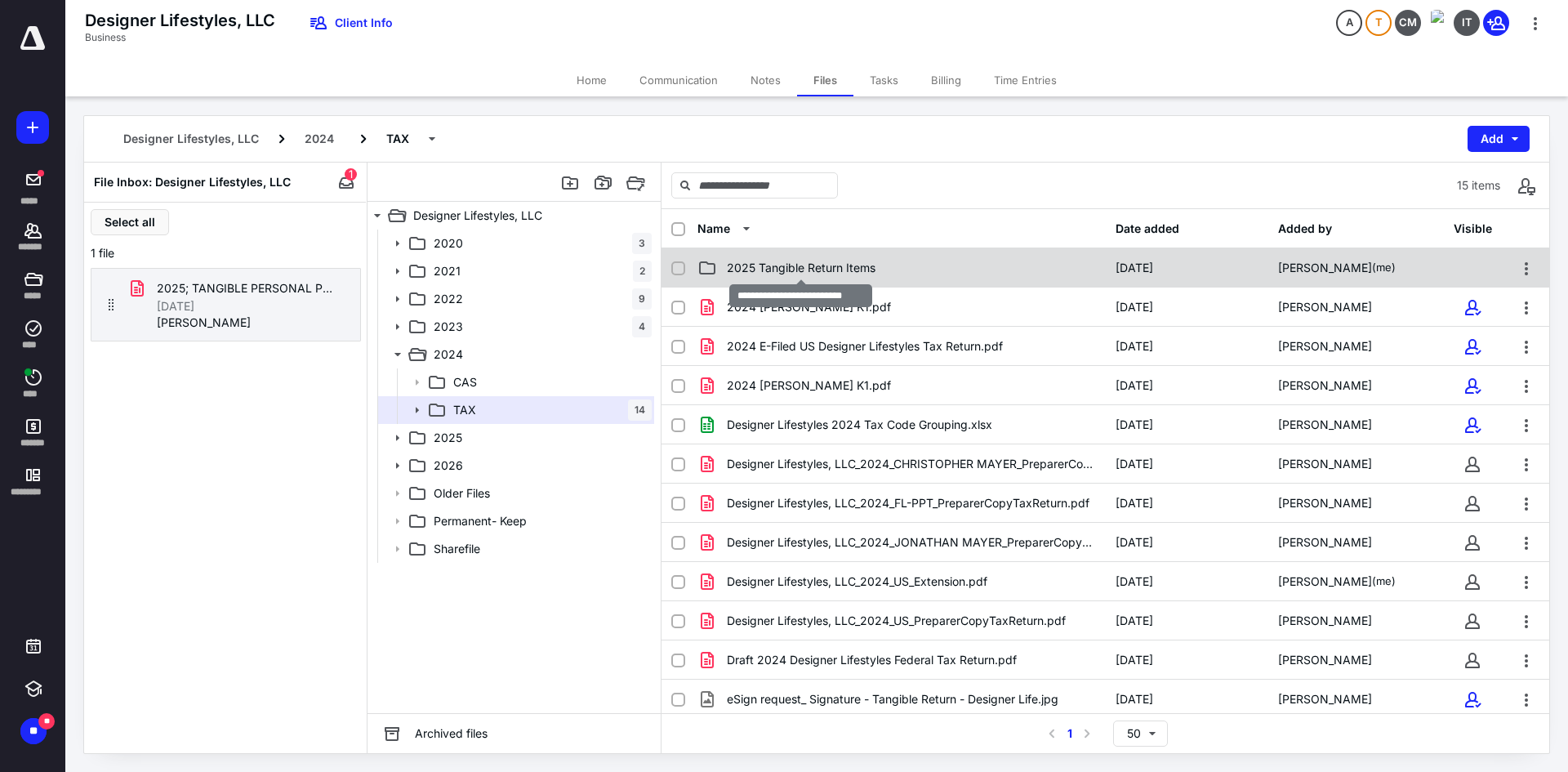 click on "2025 Tangible Return Items" at bounding box center [801, 268] 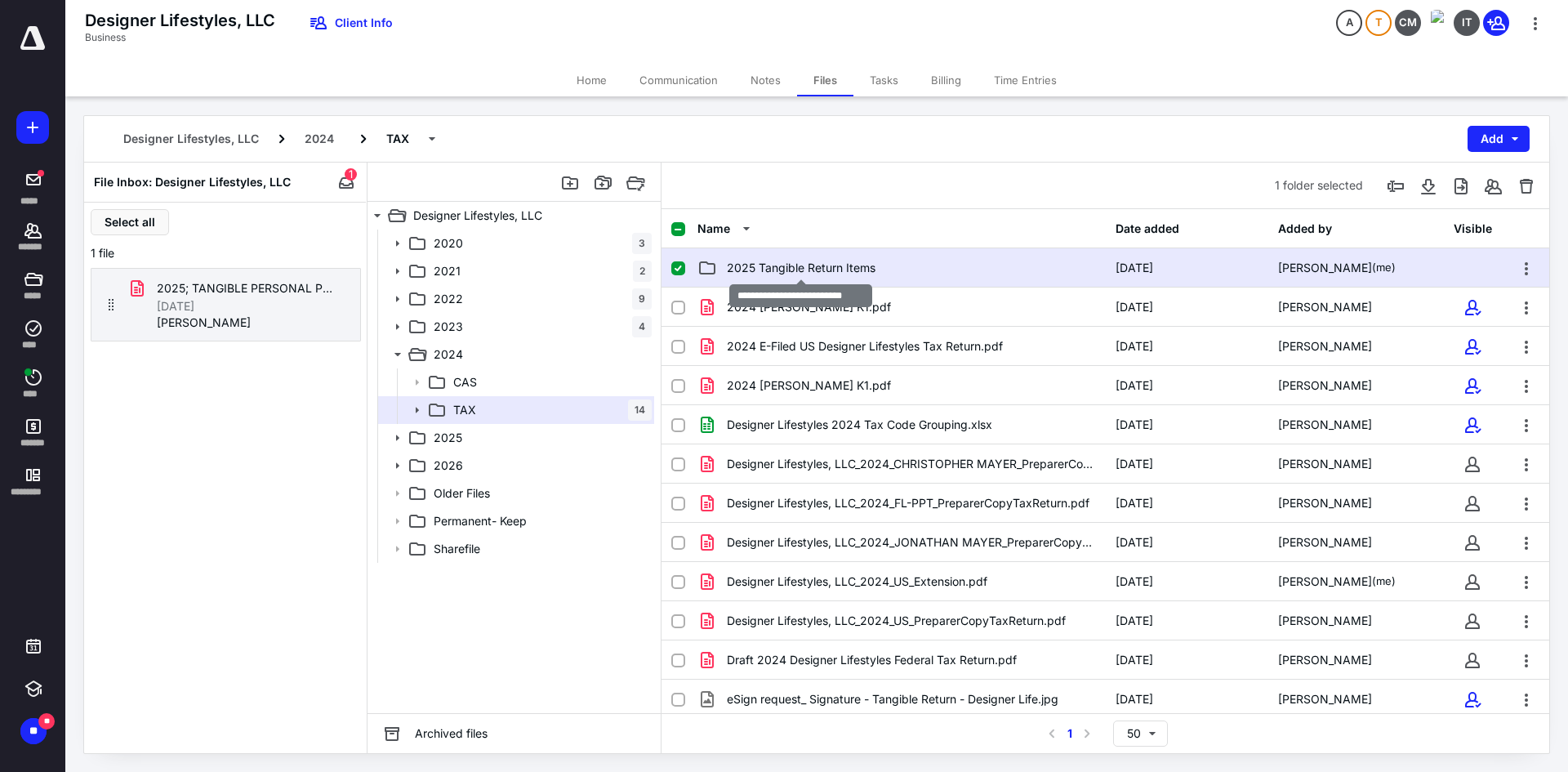click on "2025 Tangible Return Items" at bounding box center [801, 268] 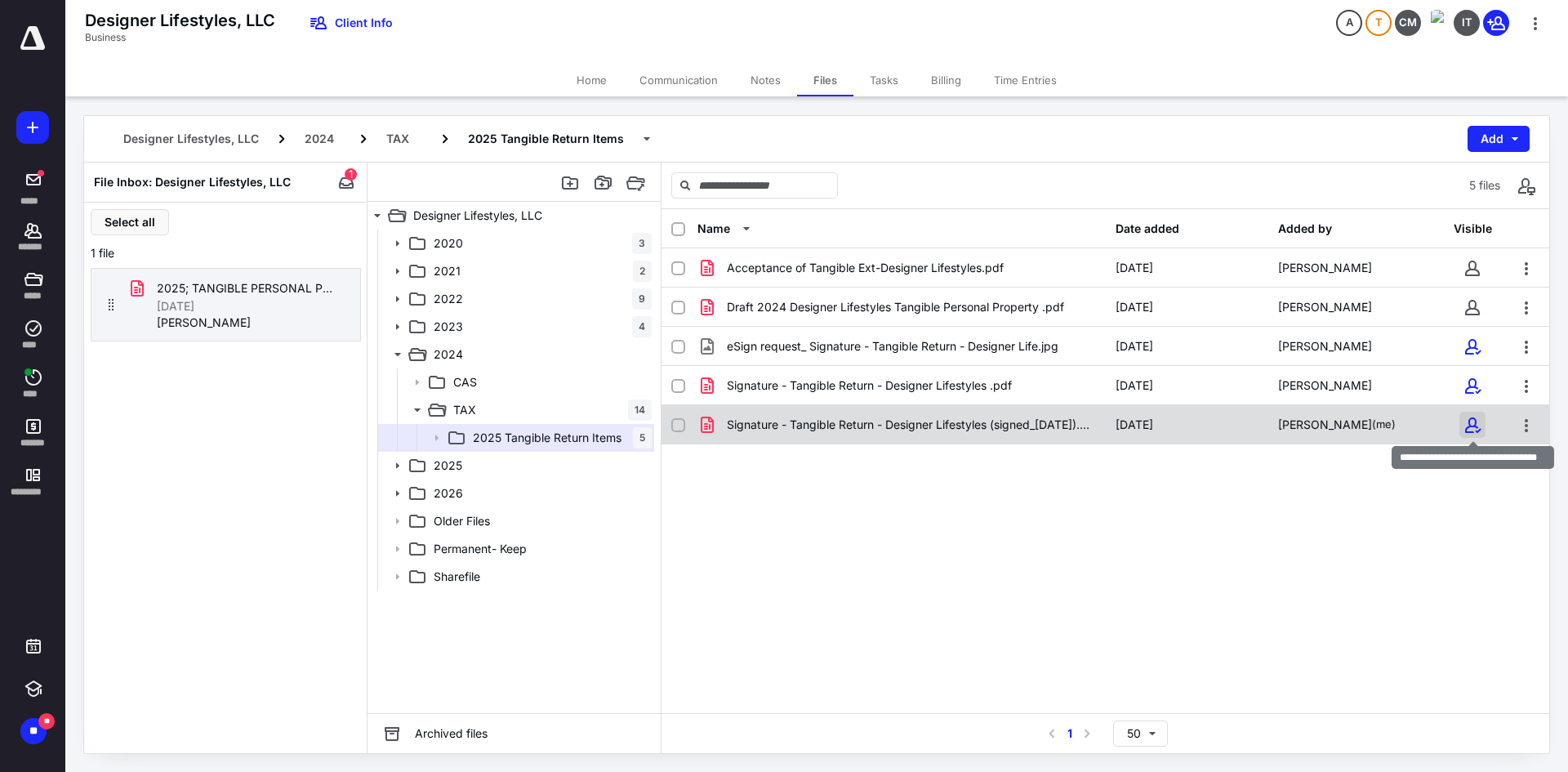 click at bounding box center [1472, 425] 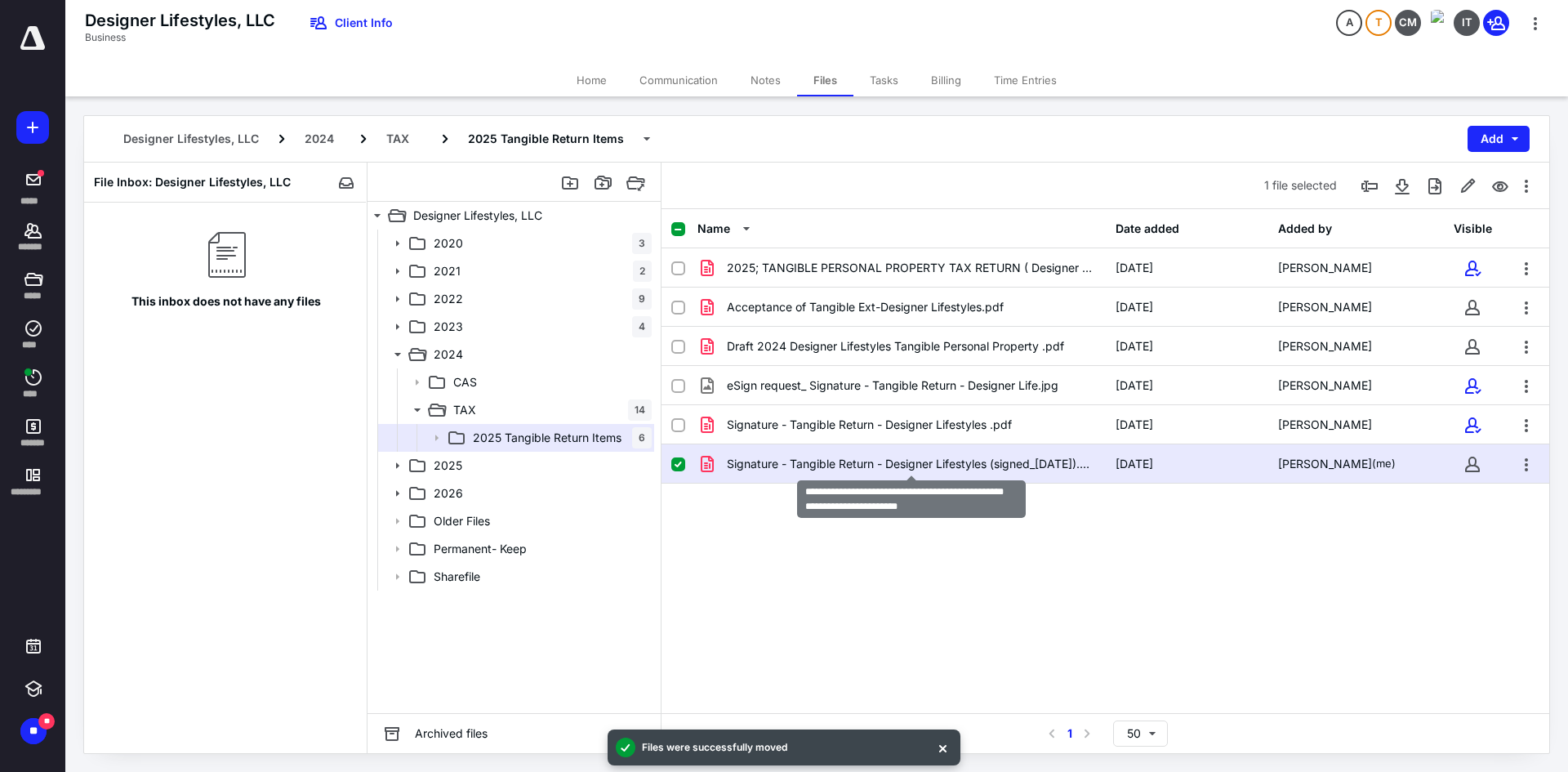 click on "Signature - Tangible Return - Designer Lifestyles (signed_[DATE]).pdf" at bounding box center [911, 464] 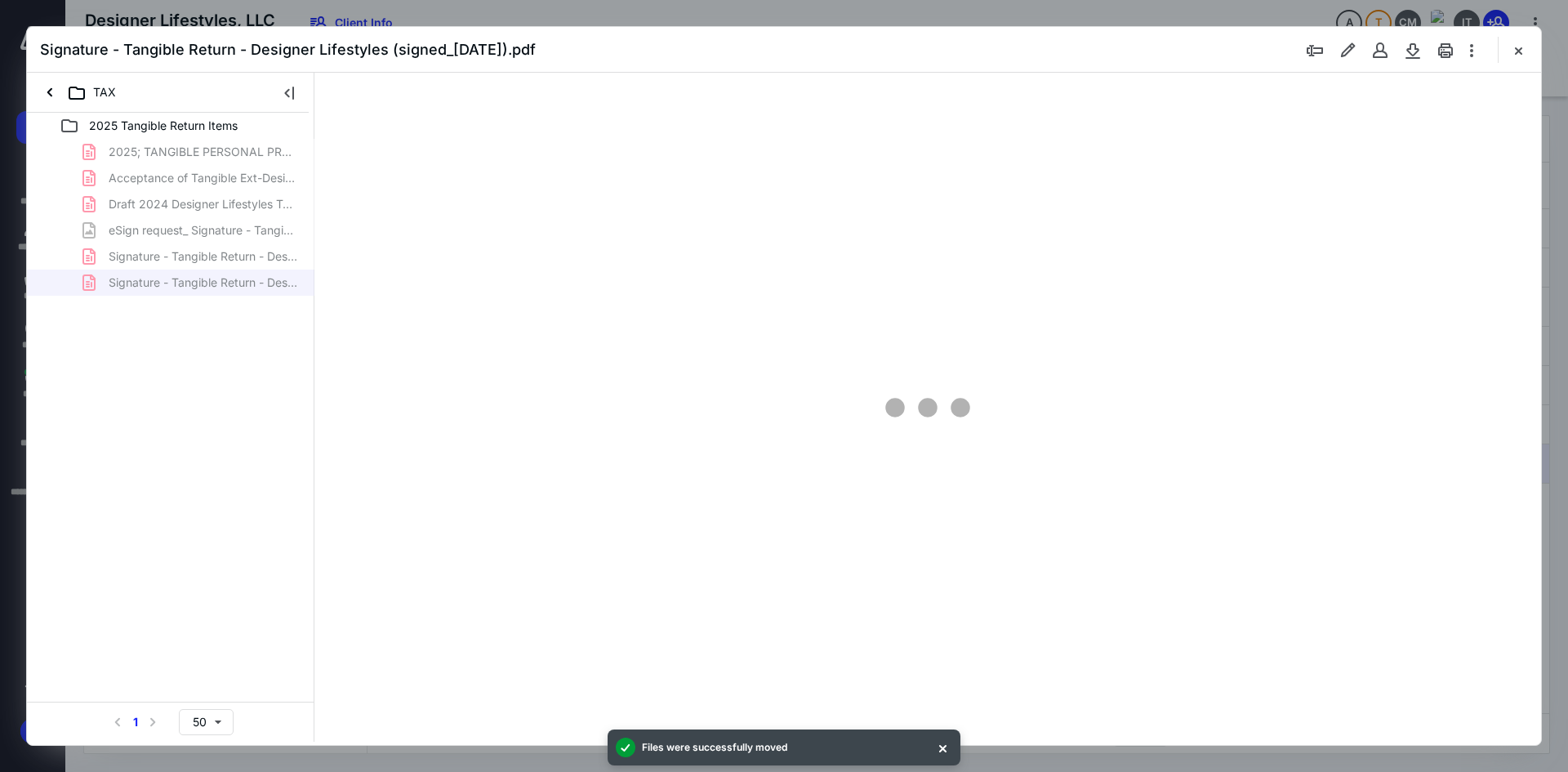 scroll, scrollTop: 0, scrollLeft: 0, axis: both 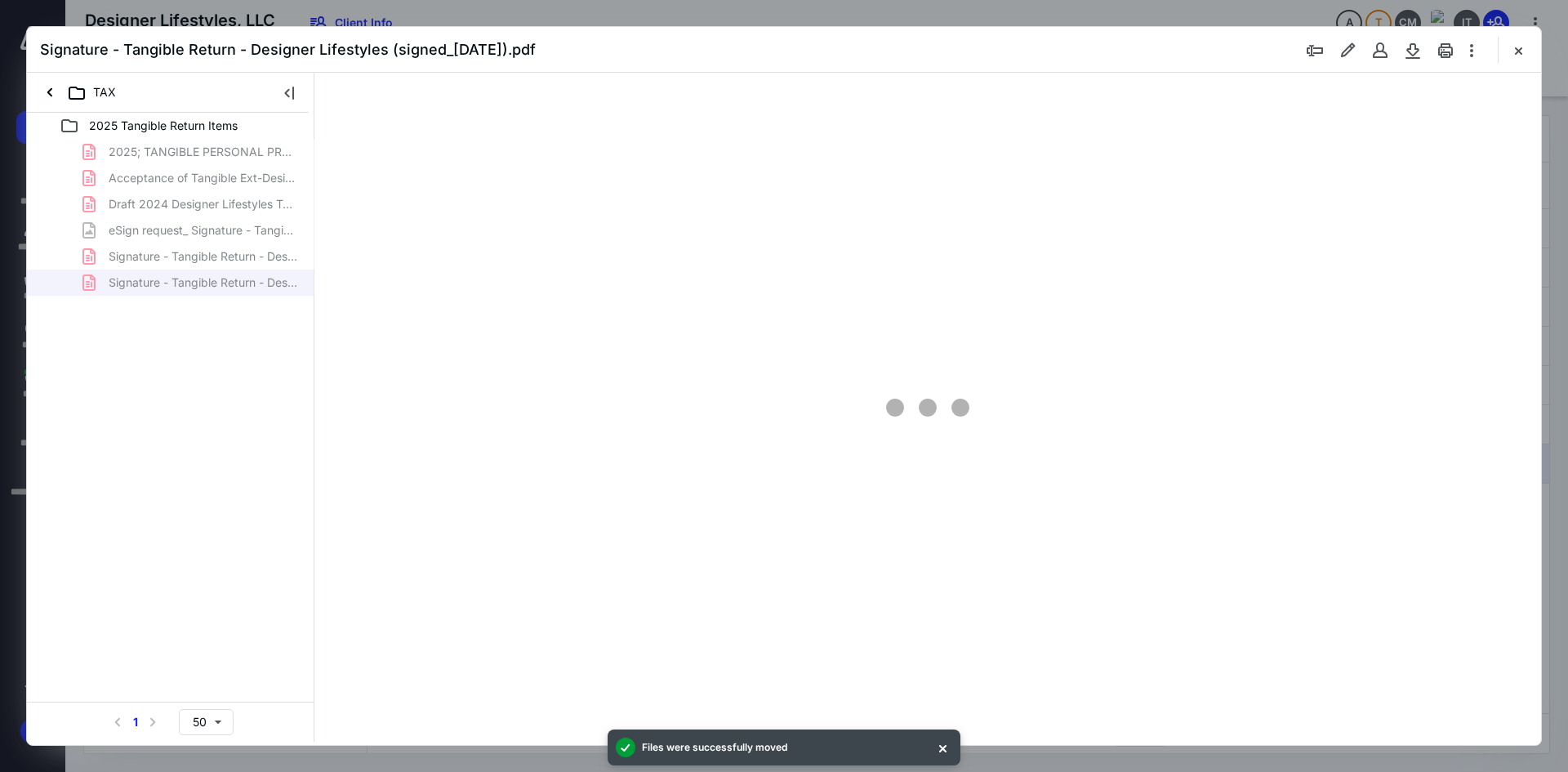 type on "228" 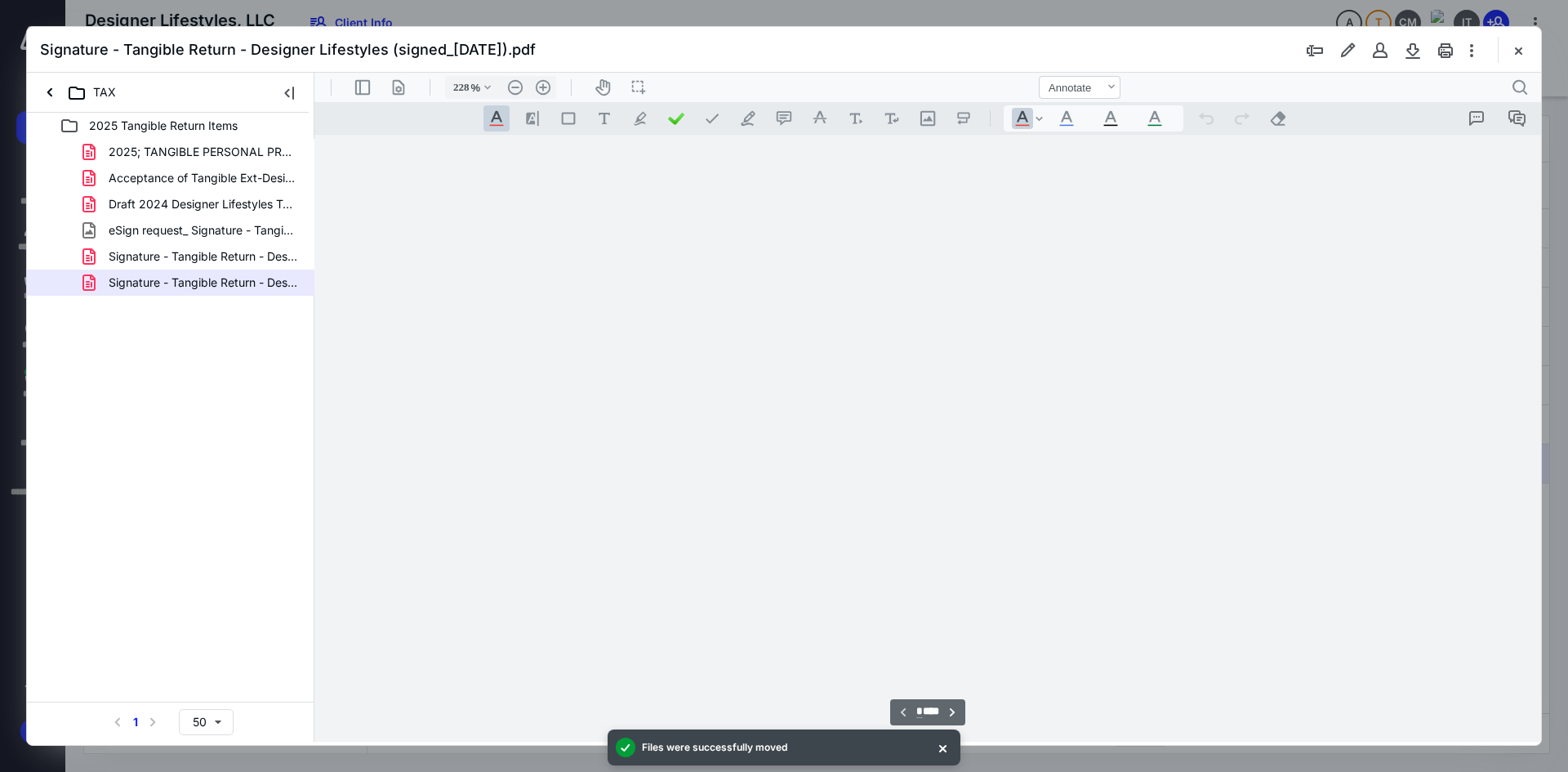 scroll, scrollTop: 69, scrollLeft: 163, axis: both 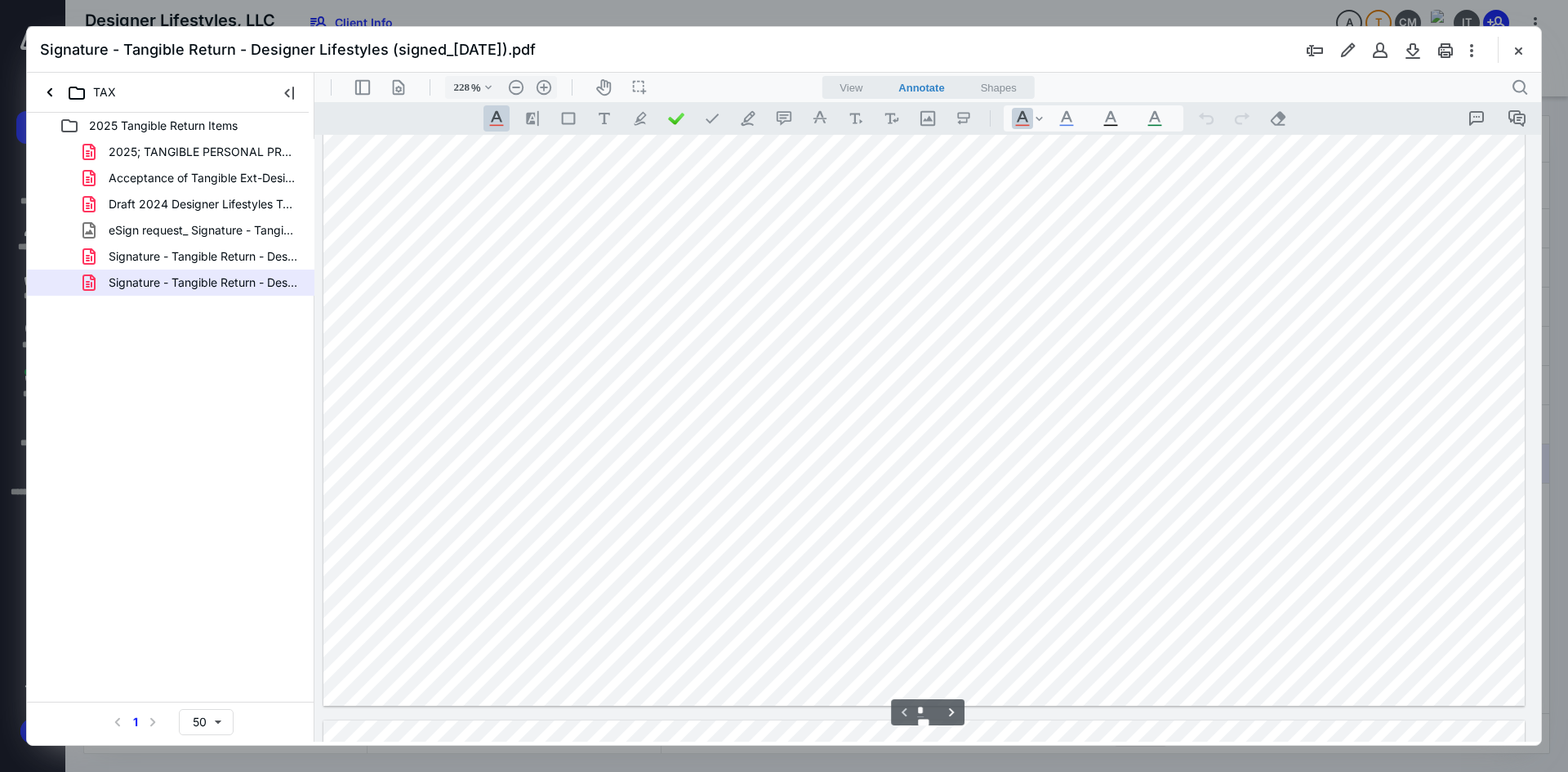 type on "*" 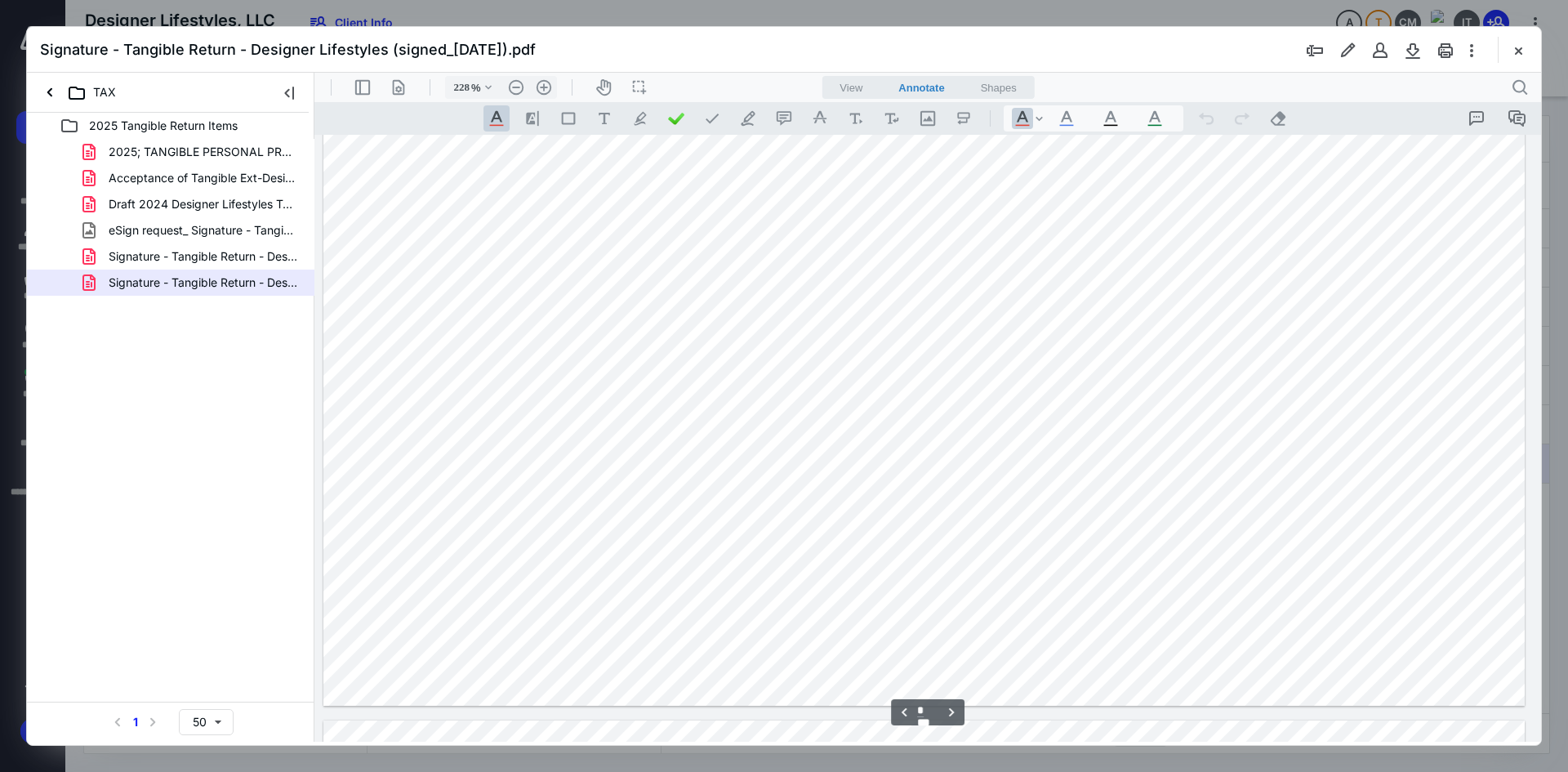 scroll, scrollTop: 1622, scrollLeft: 163, axis: both 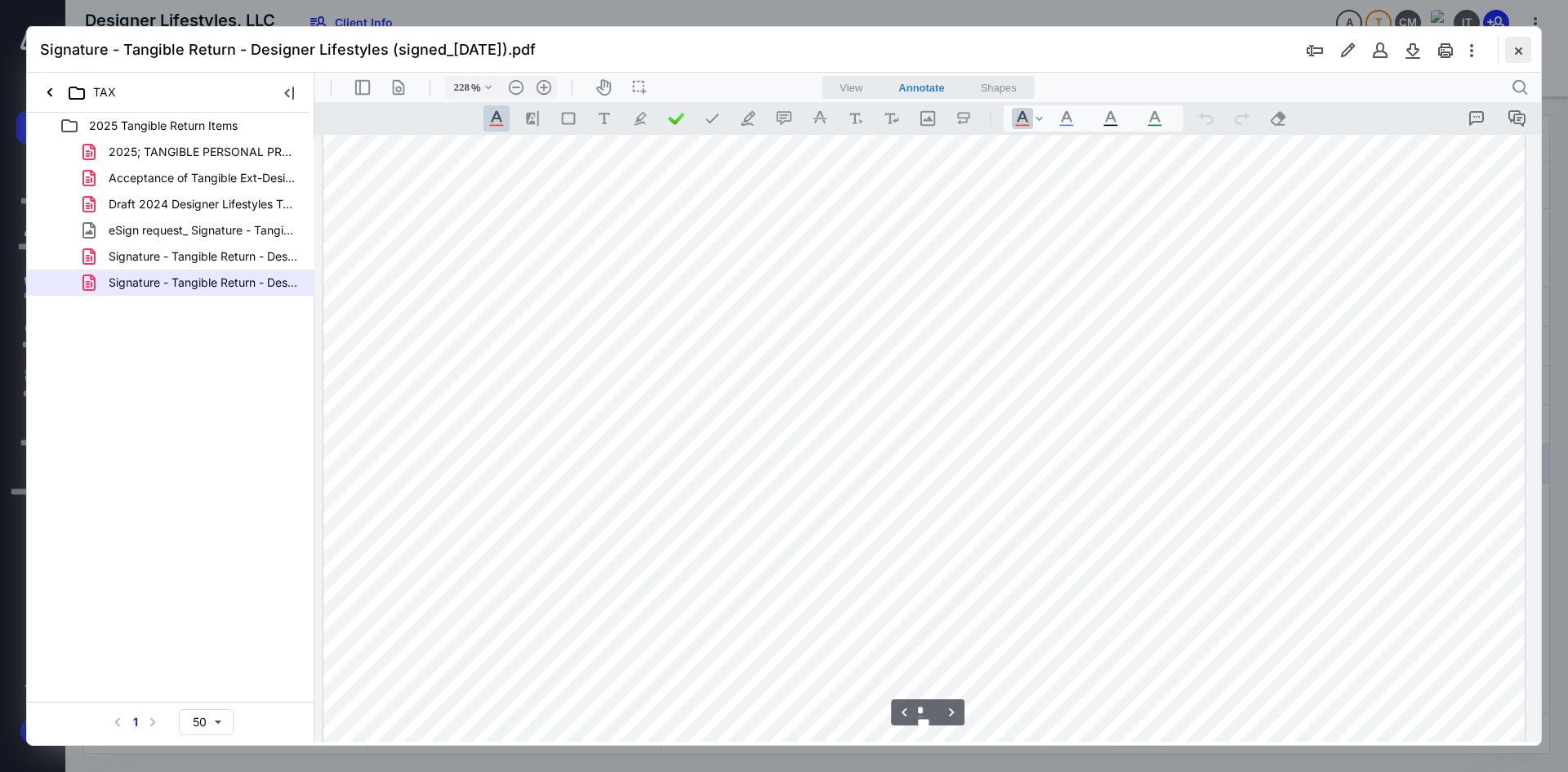 click at bounding box center (1518, 50) 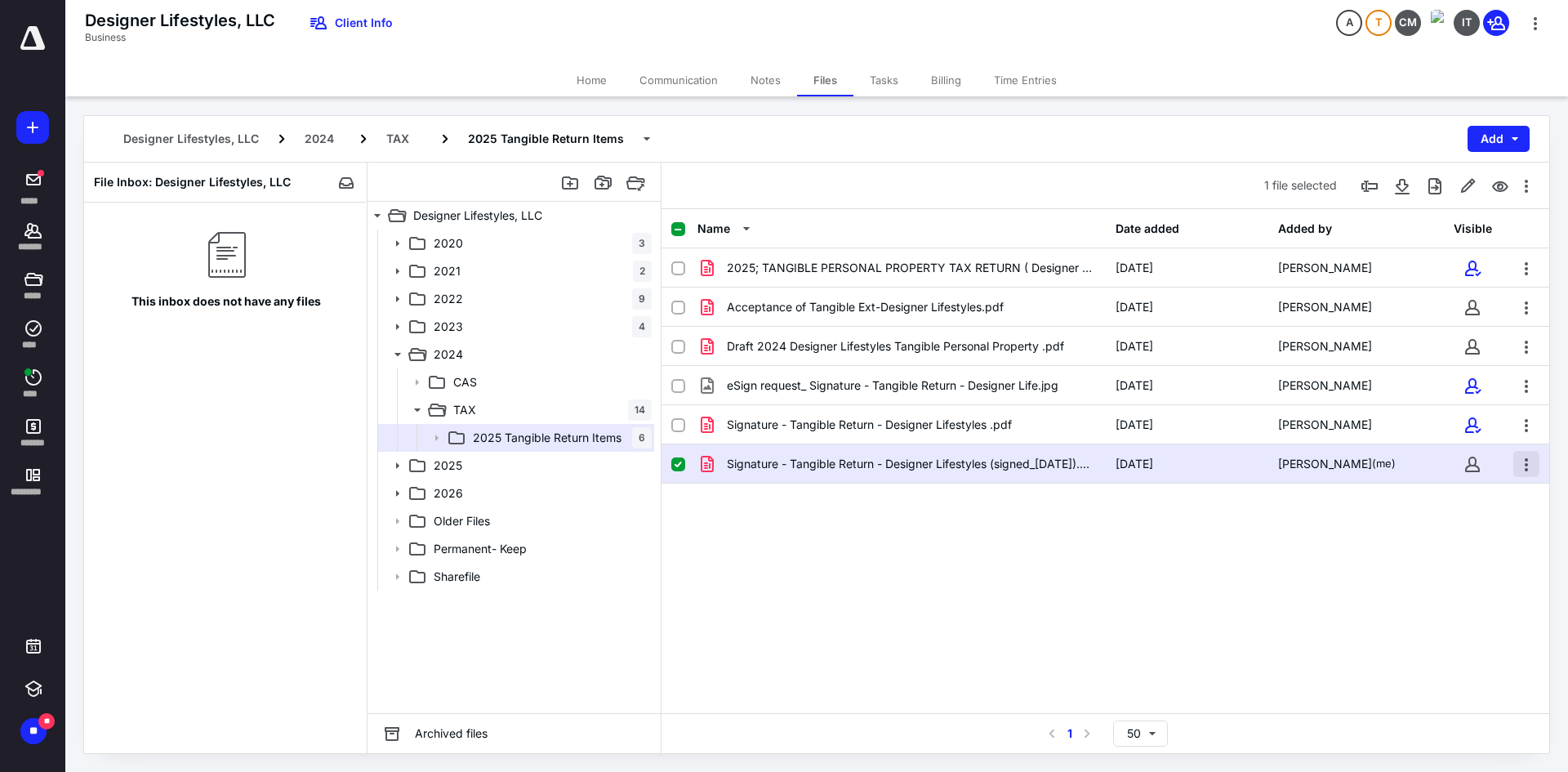 click at bounding box center [1526, 464] 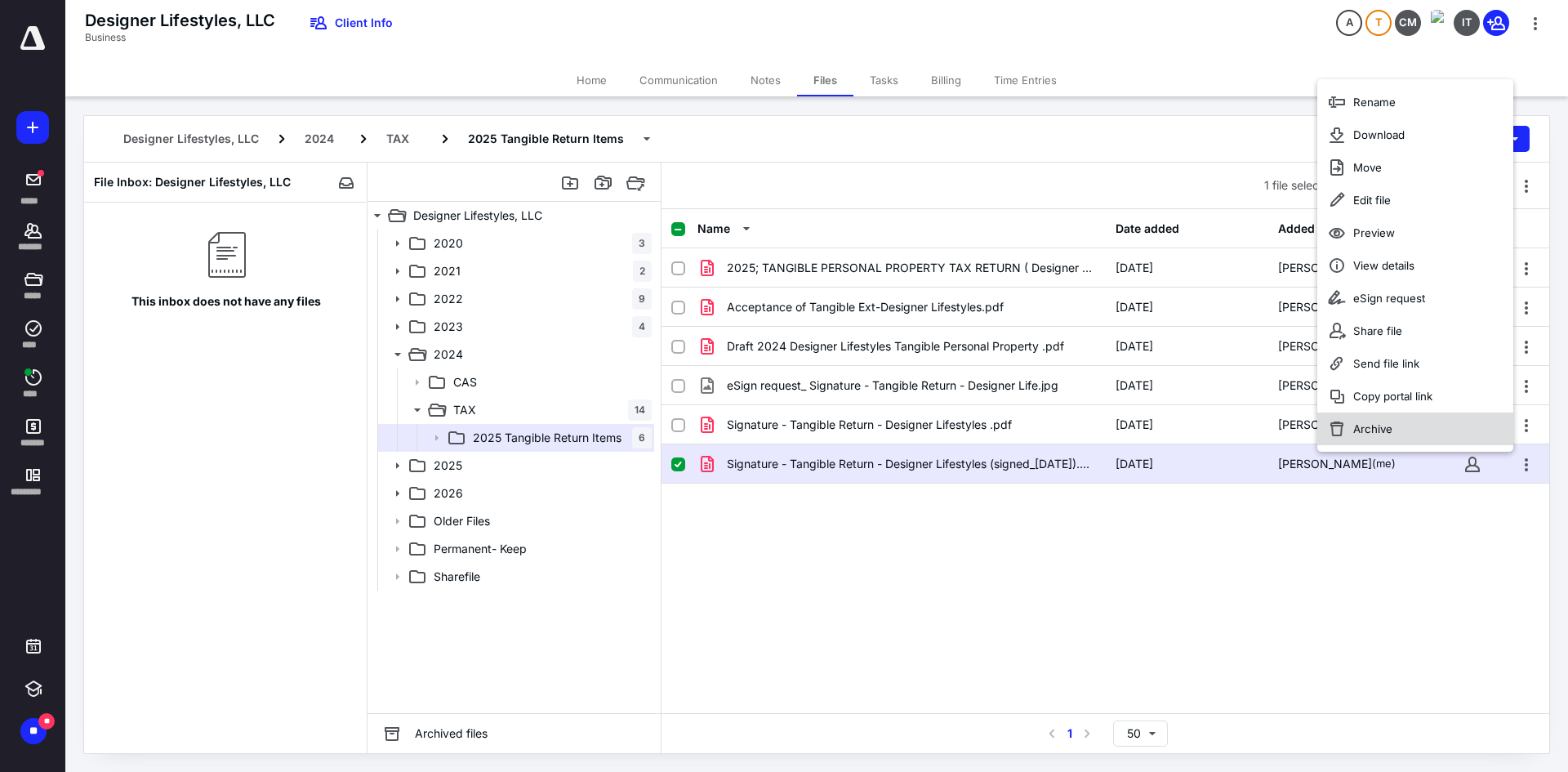 click on "Archive" at bounding box center (1373, 429) 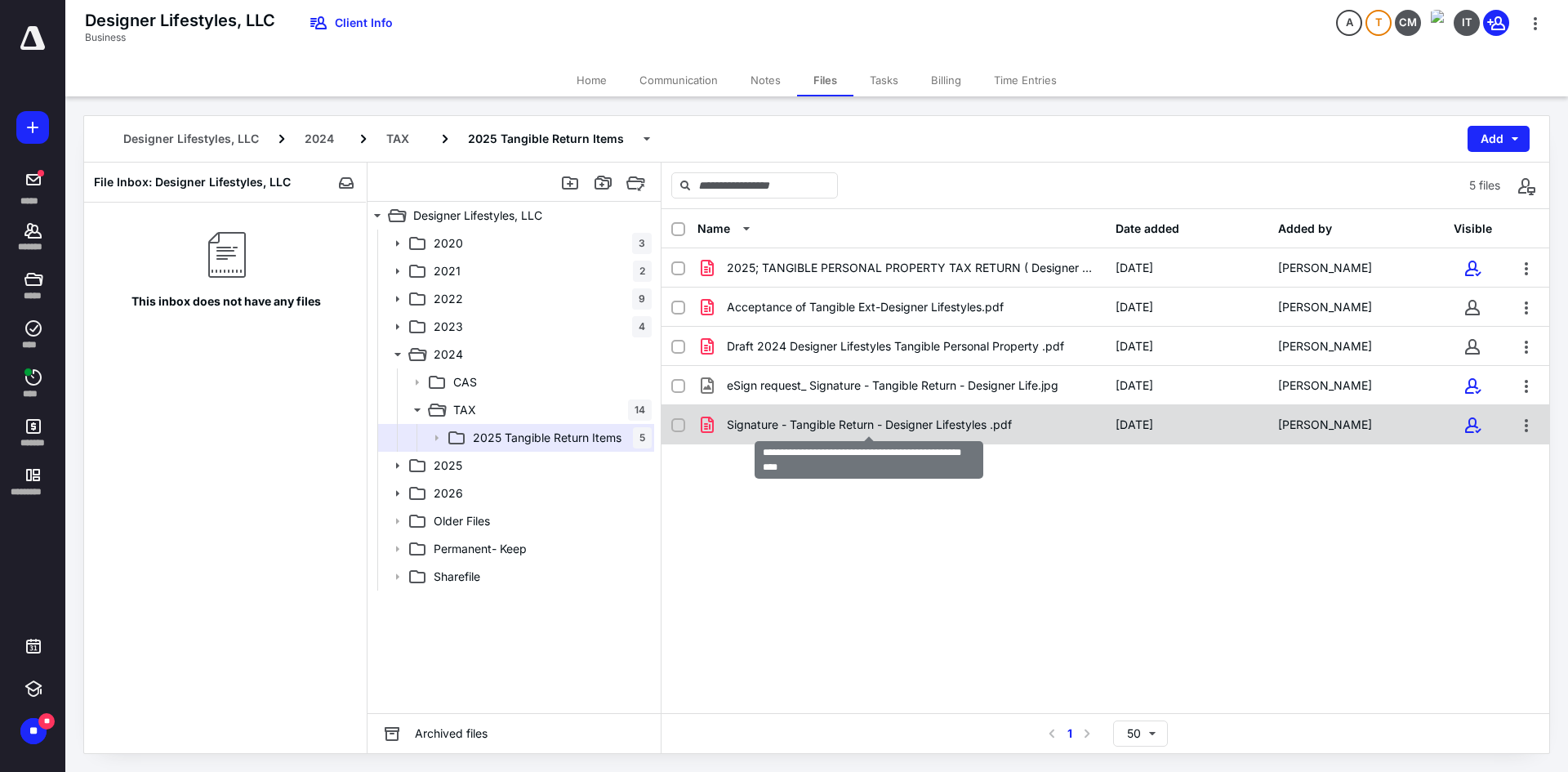 click on "Signature - Tangible Return - Designer Lifestyles .pdf" at bounding box center [869, 425] 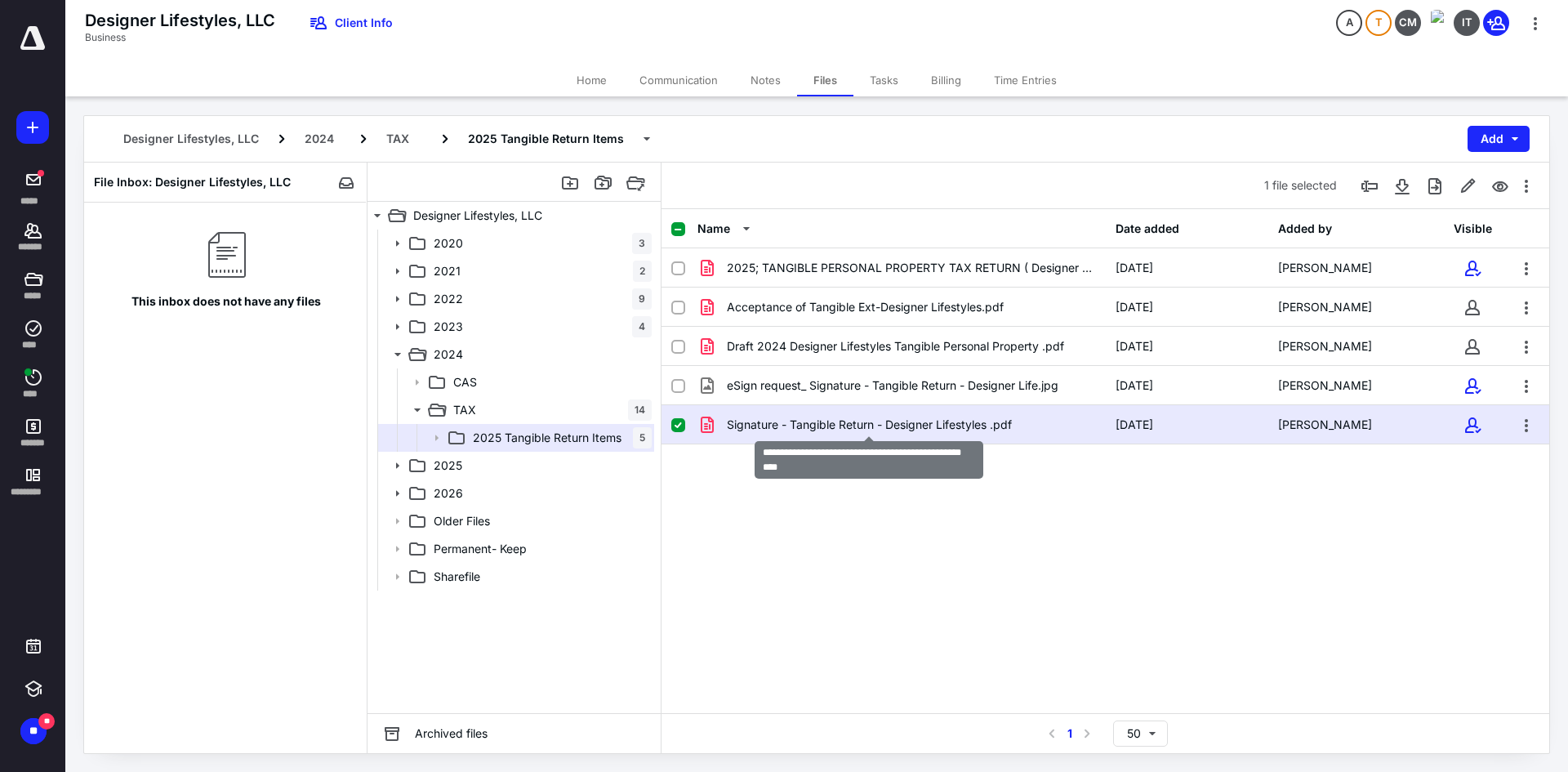 click on "Signature - Tangible Return - Designer Lifestyles .pdf" at bounding box center [869, 425] 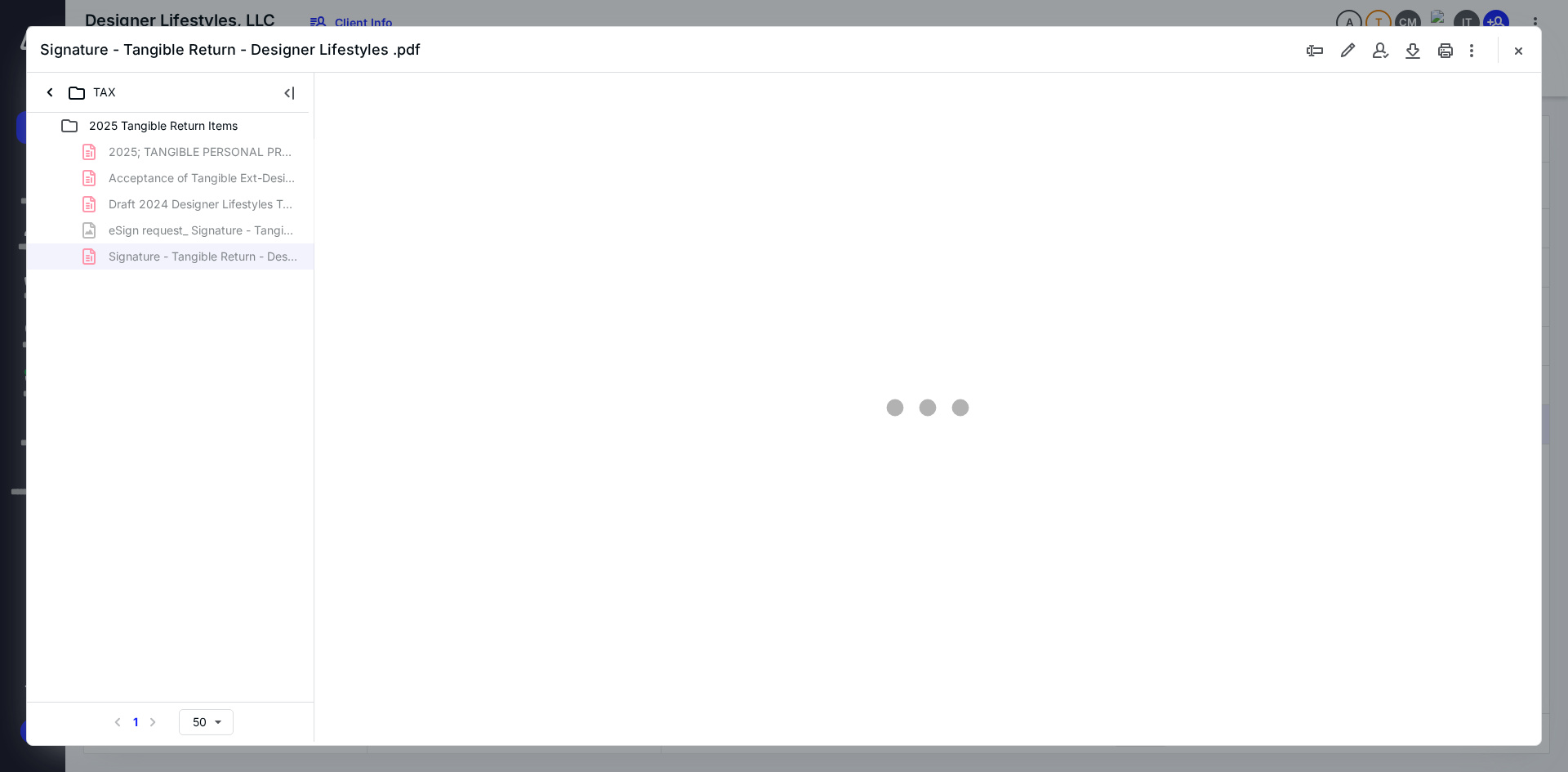 scroll, scrollTop: 0, scrollLeft: 0, axis: both 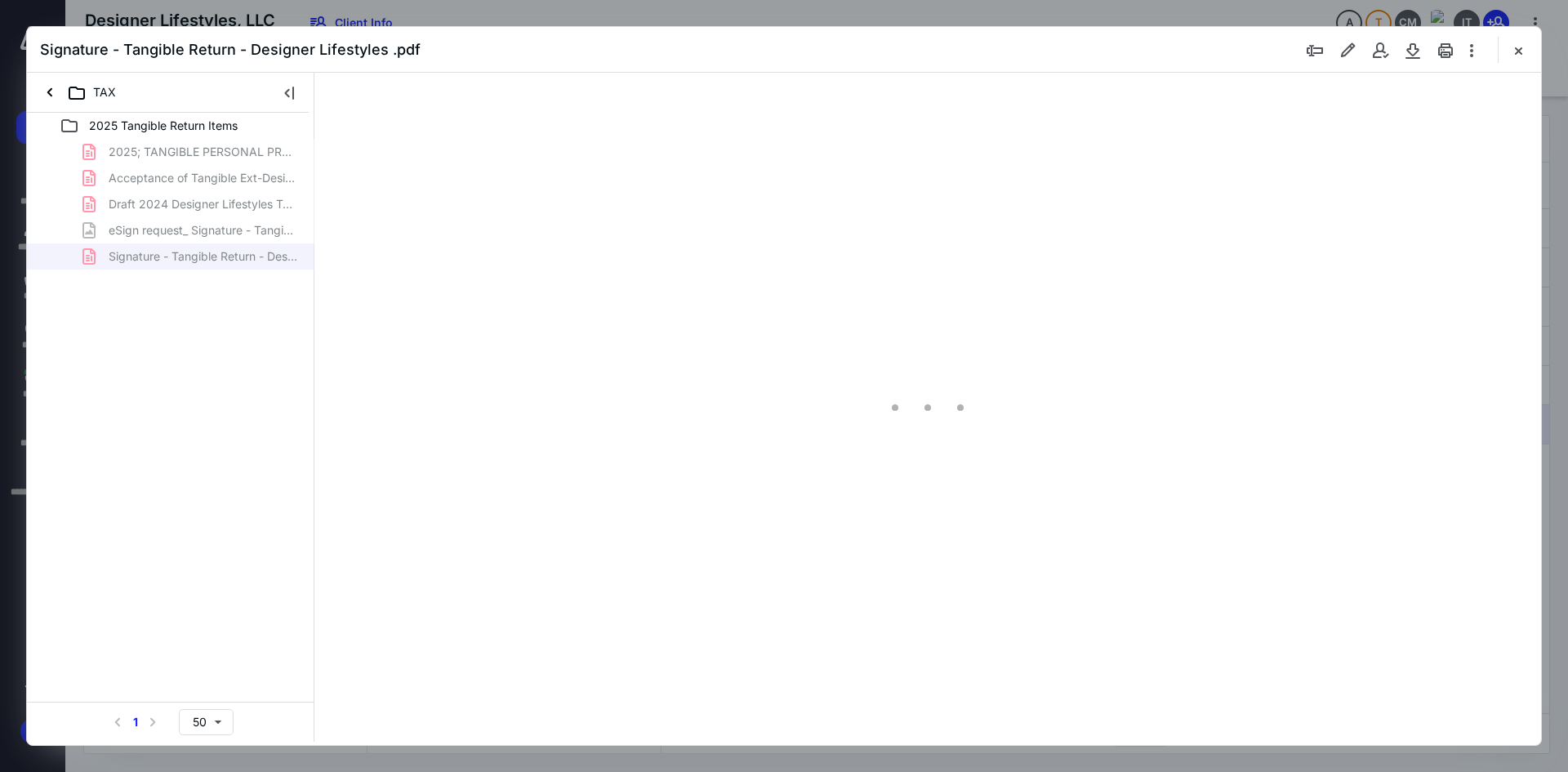 type on "228" 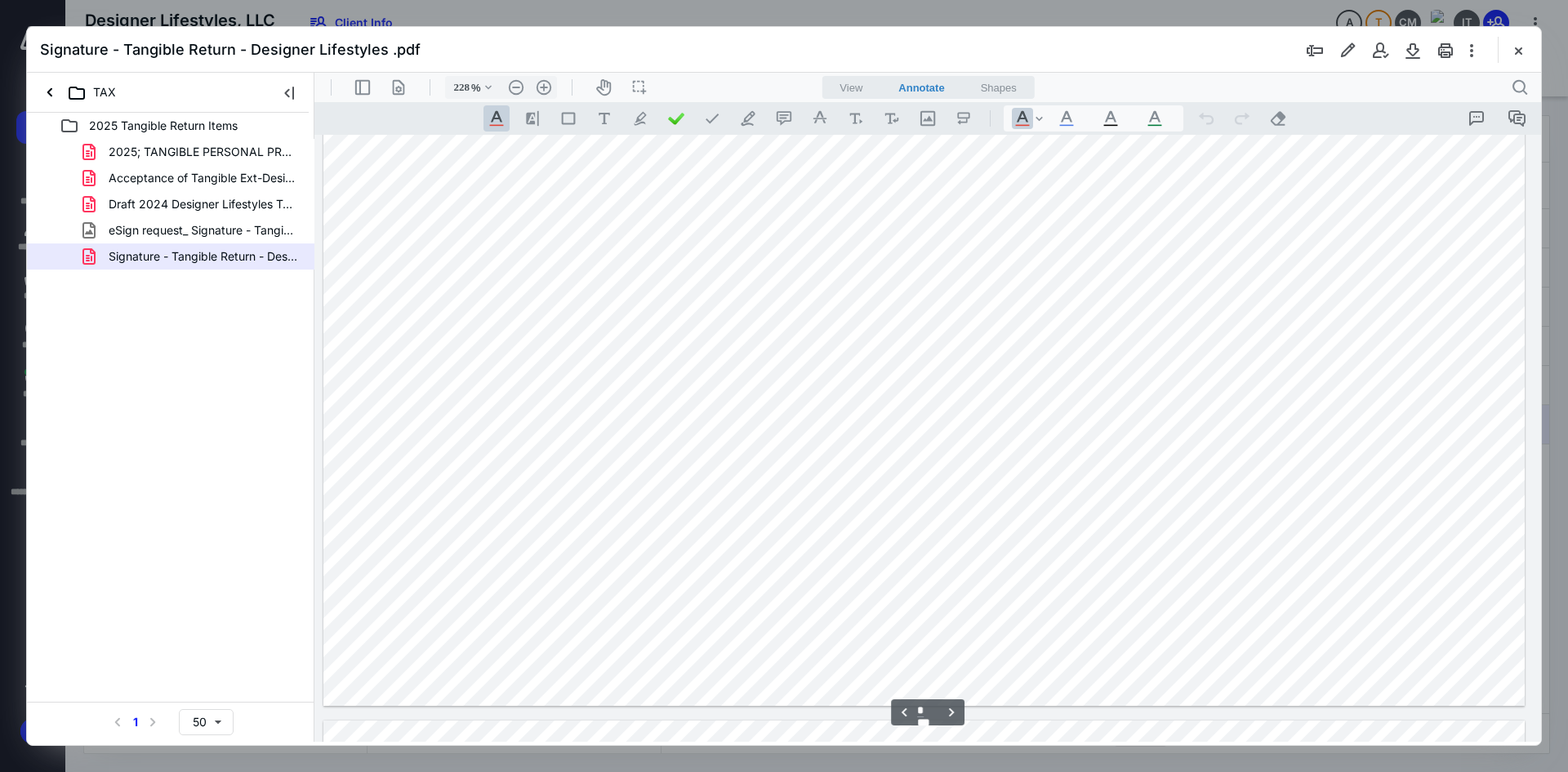type on "*" 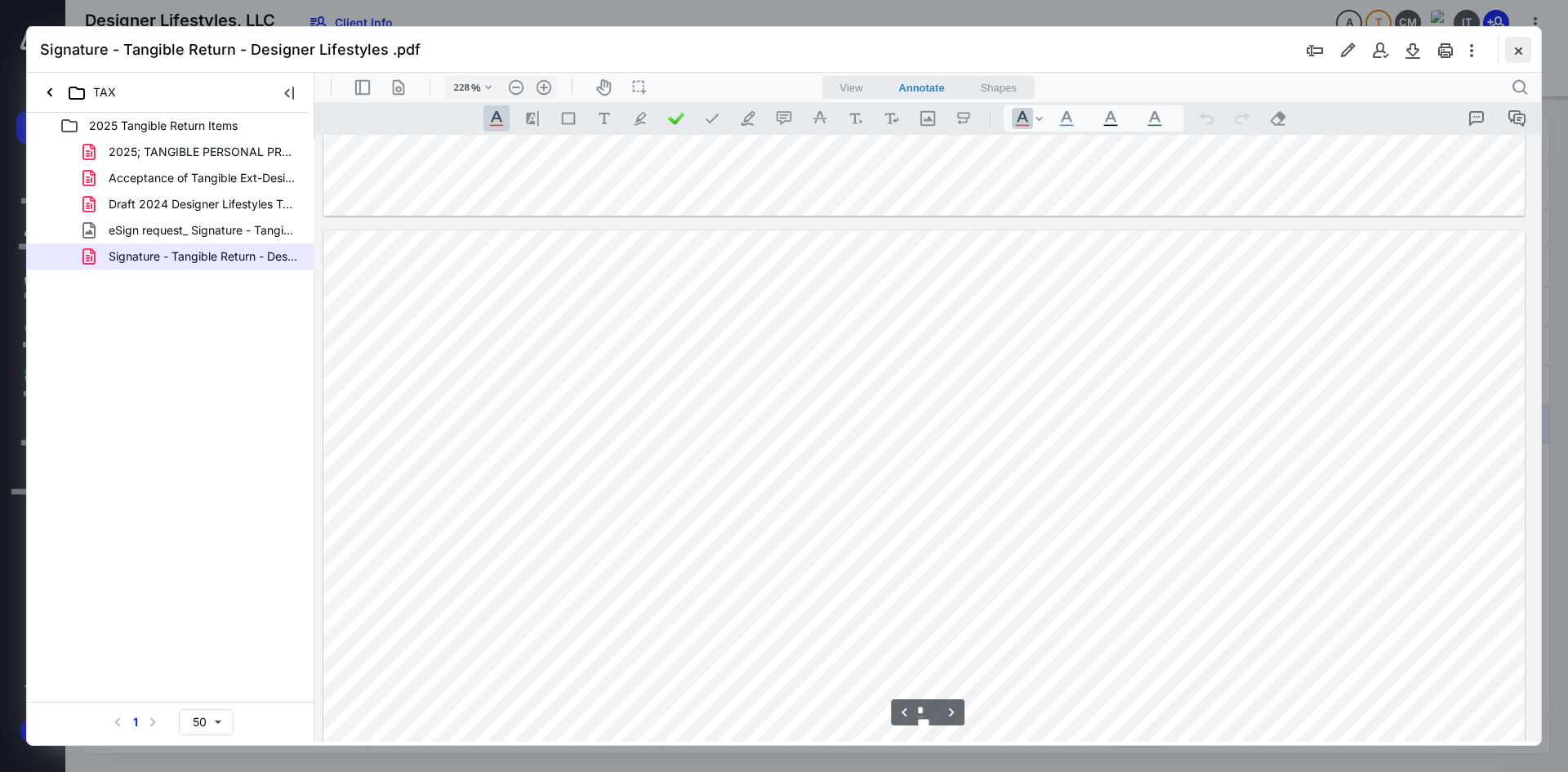 click at bounding box center [1518, 50] 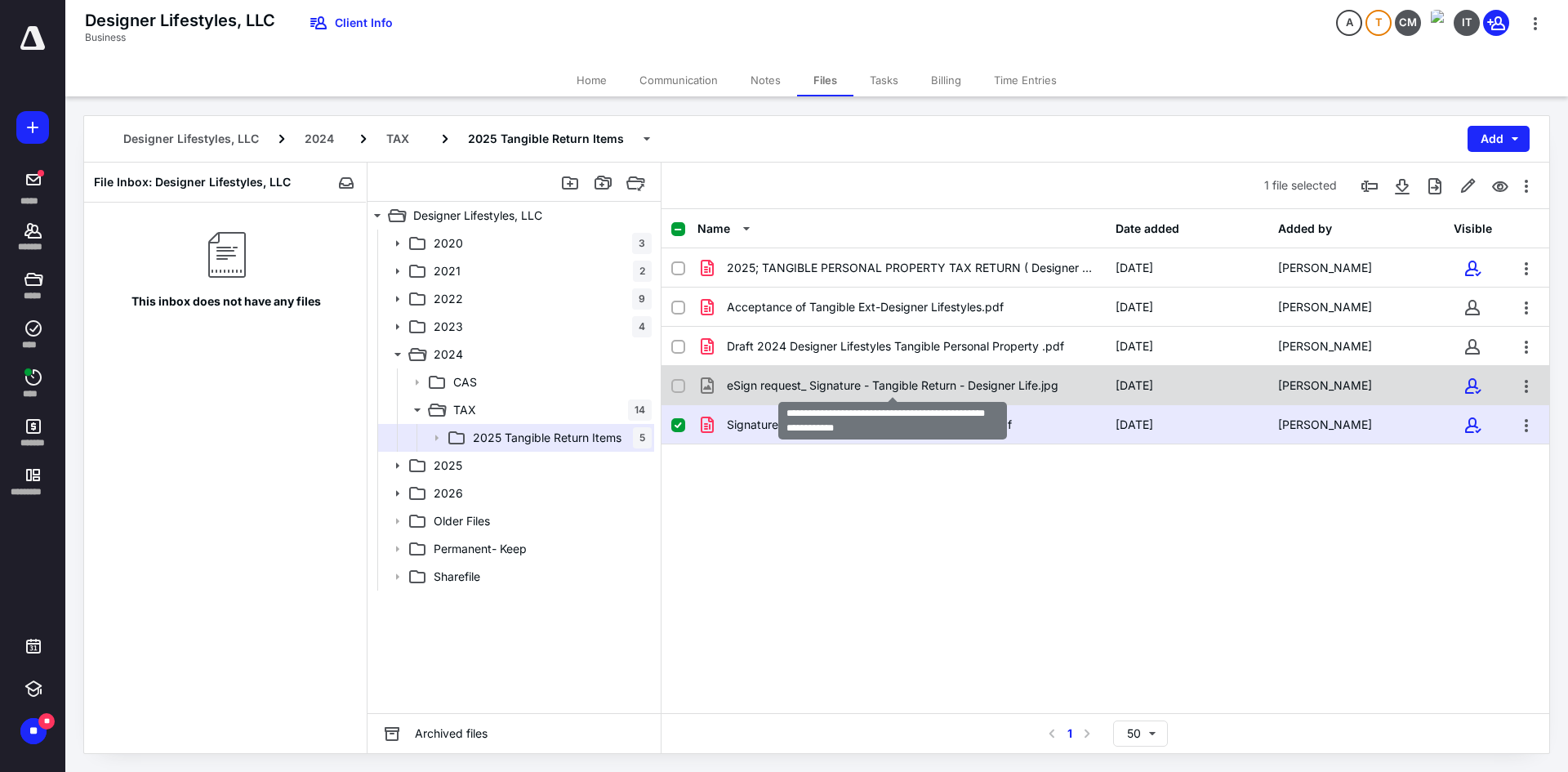 click on "eSign request_ Signature - Tangible Return - Designer Life.jpg" at bounding box center (893, 386) 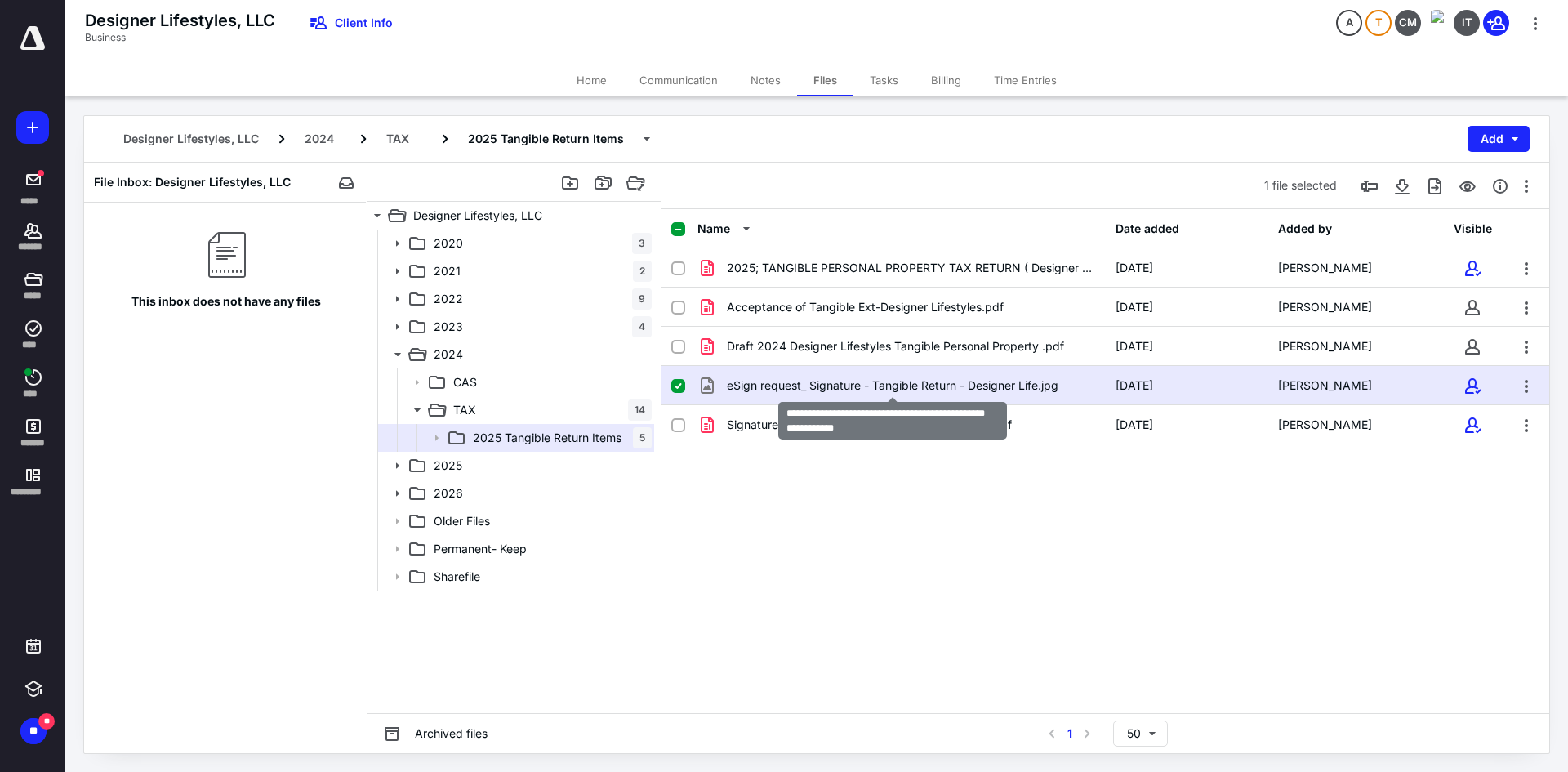 click on "eSign request_ Signature - Tangible Return - Designer Life.jpg" at bounding box center (893, 386) 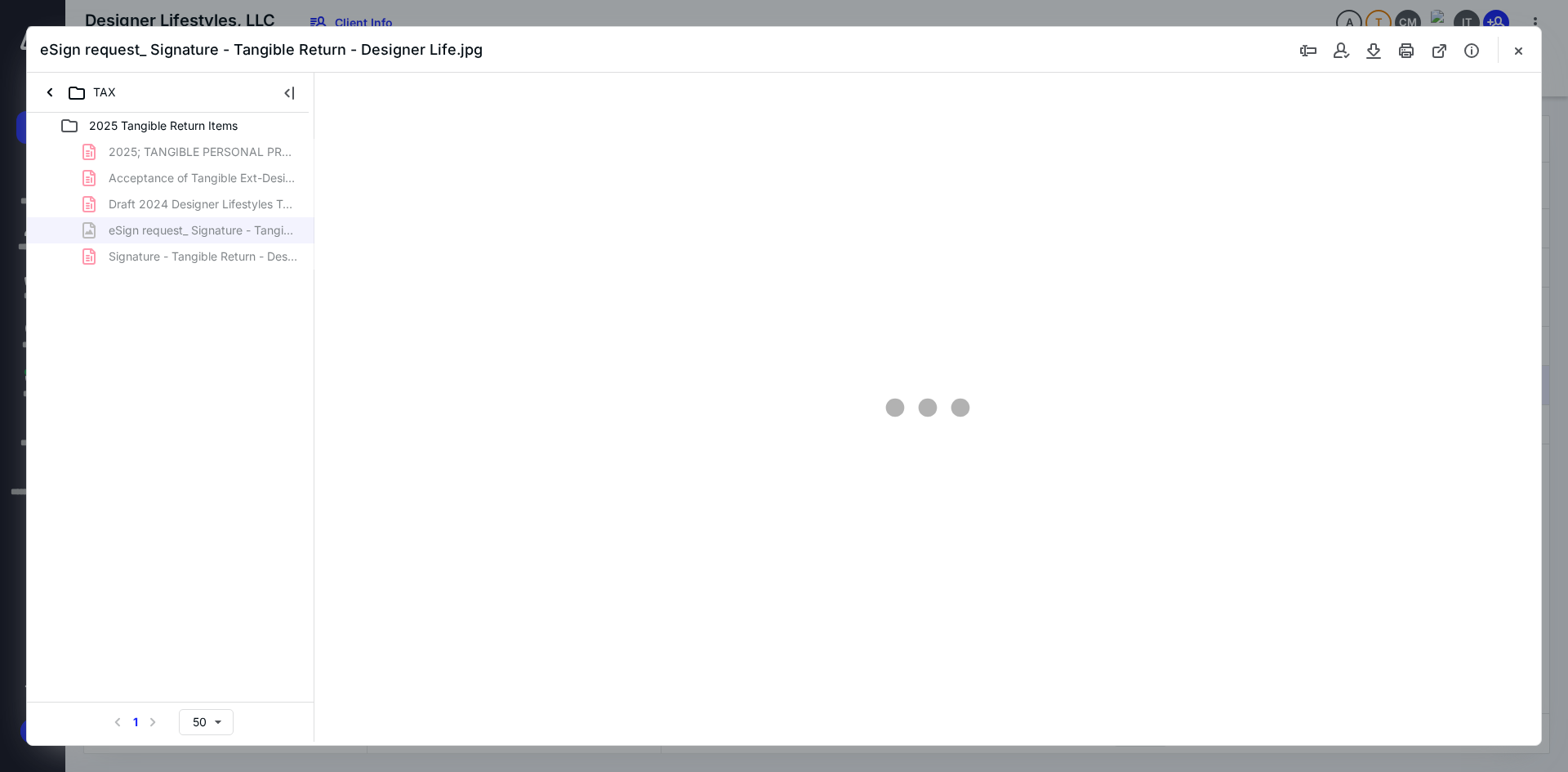 scroll, scrollTop: 0, scrollLeft: 0, axis: both 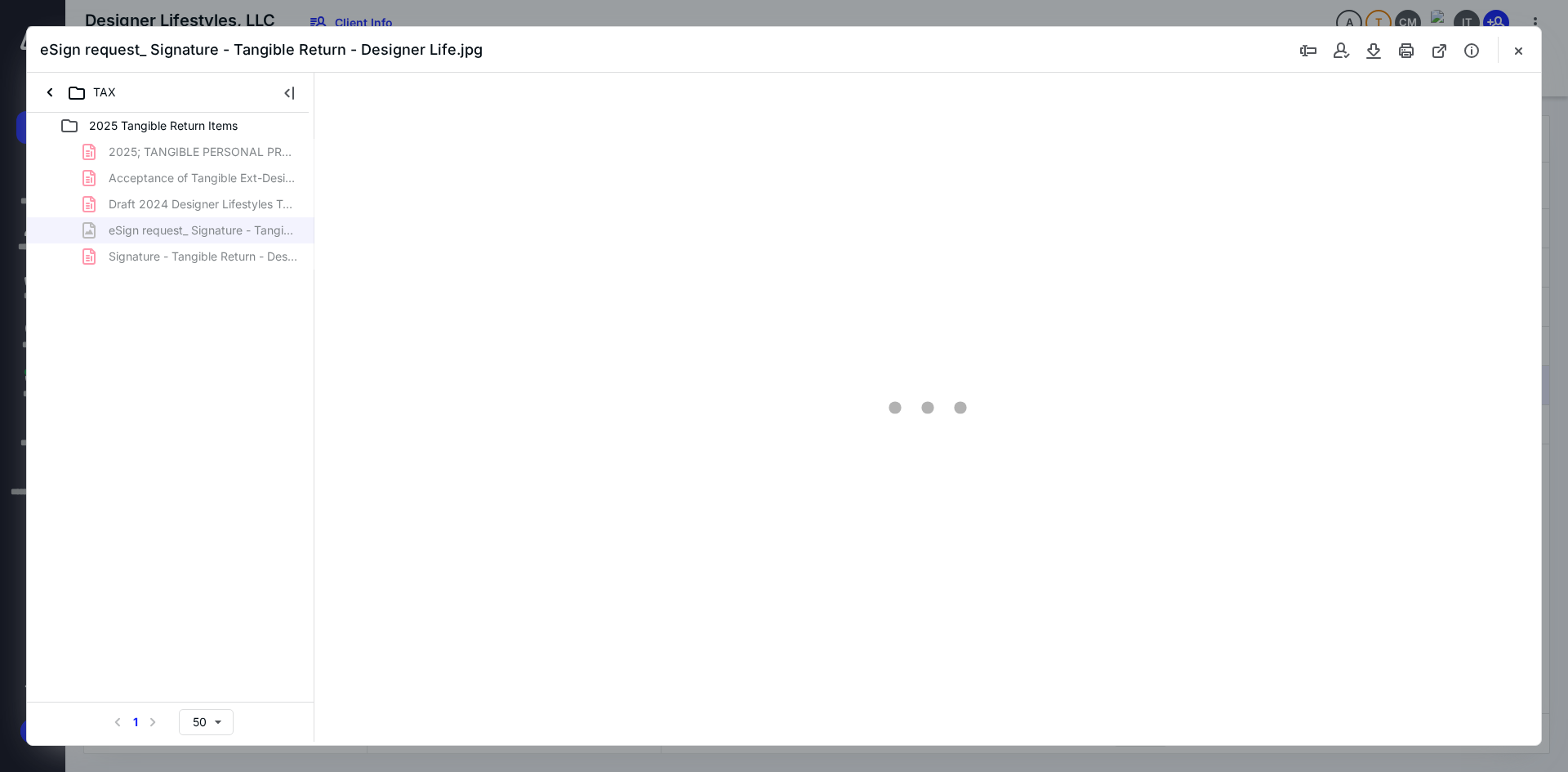 type on "241" 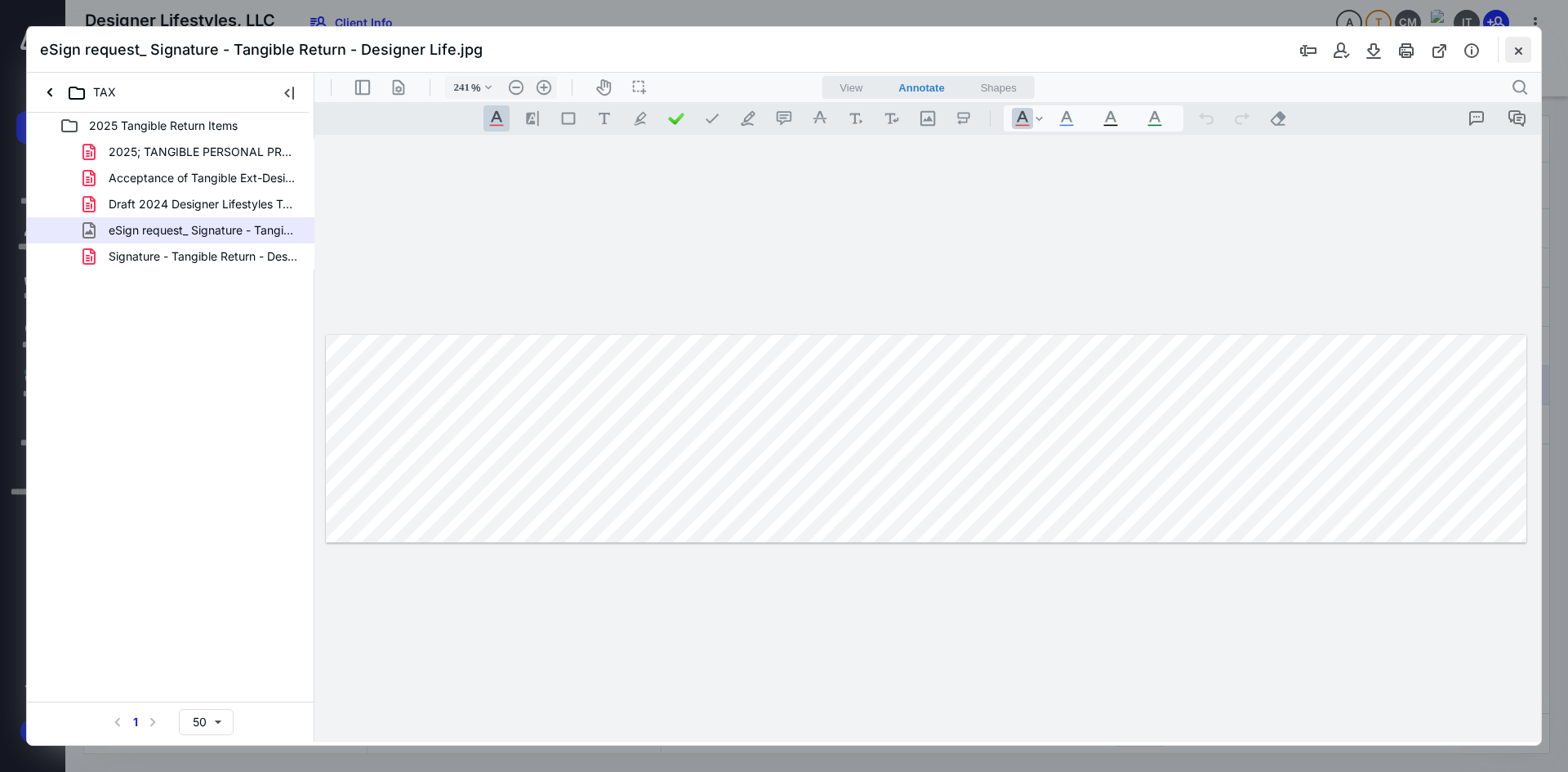 drag, startPoint x: 1519, startPoint y: 46, endPoint x: 1487, endPoint y: 109, distance: 70.66116 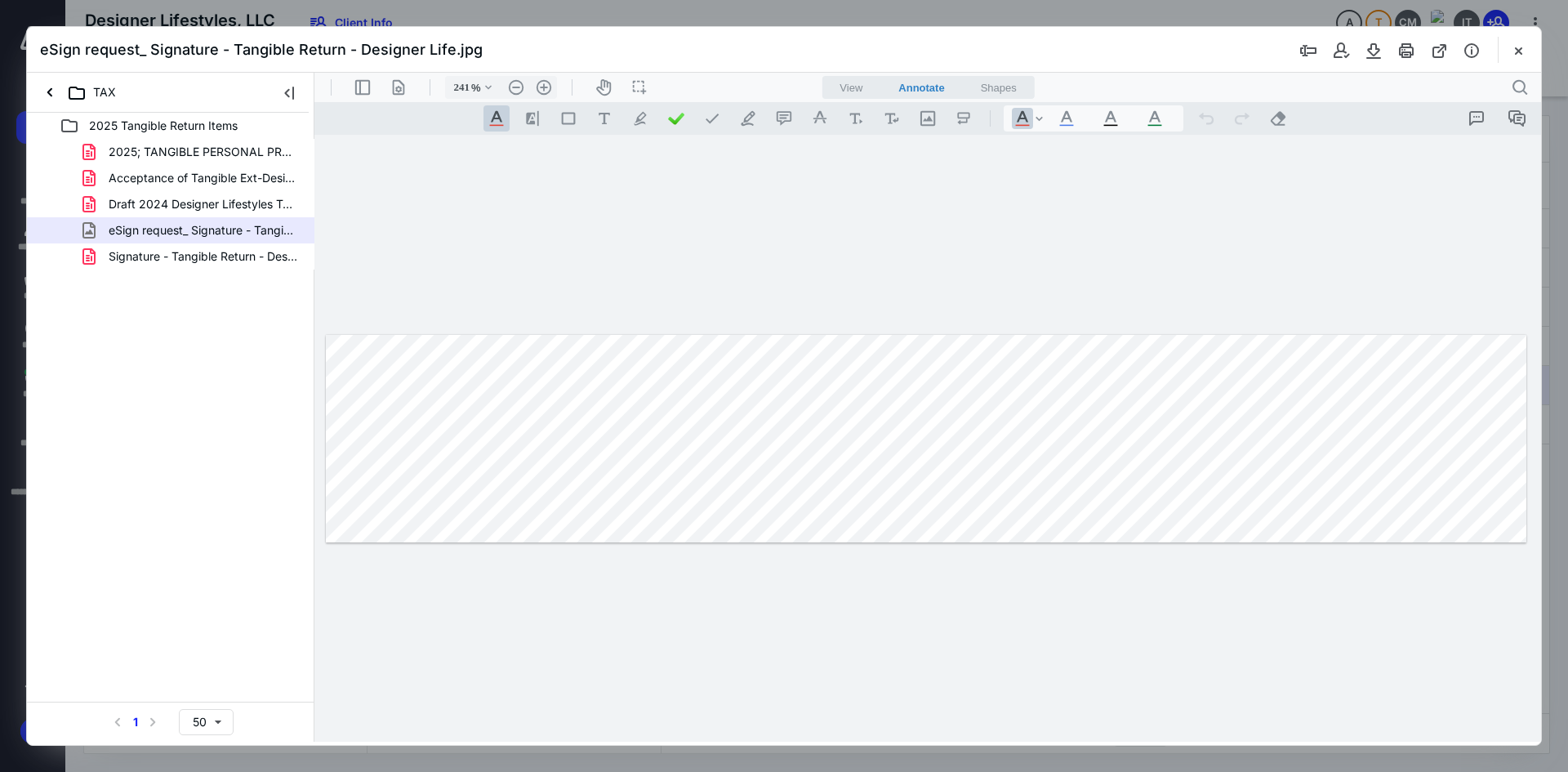 click at bounding box center [1518, 50] 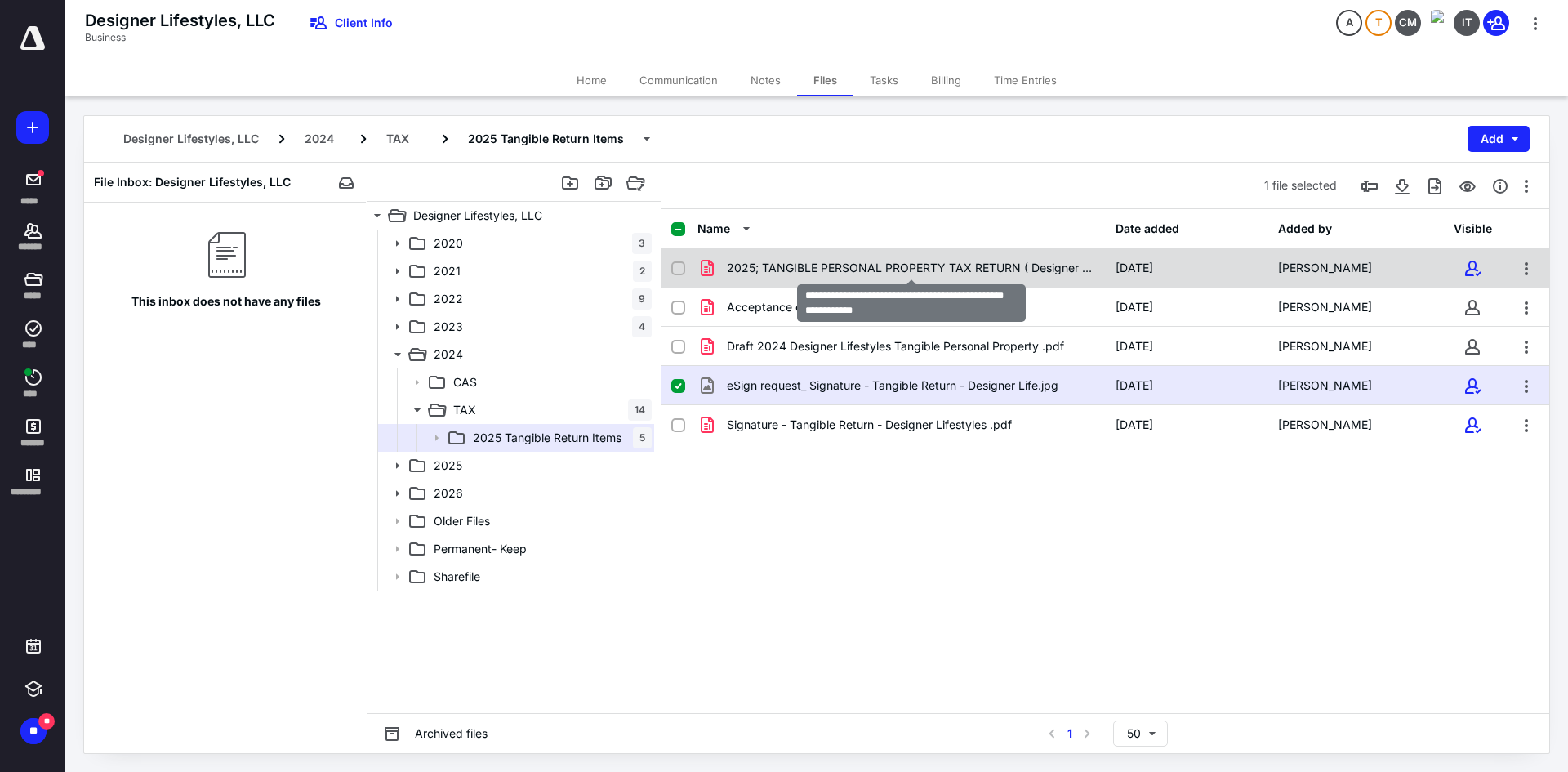 click on "2025; TANGIBLE PERSONAL PROPERTY TAX RETURN ( Designer Lif.pdf" at bounding box center (911, 268) 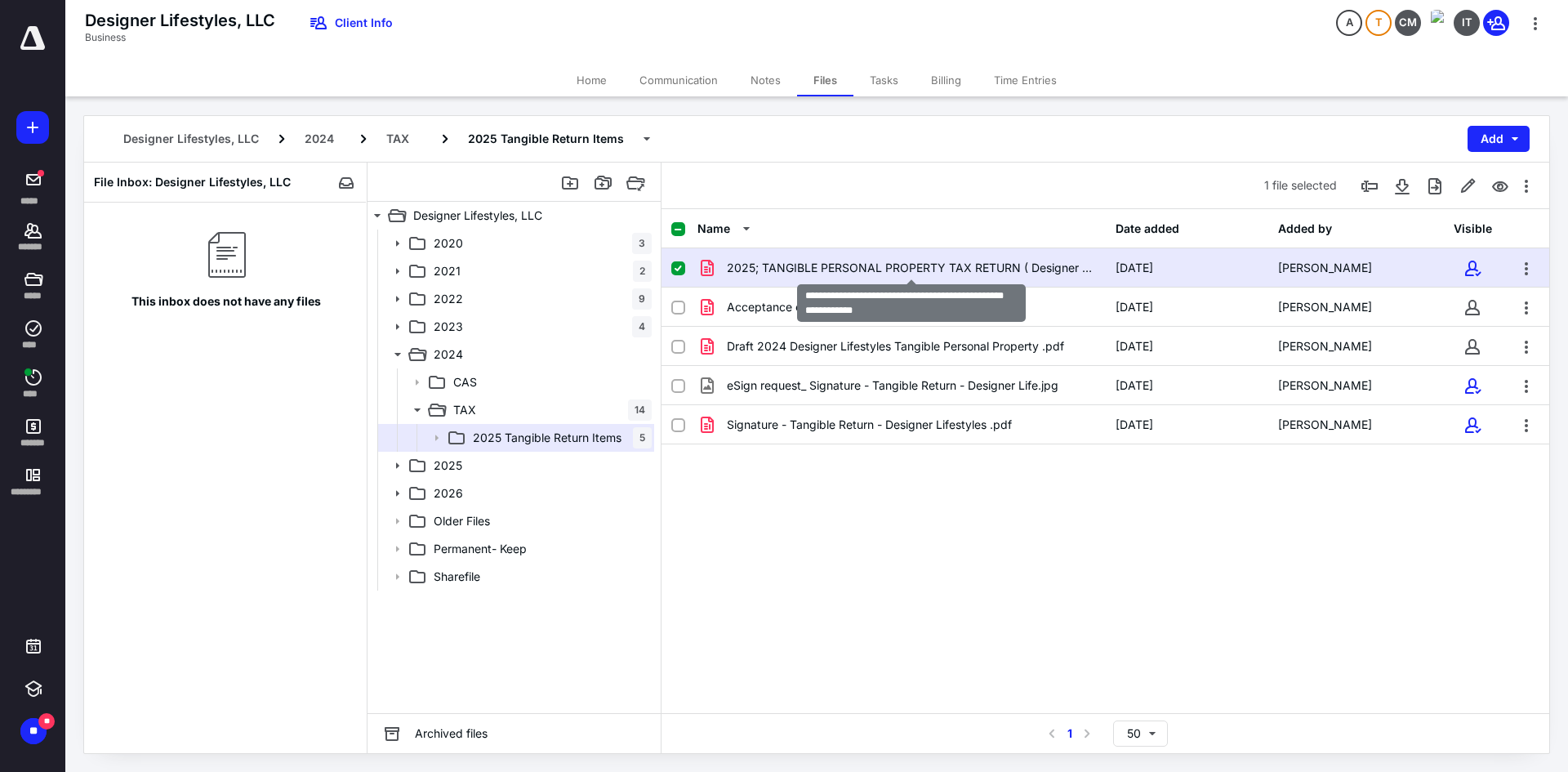 click on "2025; TANGIBLE PERSONAL PROPERTY TAX RETURN ( Designer Lif.pdf" at bounding box center (911, 268) 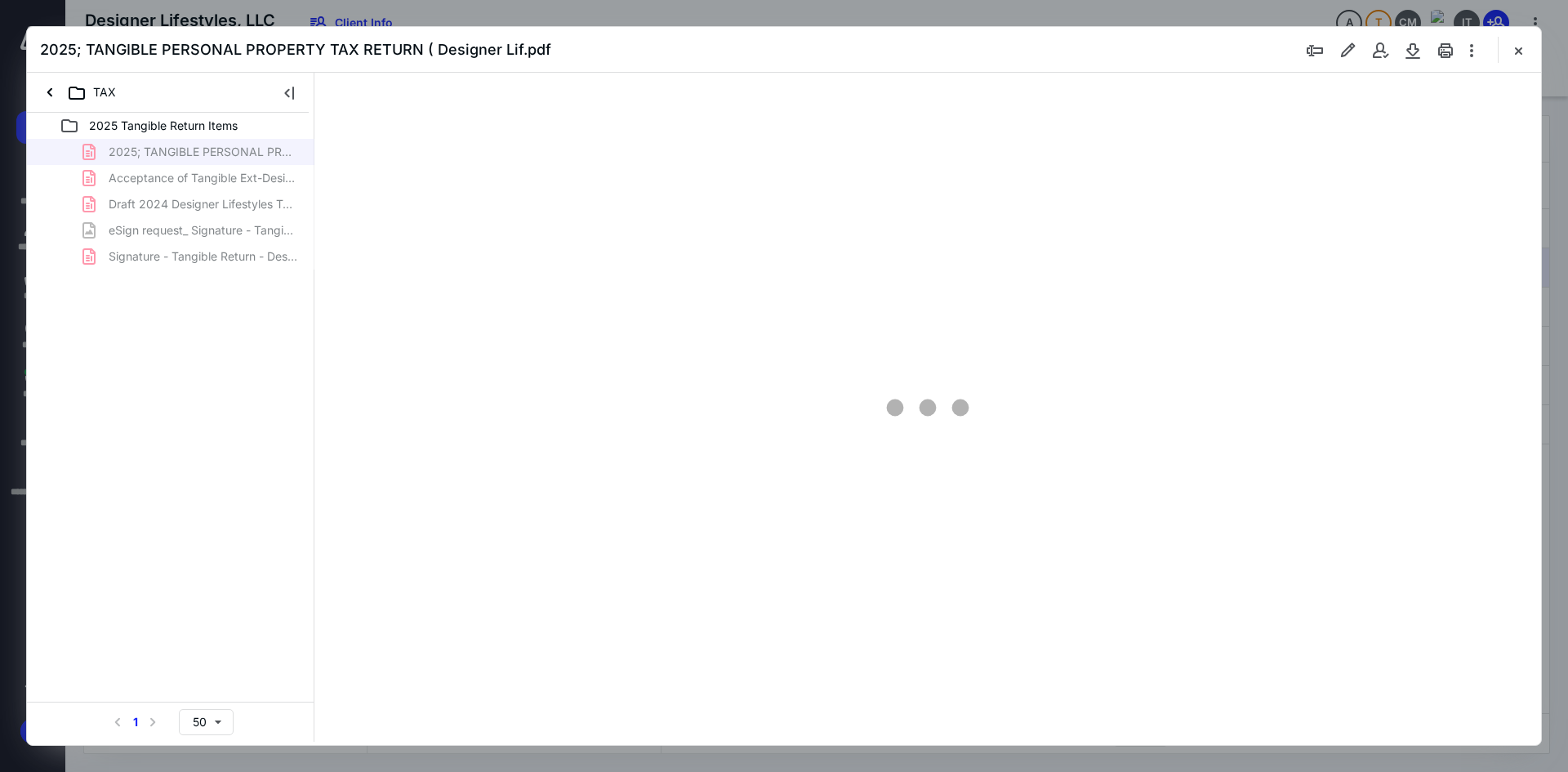 scroll, scrollTop: 0, scrollLeft: 0, axis: both 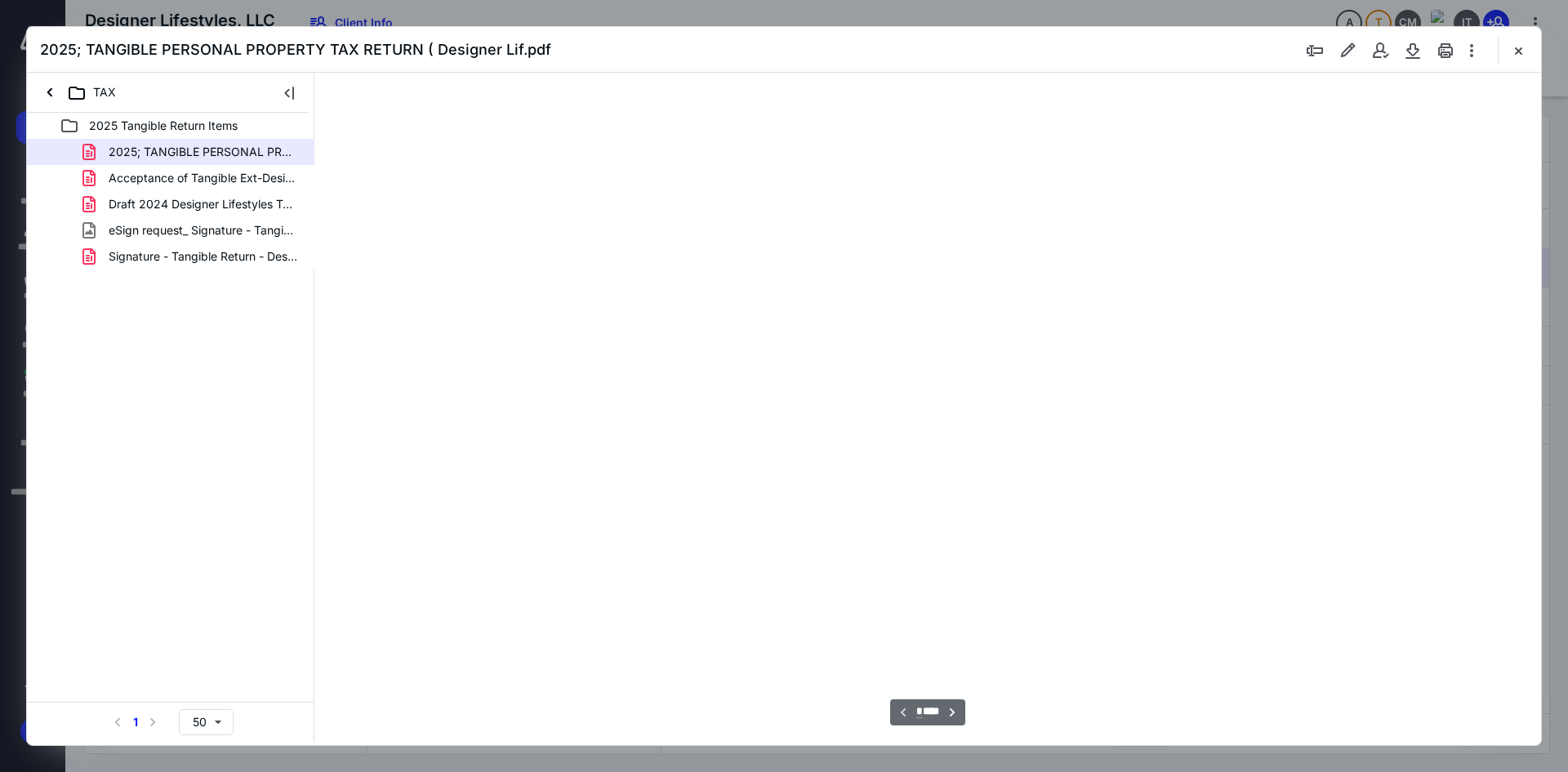 type on "228" 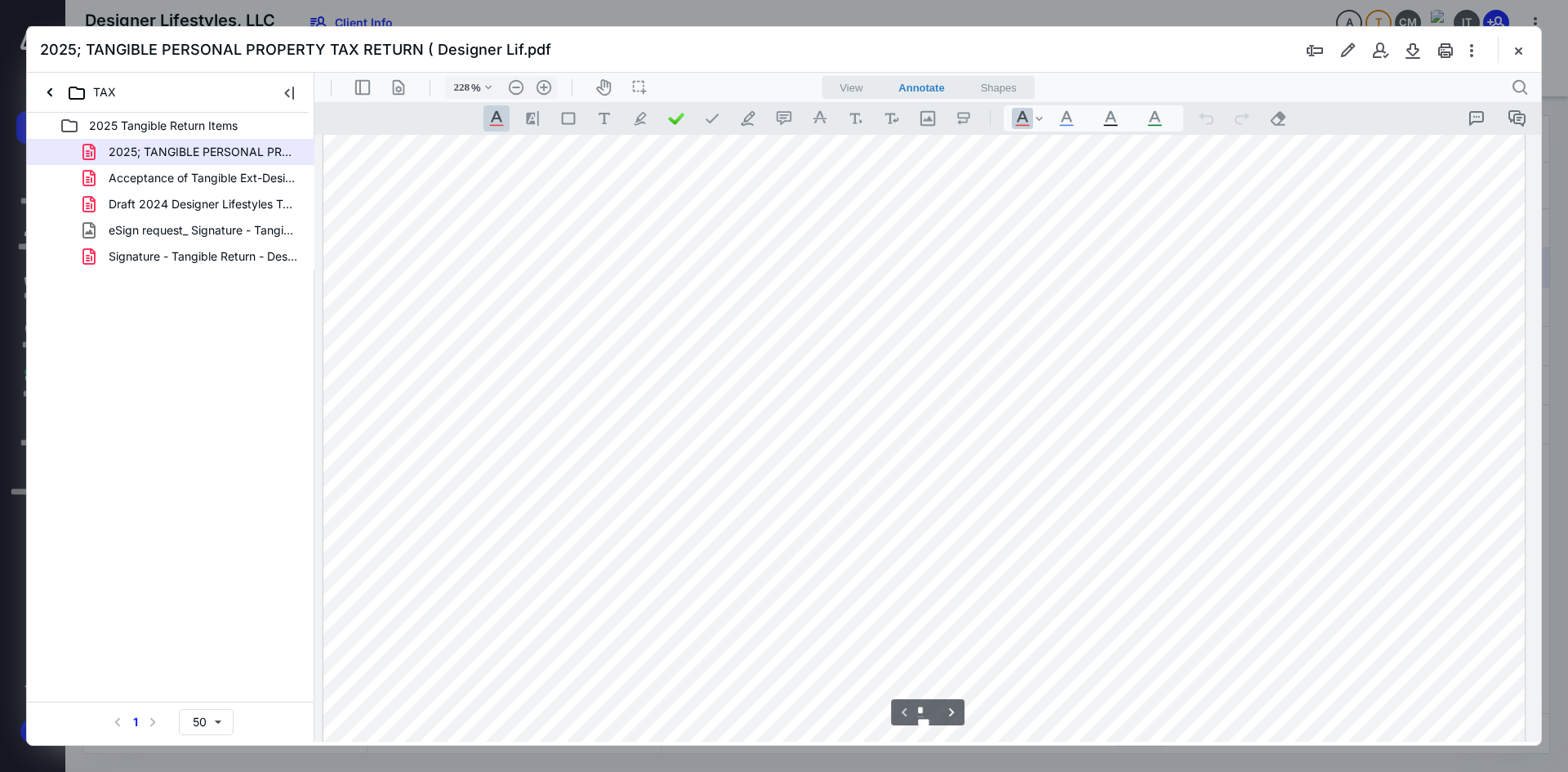 scroll, scrollTop: 0, scrollLeft: 163, axis: horizontal 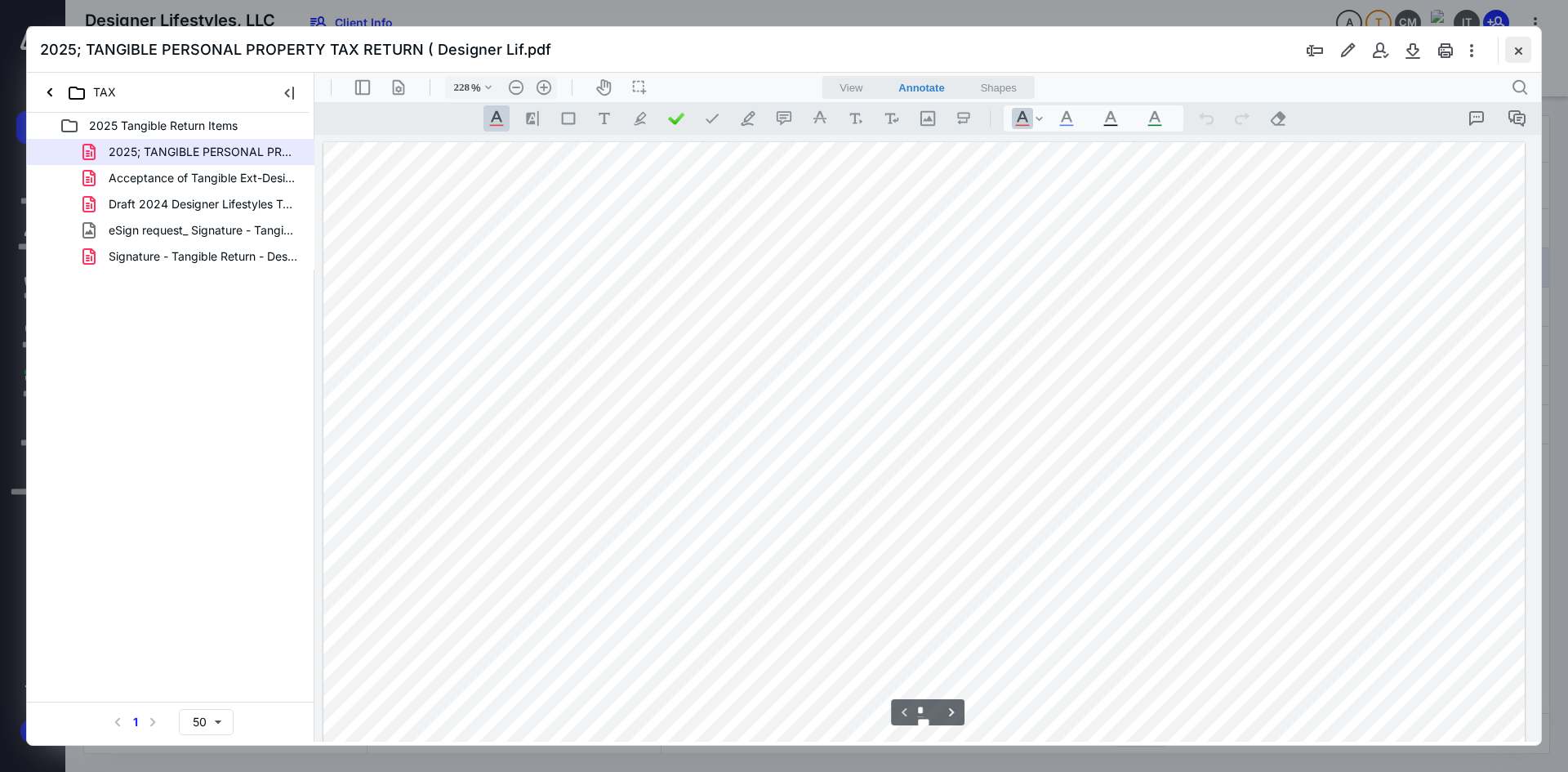 drag, startPoint x: 1518, startPoint y: 46, endPoint x: 1509, endPoint y: 84, distance: 39.051248 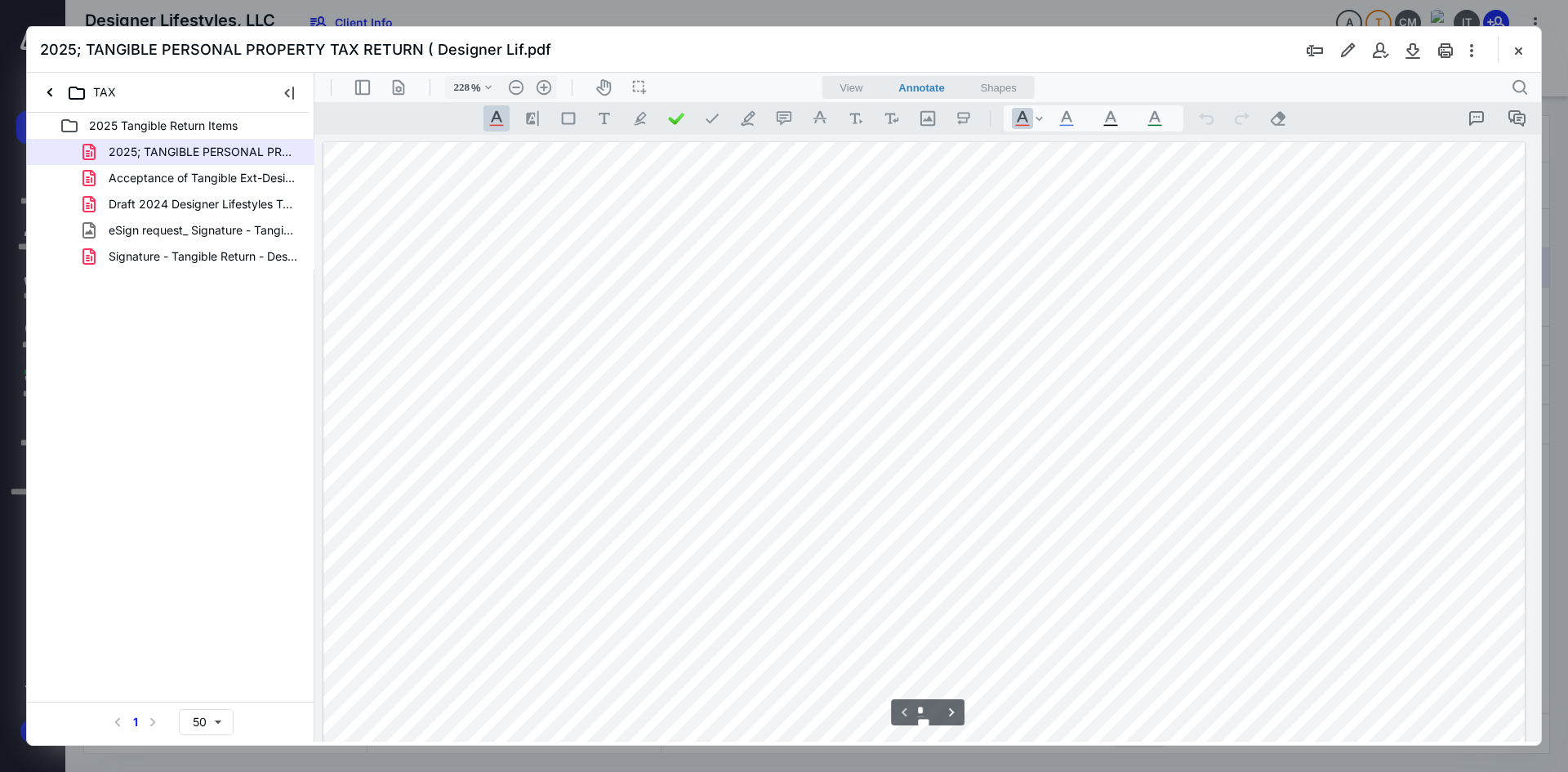 click at bounding box center (1518, 50) 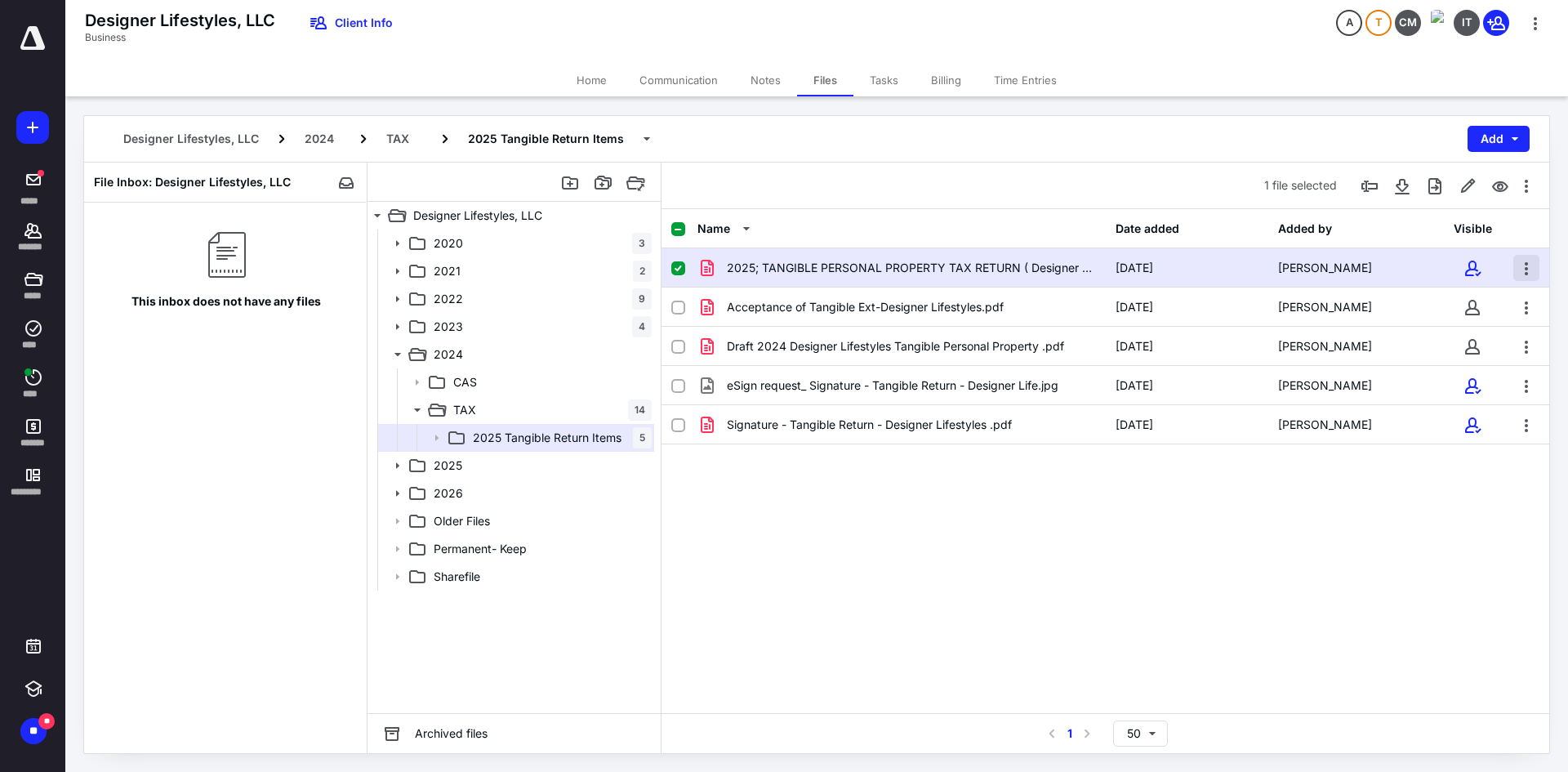 click at bounding box center [1526, 268] 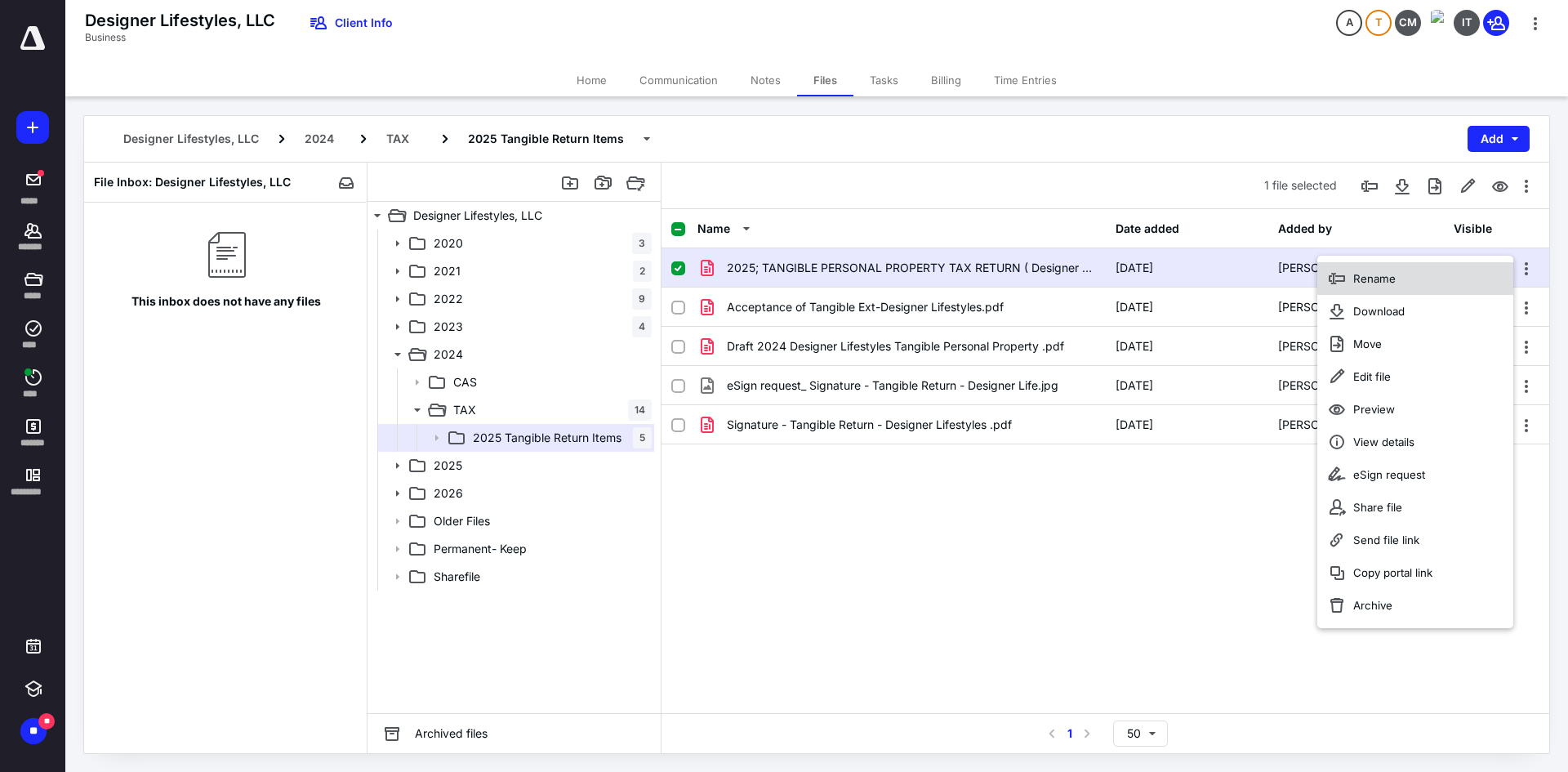 click on "Rename" at bounding box center [1374, 279] 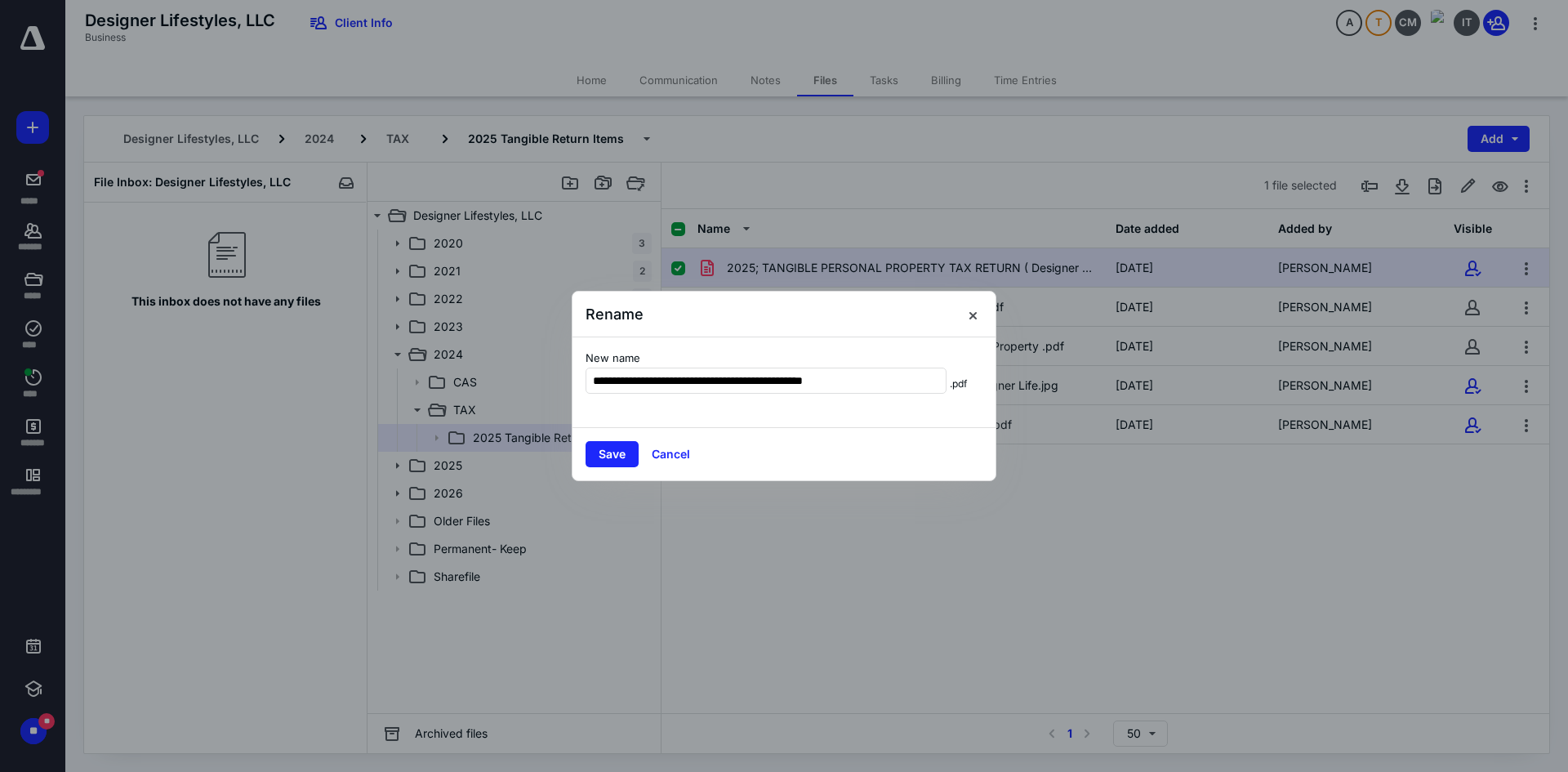 scroll, scrollTop: 0, scrollLeft: 0, axis: both 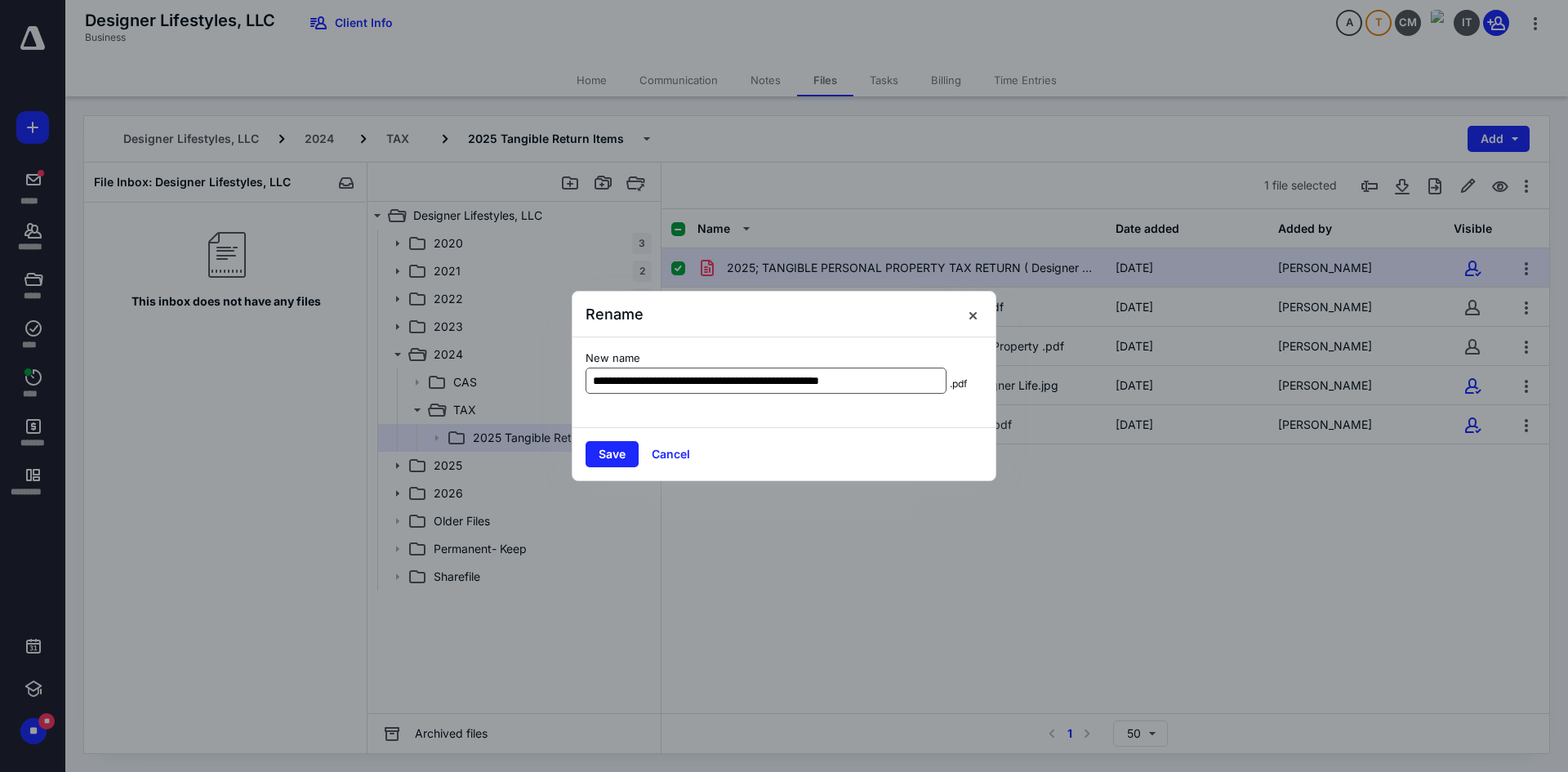 click on "**********" at bounding box center [766, 381] 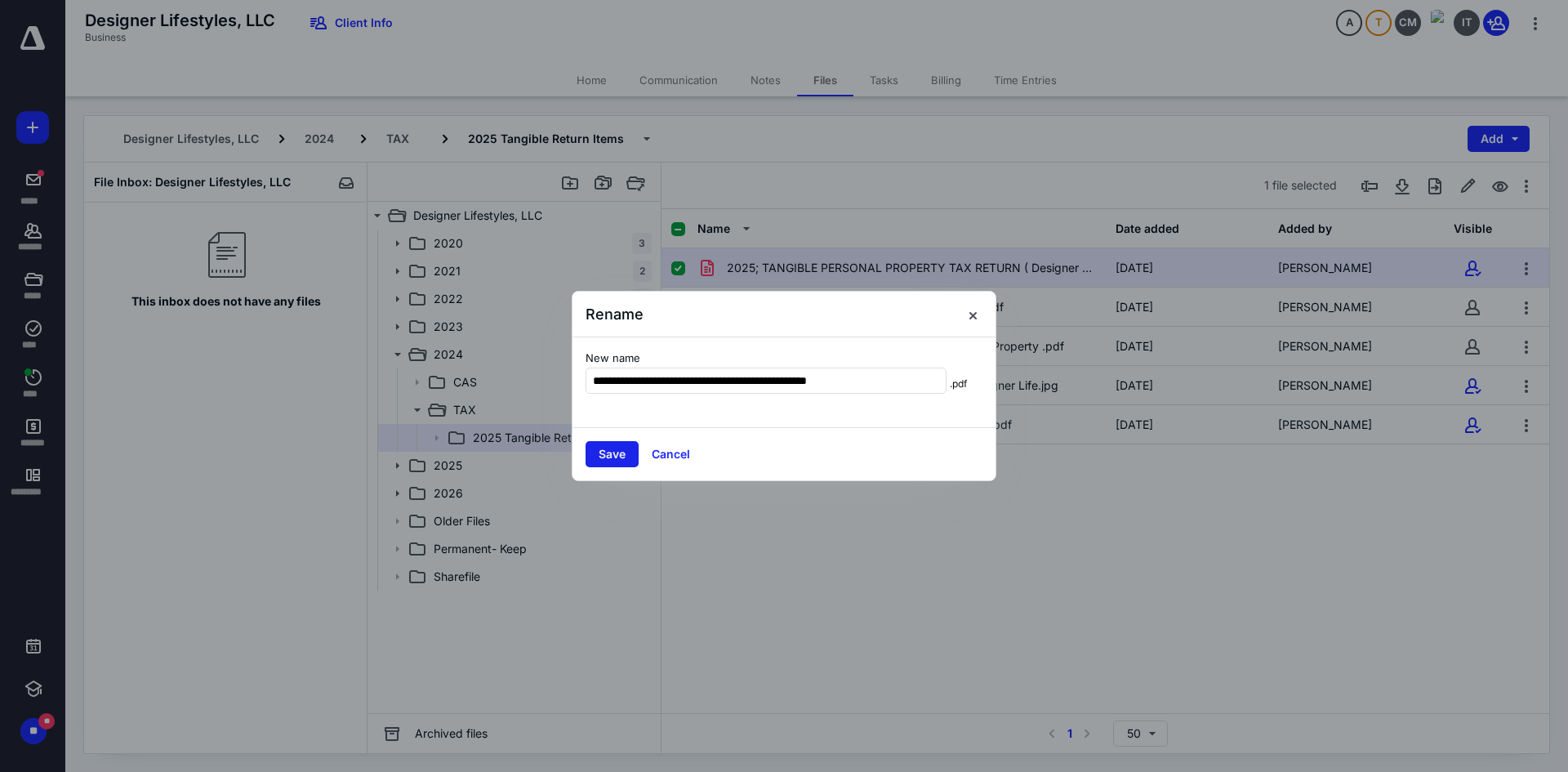 type on "**********" 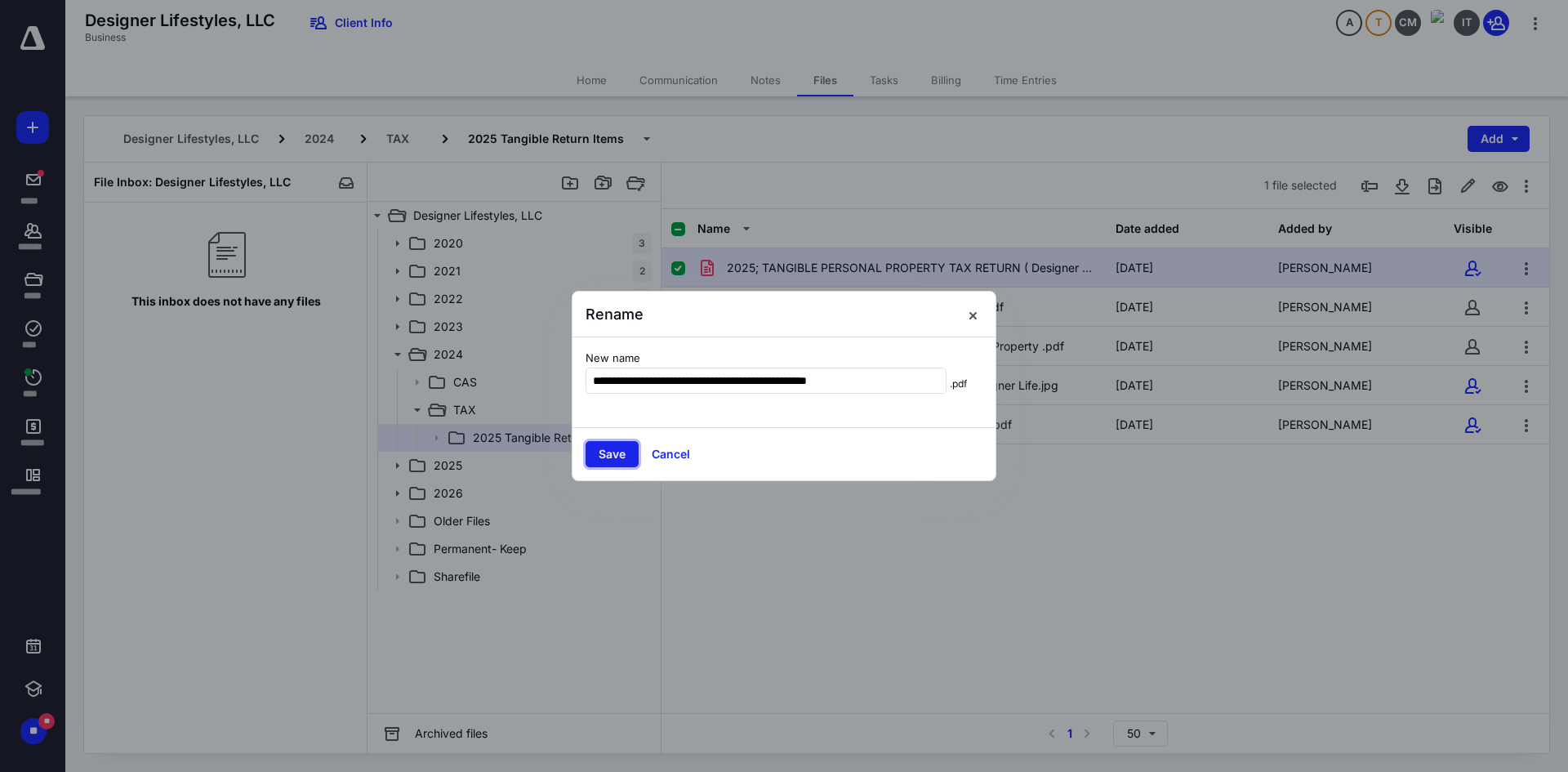 click on "Save" at bounding box center (612, 454) 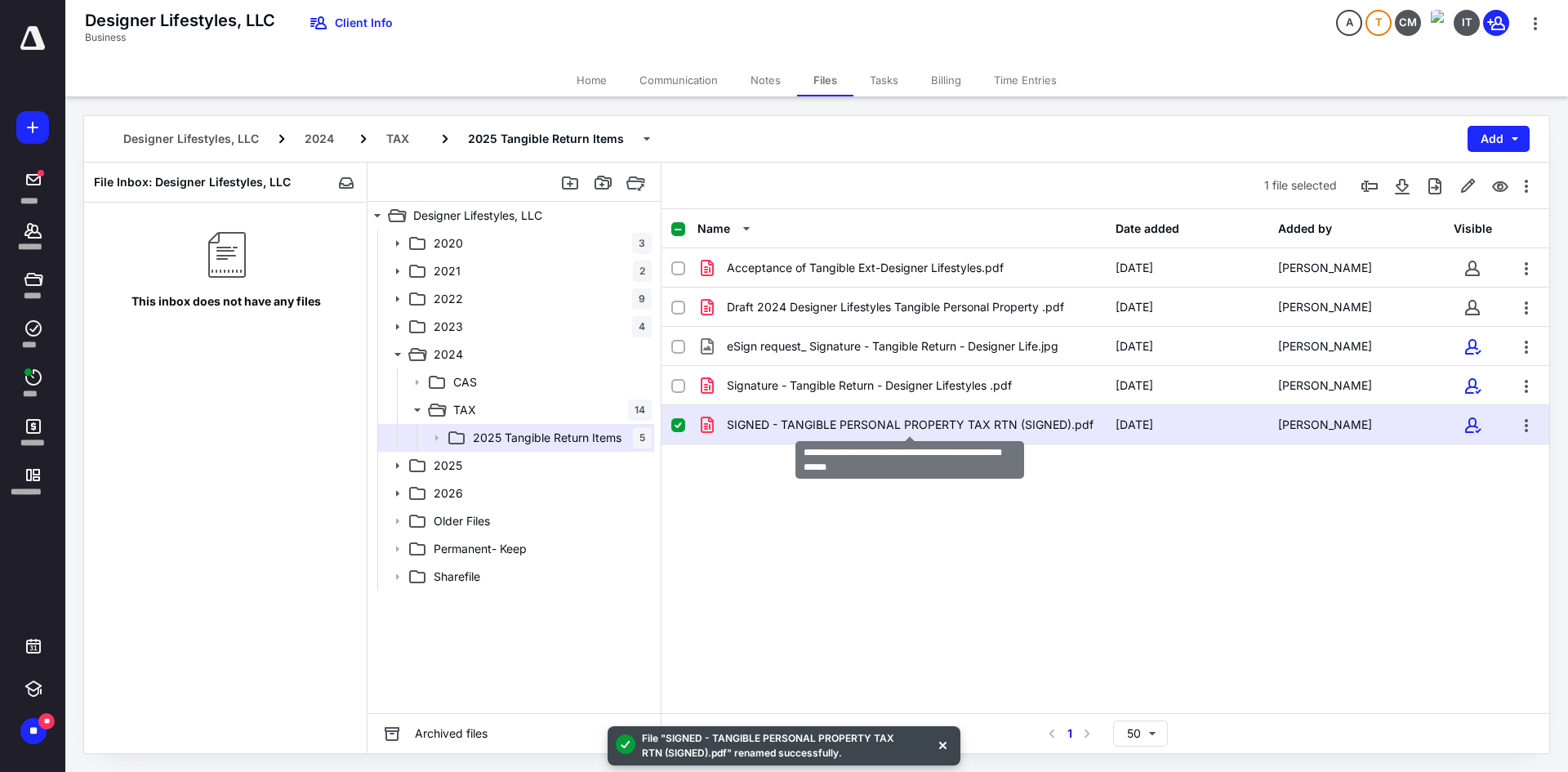 click on "SIGNED - TANGIBLE PERSONAL PROPERTY TAX RTN (SIGNED).pdf" at bounding box center [910, 425] 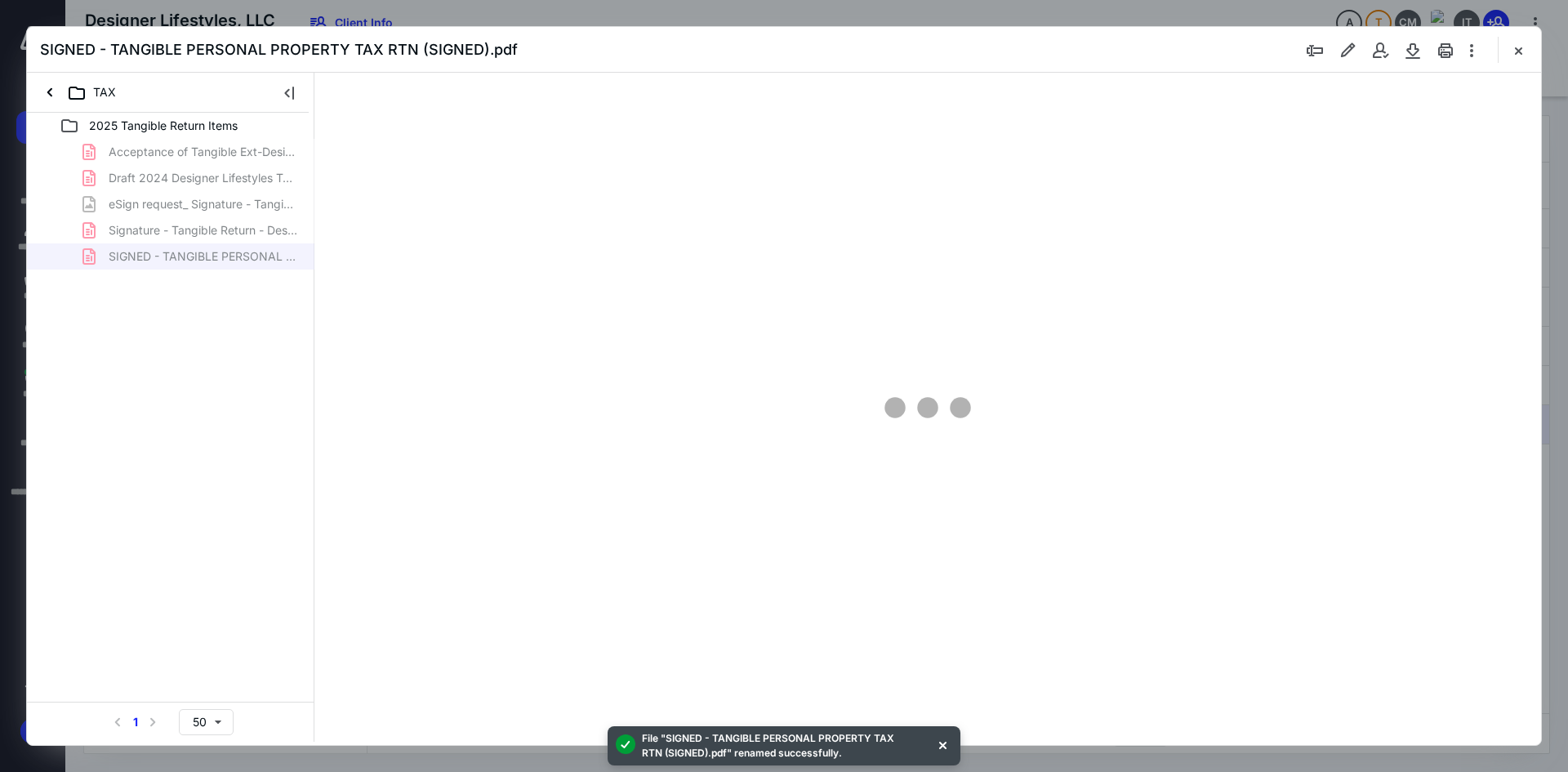 scroll, scrollTop: 0, scrollLeft: 0, axis: both 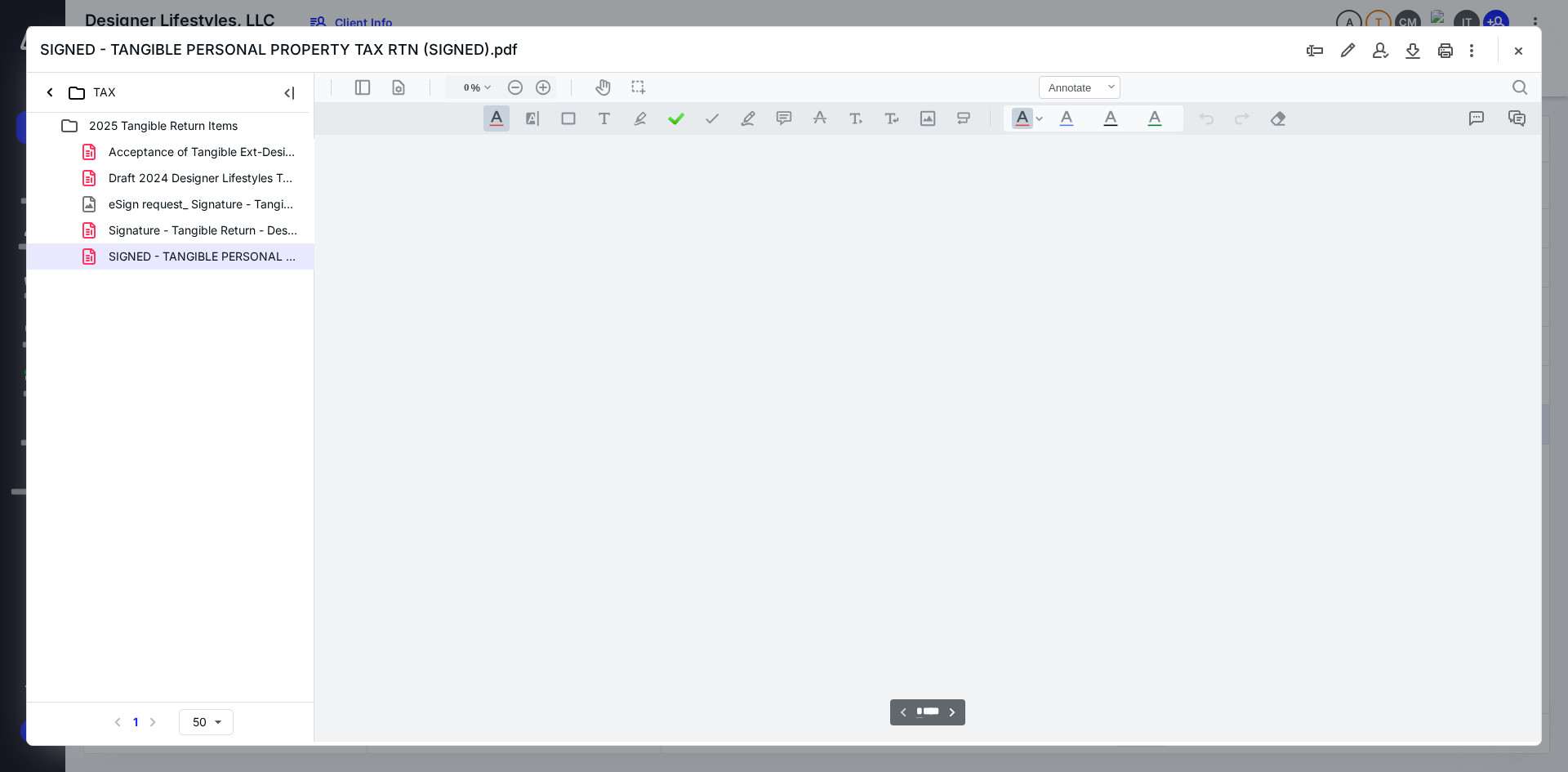 type on "228" 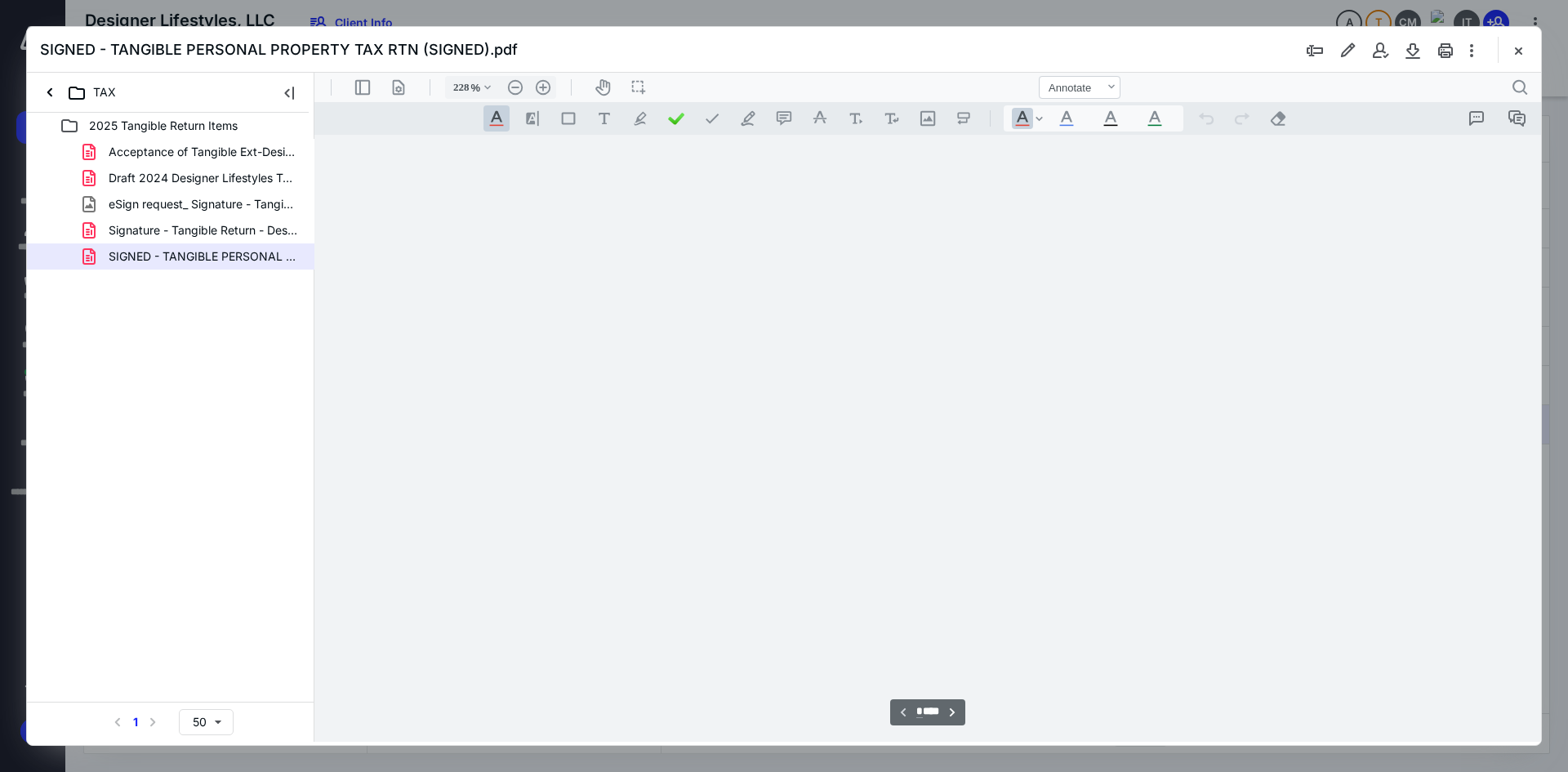 scroll, scrollTop: 69, scrollLeft: 163, axis: both 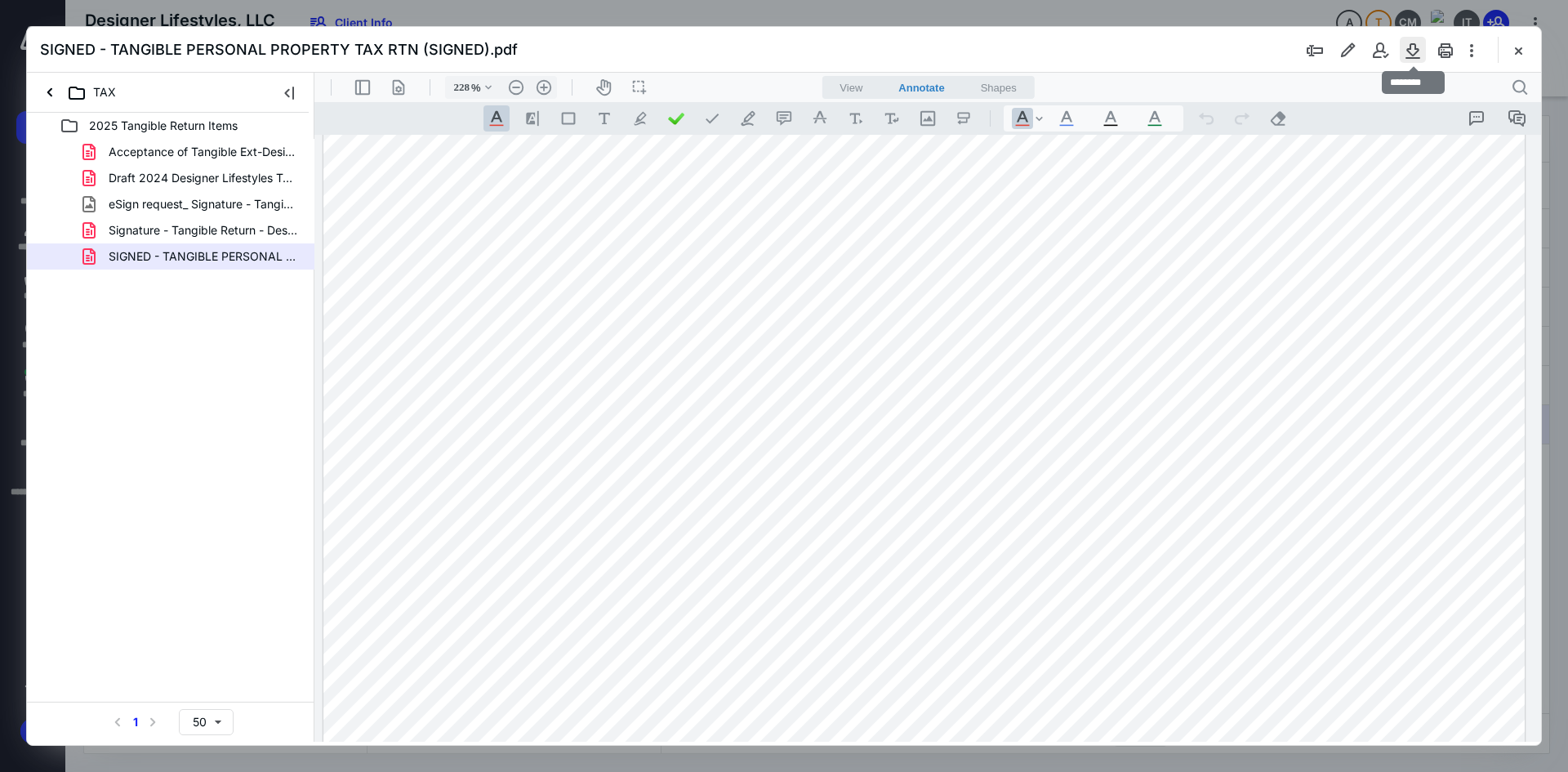 click at bounding box center (1413, 50) 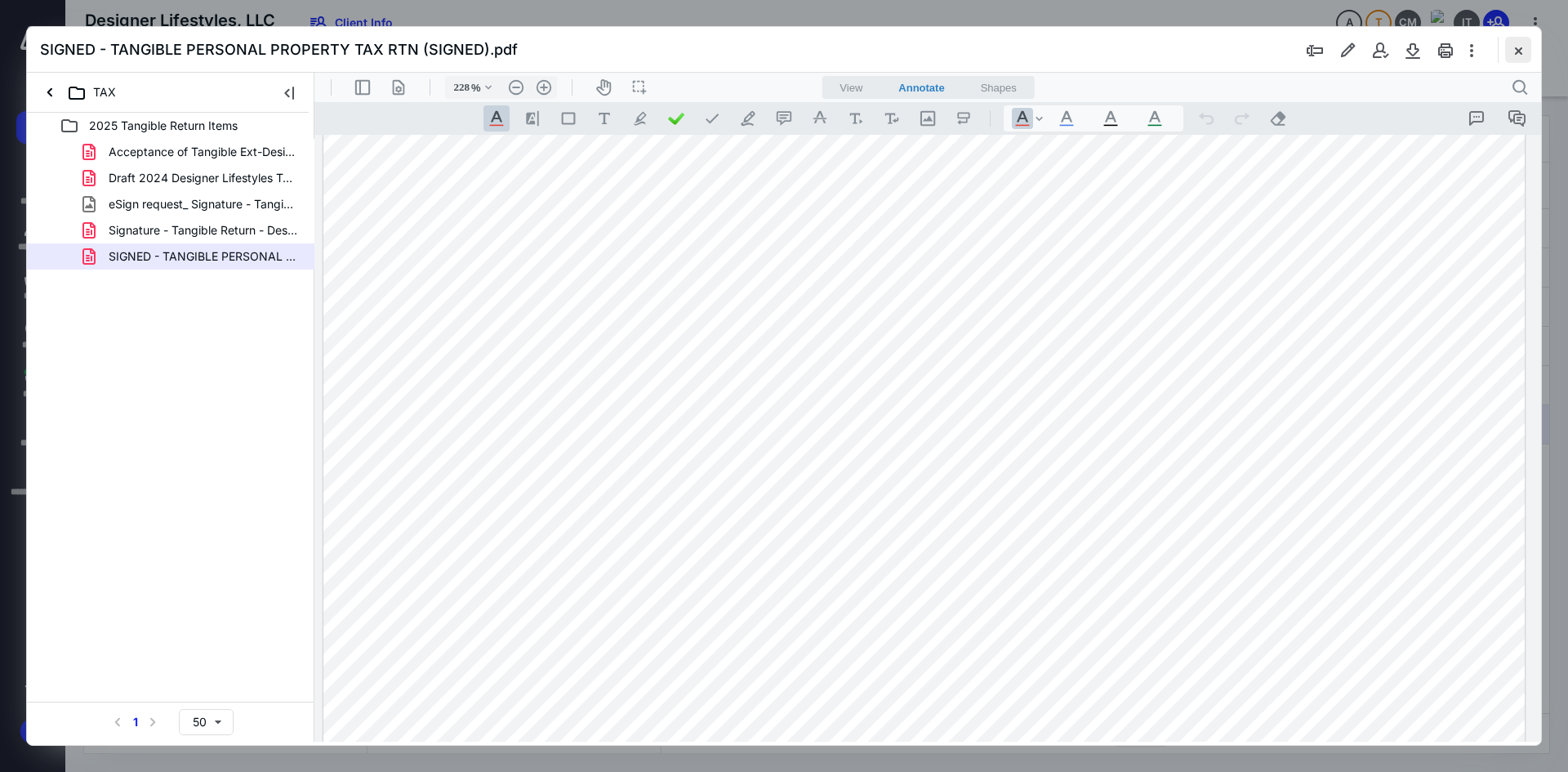 click at bounding box center (1518, 50) 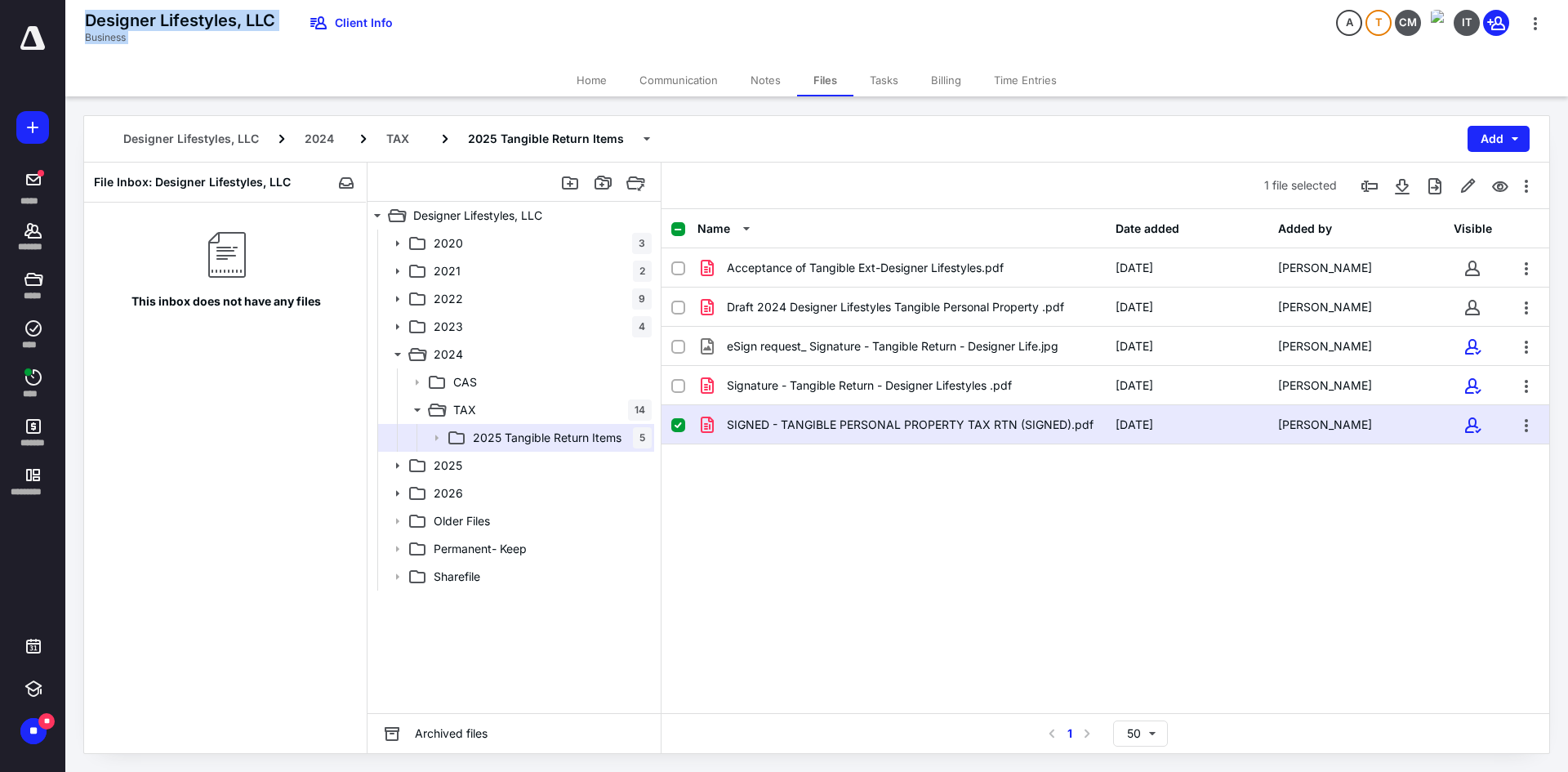 drag, startPoint x: 79, startPoint y: 17, endPoint x: 283, endPoint y: 15, distance: 204.01 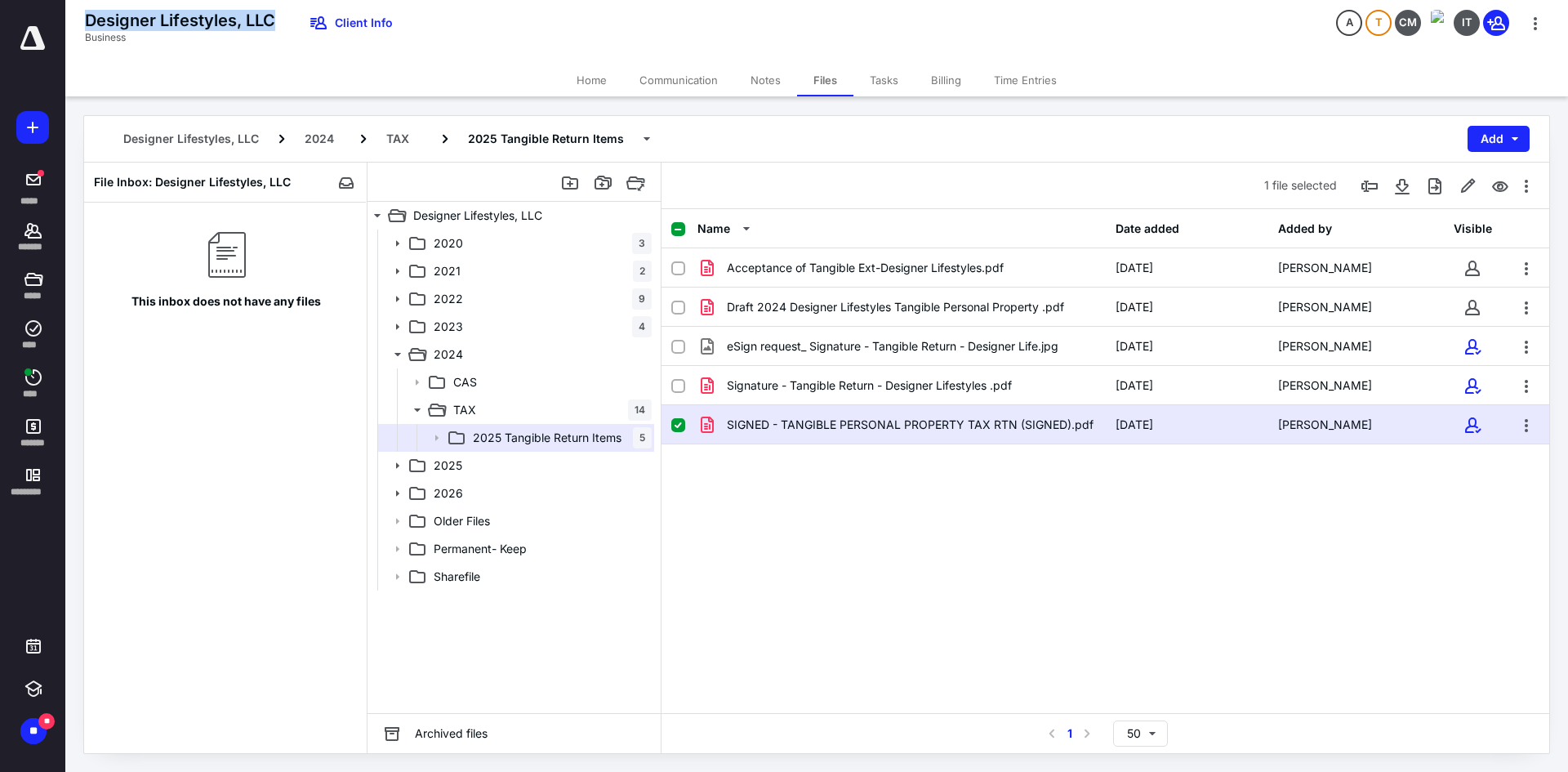 click on "SIGNED - TANGIBLE PERSONAL PROPERTY TAX RTN (SIGNED).pdf" at bounding box center (910, 425) 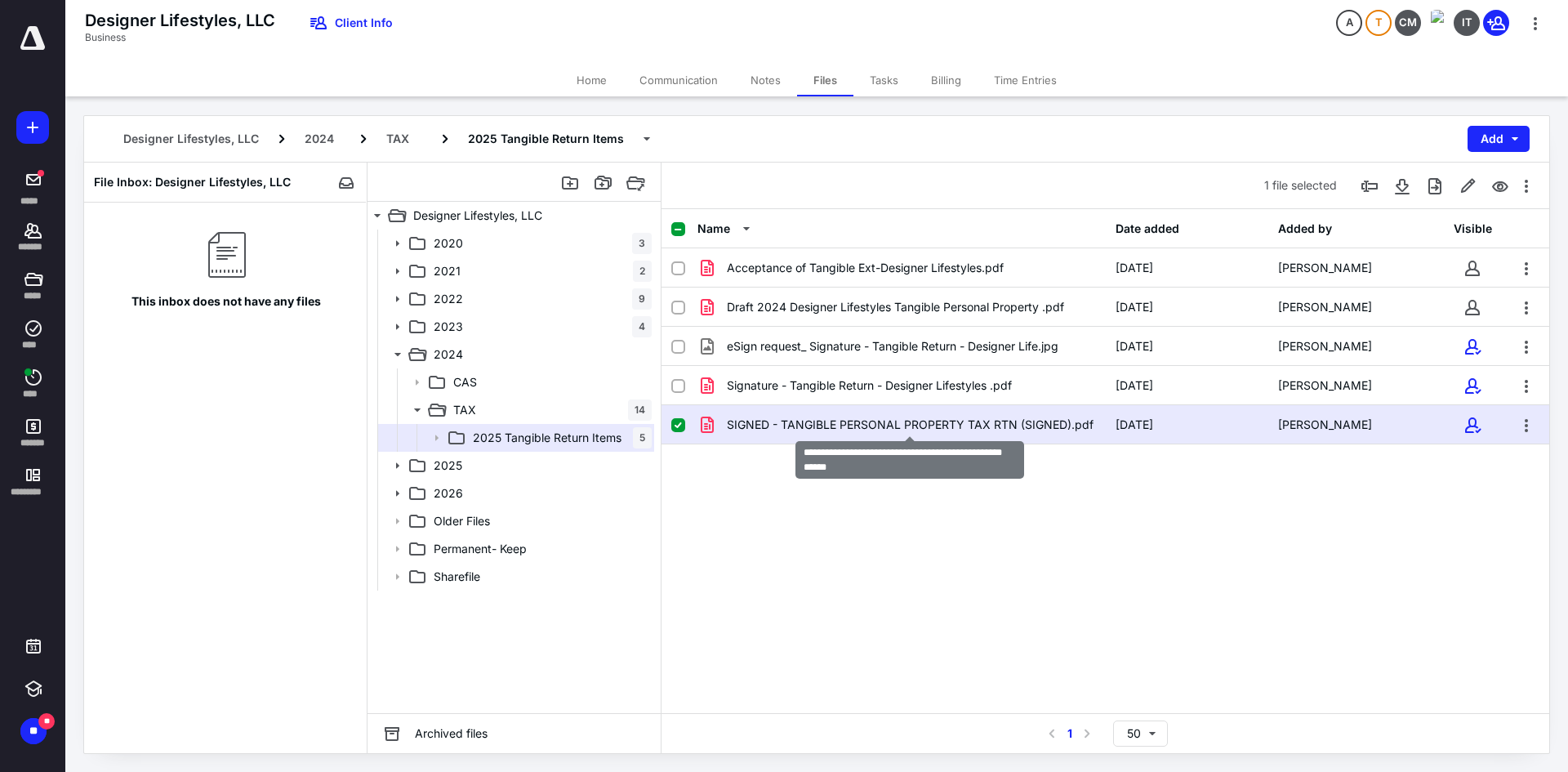 click on "SIGNED - TANGIBLE PERSONAL PROPERTY TAX RTN (SIGNED).pdf" at bounding box center (910, 425) 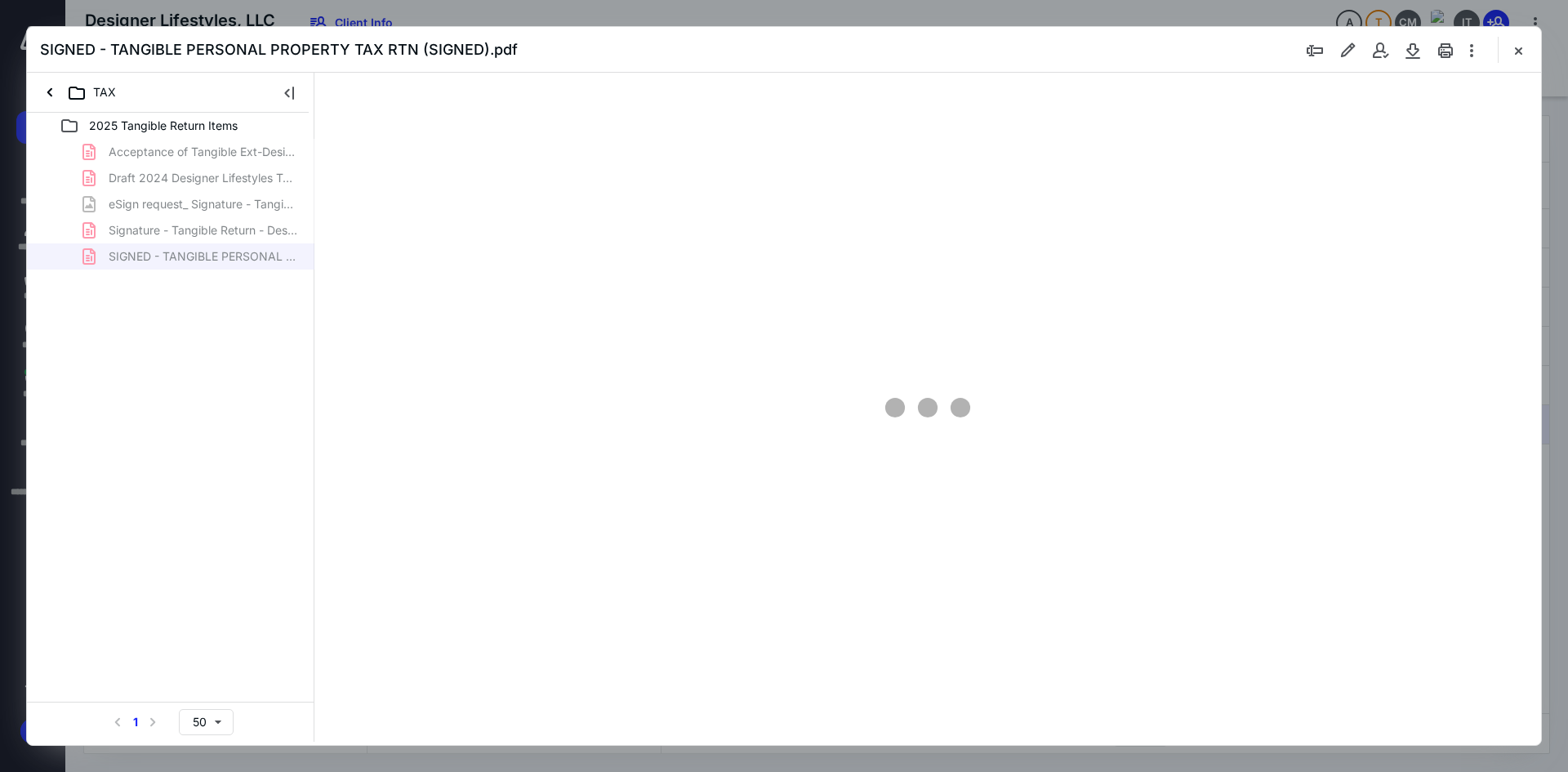 scroll, scrollTop: 0, scrollLeft: 0, axis: both 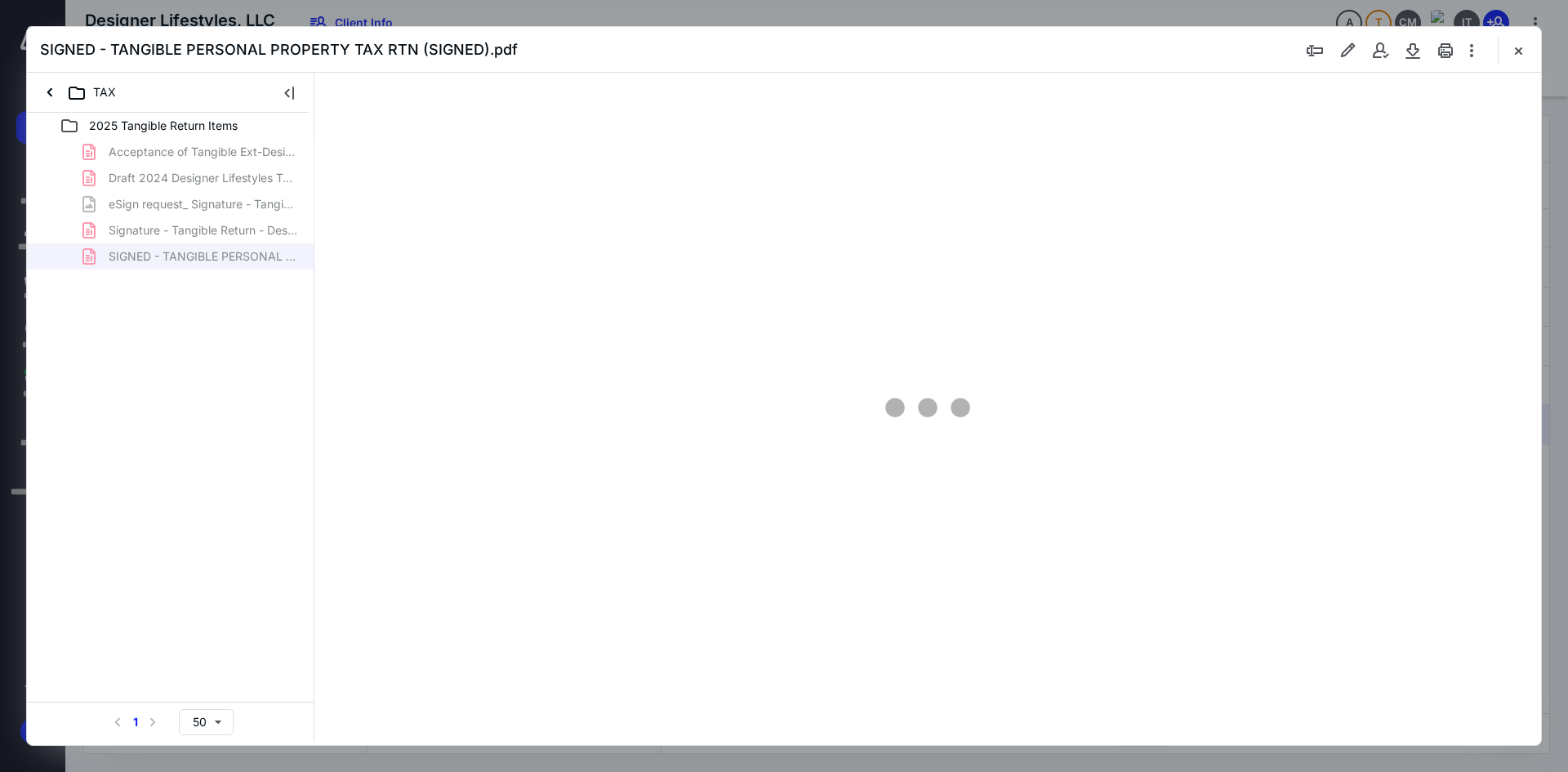 type on "228" 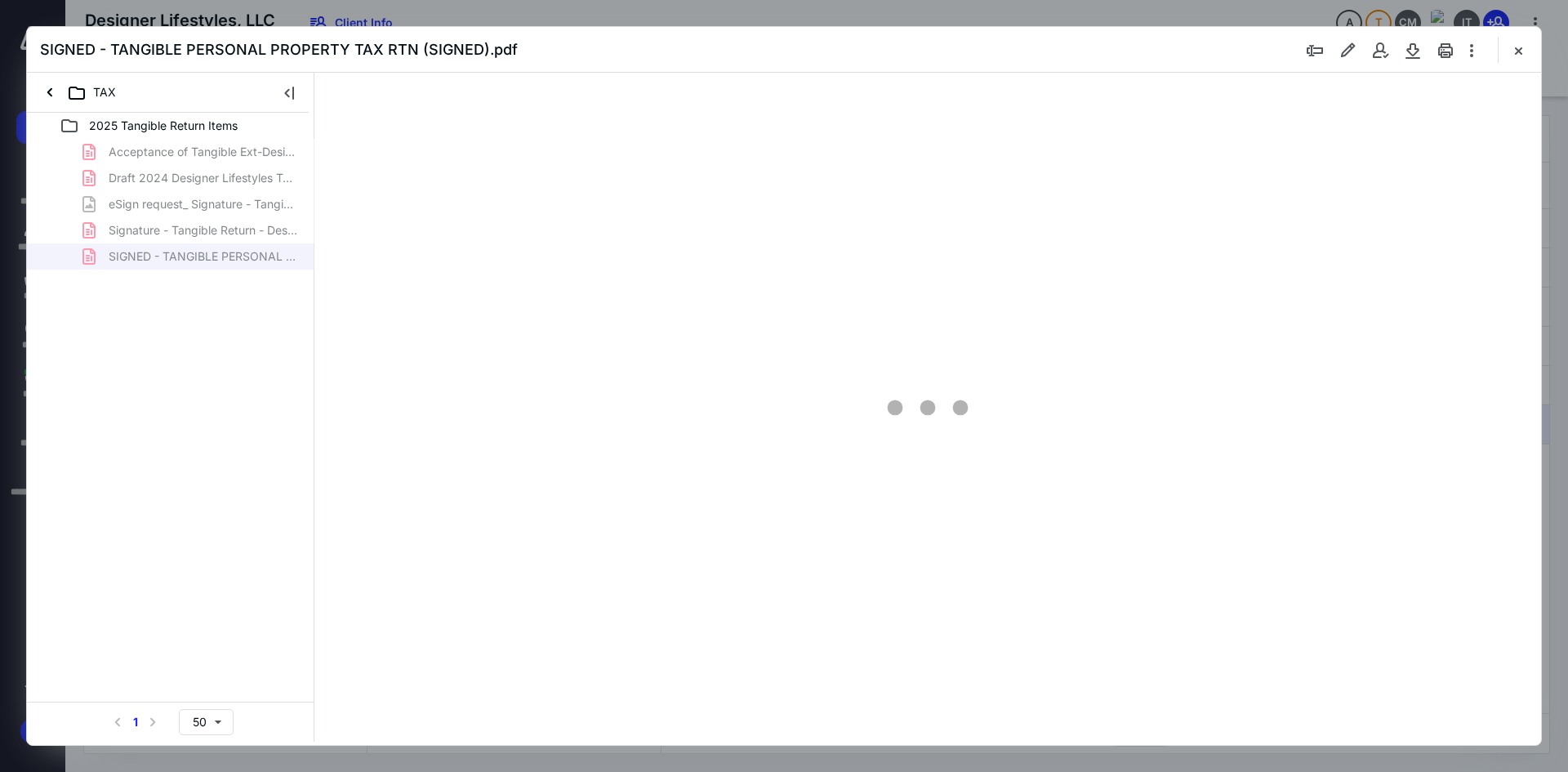 scroll, scrollTop: 69, scrollLeft: 163, axis: both 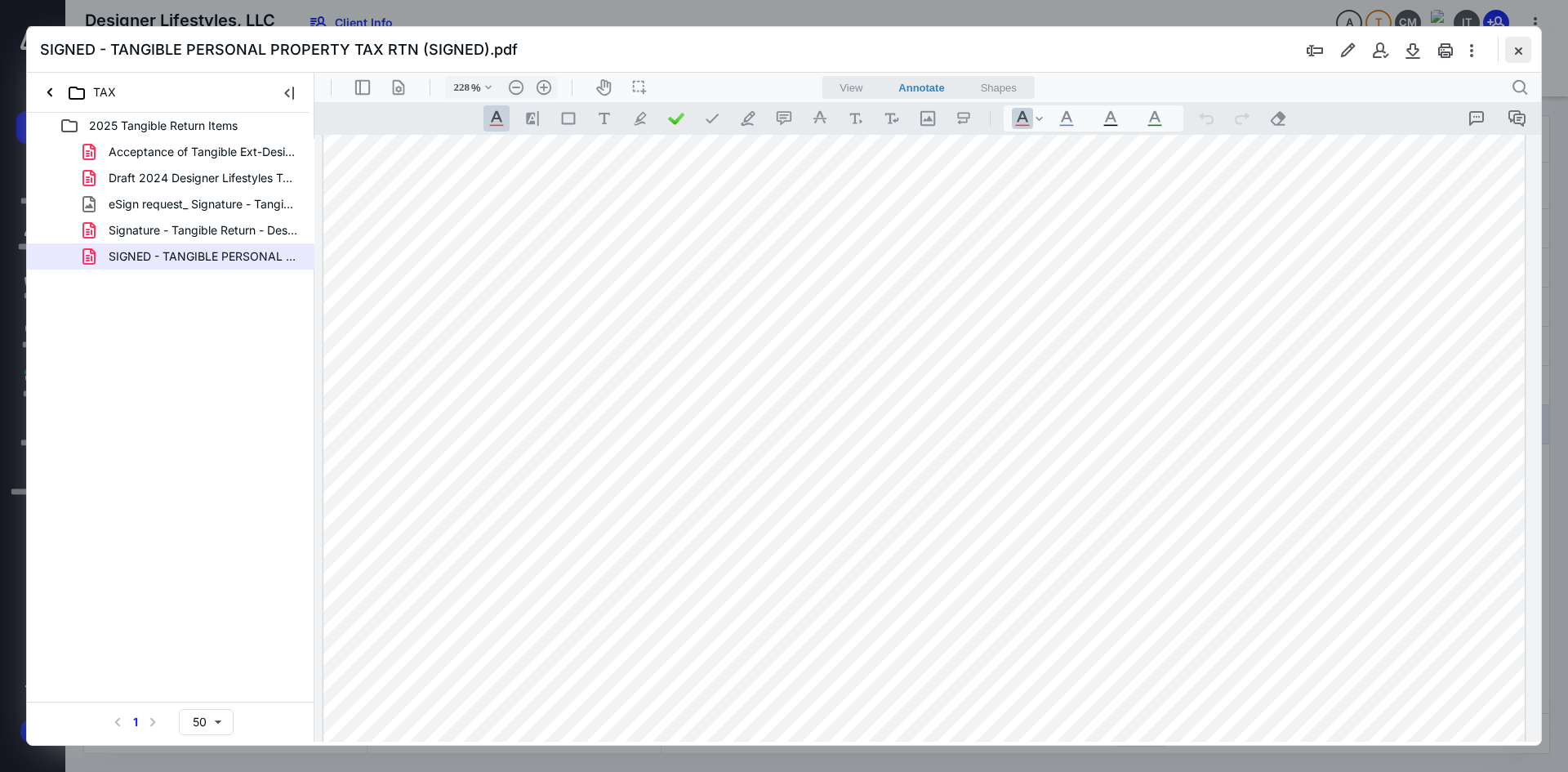 click at bounding box center [1518, 50] 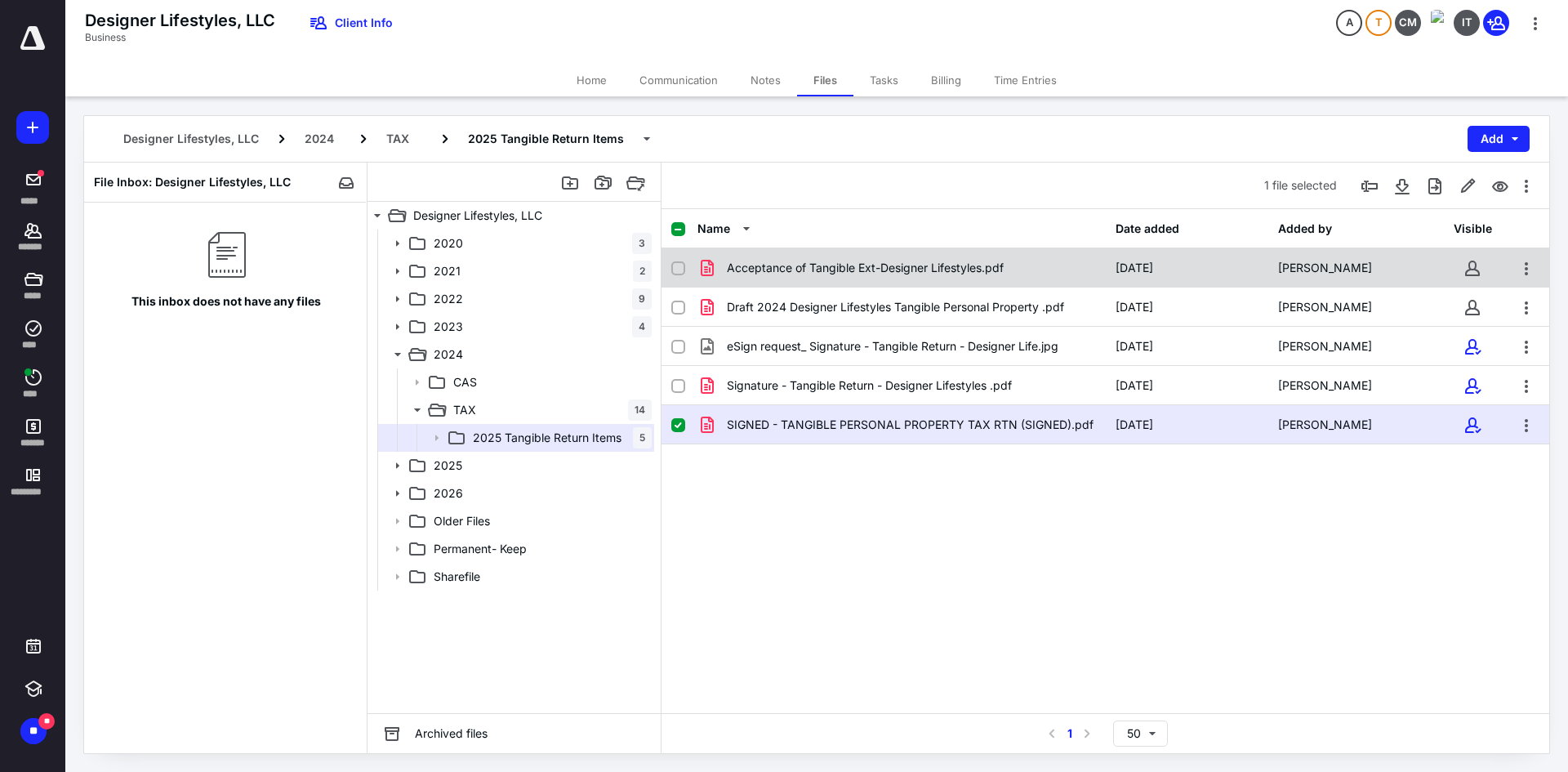 click on "Acceptance of Tangible Ext-Designer Lifestyles.pdf" at bounding box center (902, 268) 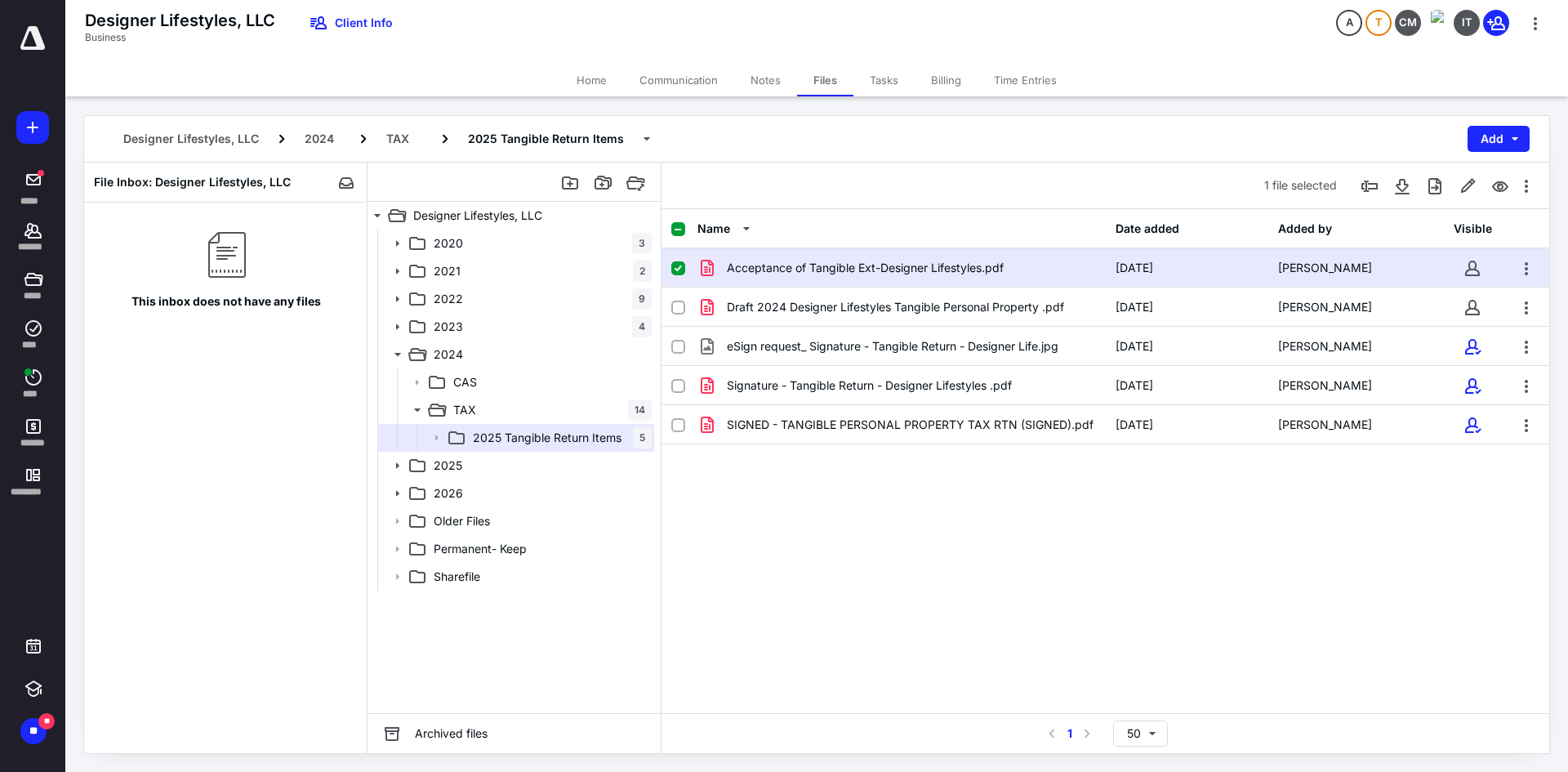 click on "Acceptance of Tangible Ext-Designer Lifestyles.pdf" at bounding box center [902, 268] 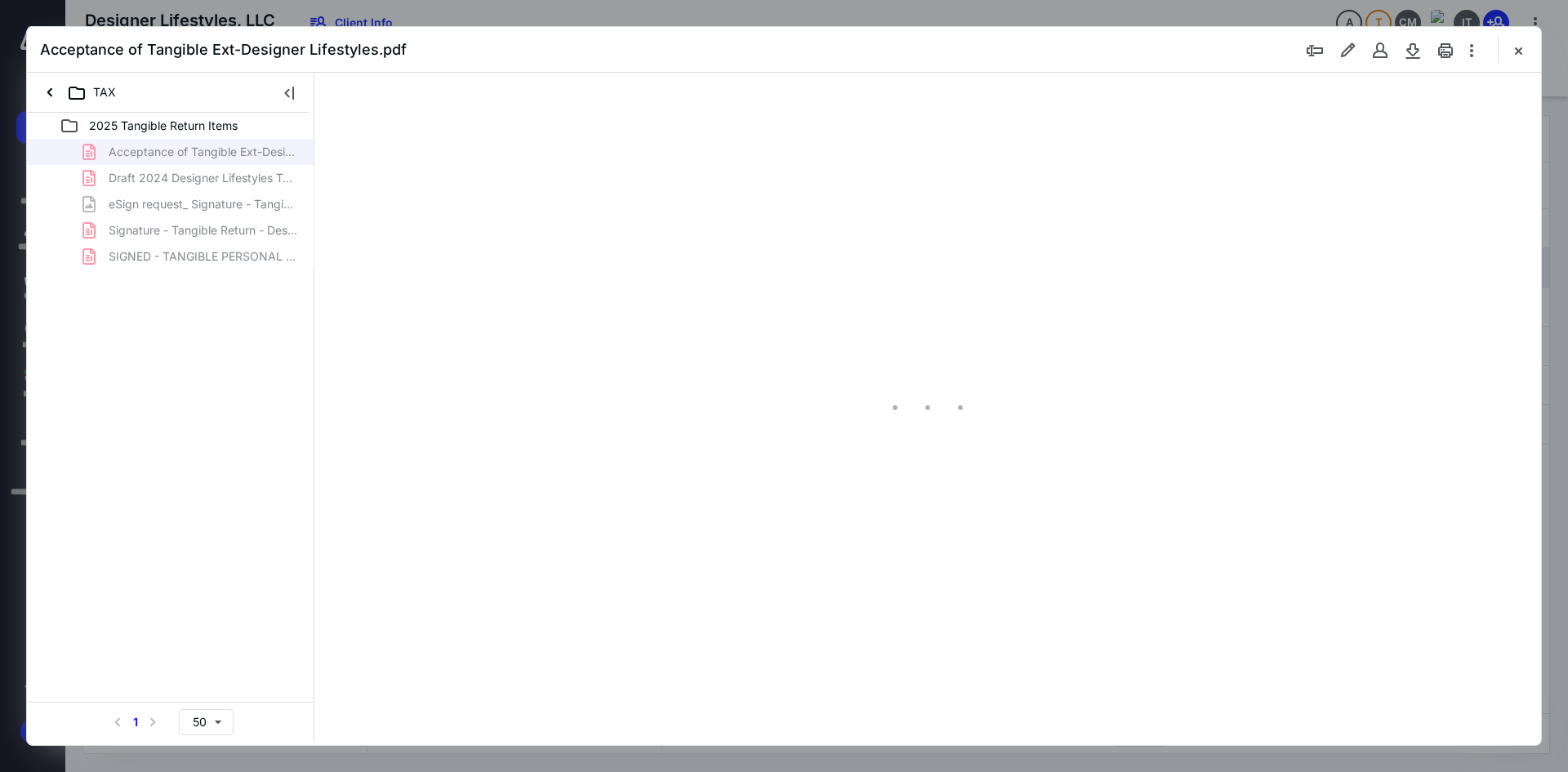 scroll, scrollTop: 0, scrollLeft: 0, axis: both 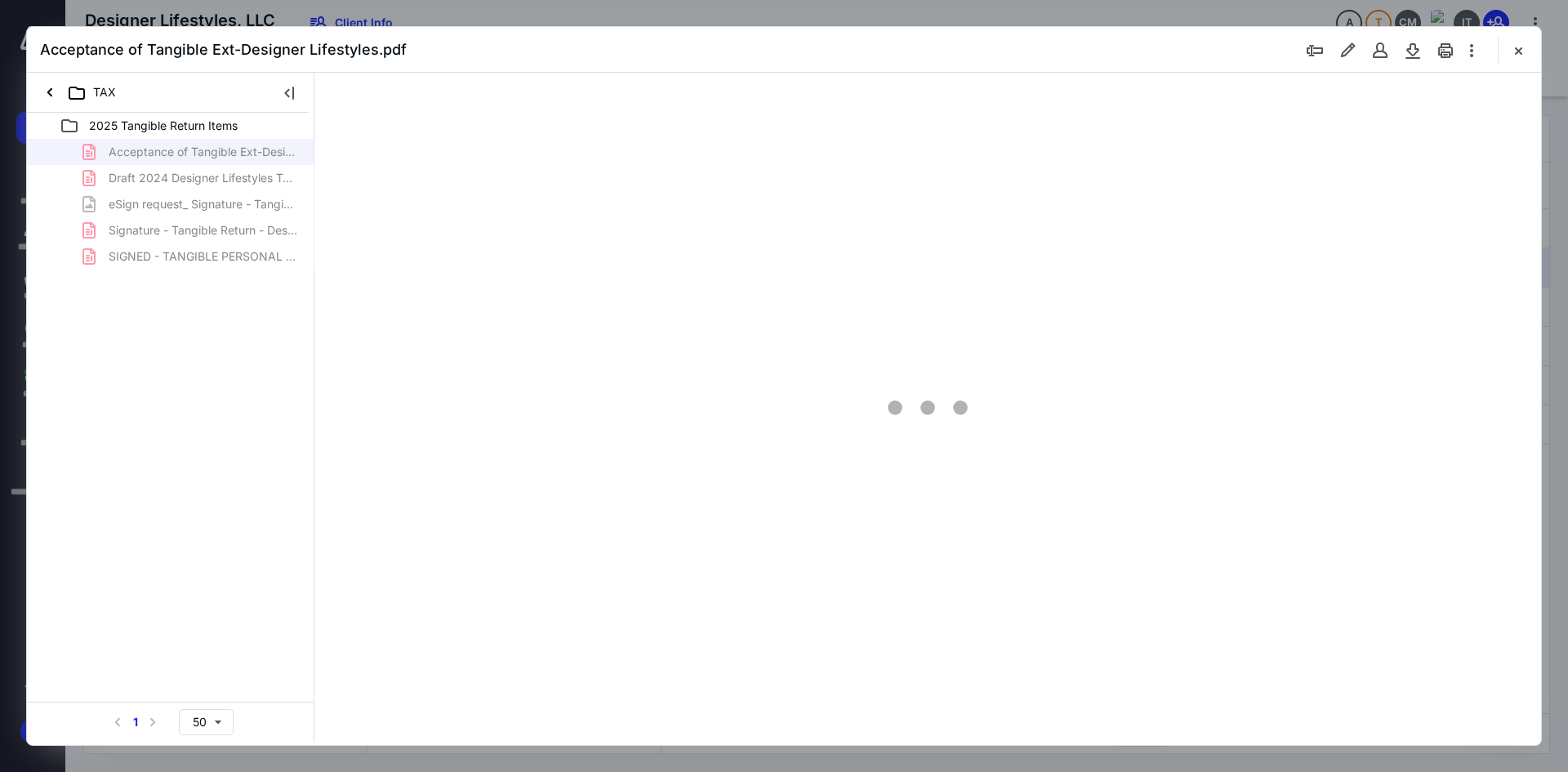 type on "242" 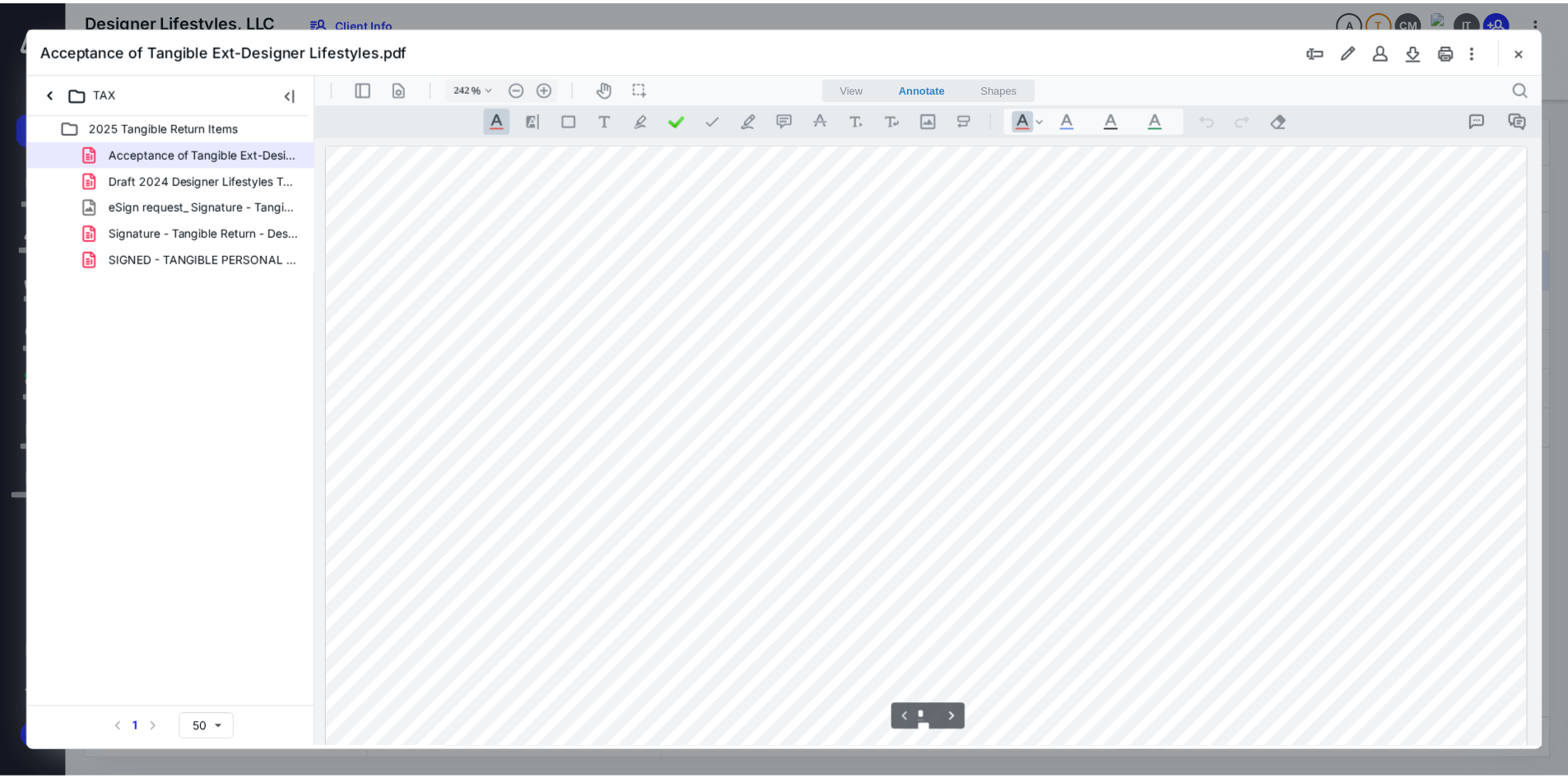 scroll, scrollTop: 71, scrollLeft: 0, axis: vertical 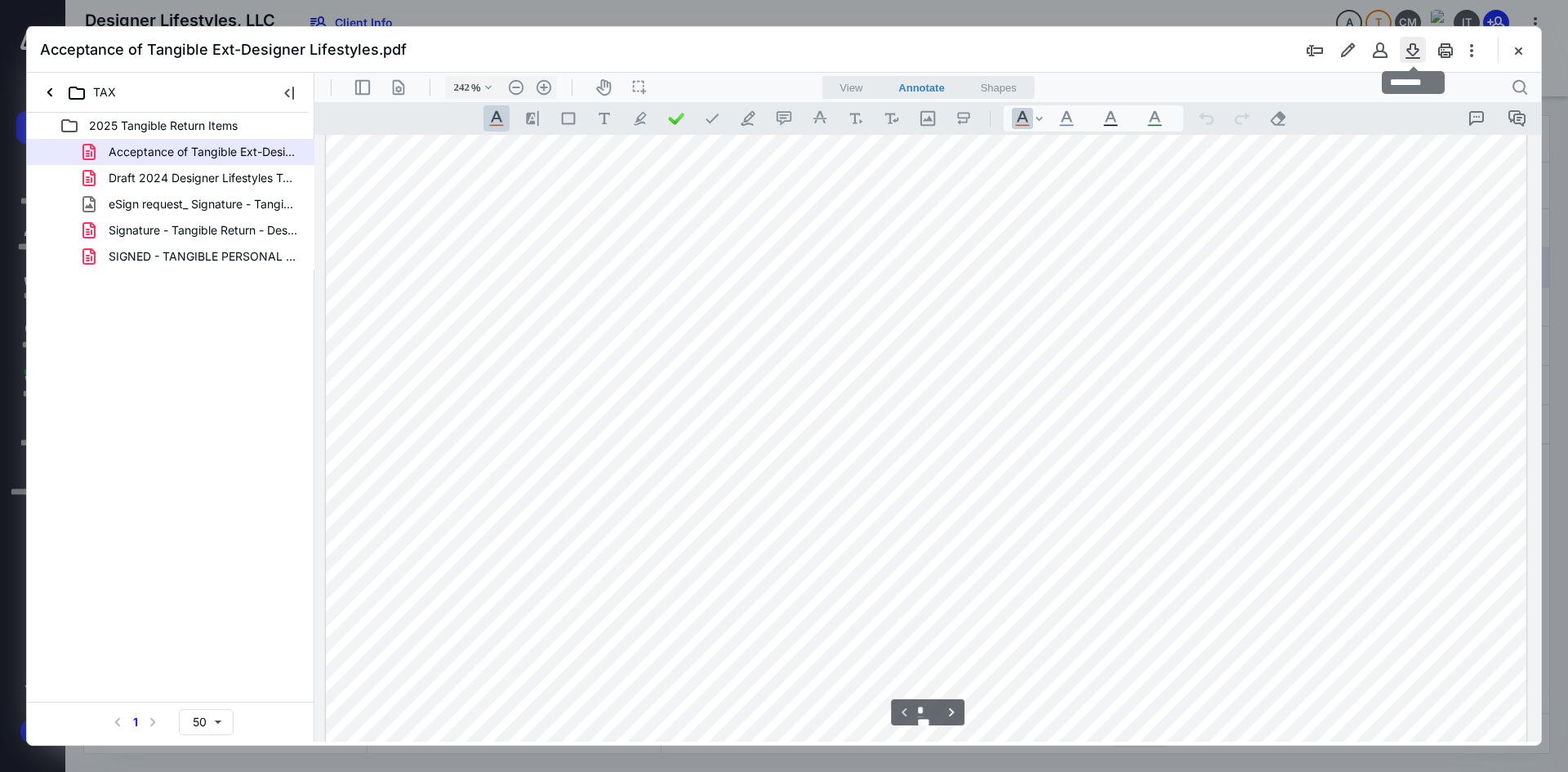 click at bounding box center [1413, 50] 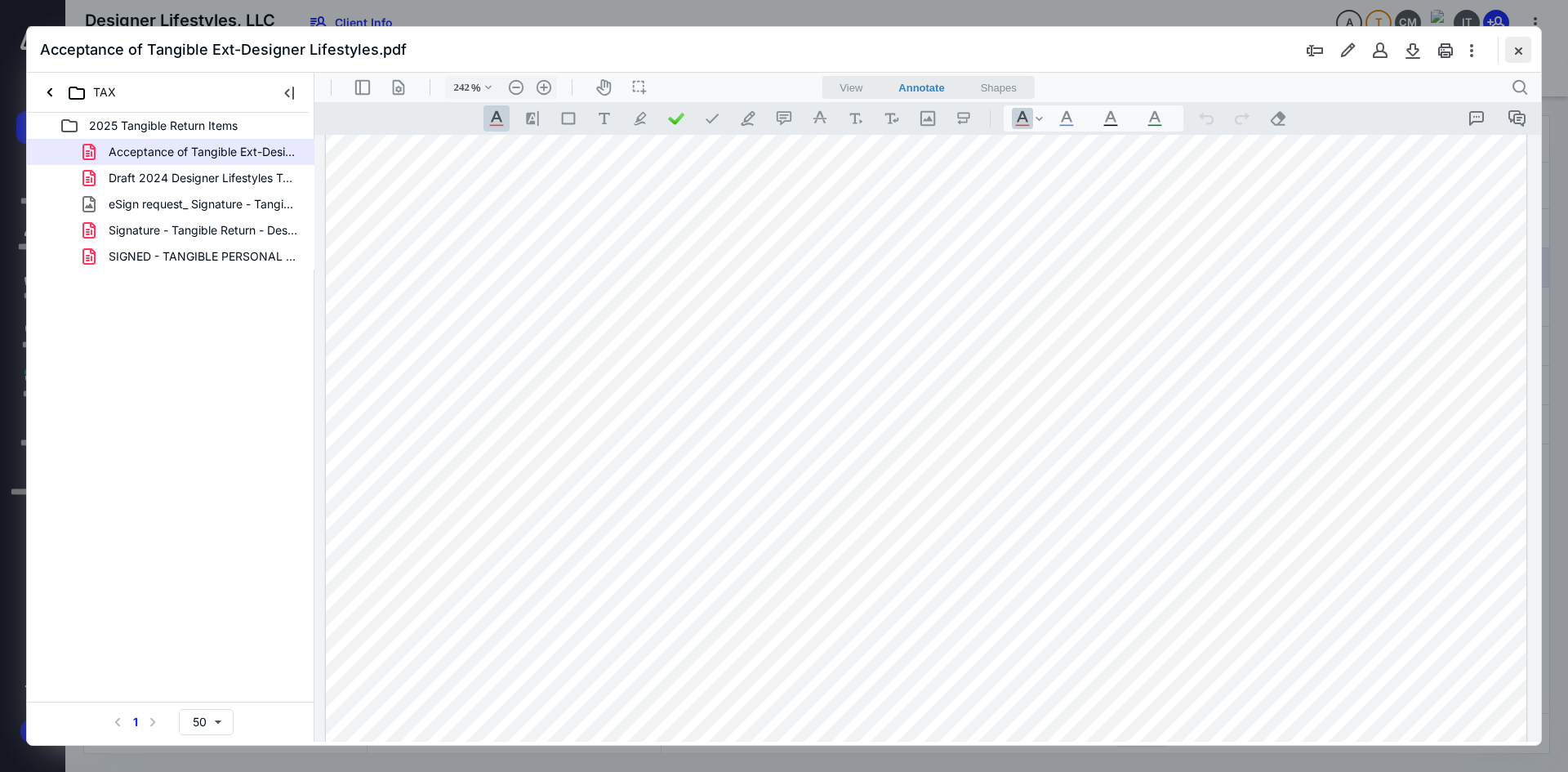 click at bounding box center (1518, 50) 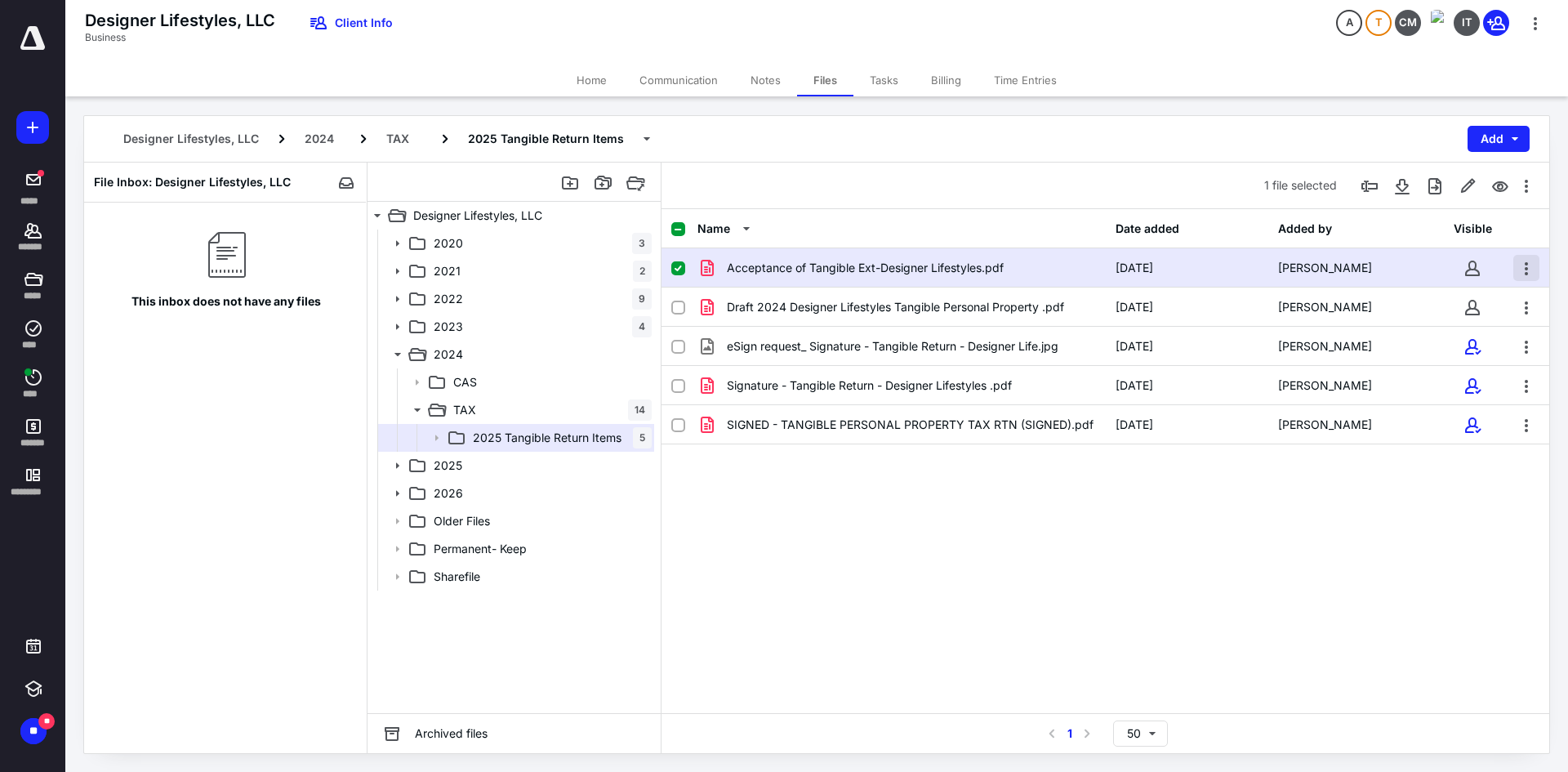 click at bounding box center (1526, 268) 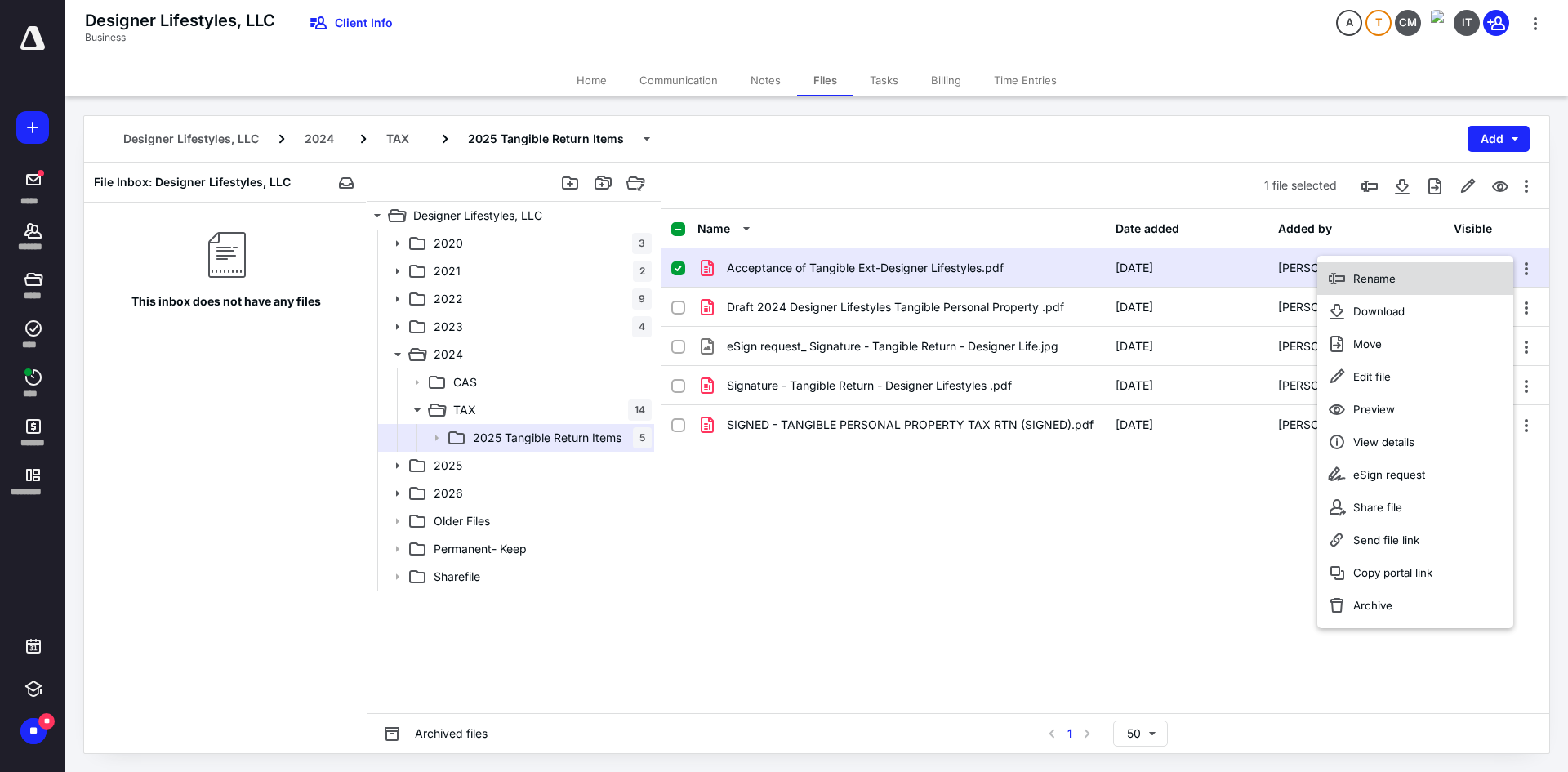 click on "Rename" at bounding box center (1374, 279) 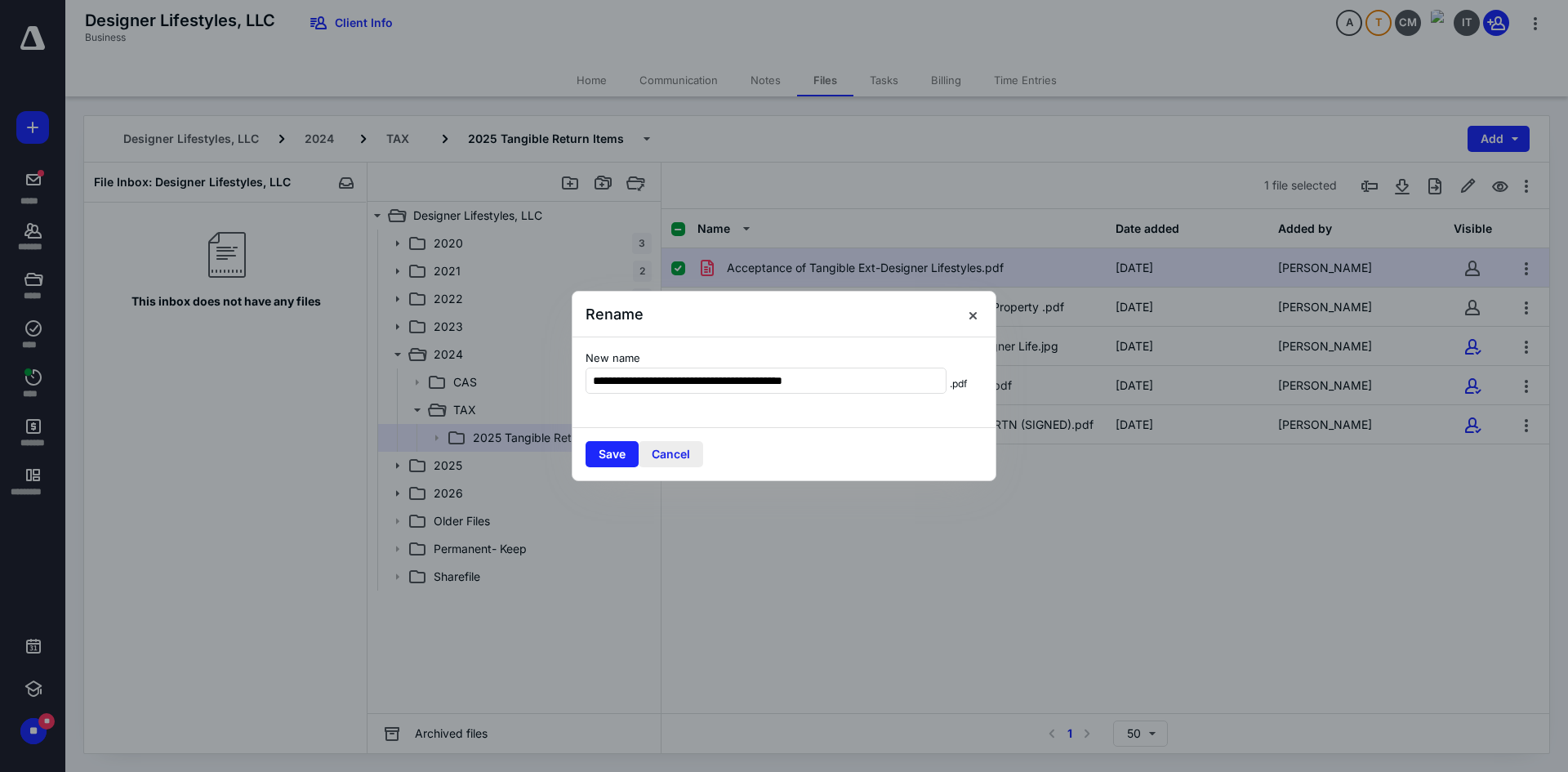 click on "Cancel" at bounding box center (670, 454) 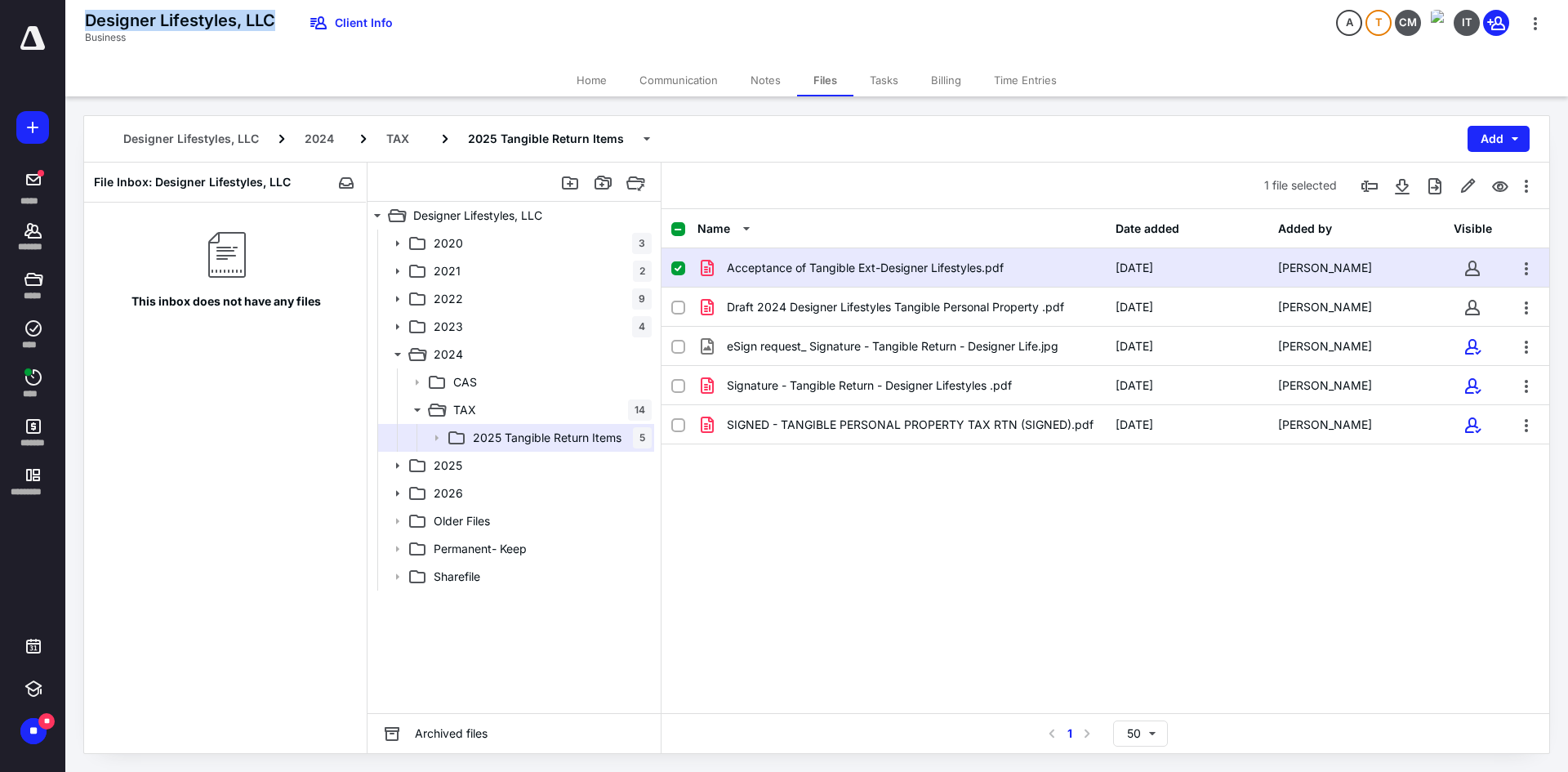 drag, startPoint x: 87, startPoint y: 19, endPoint x: 274, endPoint y: 16, distance: 187.02406 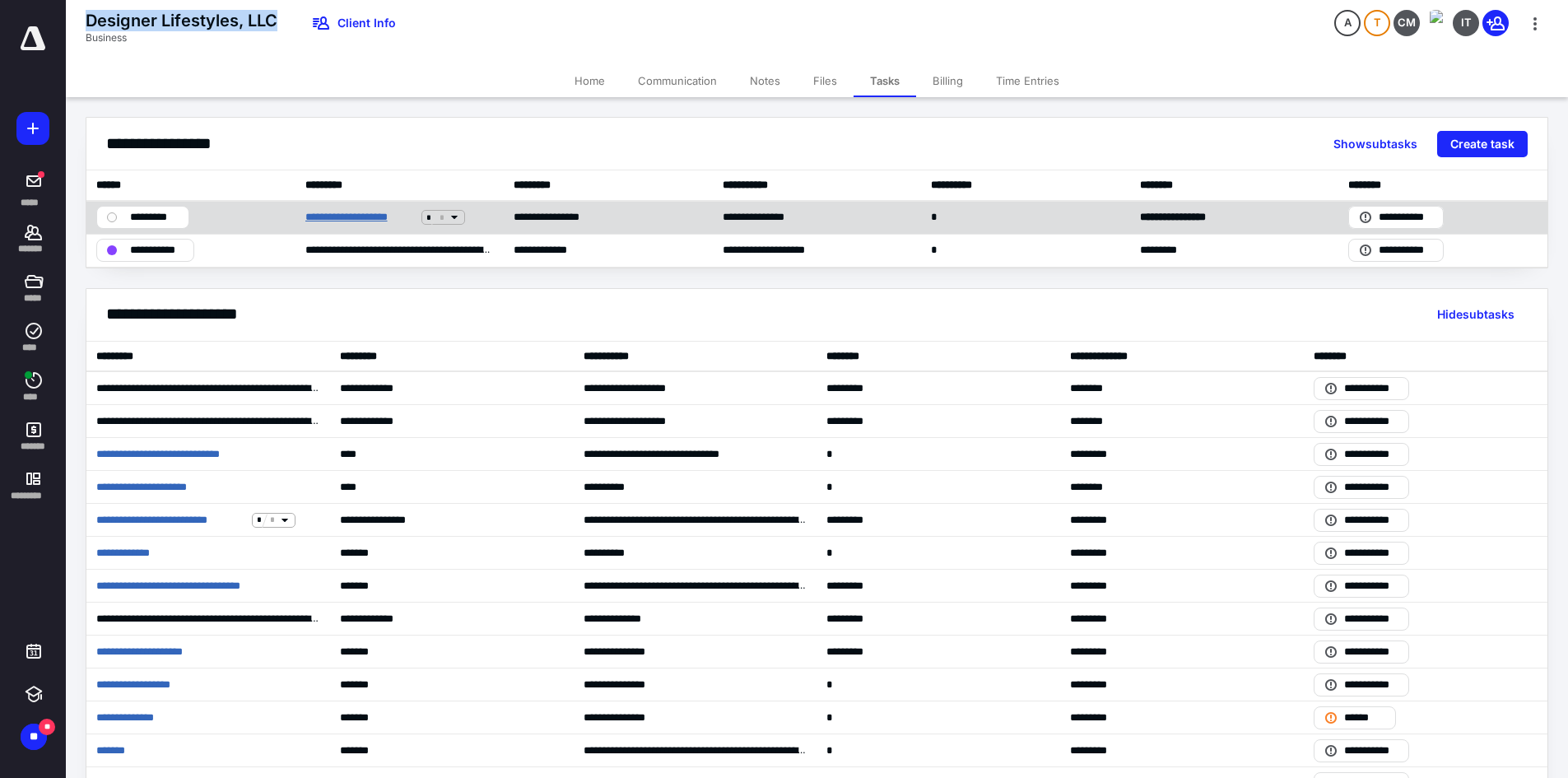 click on "**********" at bounding box center (360, 217) 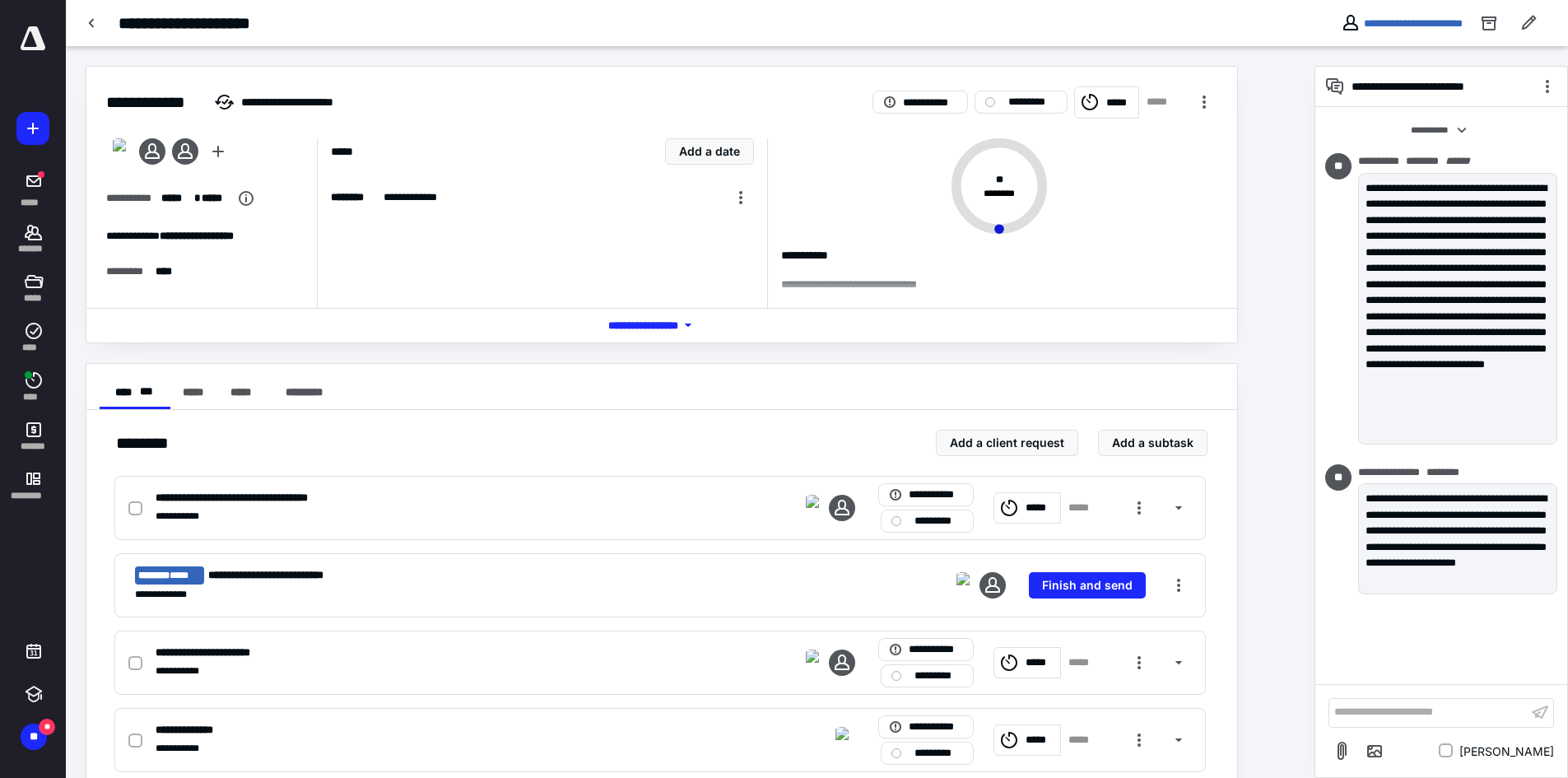 click on "**********" at bounding box center [1428, 712] 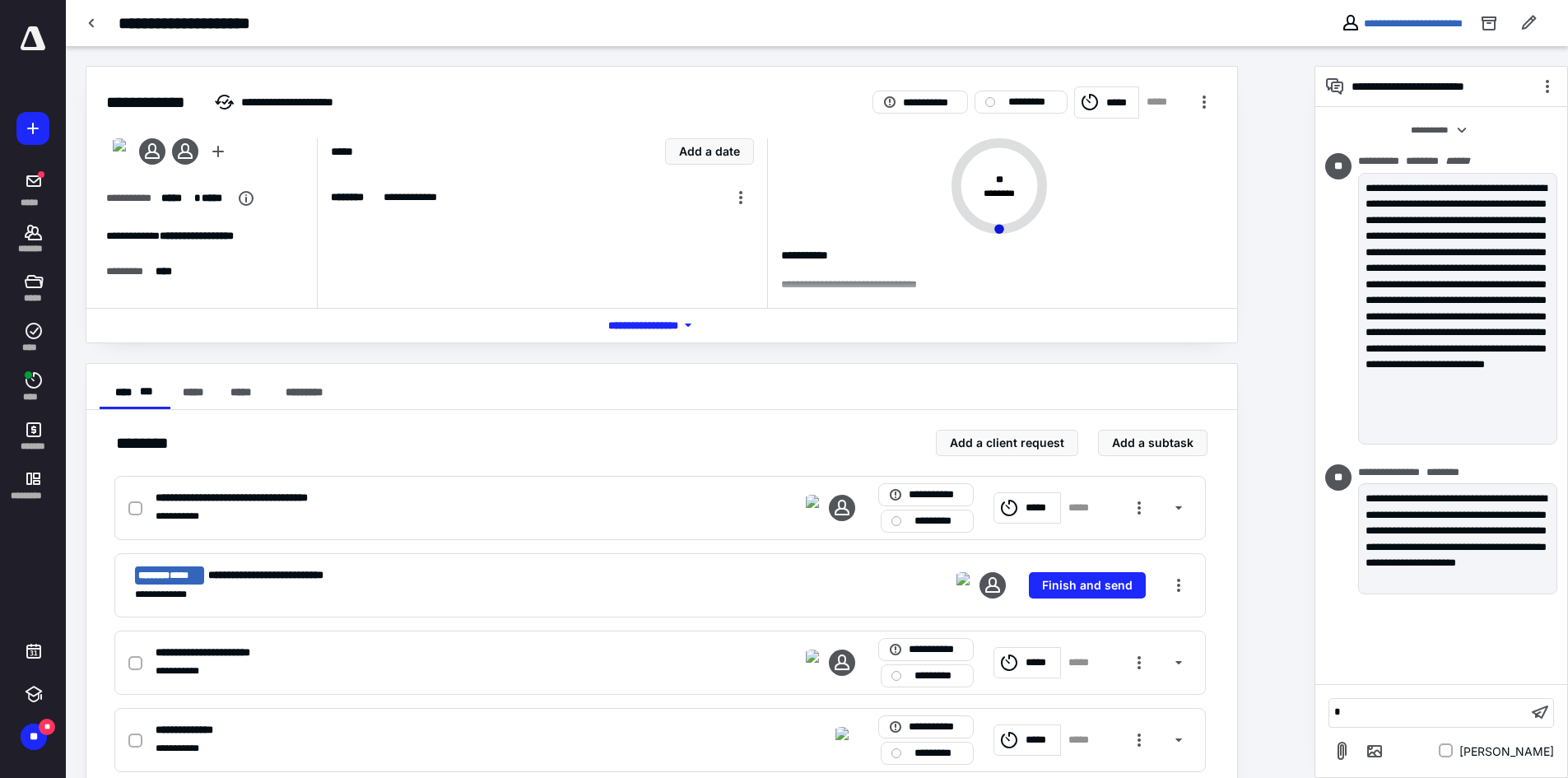 type 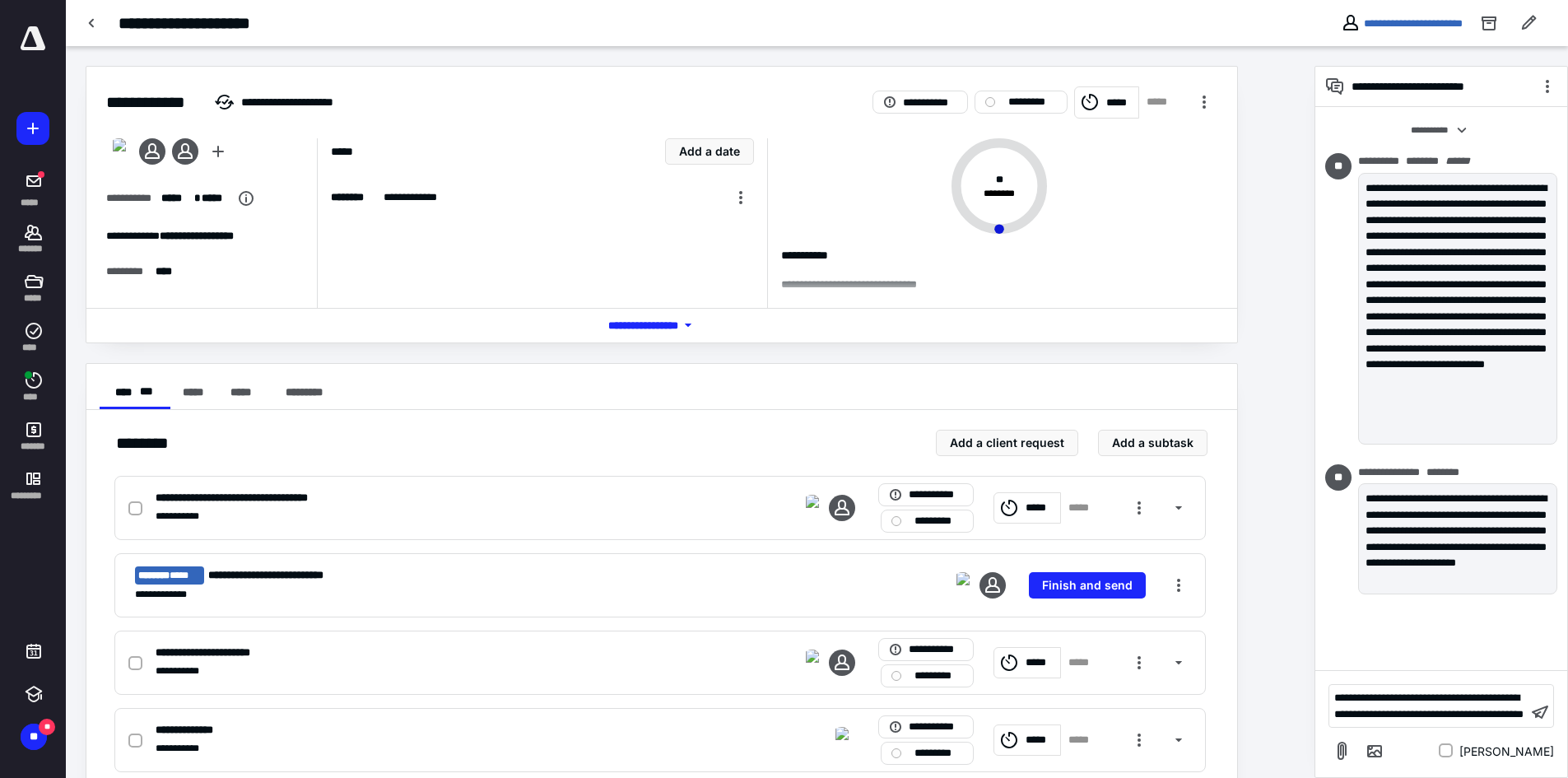 click on "**********" at bounding box center (1428, 706) 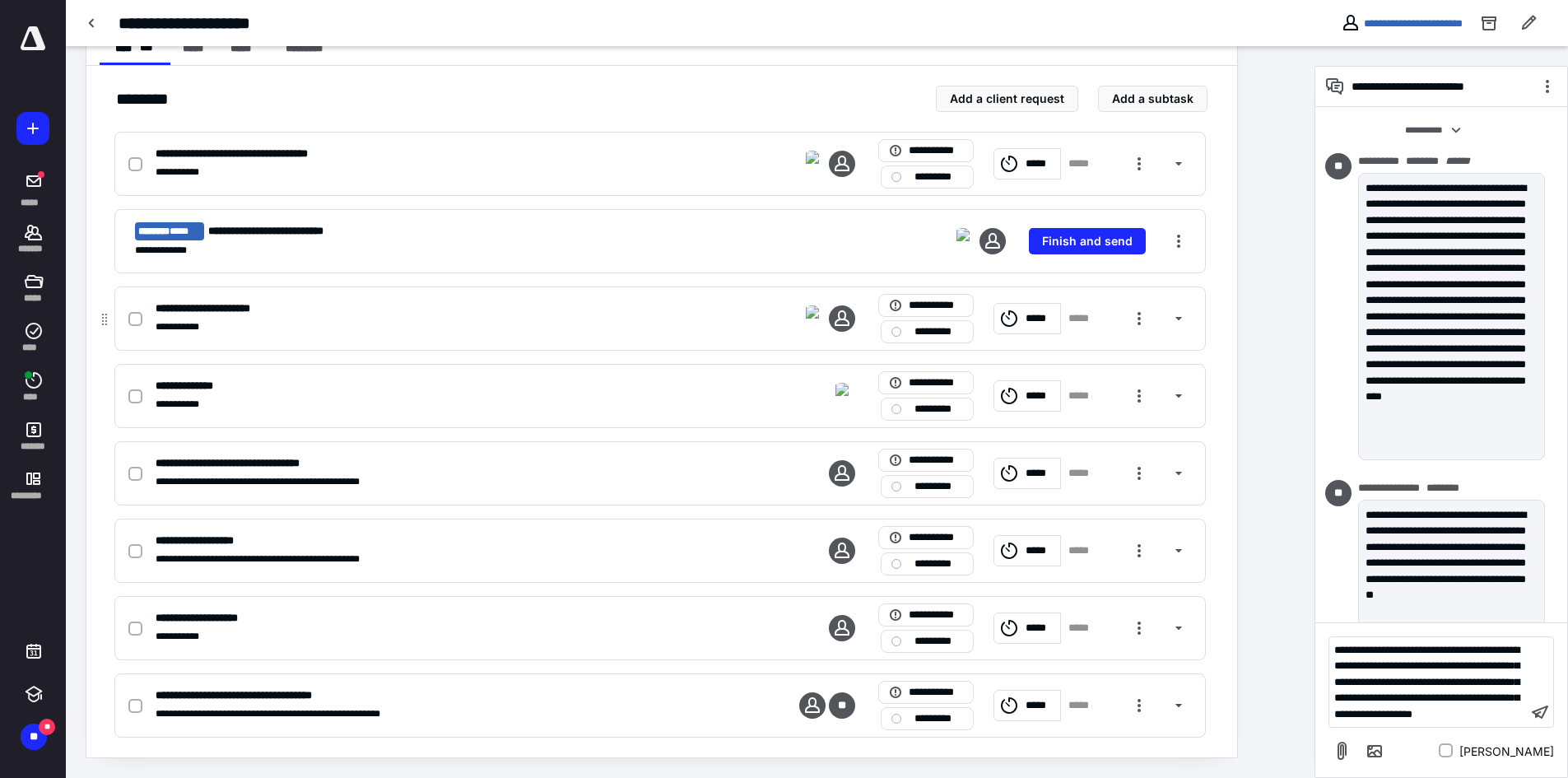 scroll, scrollTop: 0, scrollLeft: 0, axis: both 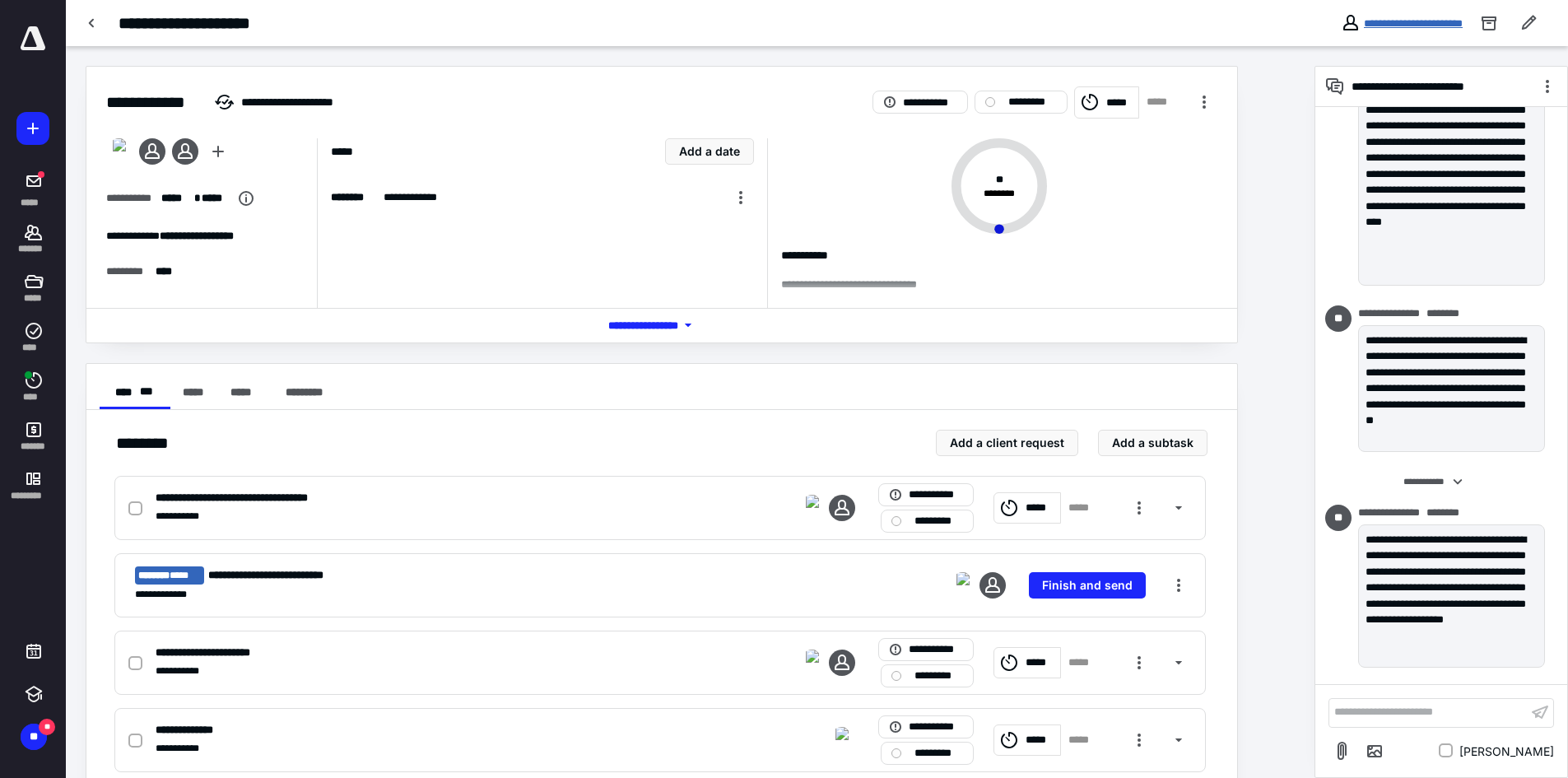 click on "**********" at bounding box center (1413, 23) 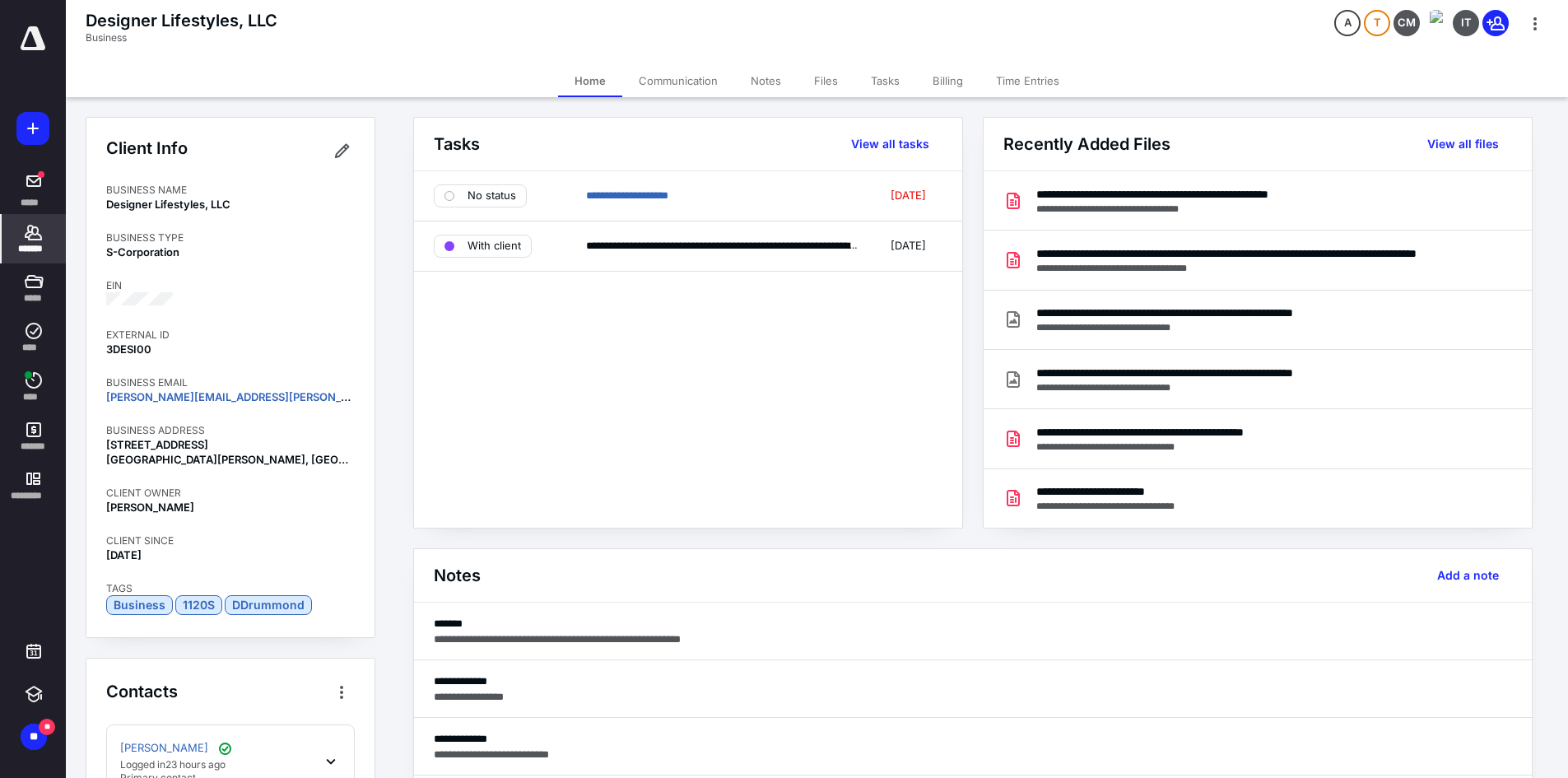 click on "Home" at bounding box center [590, 81] 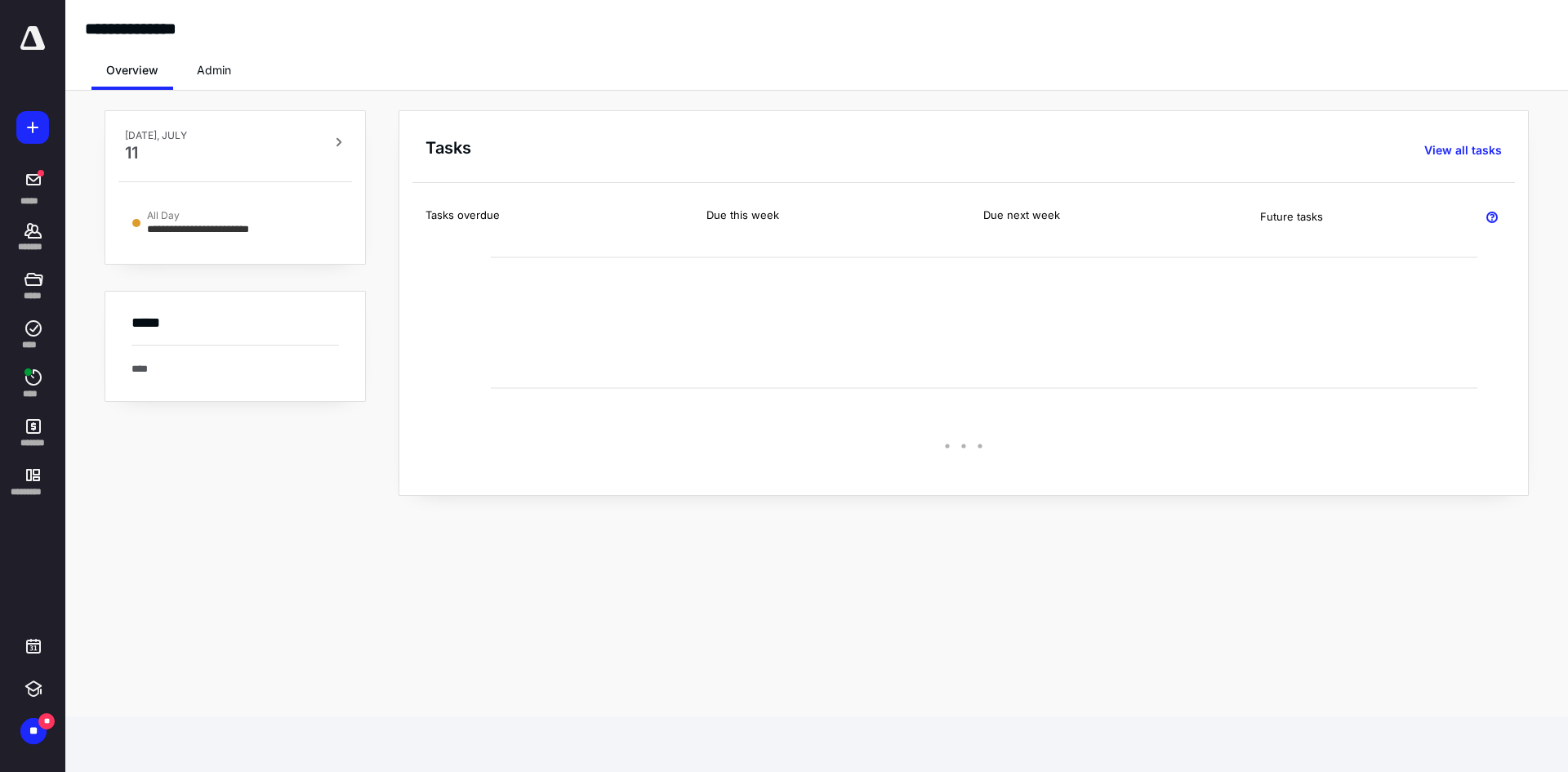 click at bounding box center [33, 38] 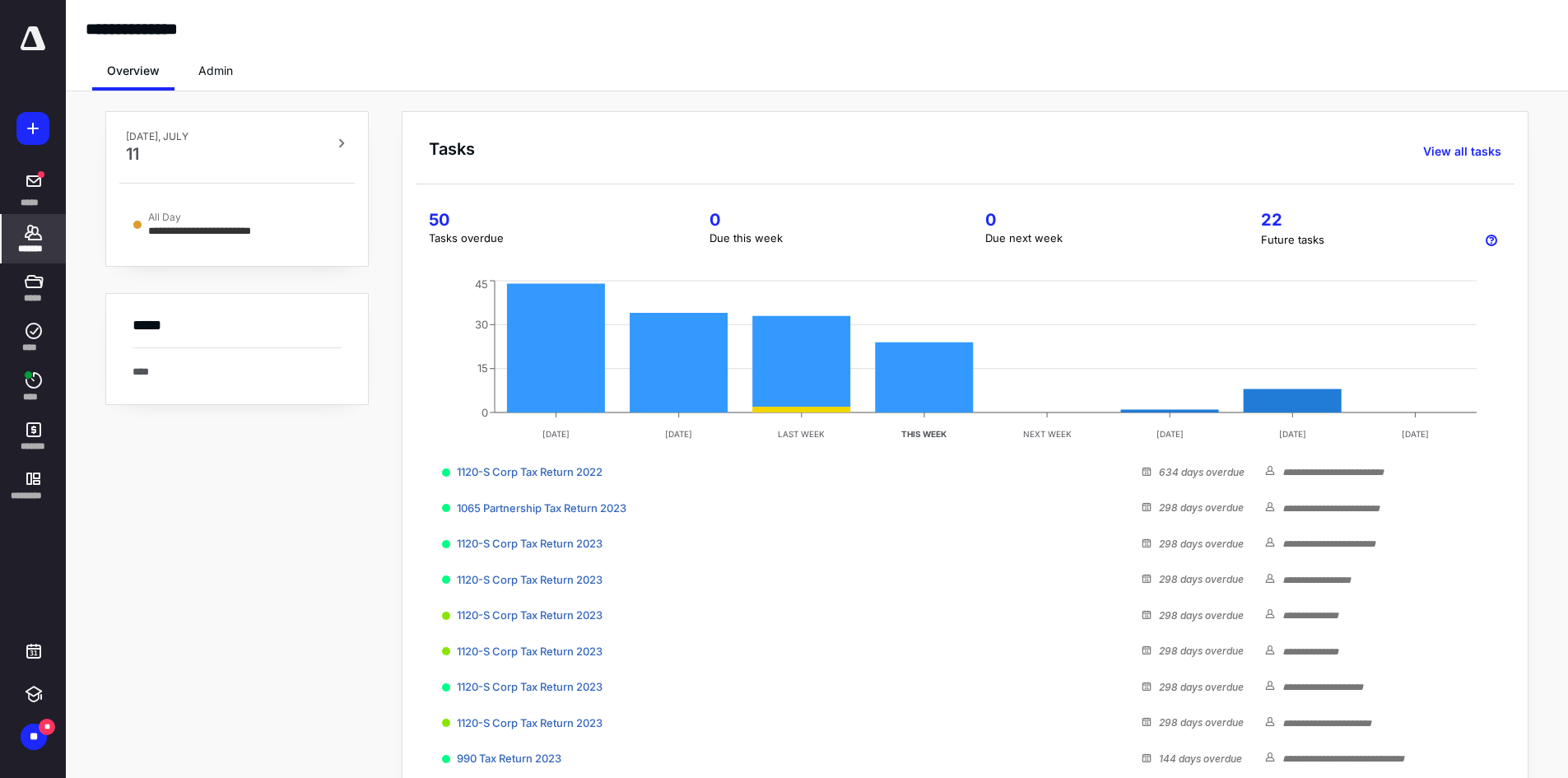 click on "*******" at bounding box center (34, 249) 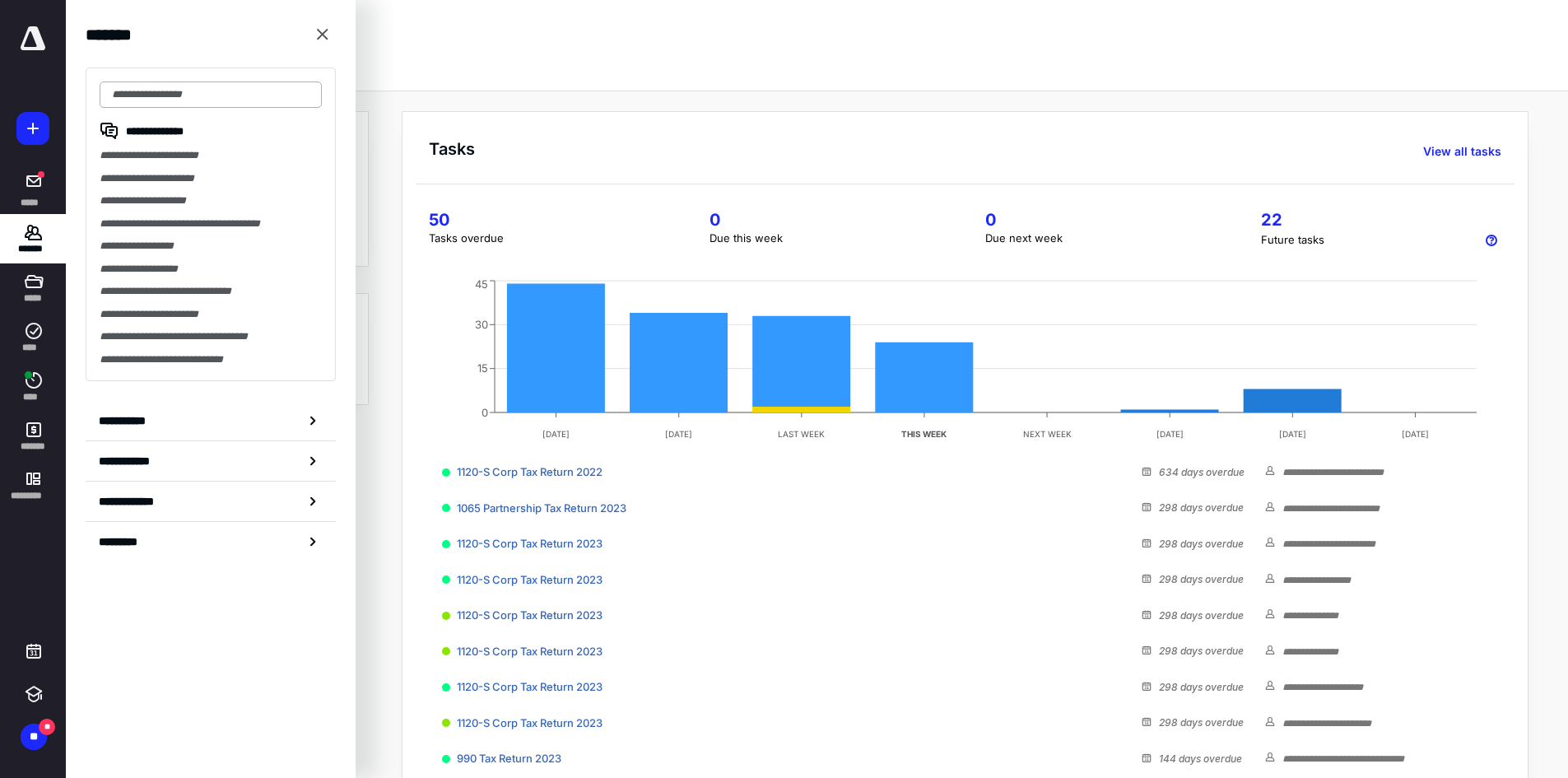 click at bounding box center (211, 95) 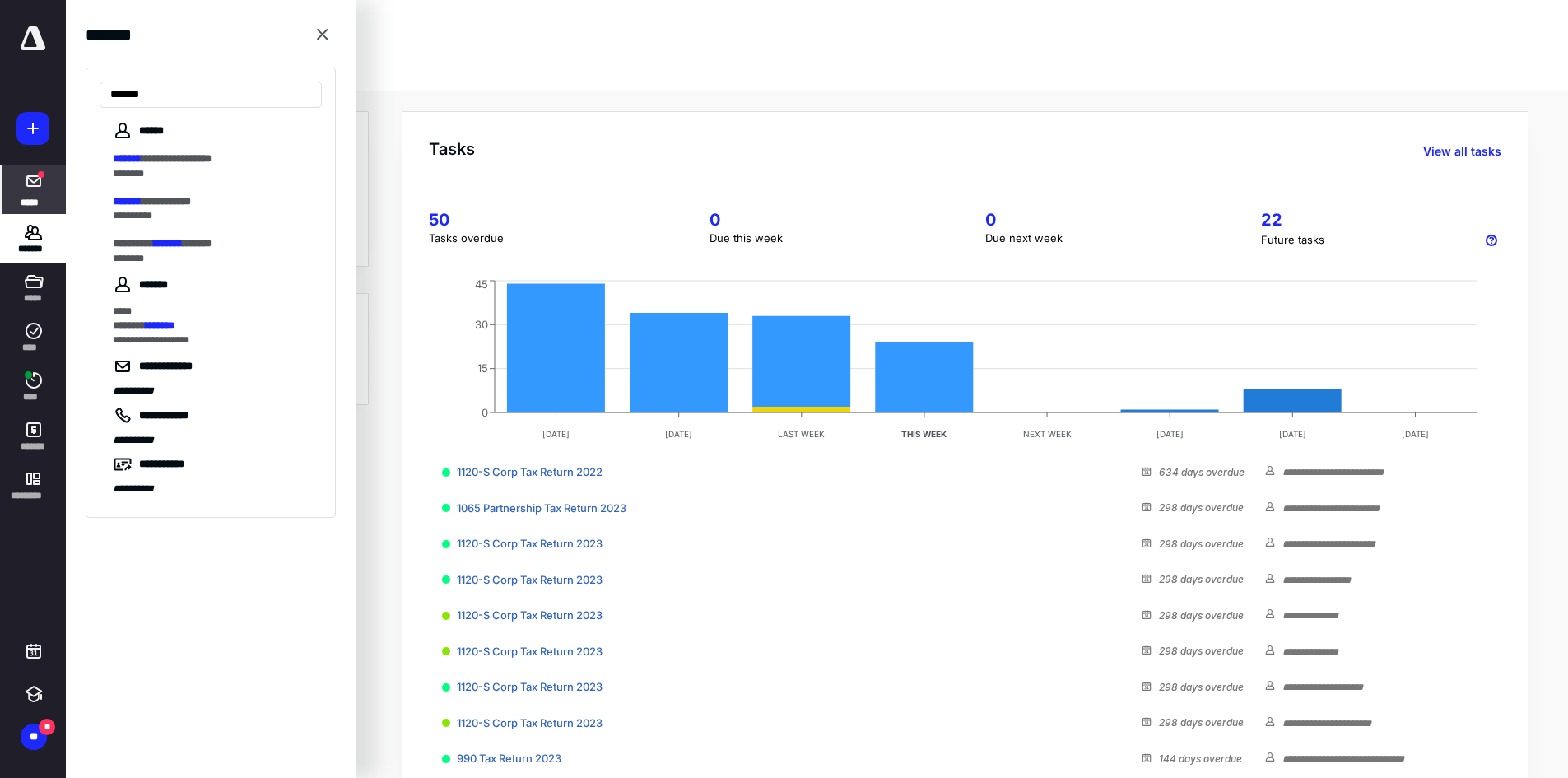 type on "*******" 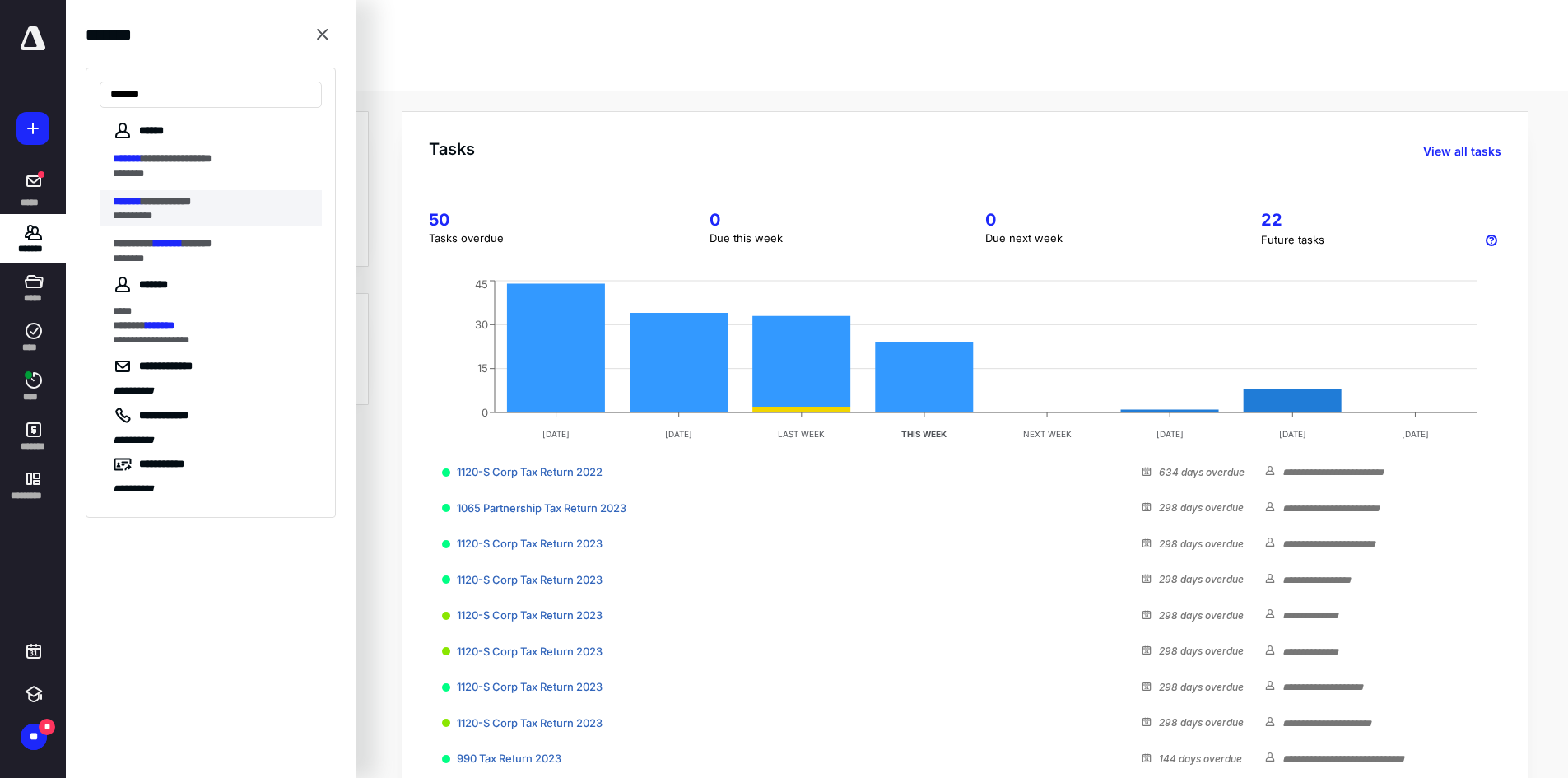 click on "**********" at bounding box center [166, 201] 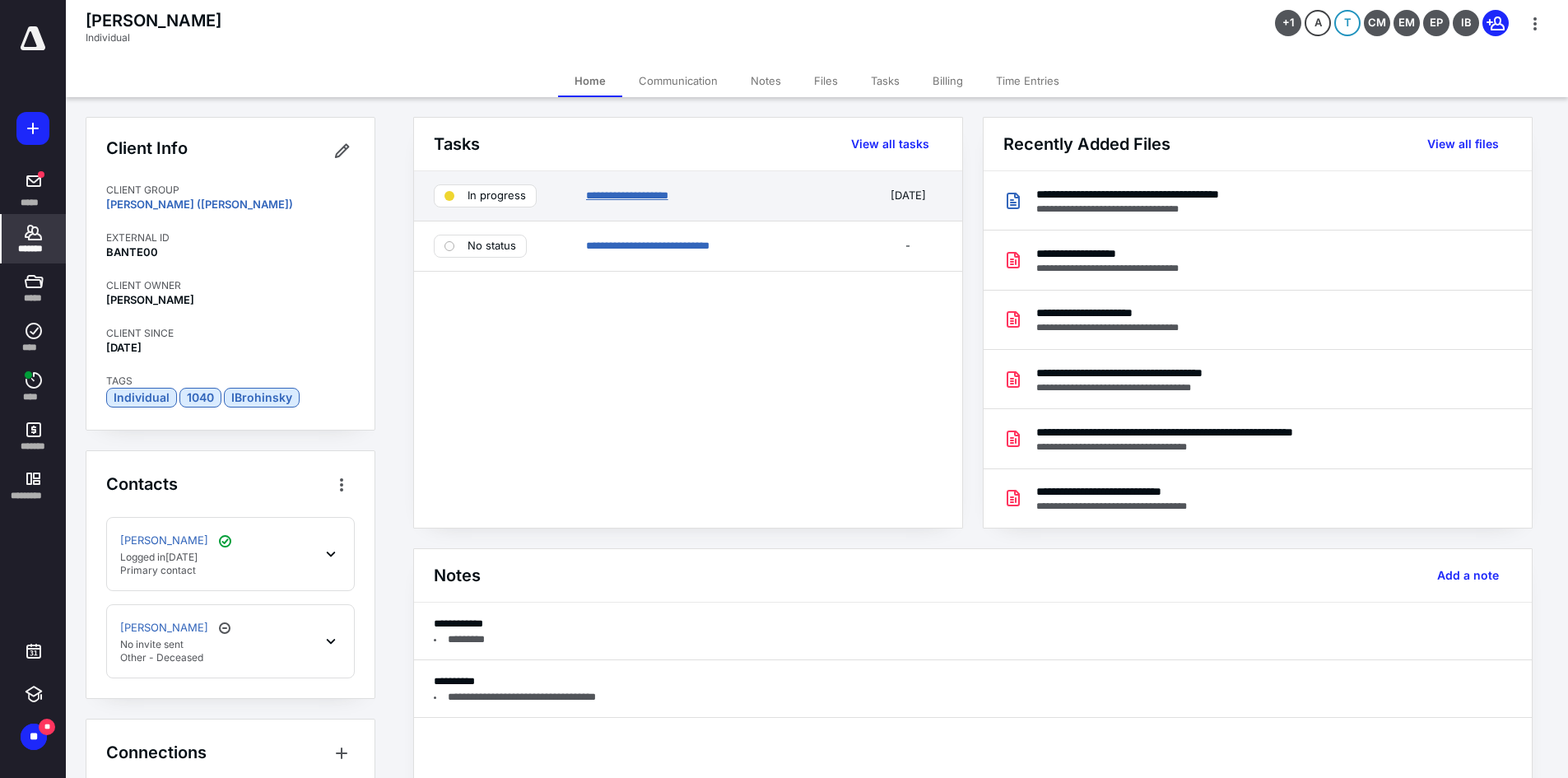 click on "**********" at bounding box center (627, 195) 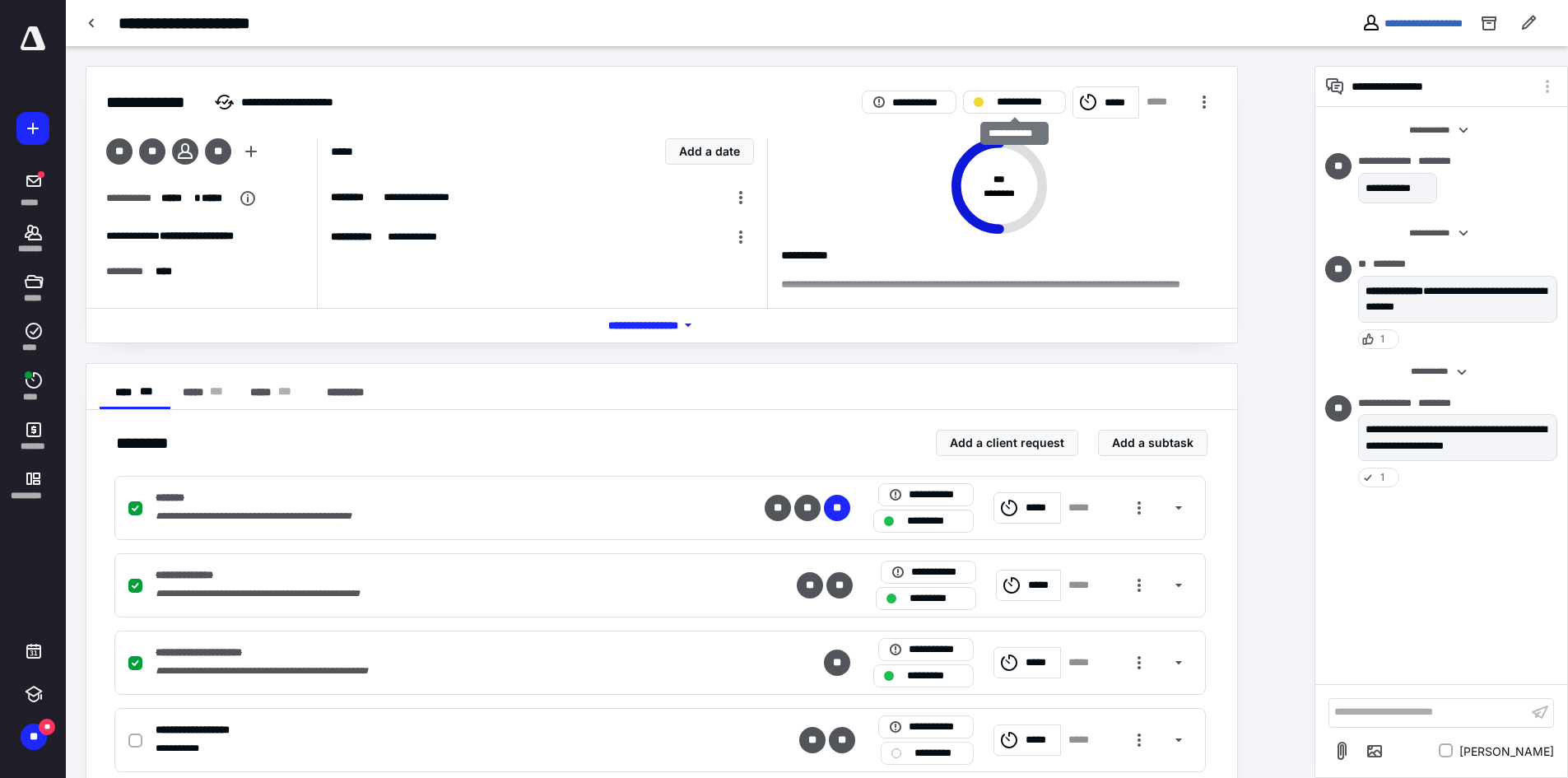 click on "**********" at bounding box center (1026, 102) 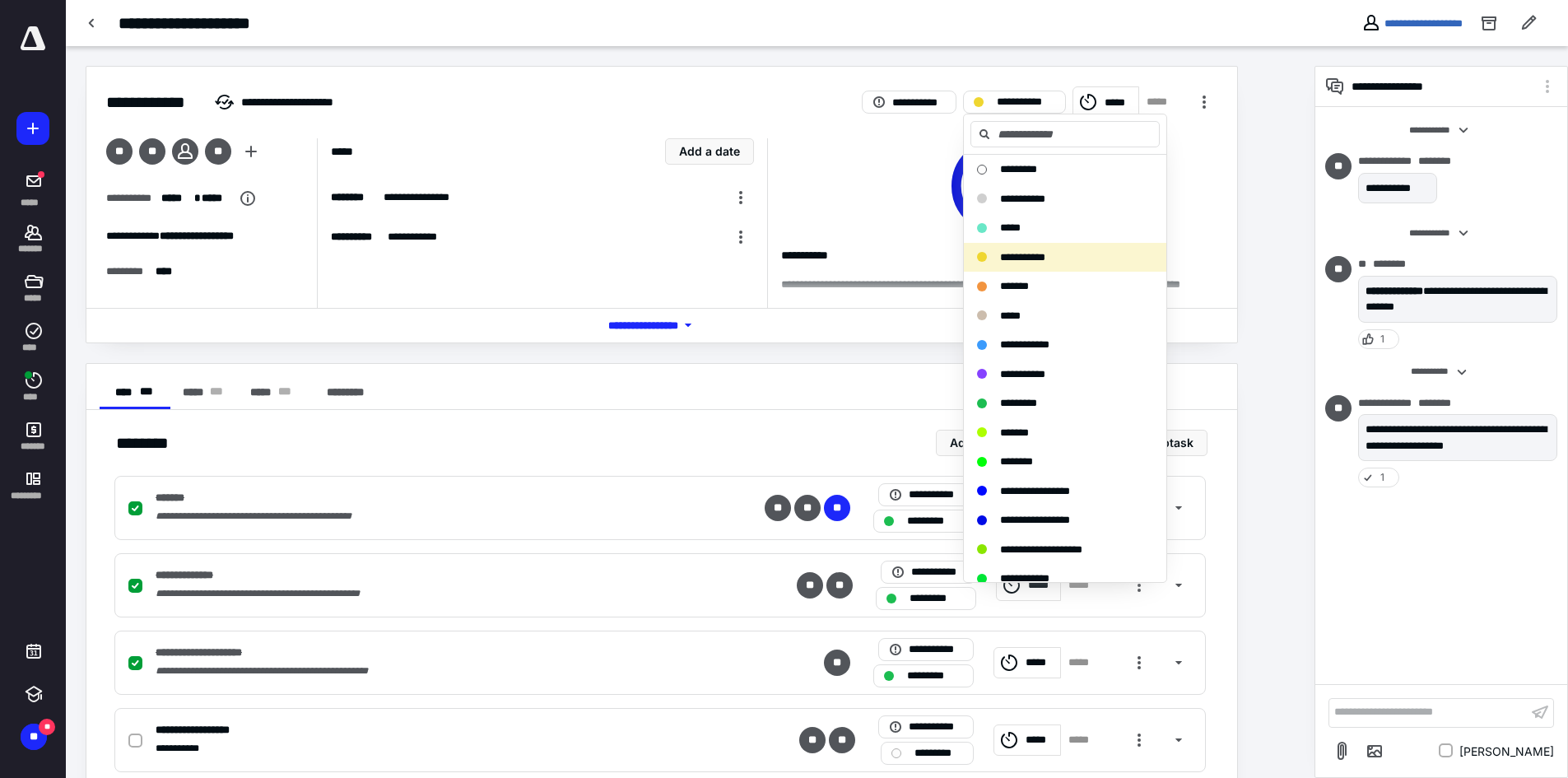 scroll, scrollTop: 304, scrollLeft: 0, axis: vertical 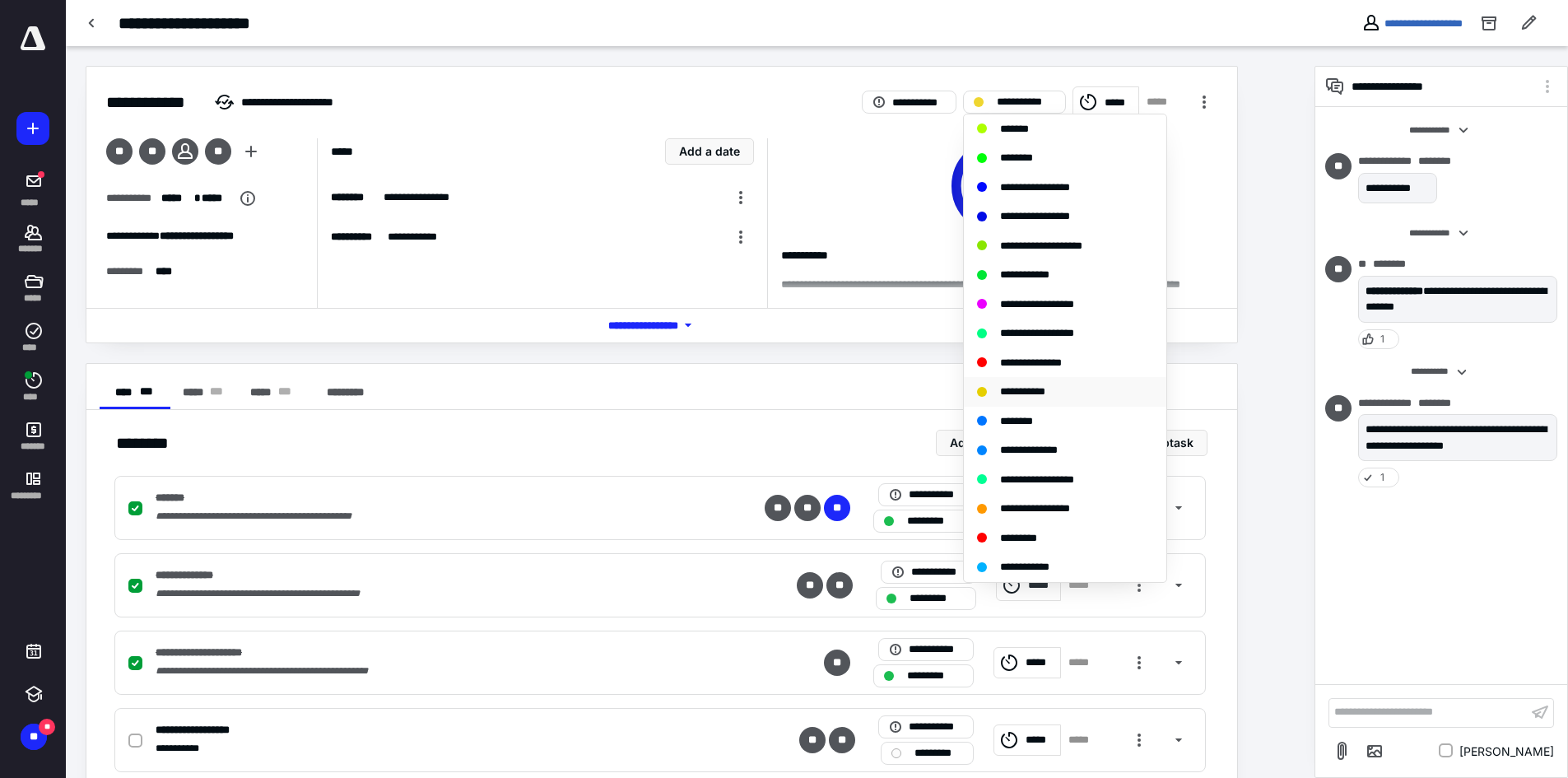 click on "**********" at bounding box center (1022, 391) 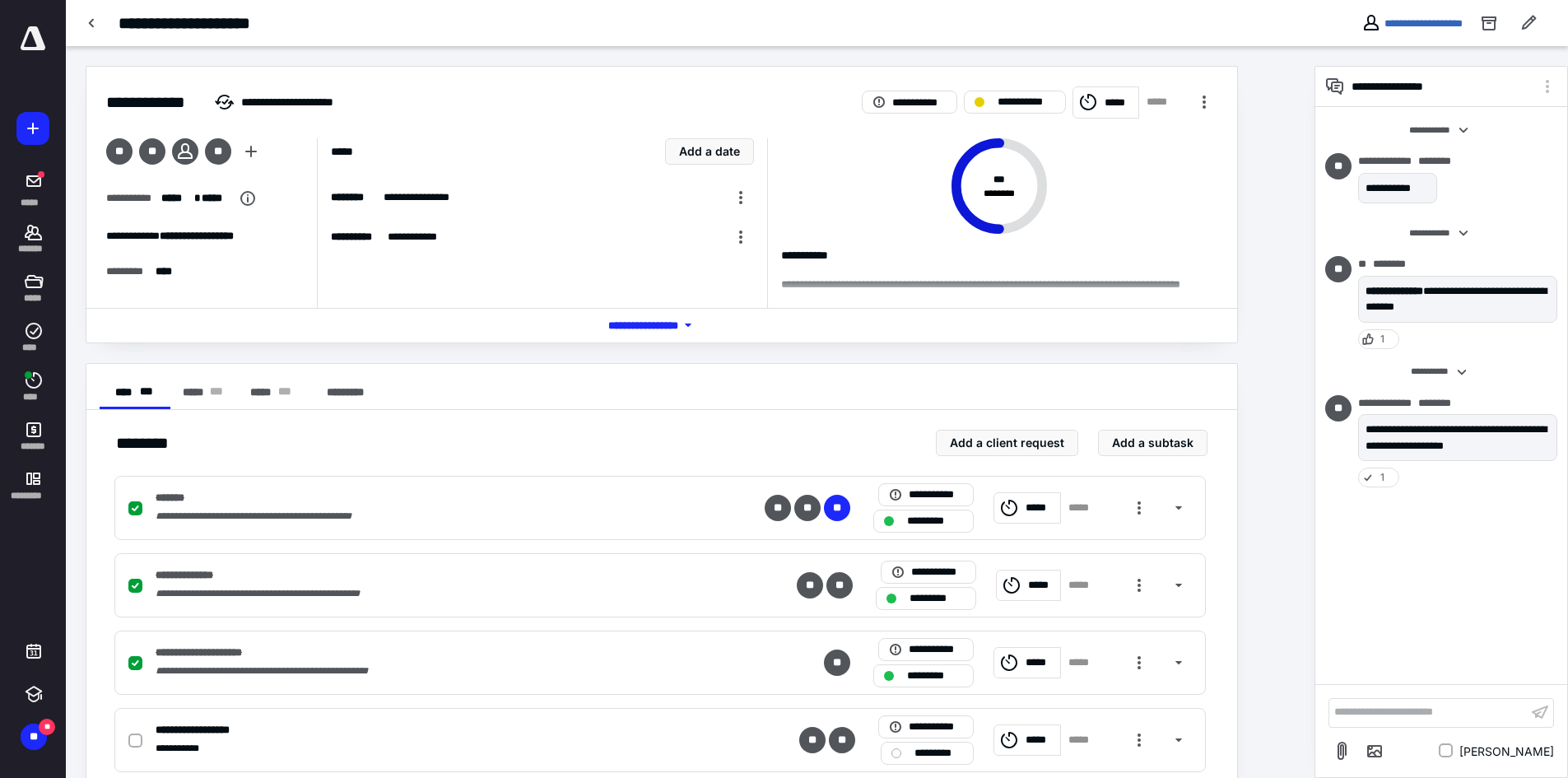 scroll, scrollTop: 189, scrollLeft: 0, axis: vertical 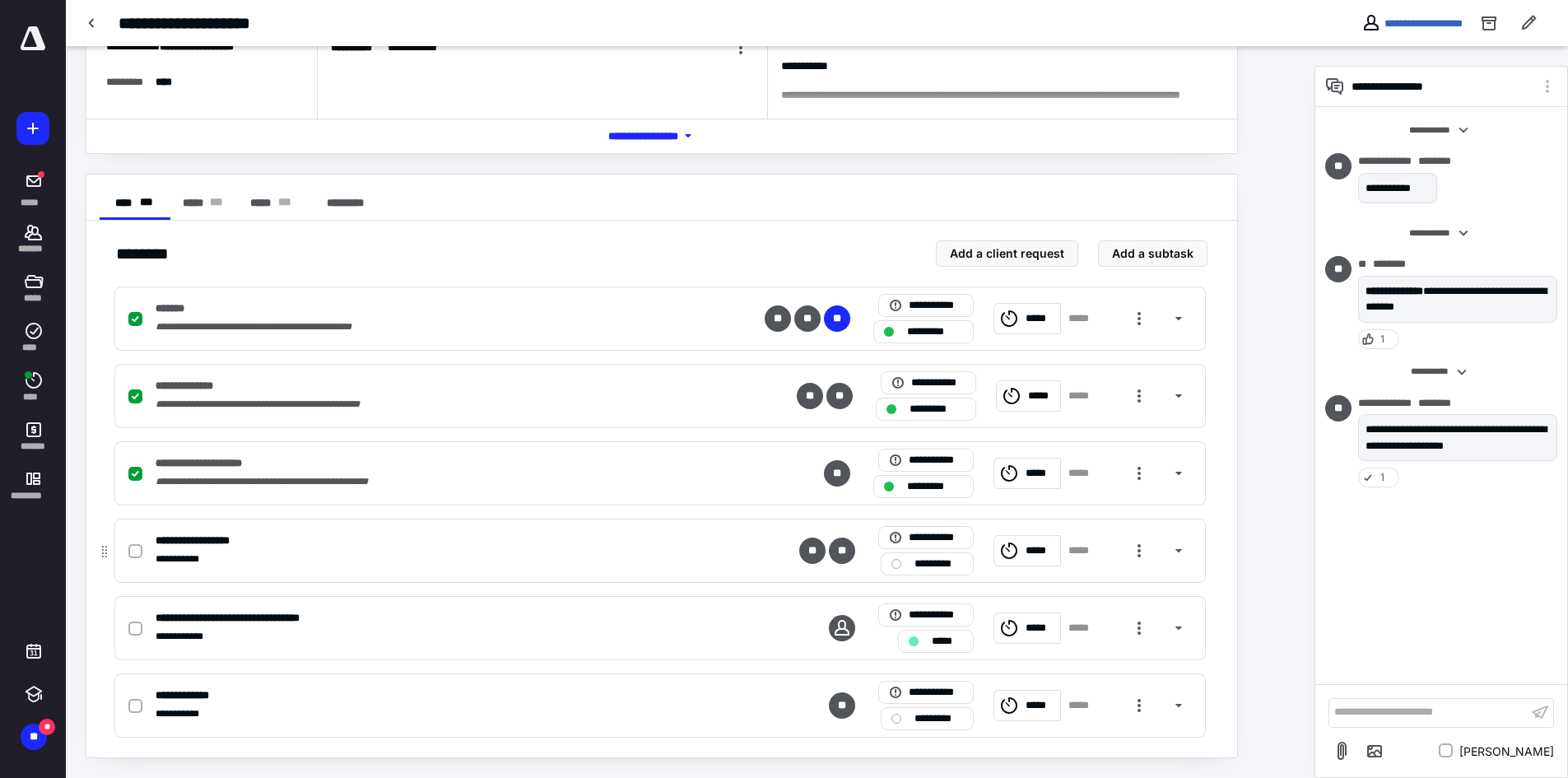 click 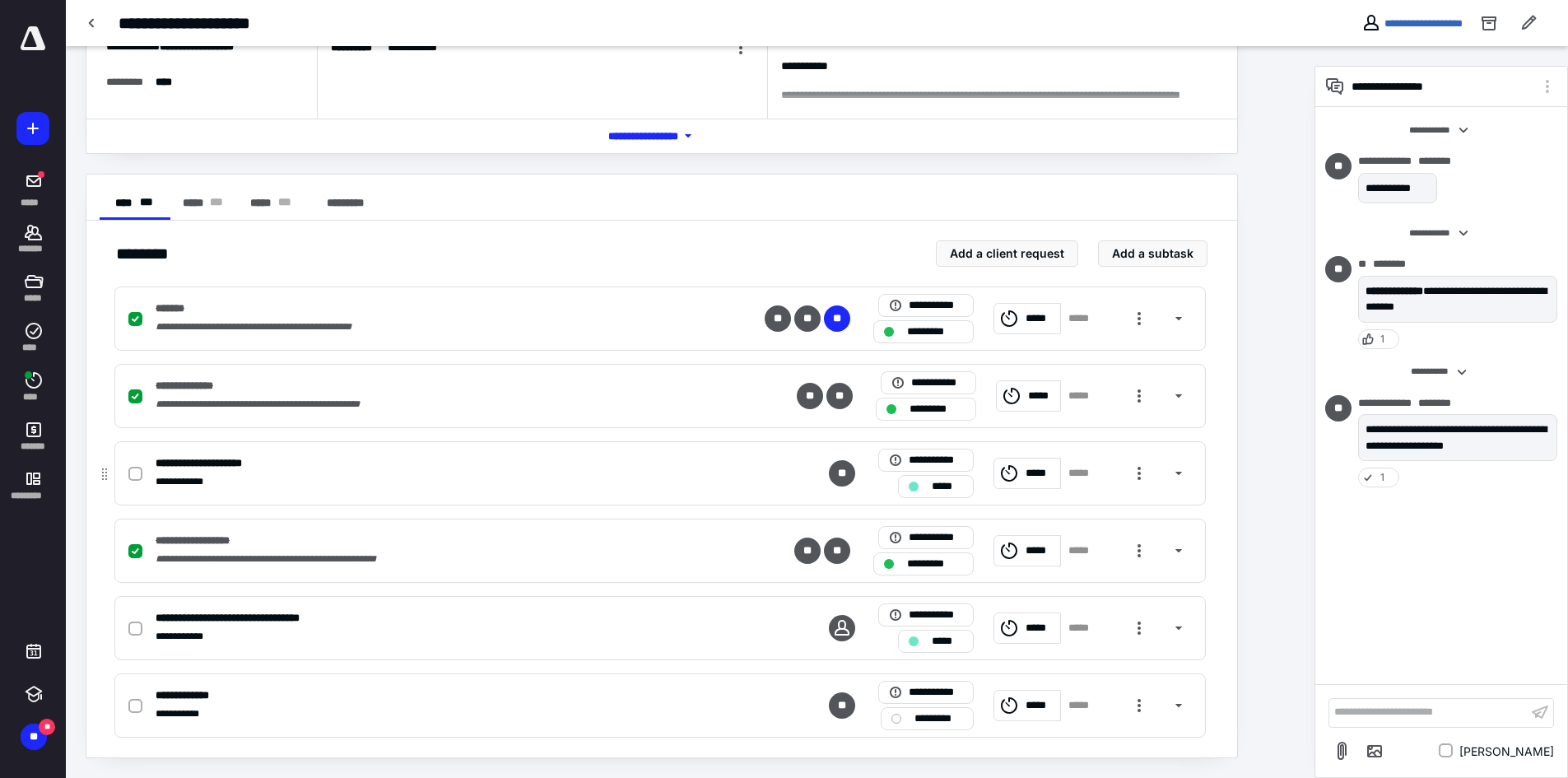 click at bounding box center [135, 474] 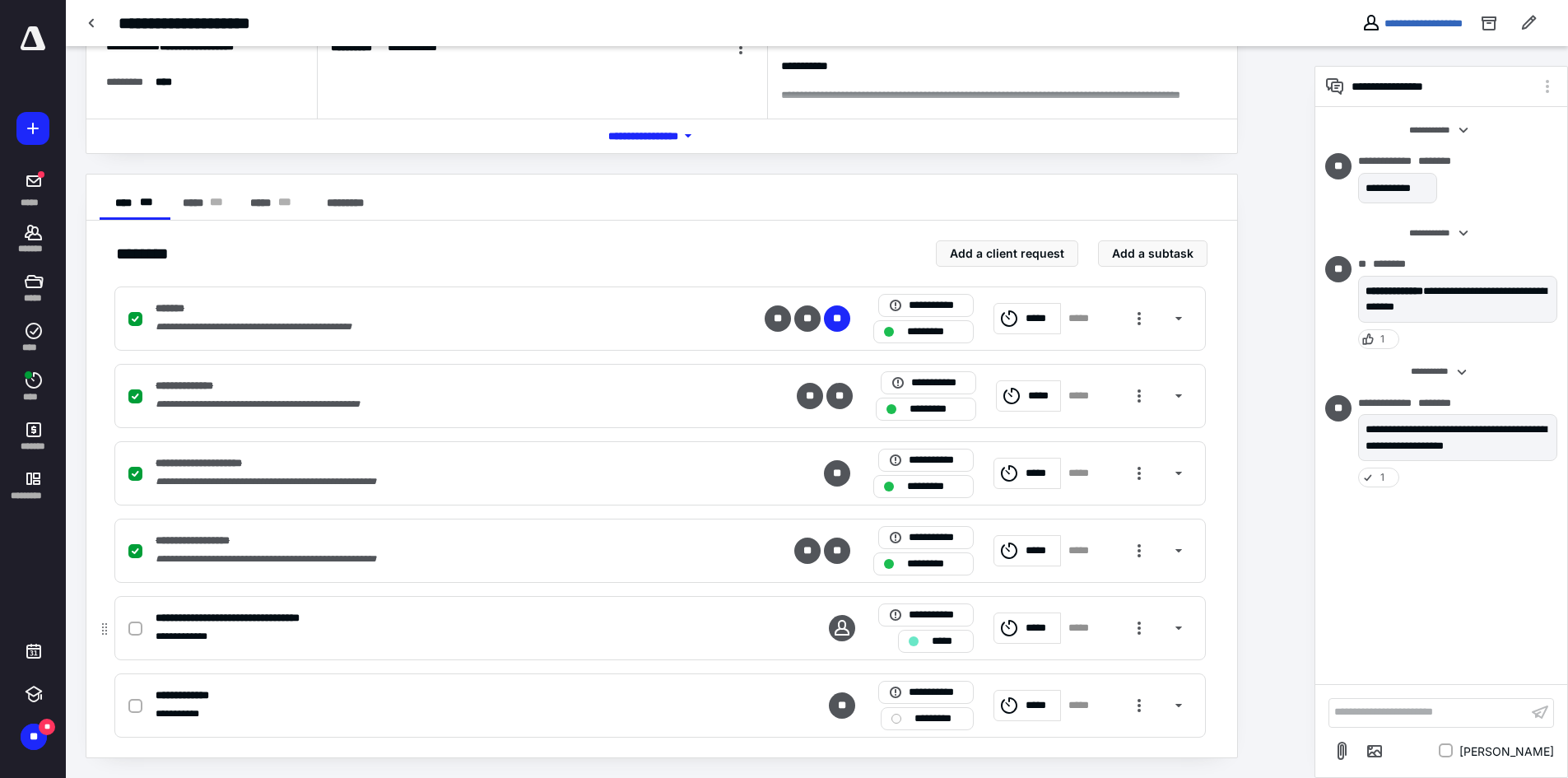 click at bounding box center (135, 629) 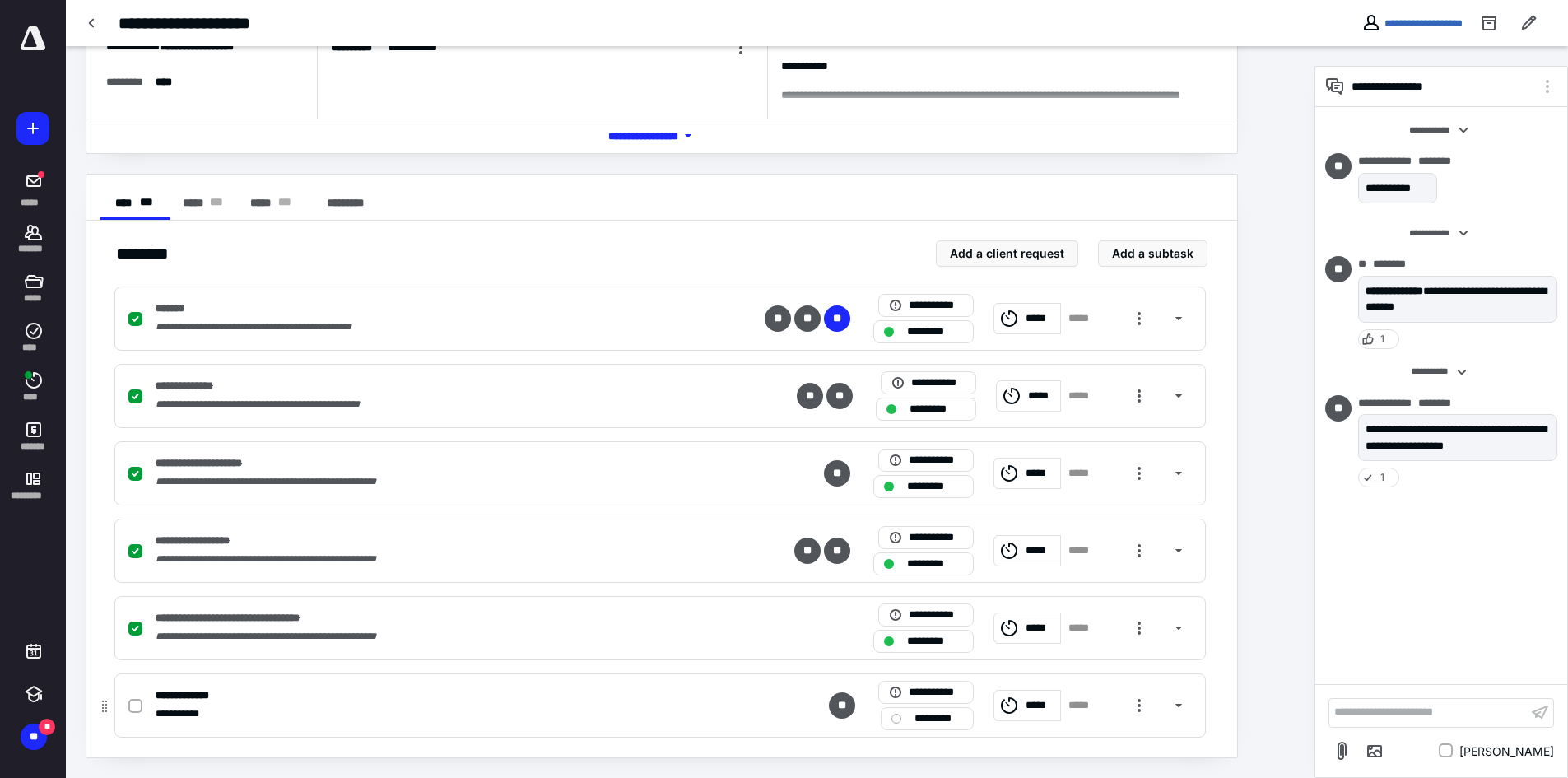 click on "*********" at bounding box center (938, 719) 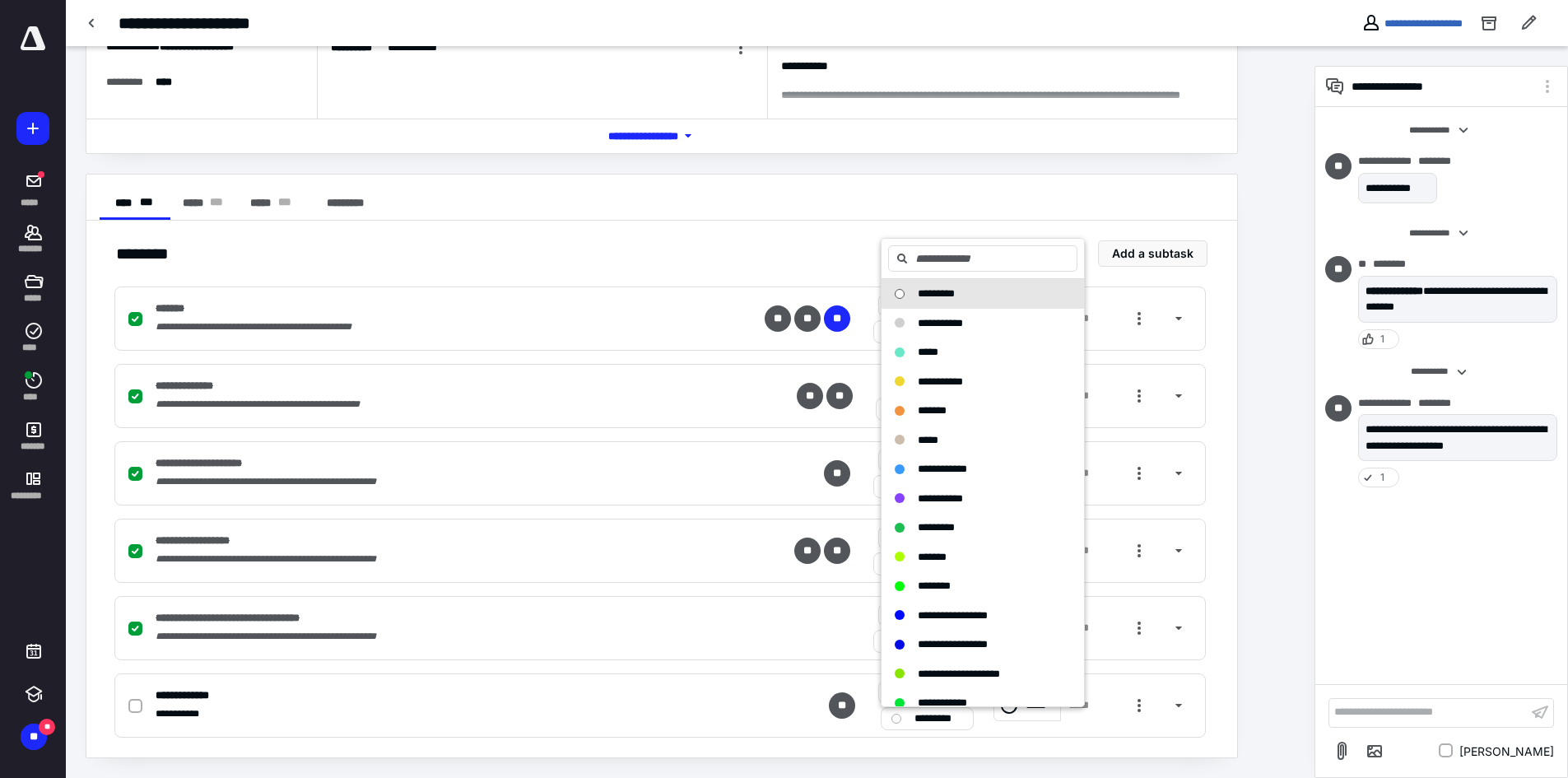 scroll, scrollTop: 304, scrollLeft: 0, axis: vertical 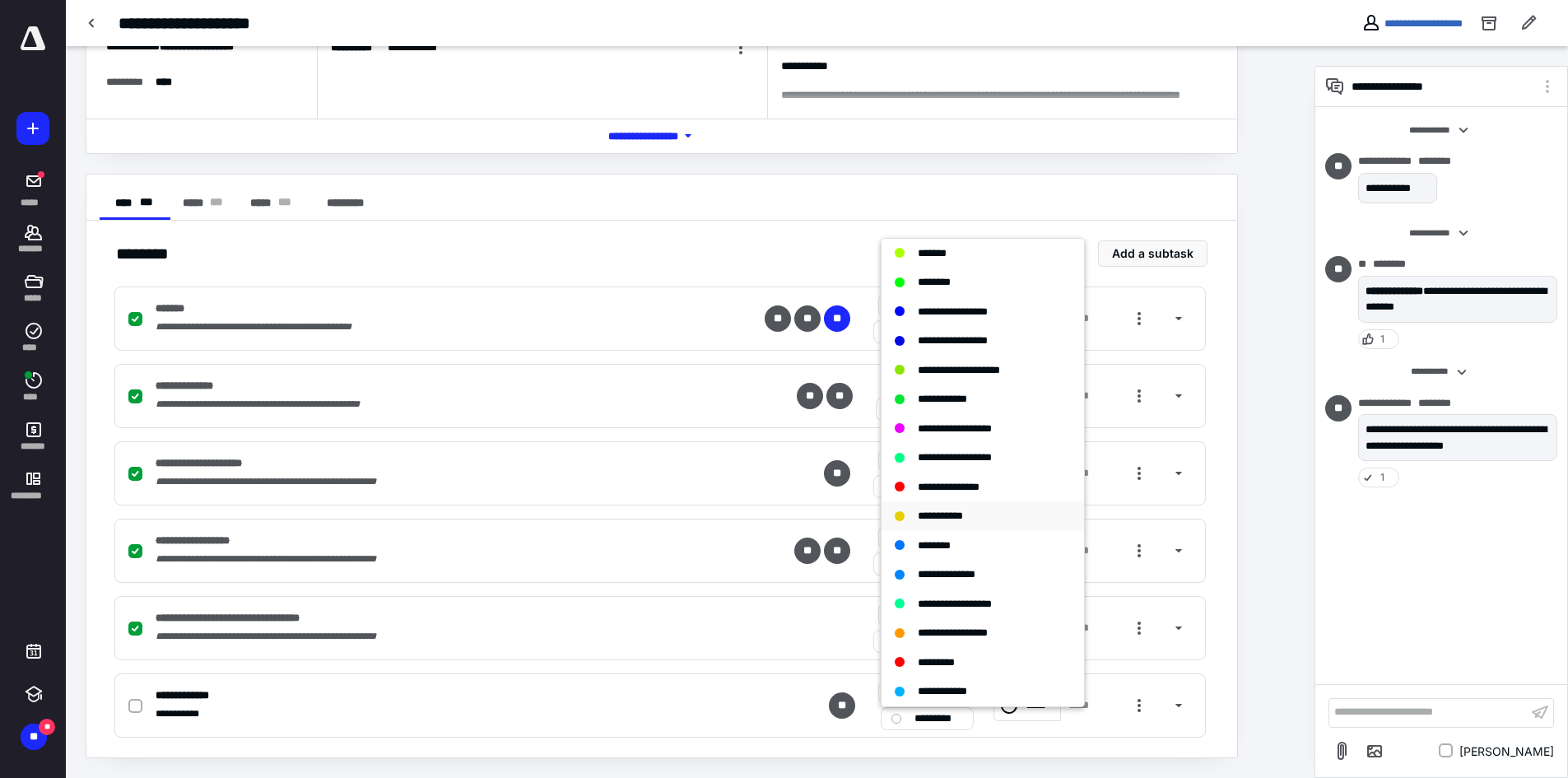 click on "**********" at bounding box center (940, 516) 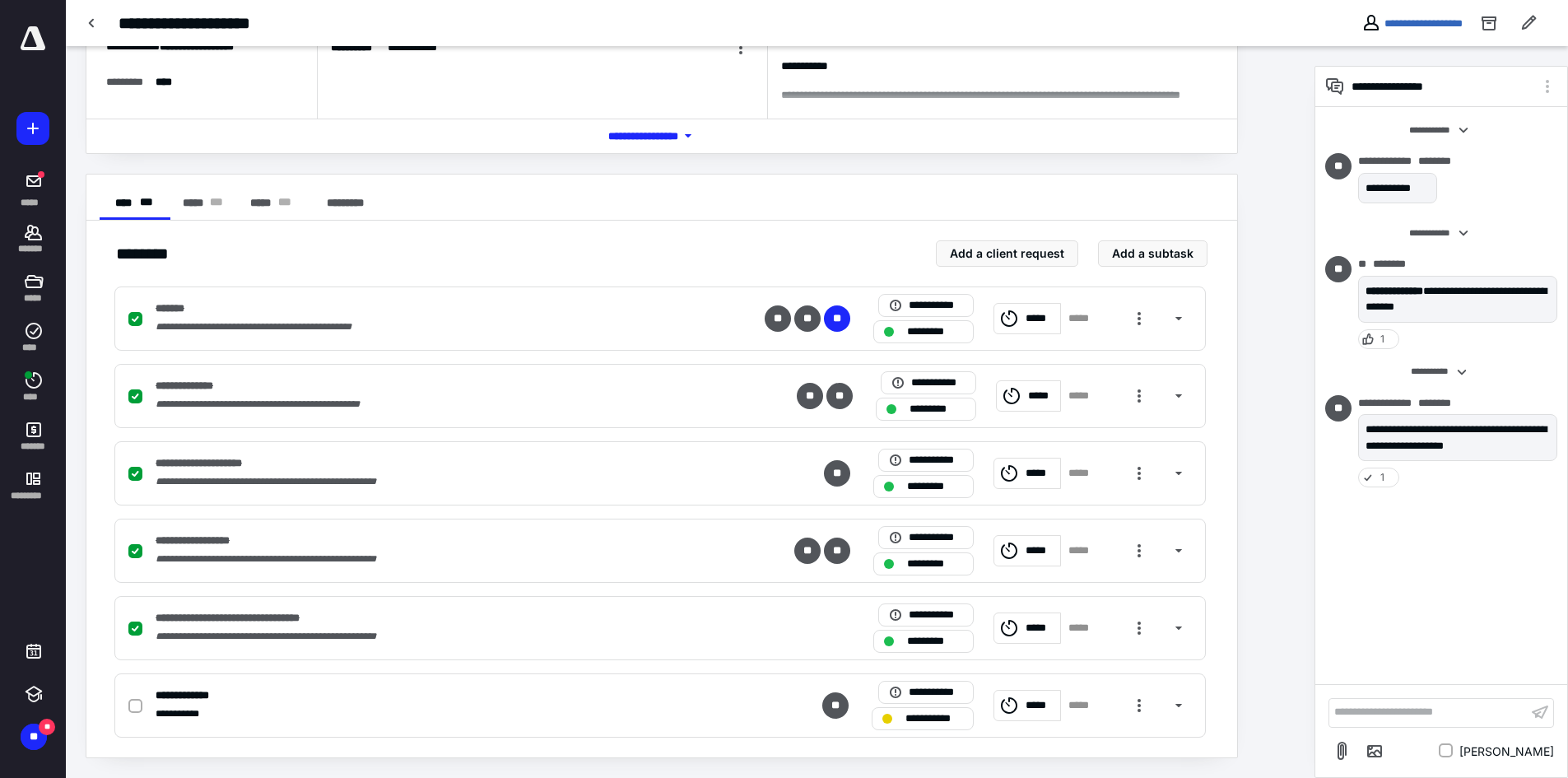 scroll, scrollTop: 0, scrollLeft: 0, axis: both 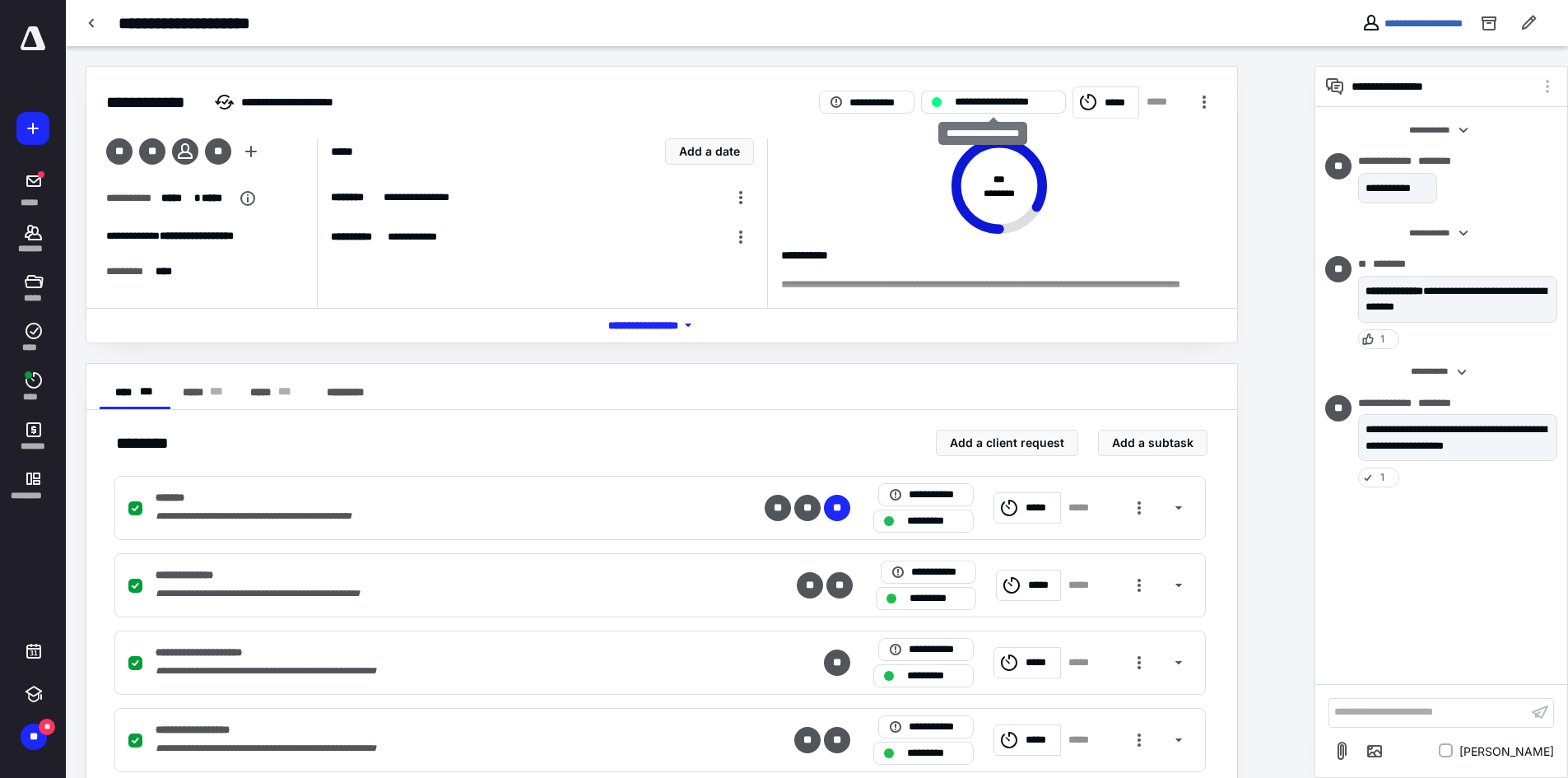 click on "**********" at bounding box center [1005, 102] 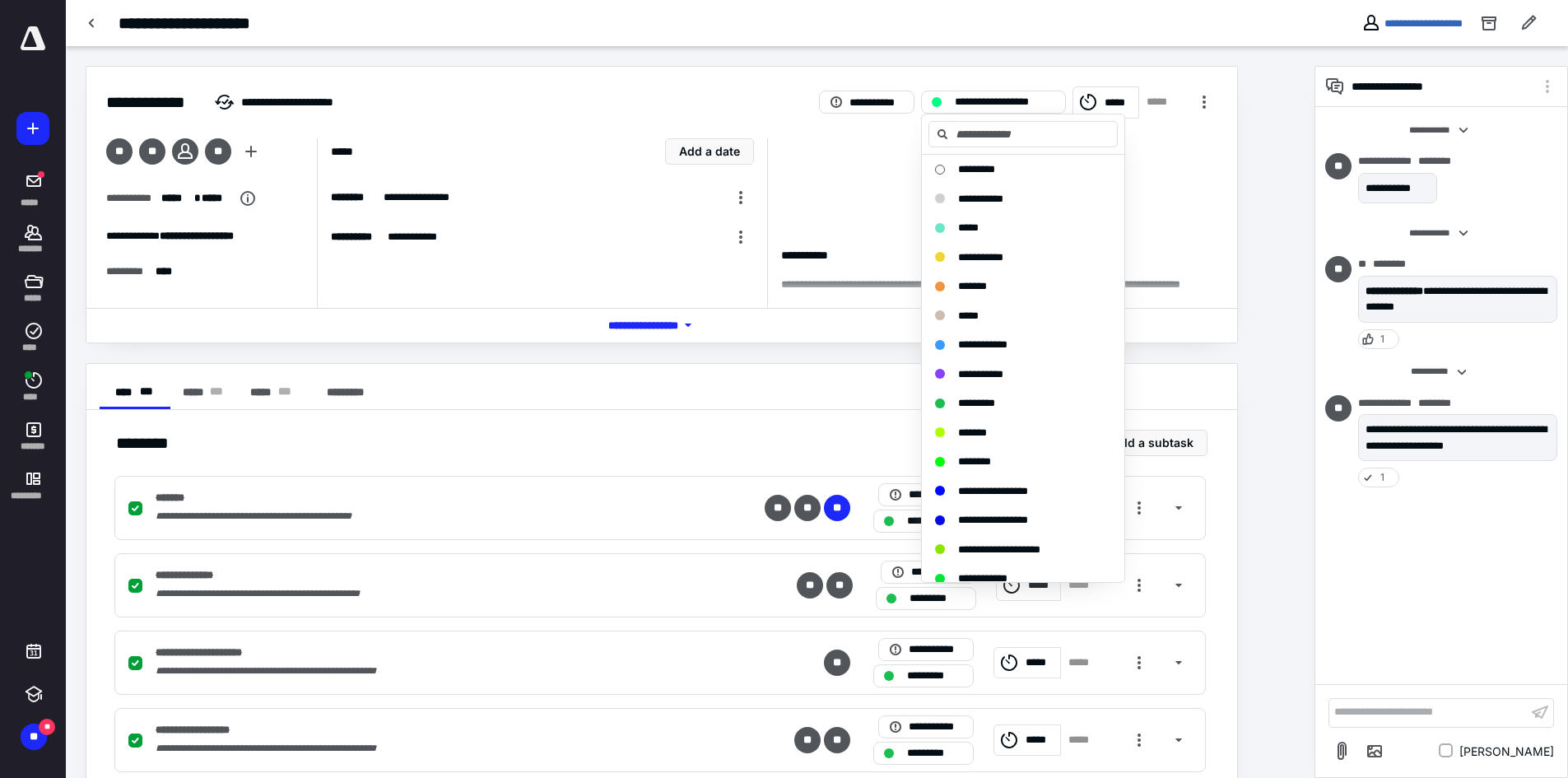 scroll, scrollTop: 304, scrollLeft: 0, axis: vertical 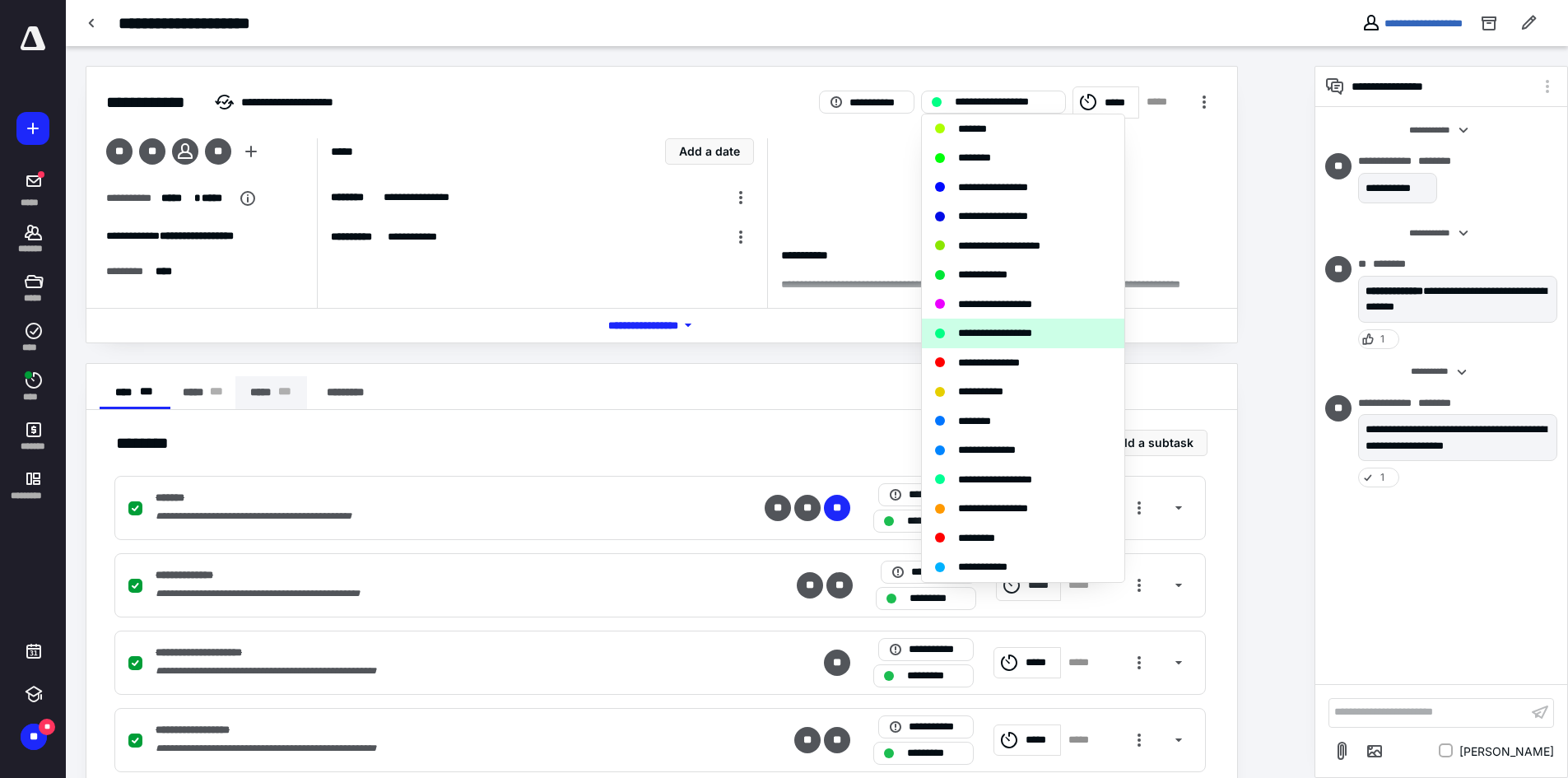 click on "***** * * *" at bounding box center [272, 393] 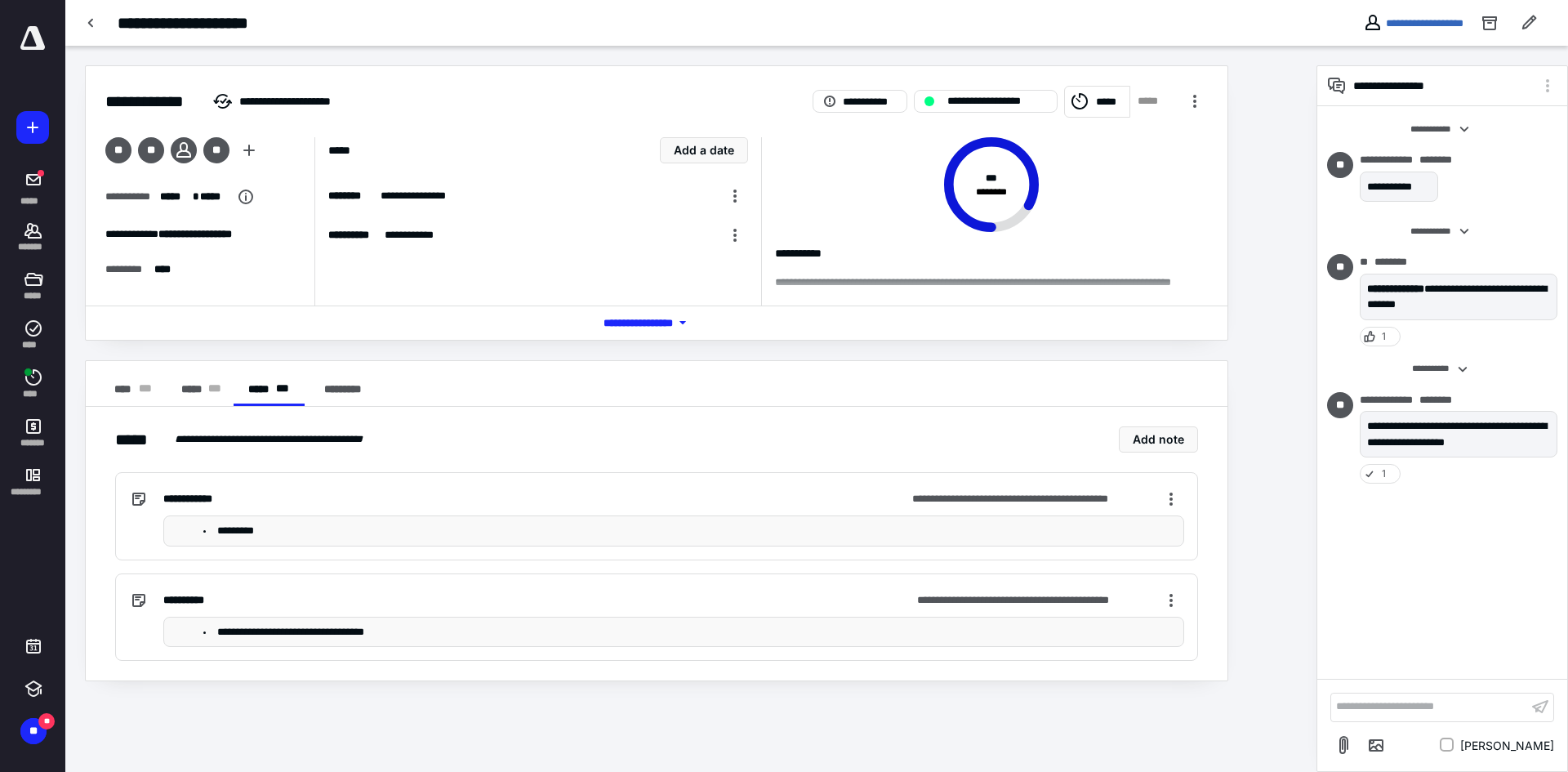 click on "*********" at bounding box center (690, 531) 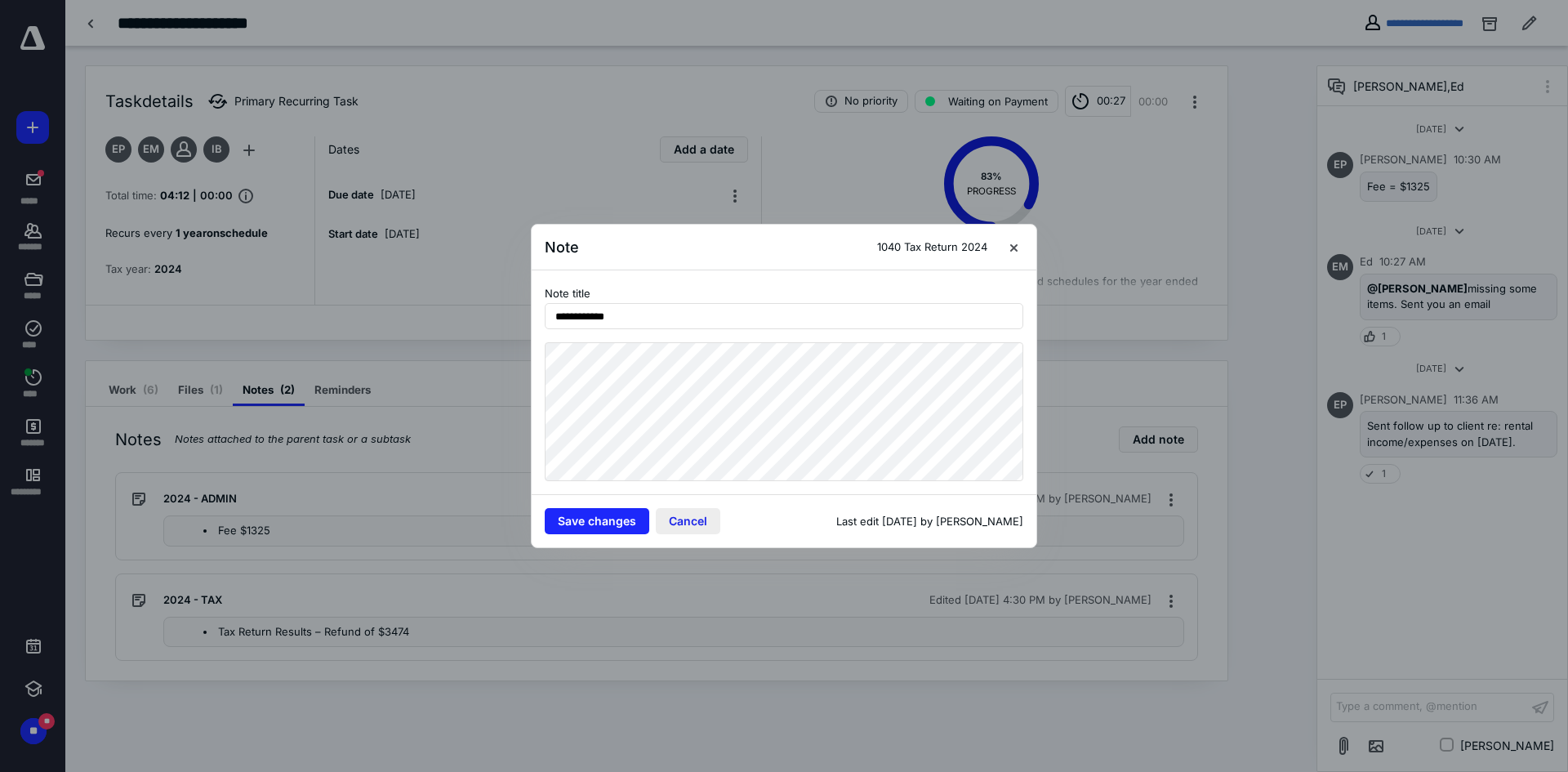 click on "Cancel" at bounding box center (688, 521) 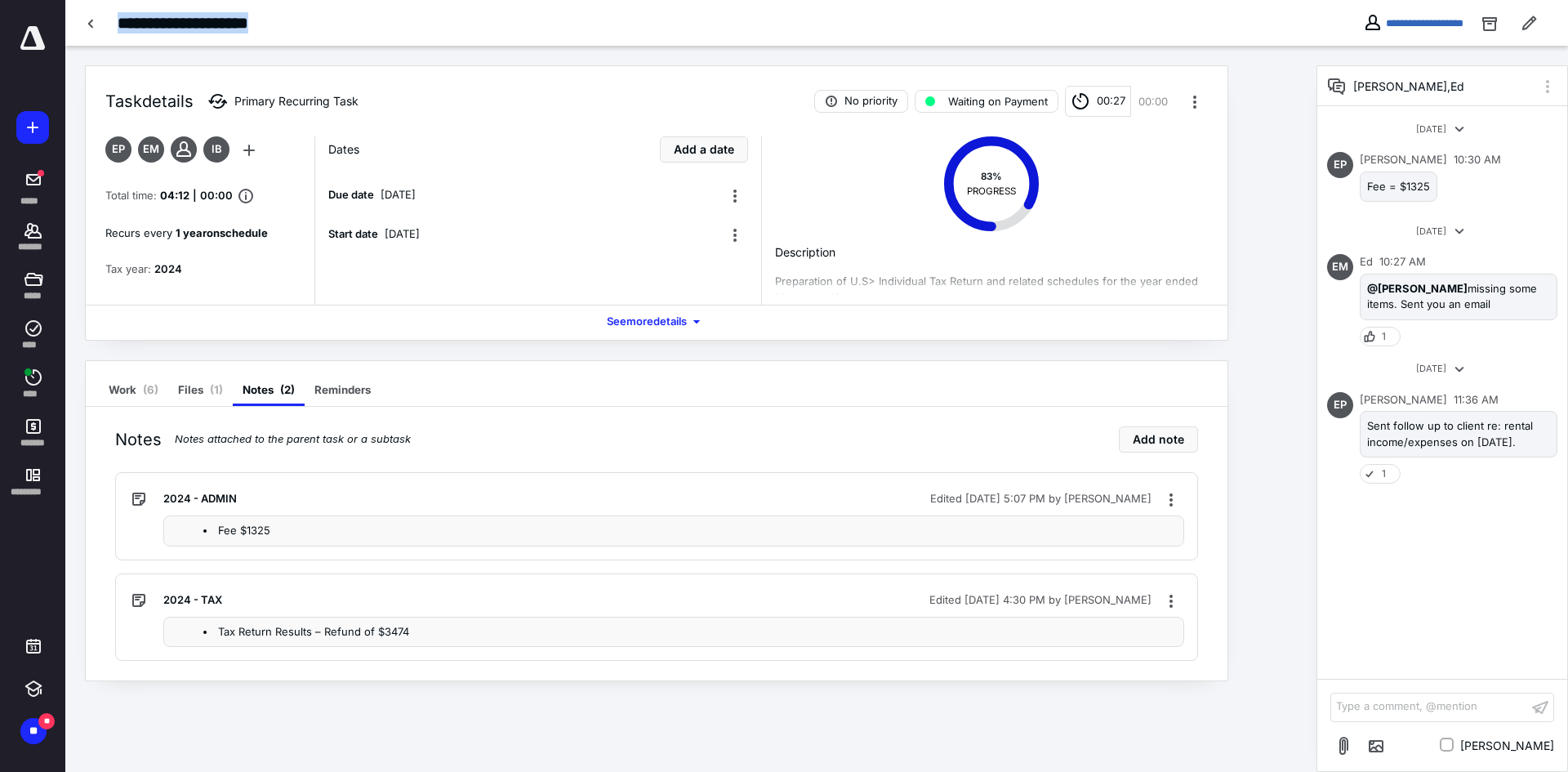 drag, startPoint x: 118, startPoint y: 20, endPoint x: 287, endPoint y: 20, distance: 169 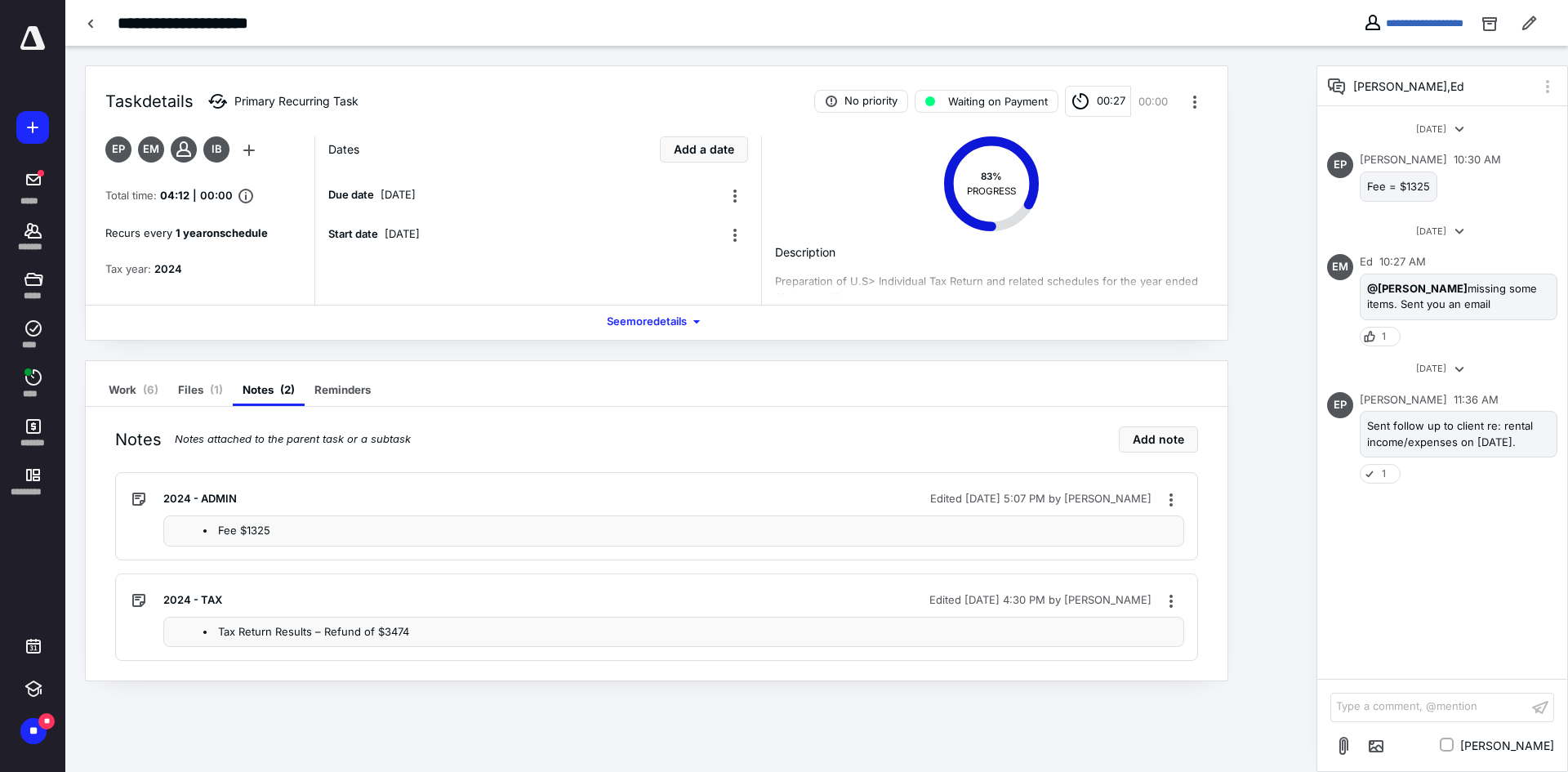 click on "Fee $1325" at bounding box center [690, 531] 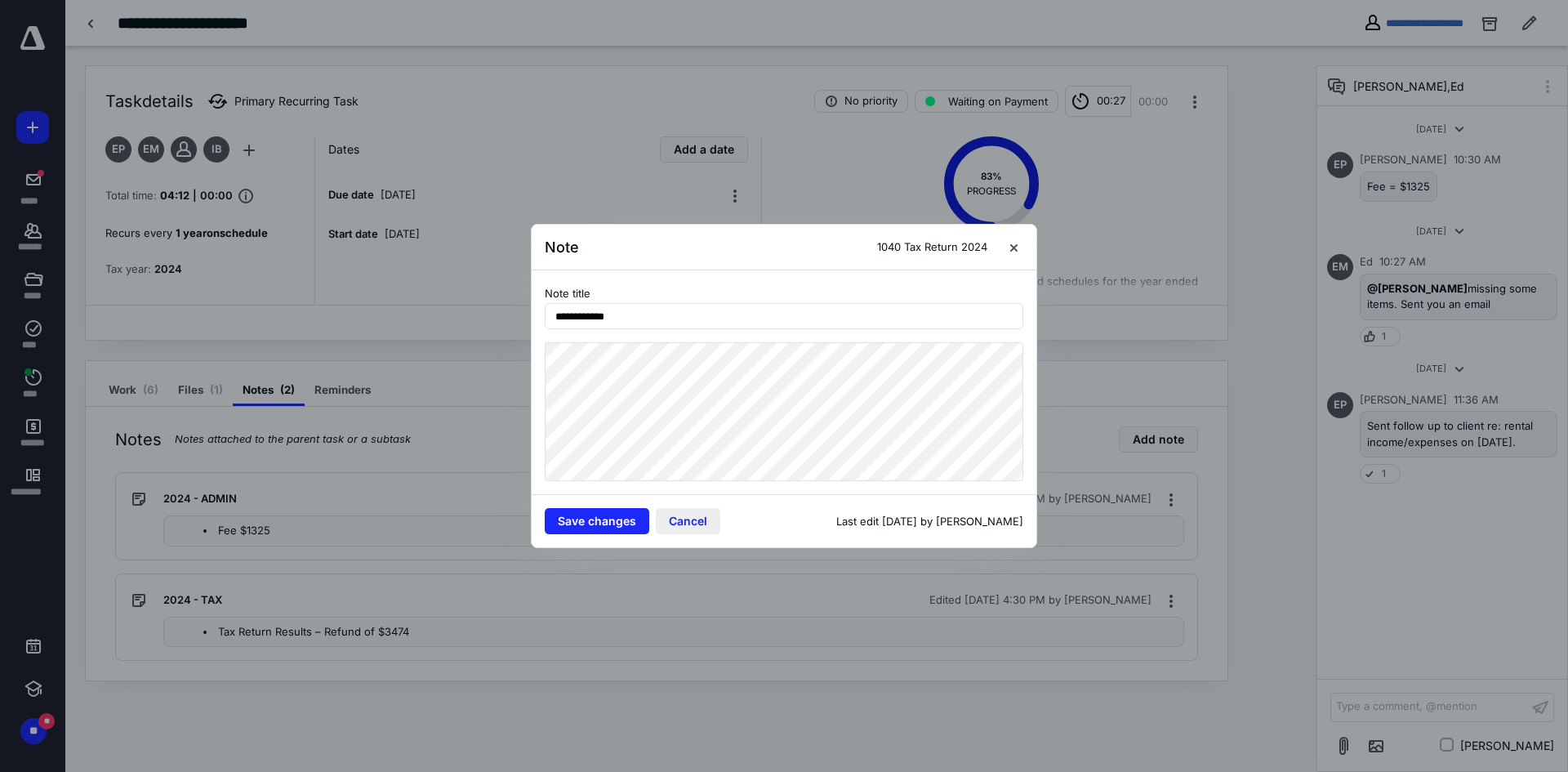 click on "Cancel" at bounding box center [688, 521] 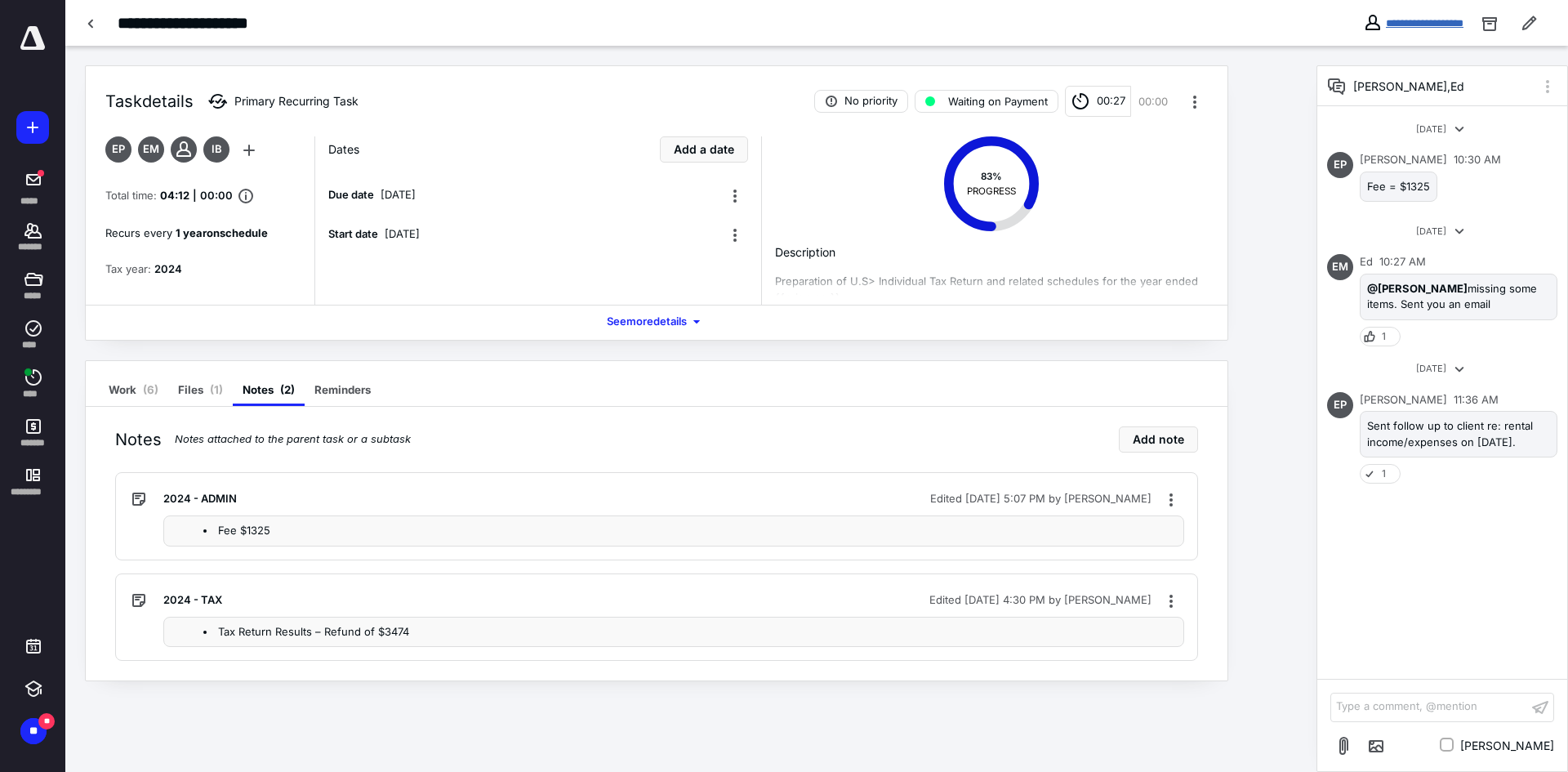 click on "**********" at bounding box center (1424, 23) 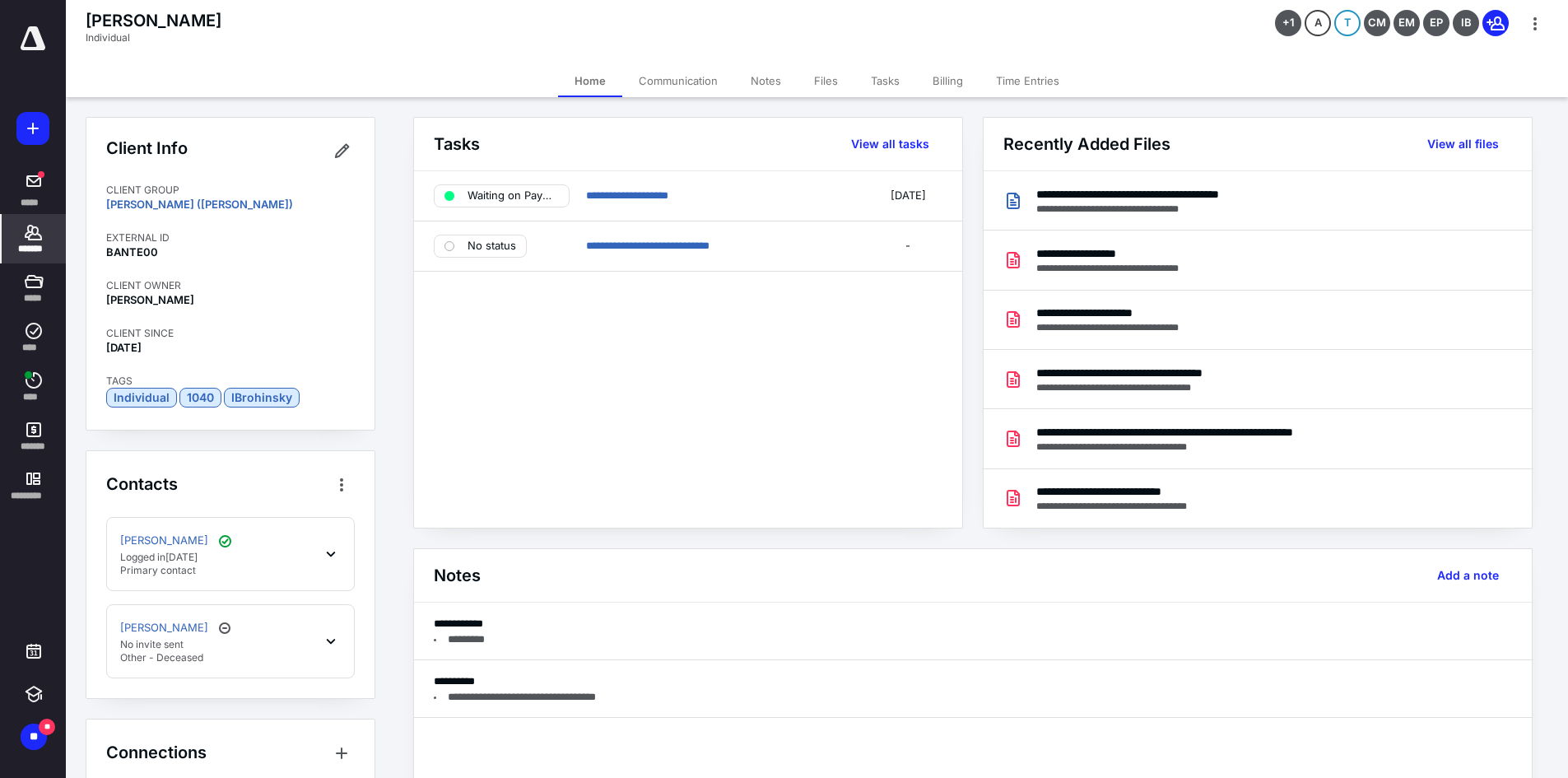 click on "Billing" at bounding box center [947, 81] 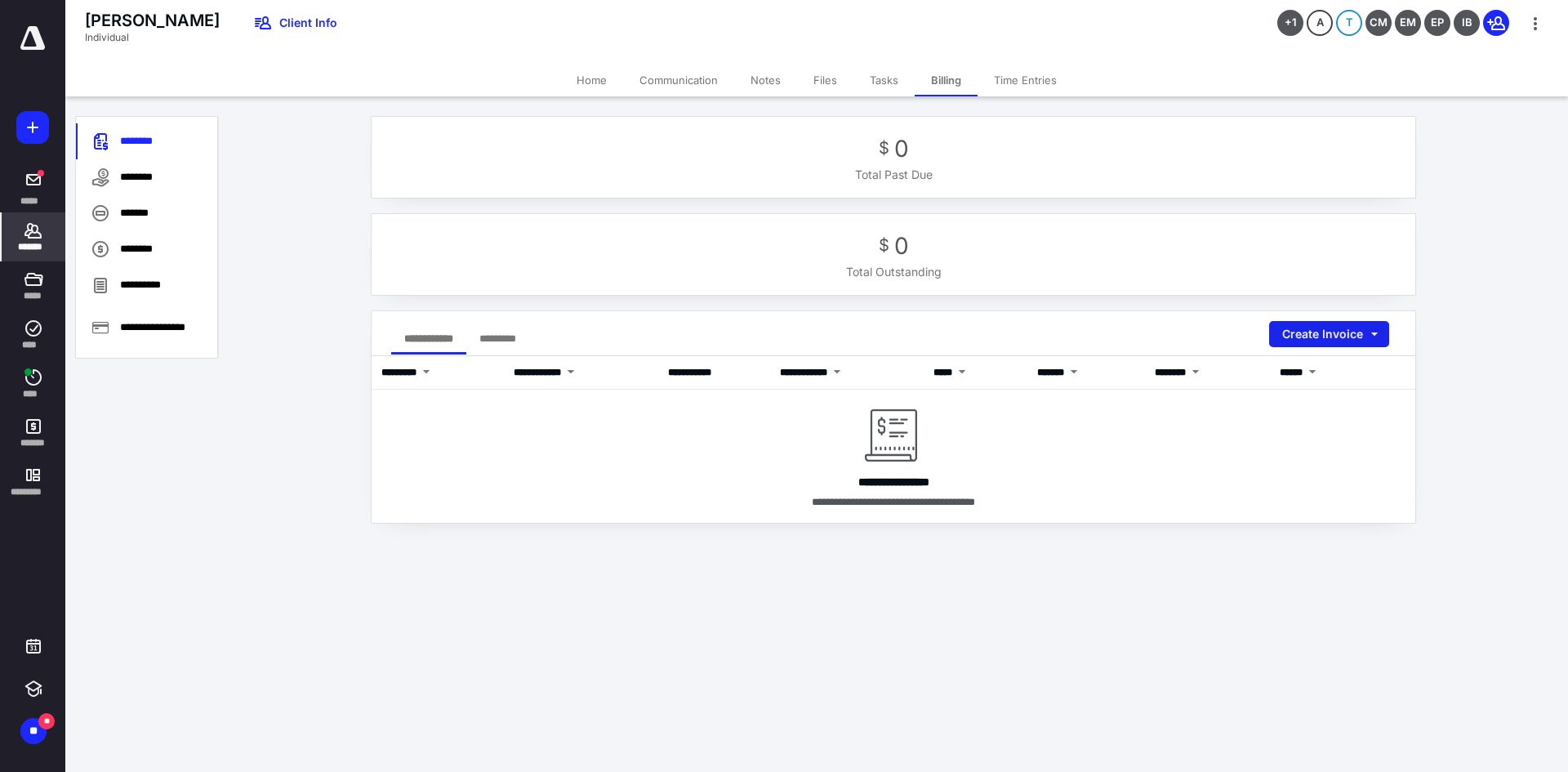 click on "Create Invoice" at bounding box center (1329, 334) 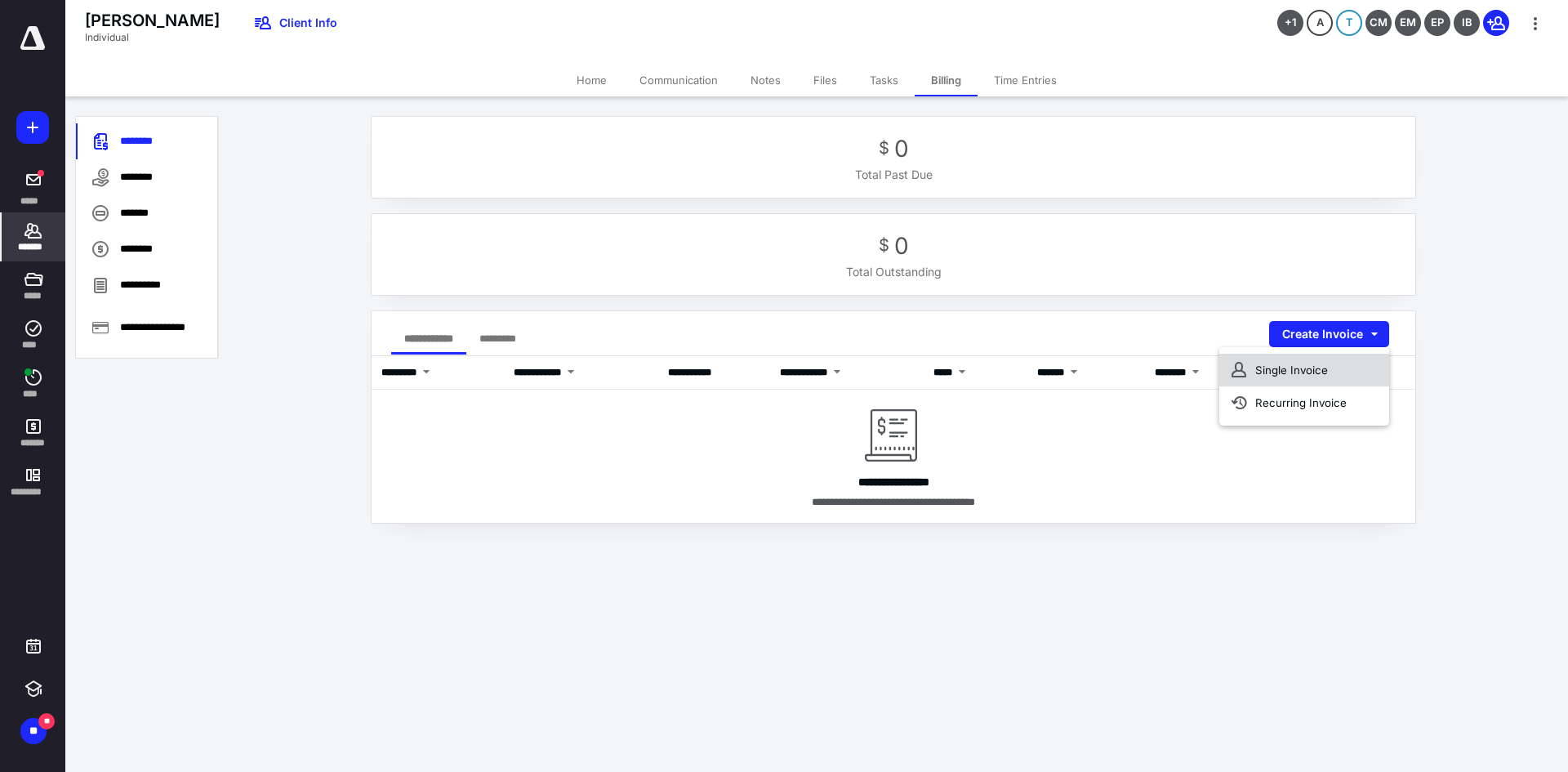 click on "Single Invoice" at bounding box center (1304, 370) 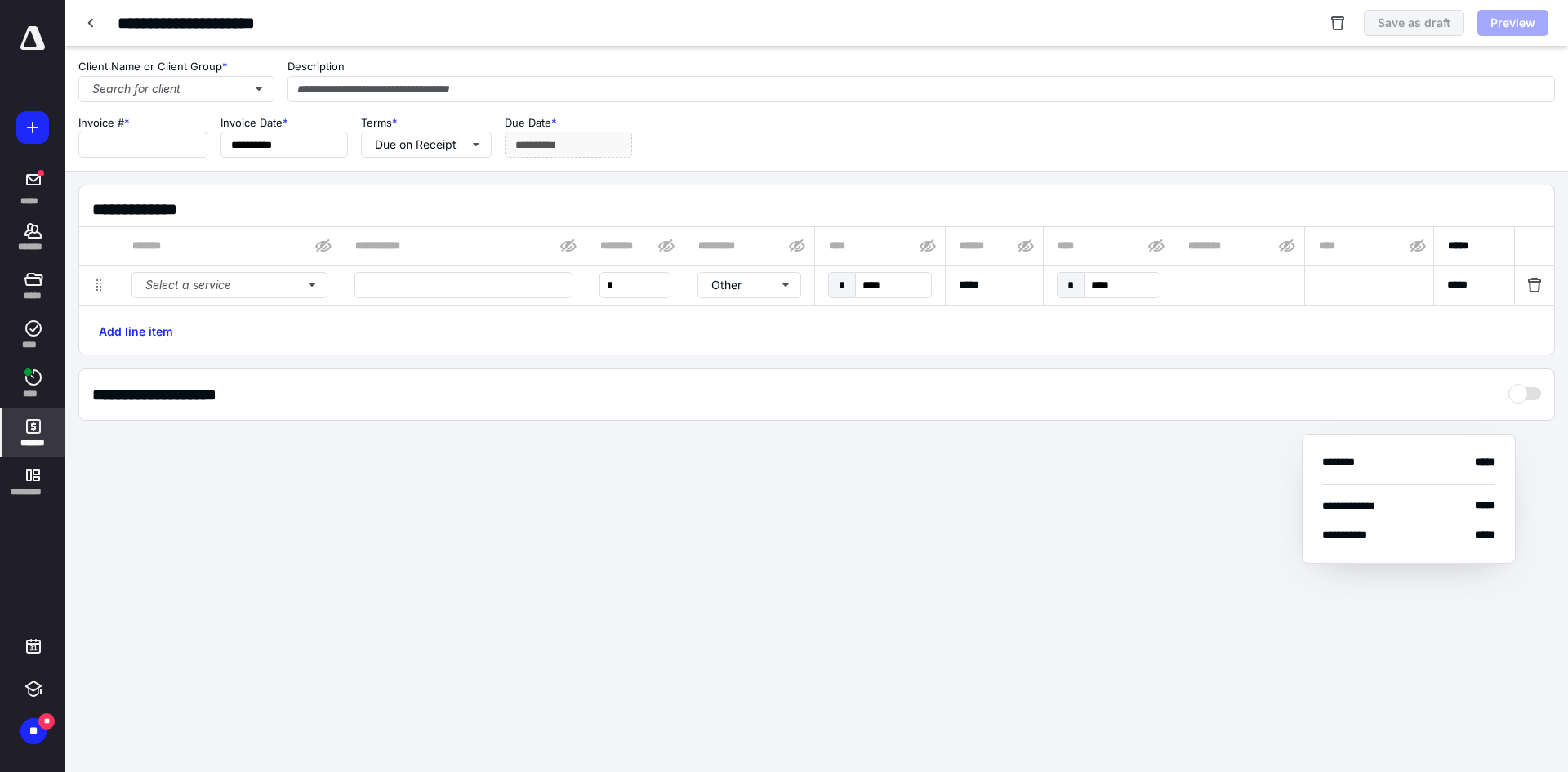 type on "****" 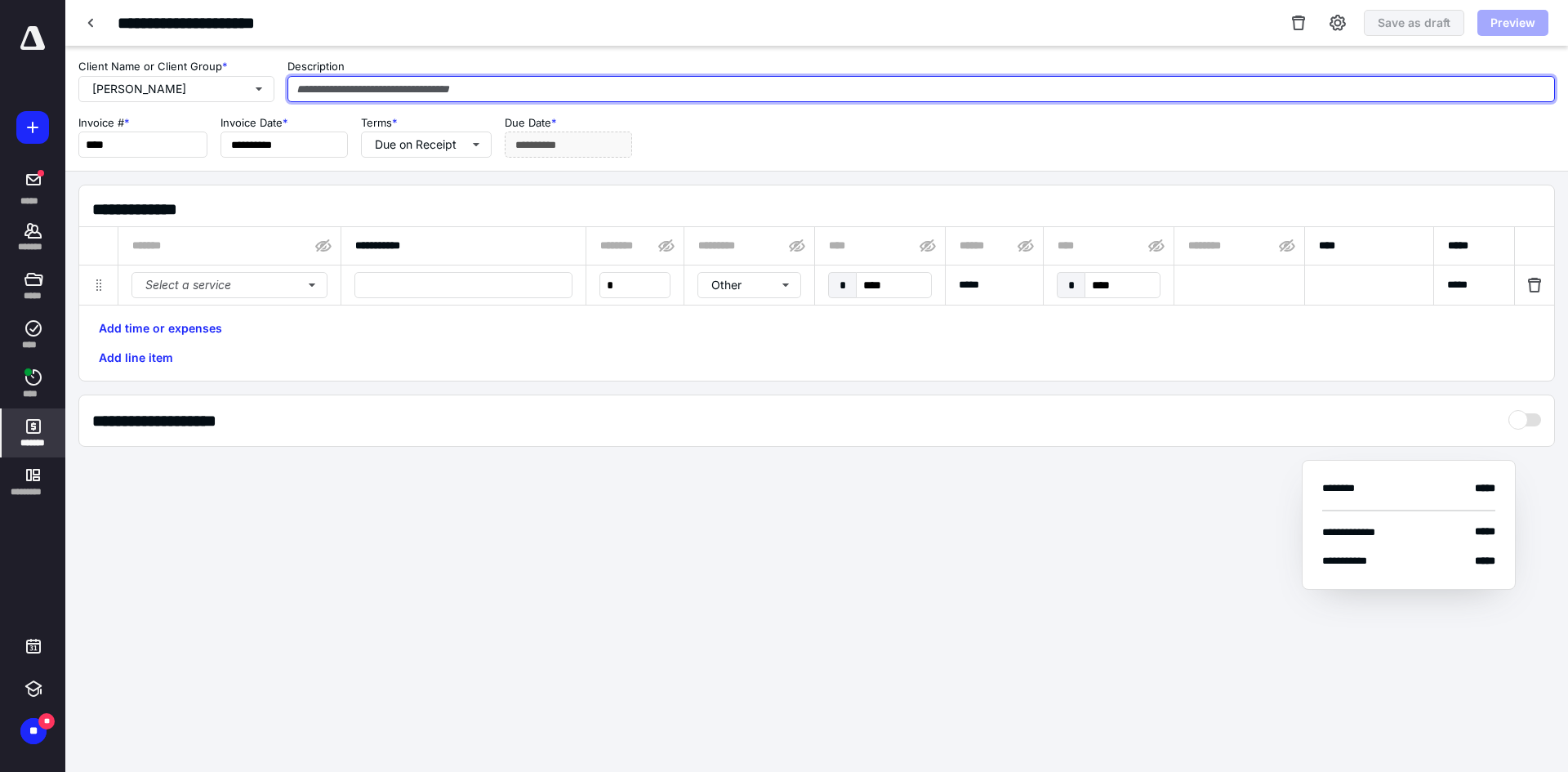 drag, startPoint x: 461, startPoint y: 87, endPoint x: 469, endPoint y: 83, distance: 8.94427 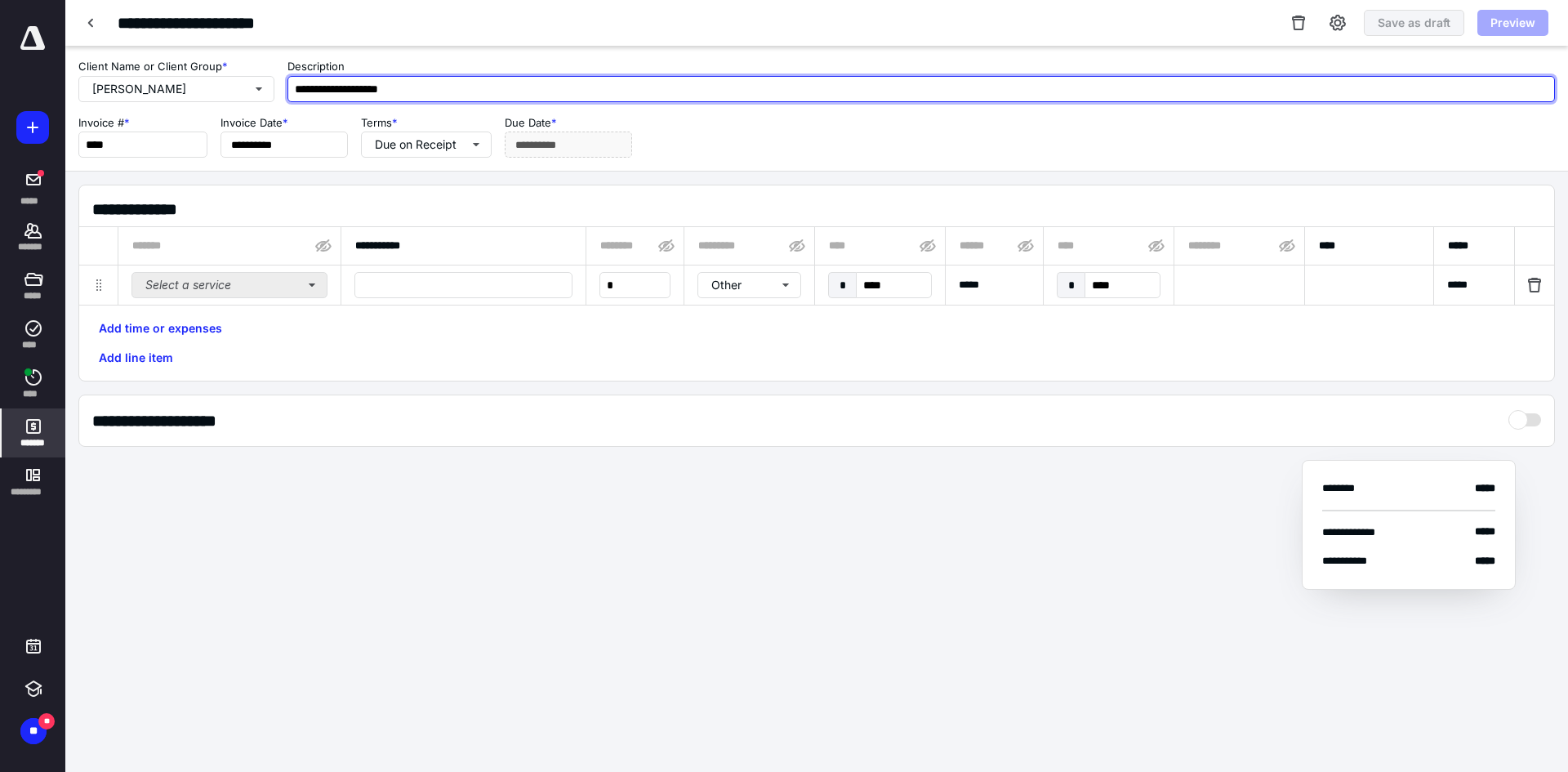type on "**********" 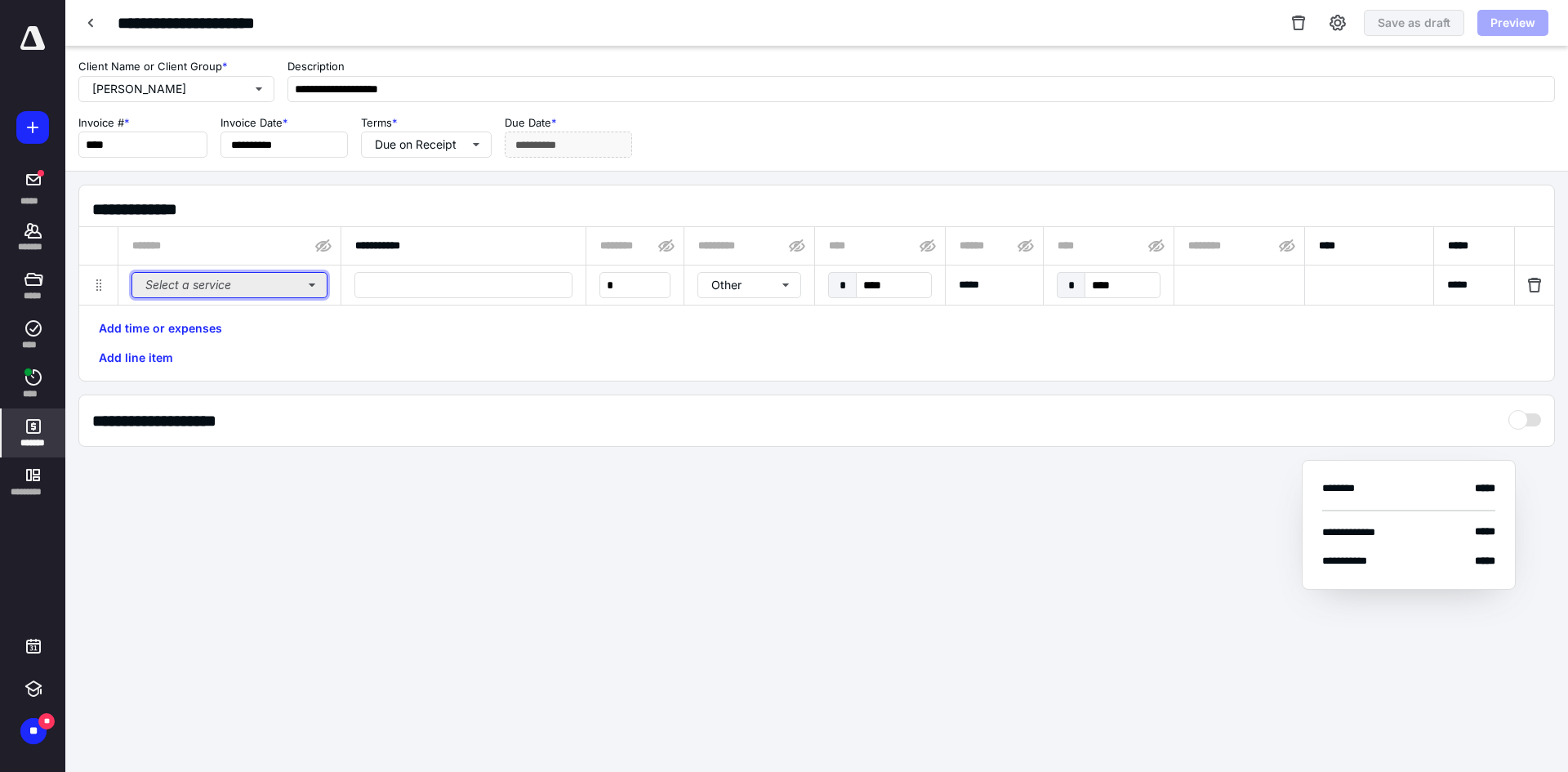 drag, startPoint x: 172, startPoint y: 291, endPoint x: 188, endPoint y: 287, distance: 16.492423 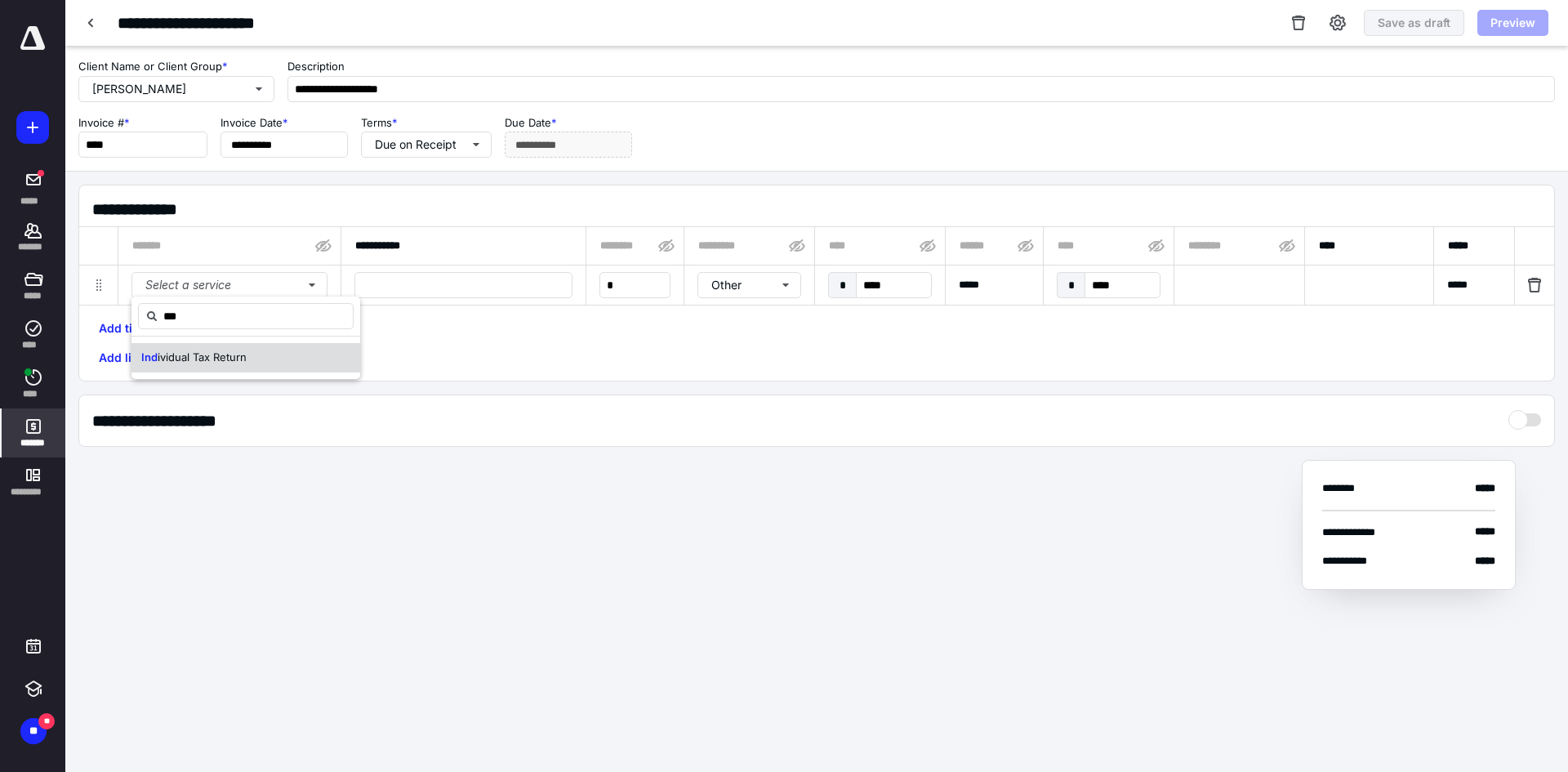 click on "ividual Tax Return" at bounding box center (202, 357) 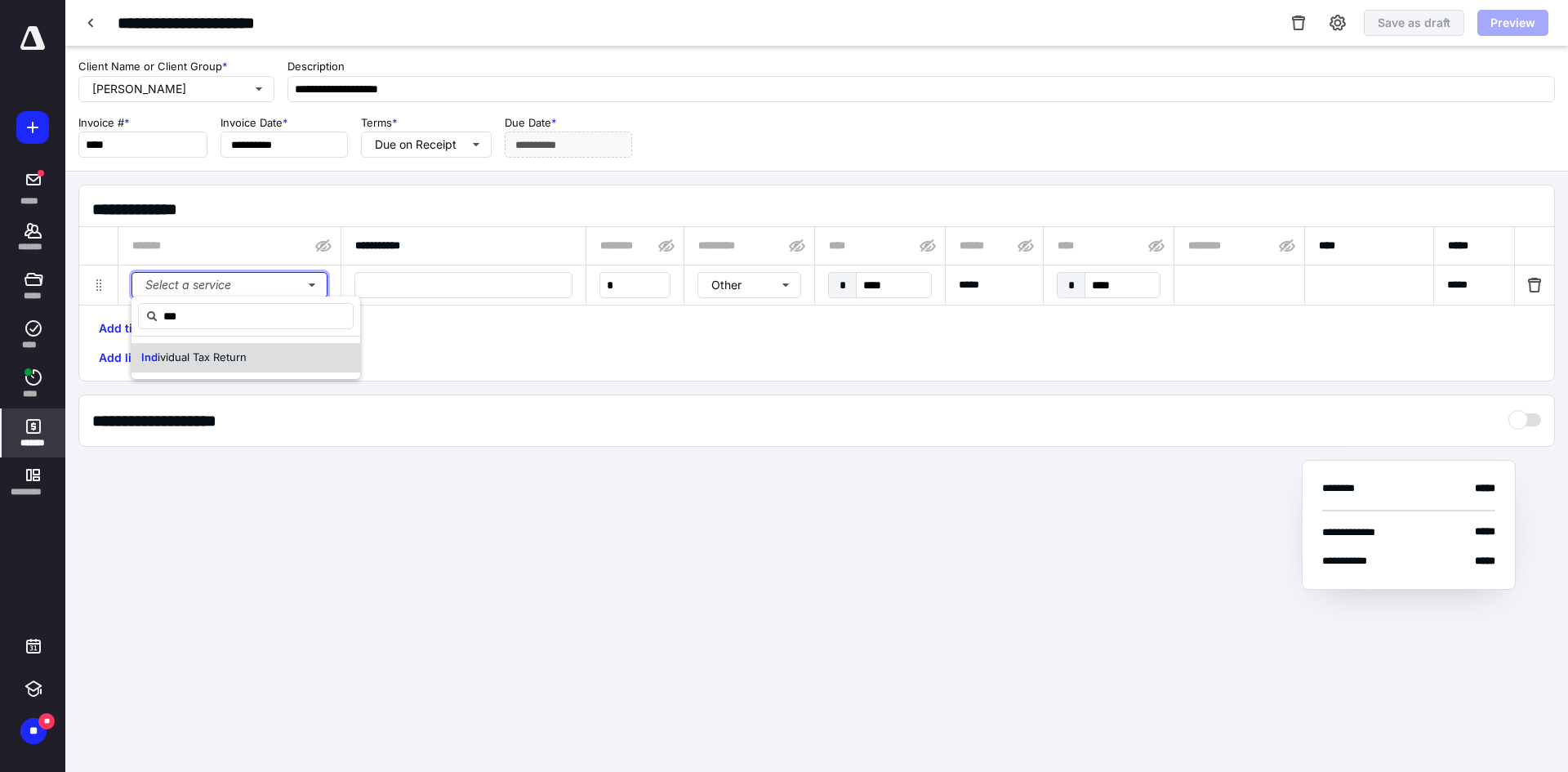 type 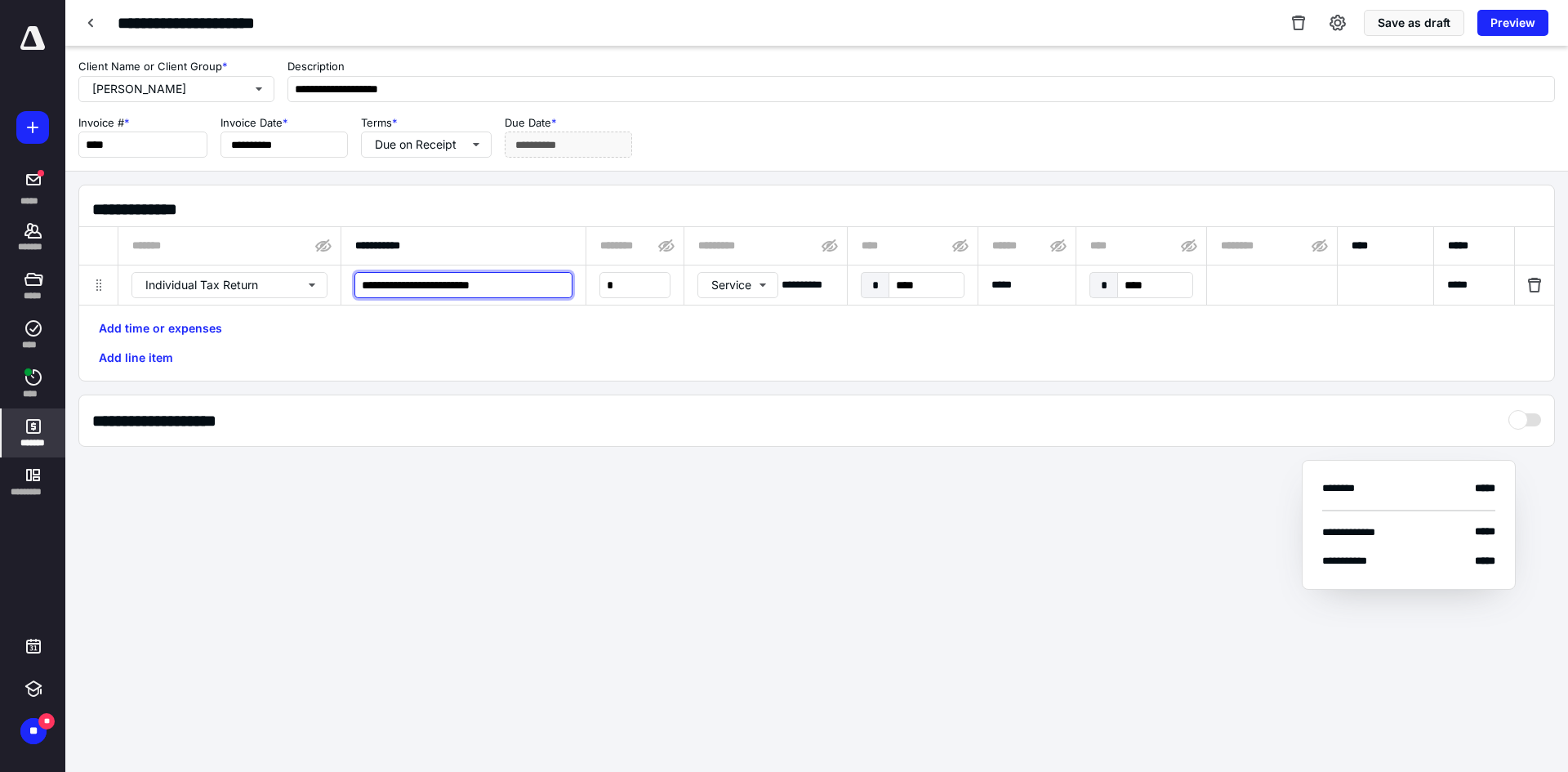 click on "**********" at bounding box center (1095, 266) 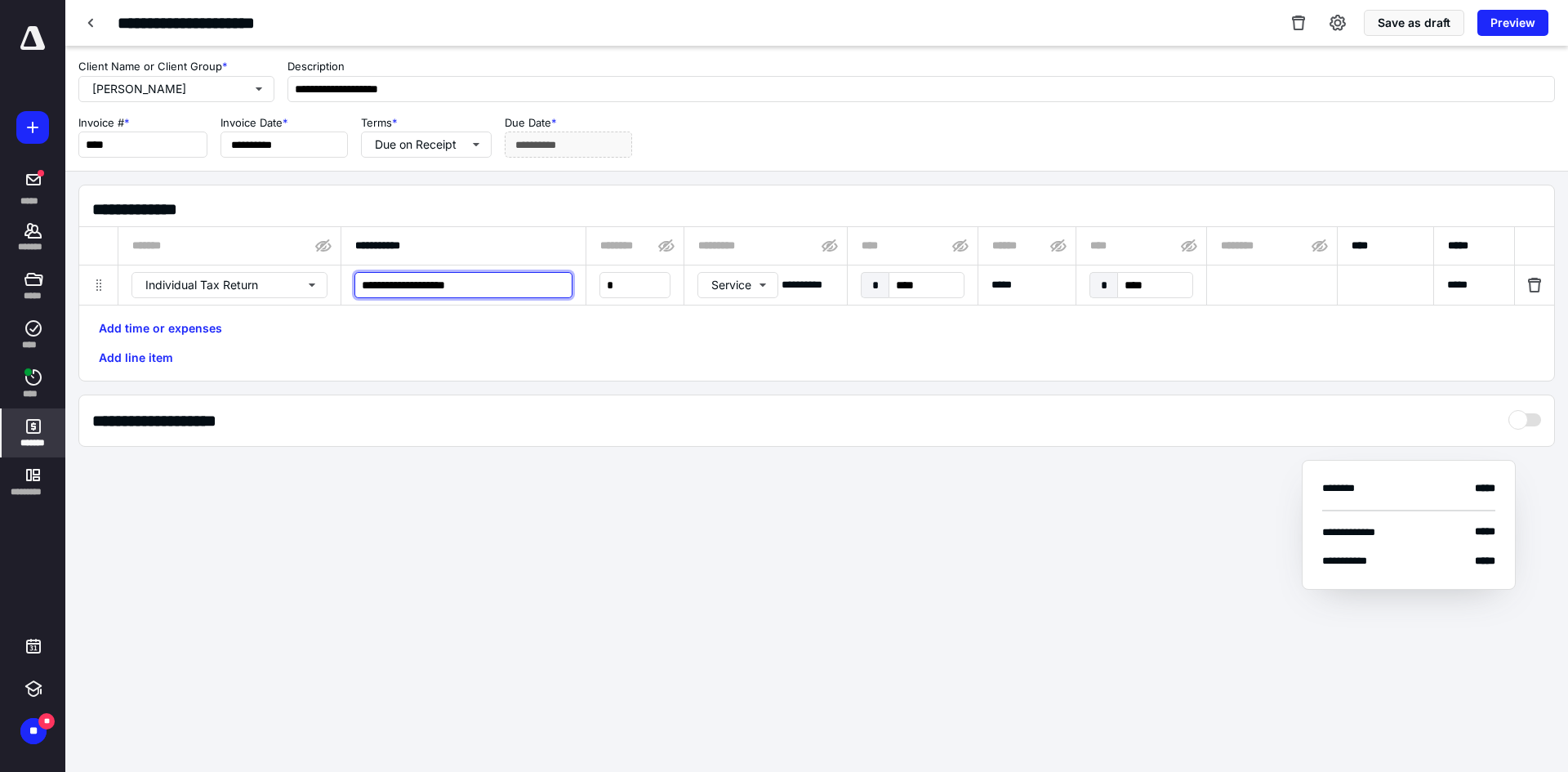type on "**********" 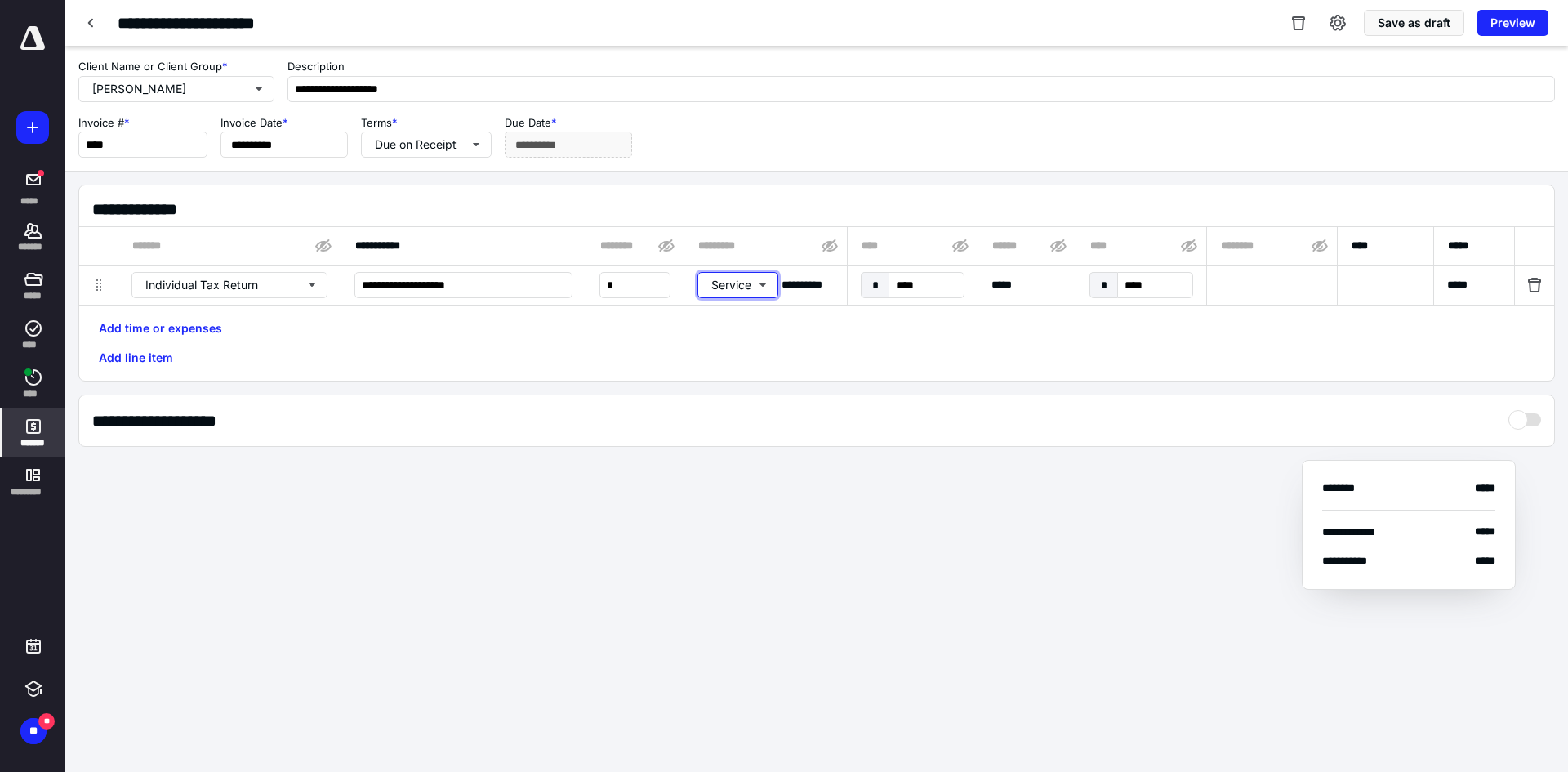 type 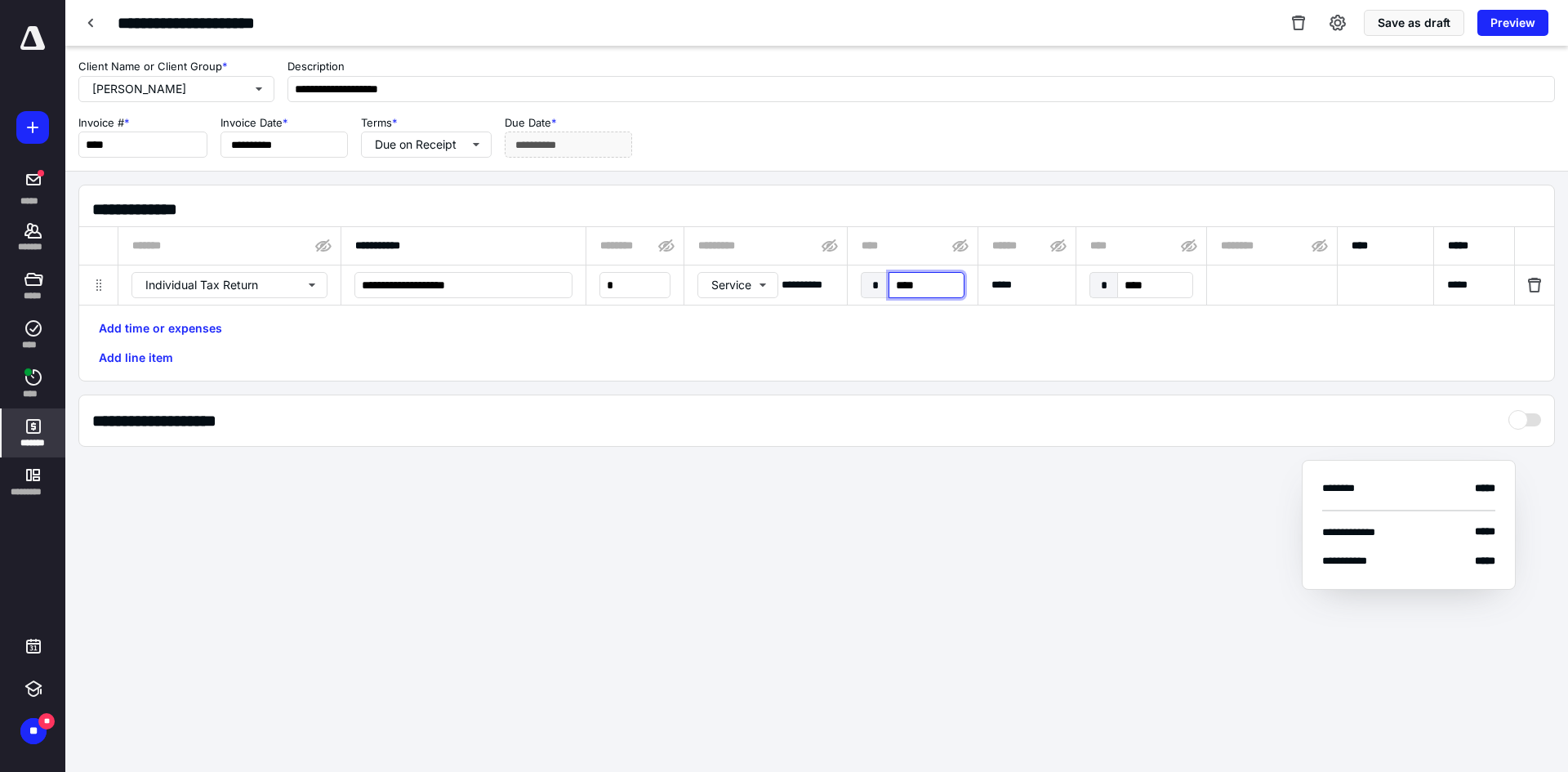 click on "****" at bounding box center (926, 285) 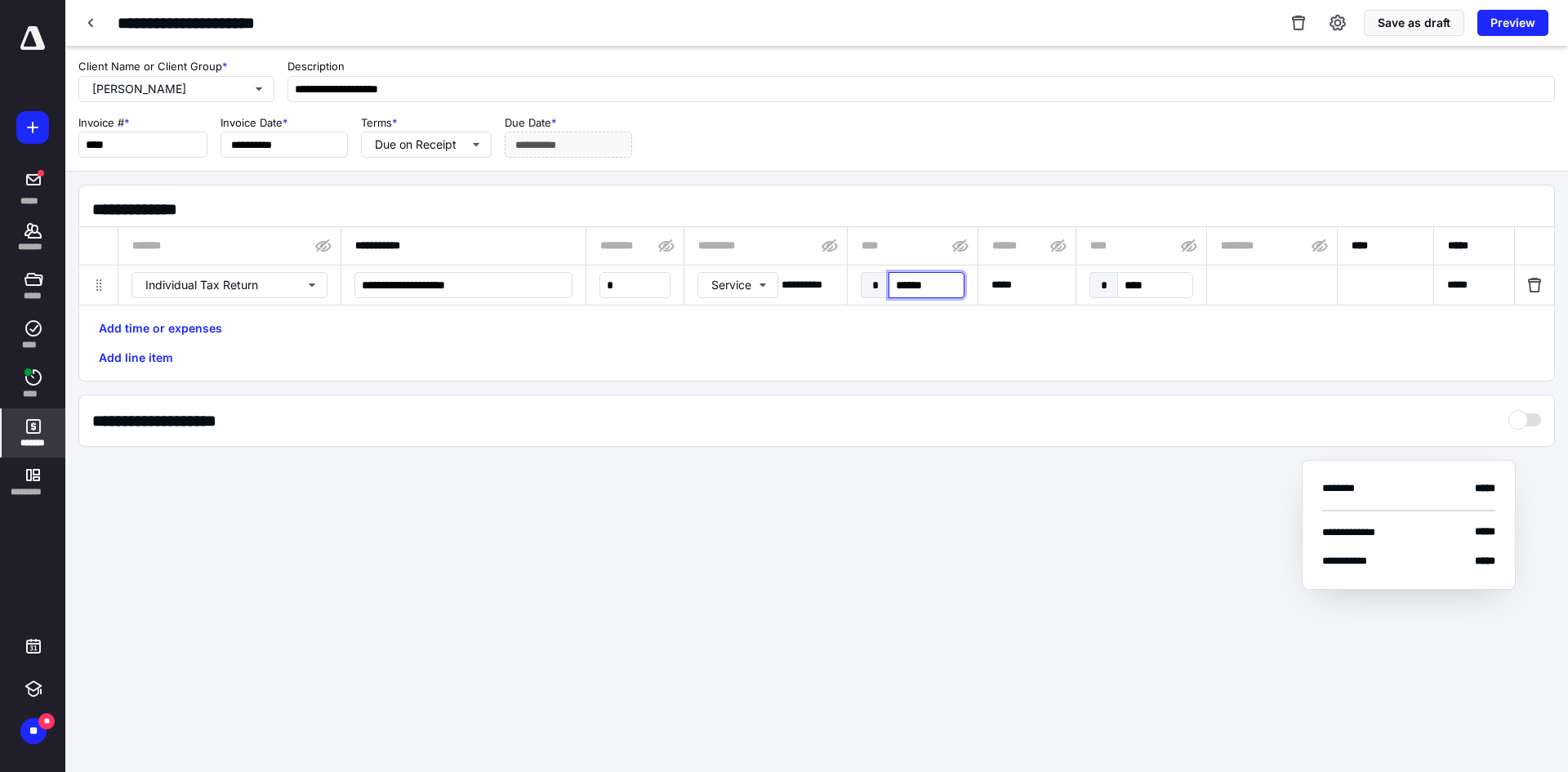 type on "*******" 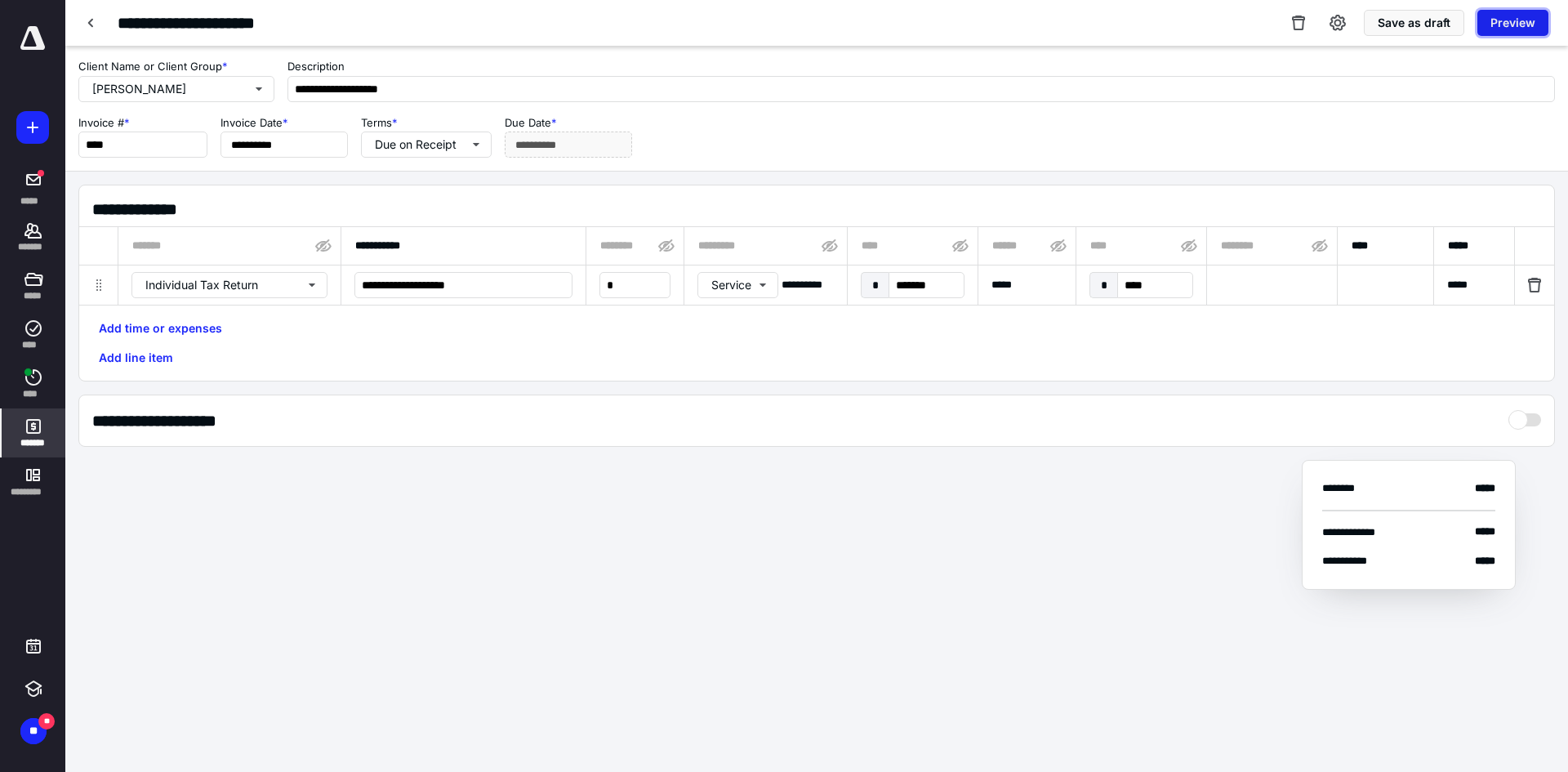 click on "Preview" at bounding box center (1512, 23) 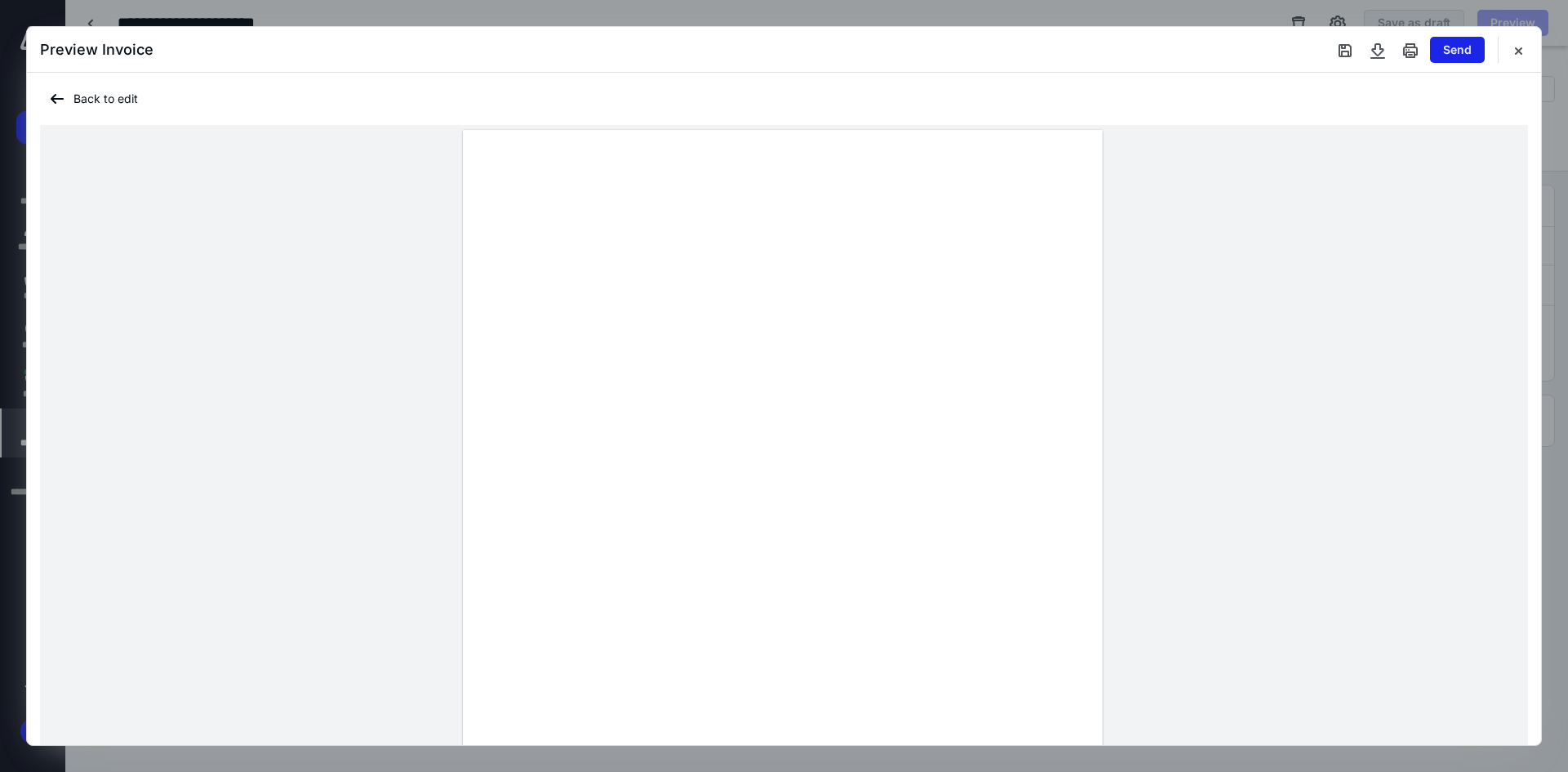 click on "Send" at bounding box center [1457, 50] 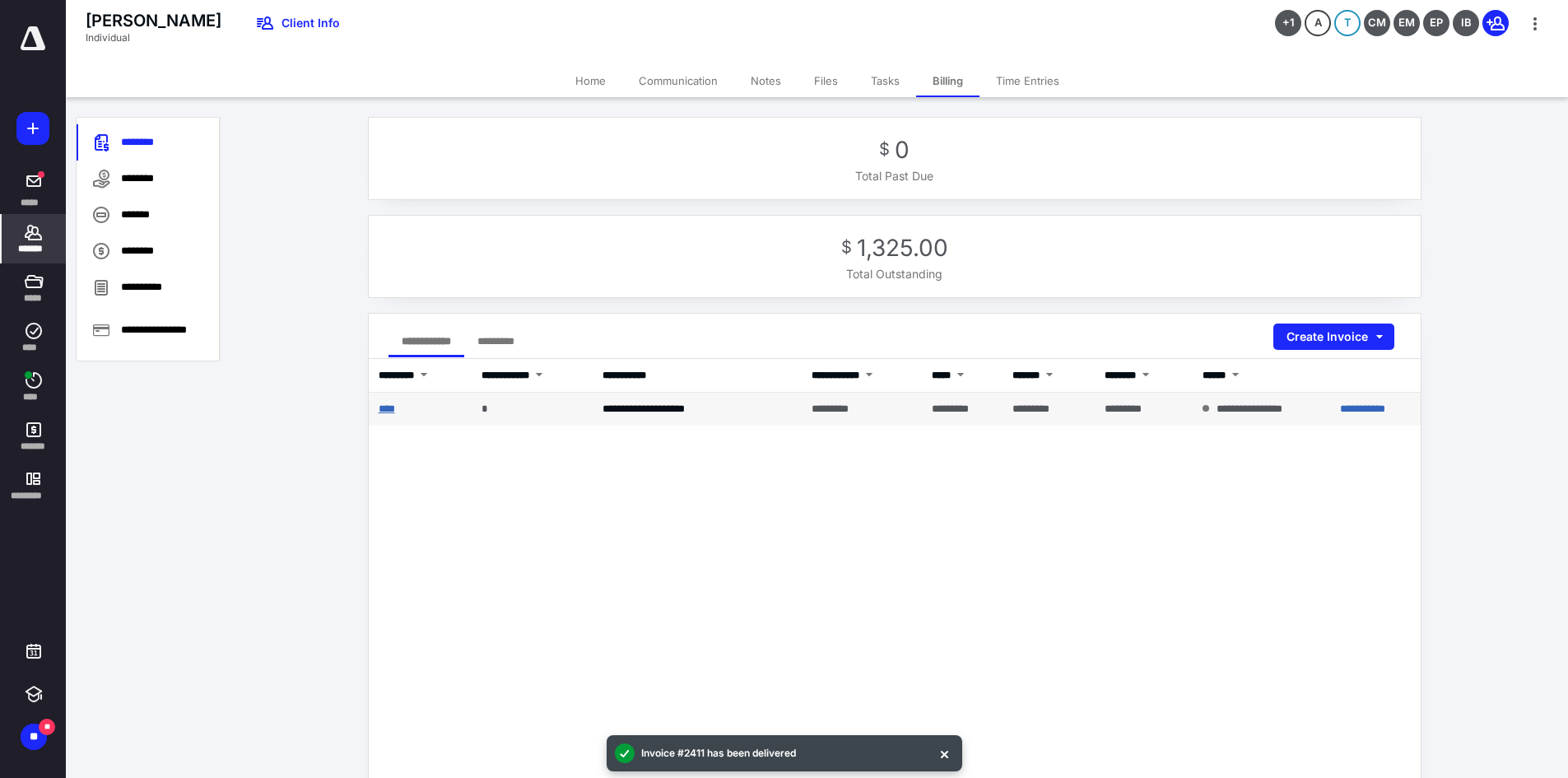 click on "****" at bounding box center (387, 408) 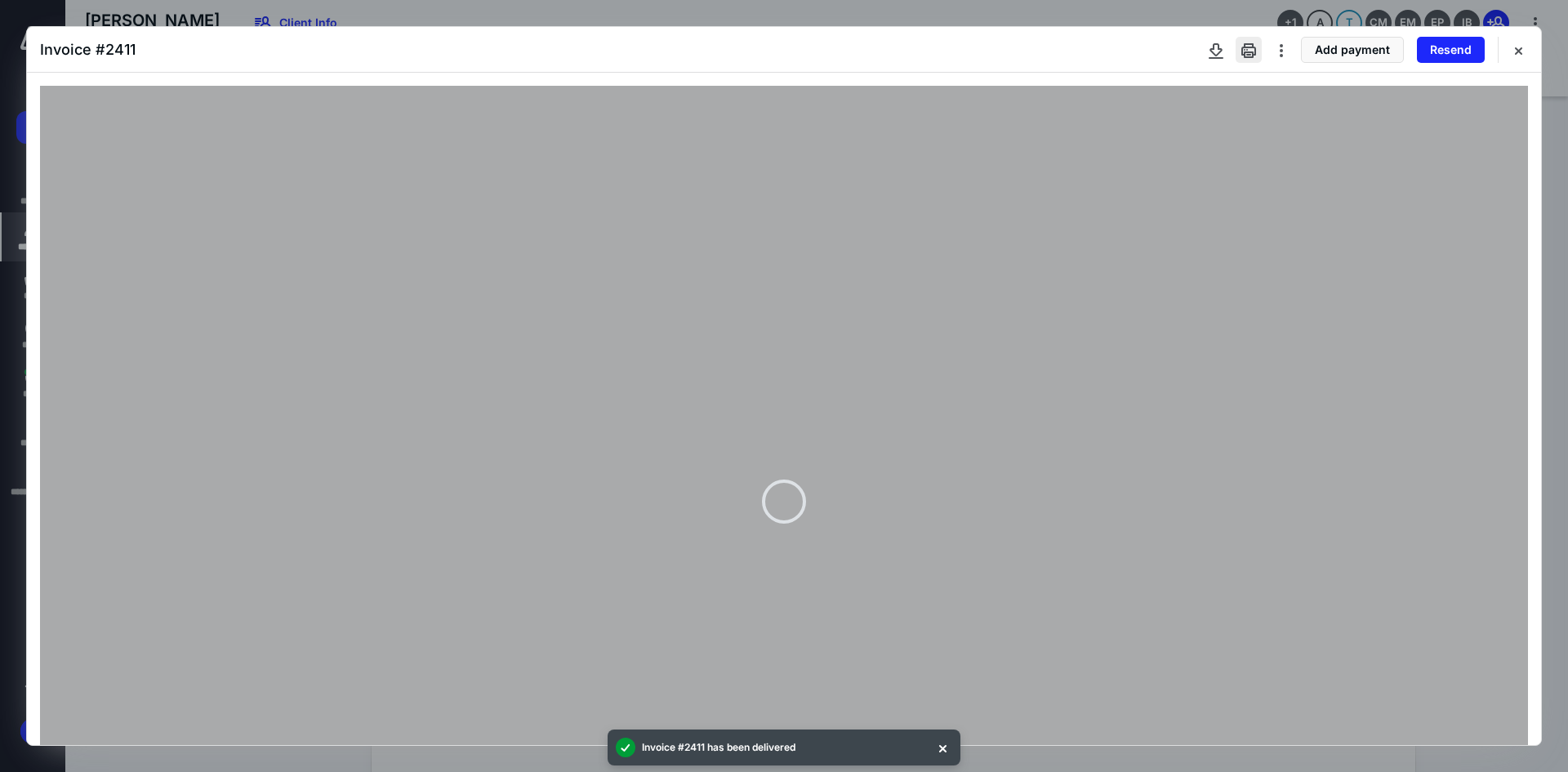 click at bounding box center (1249, 50) 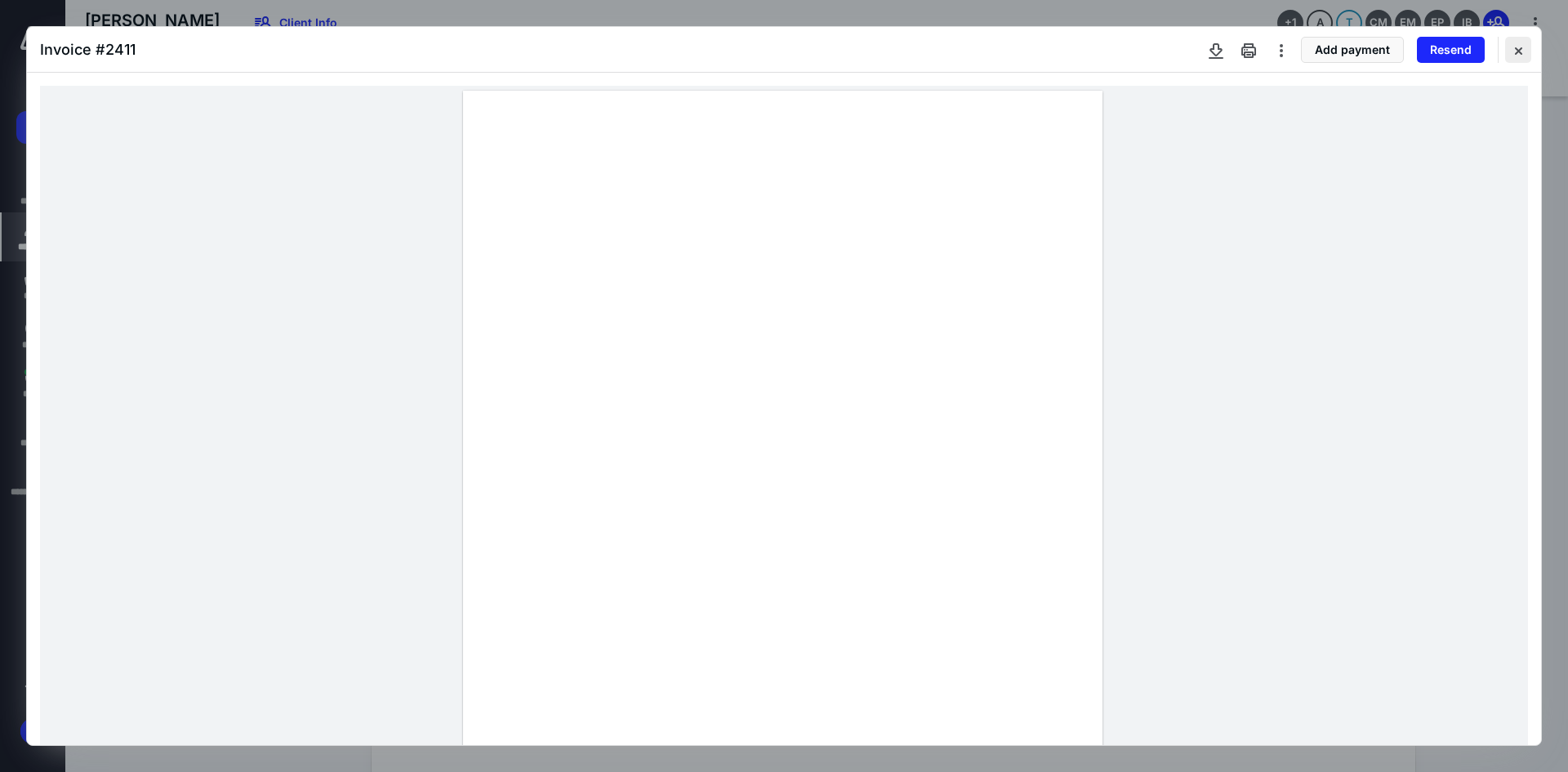 click at bounding box center (1518, 50) 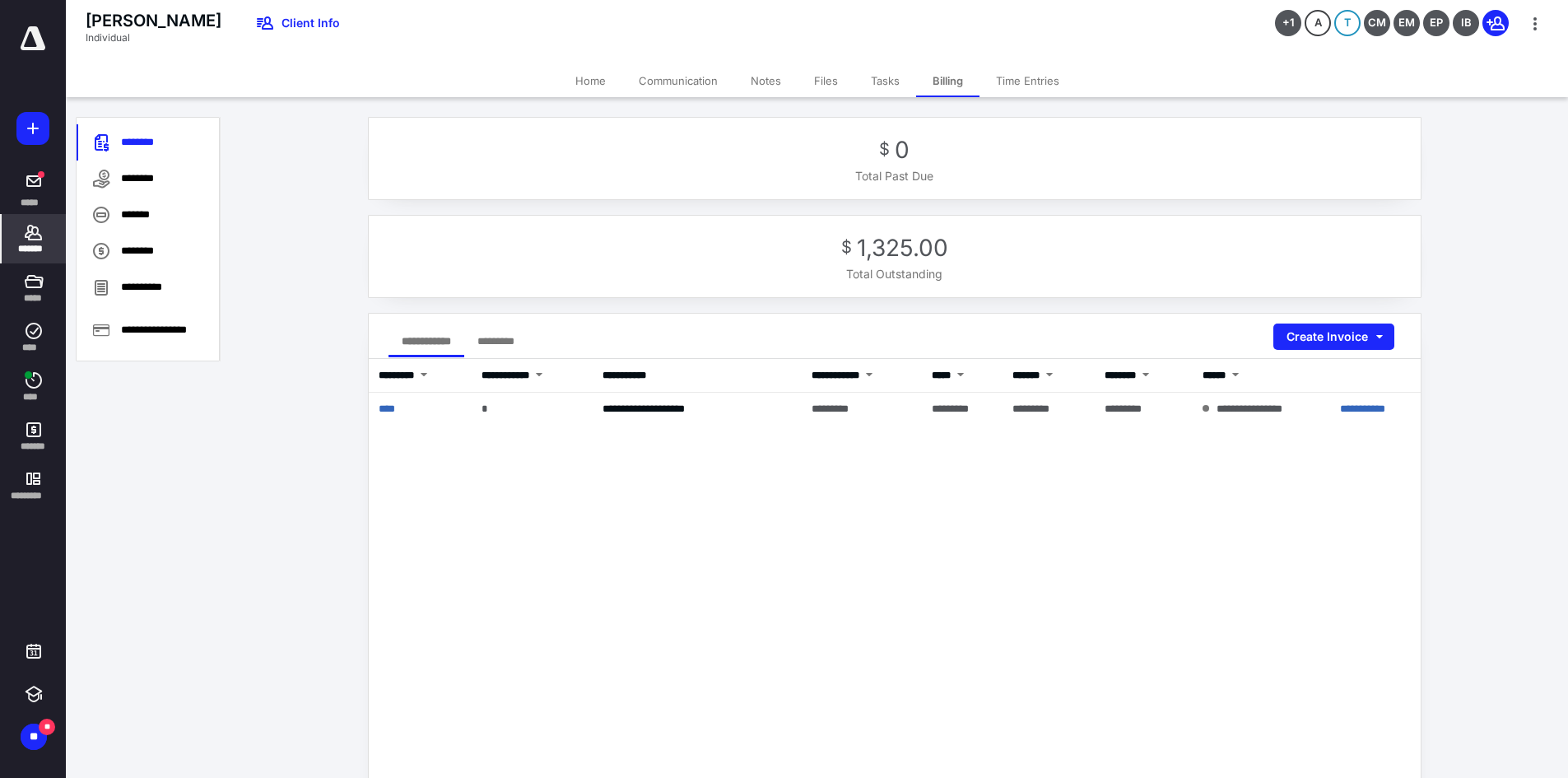 click on "Tasks" at bounding box center (885, 81) 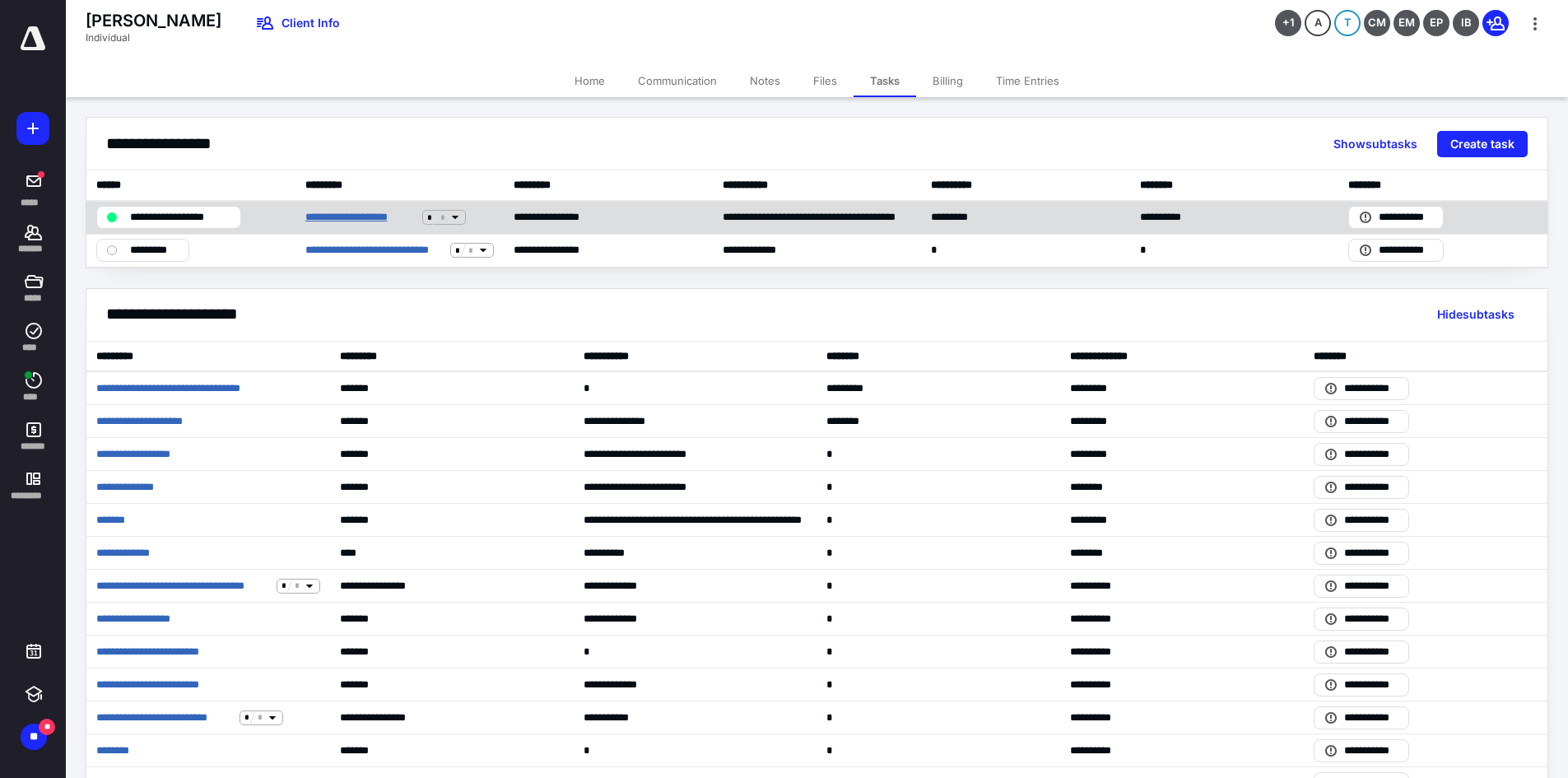 click on "**********" at bounding box center (361, 217) 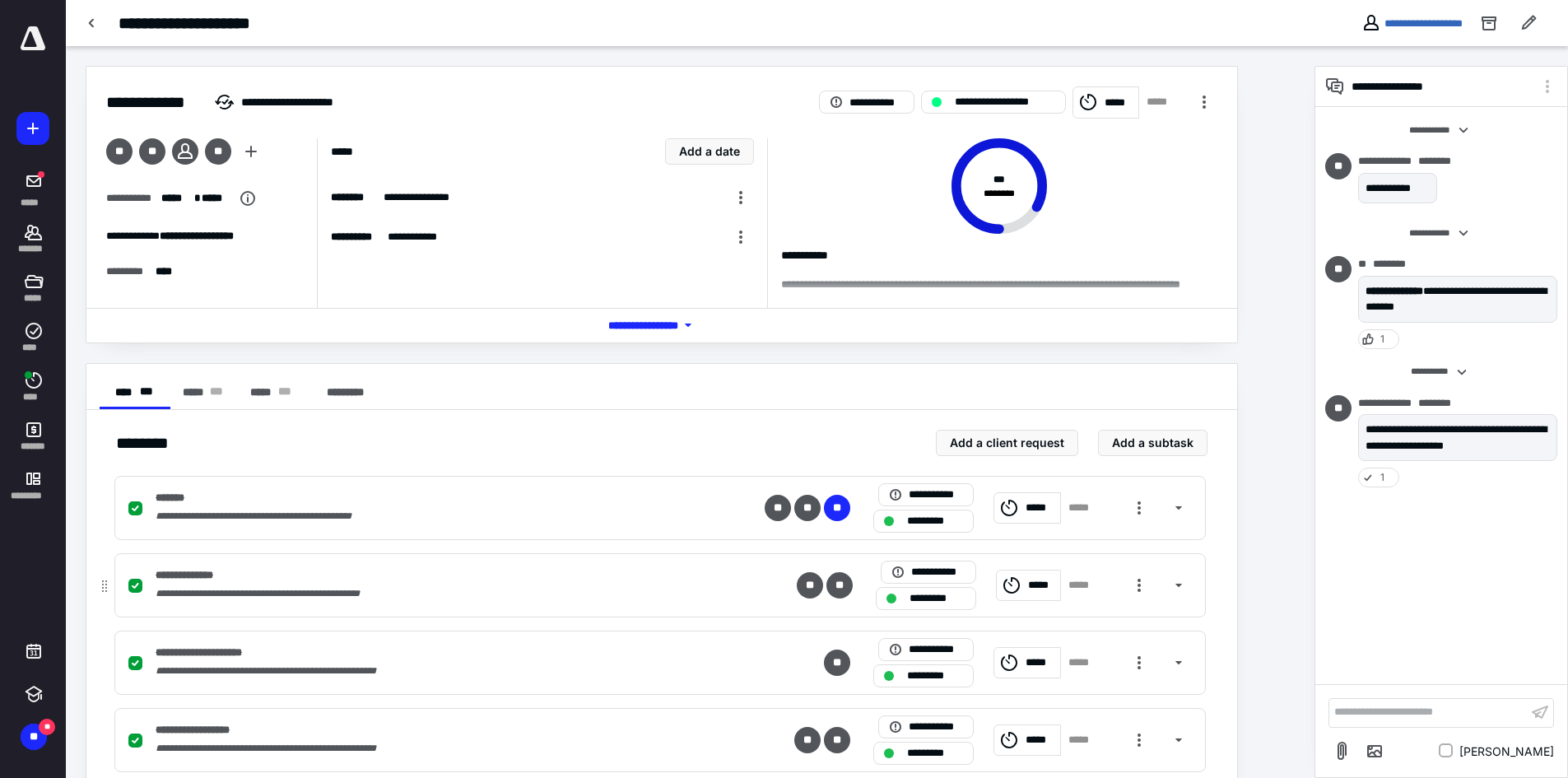 scroll, scrollTop: 206, scrollLeft: 0, axis: vertical 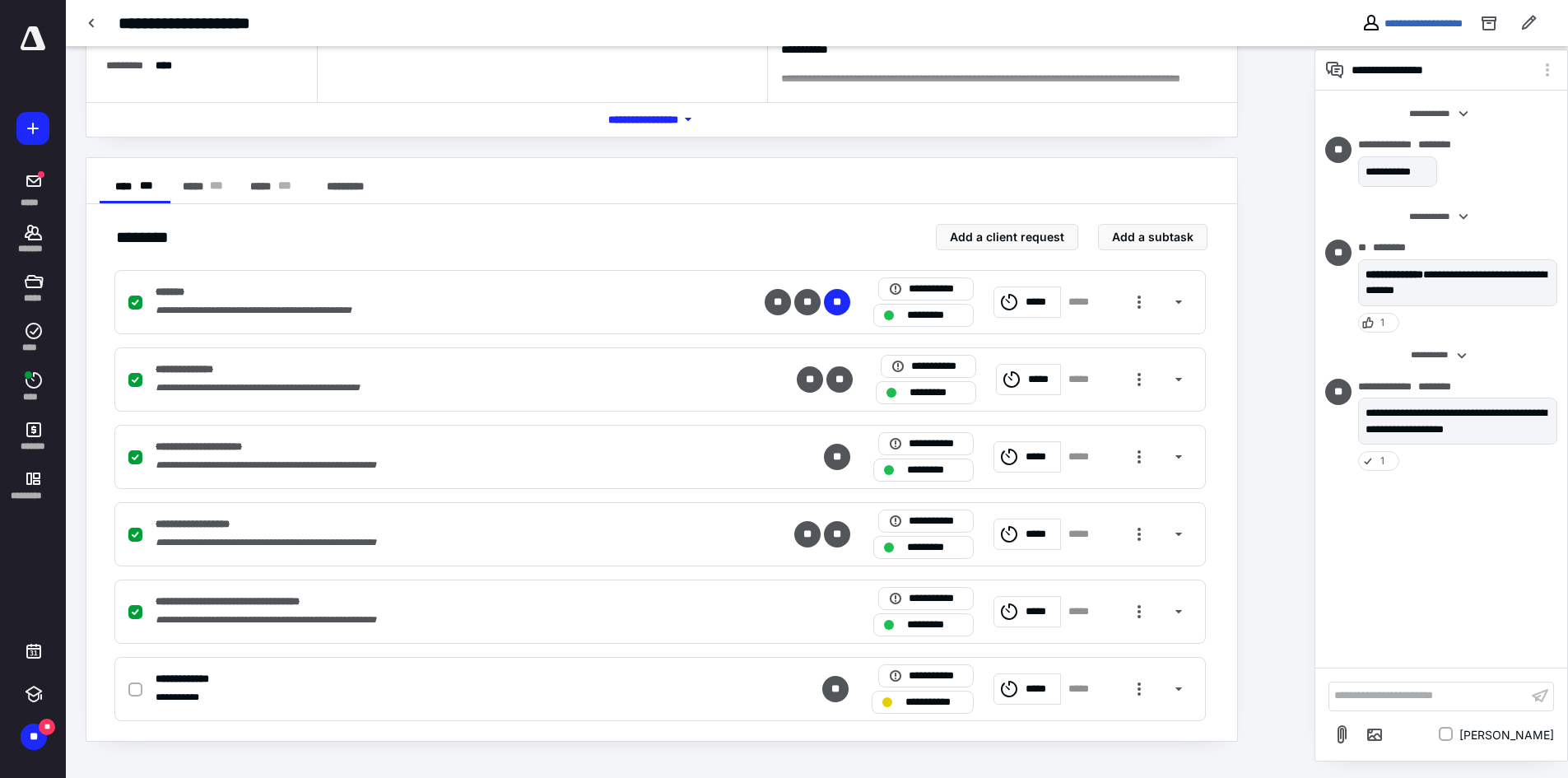 click on "**********" at bounding box center (1428, 696) 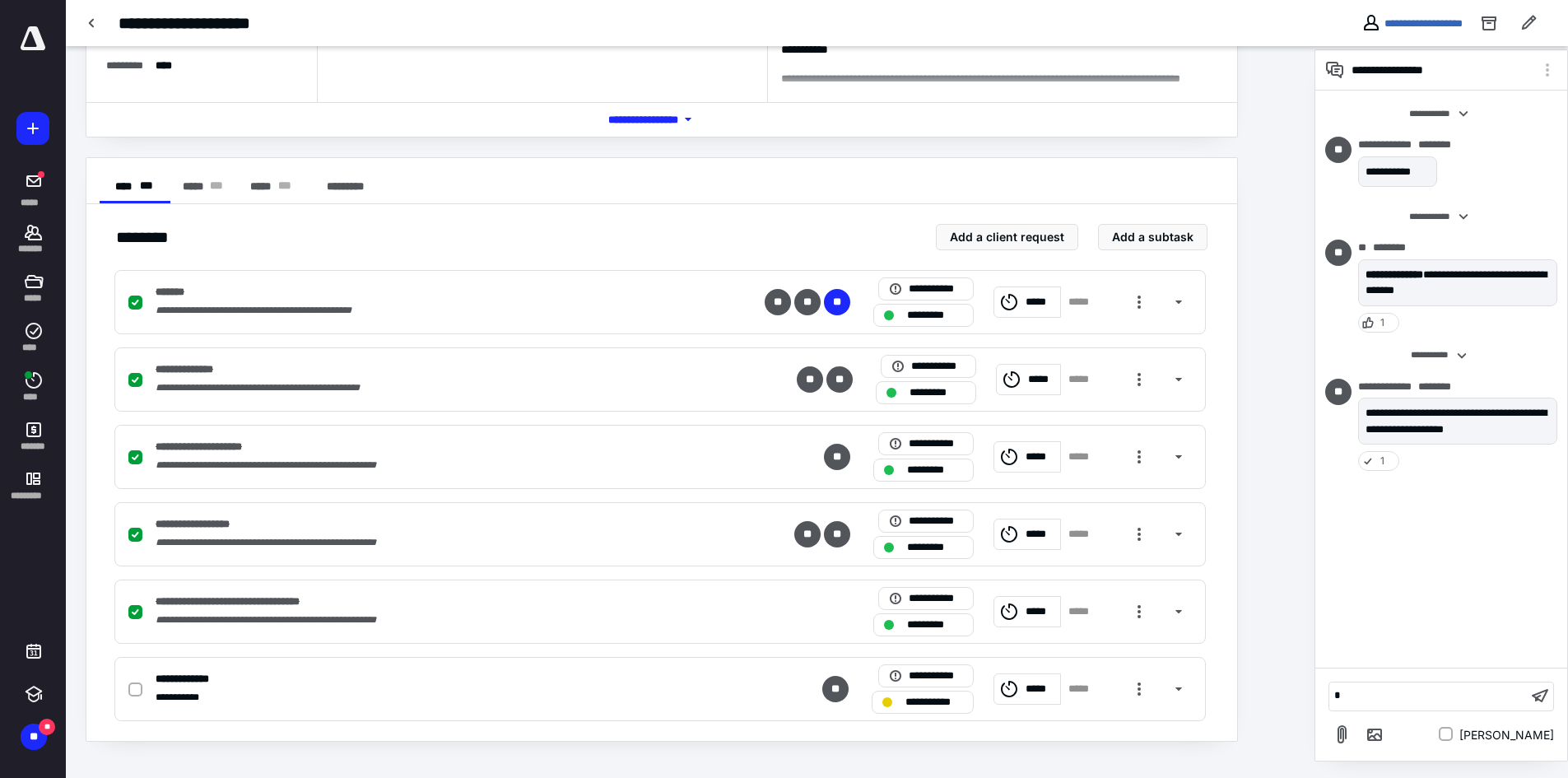 type 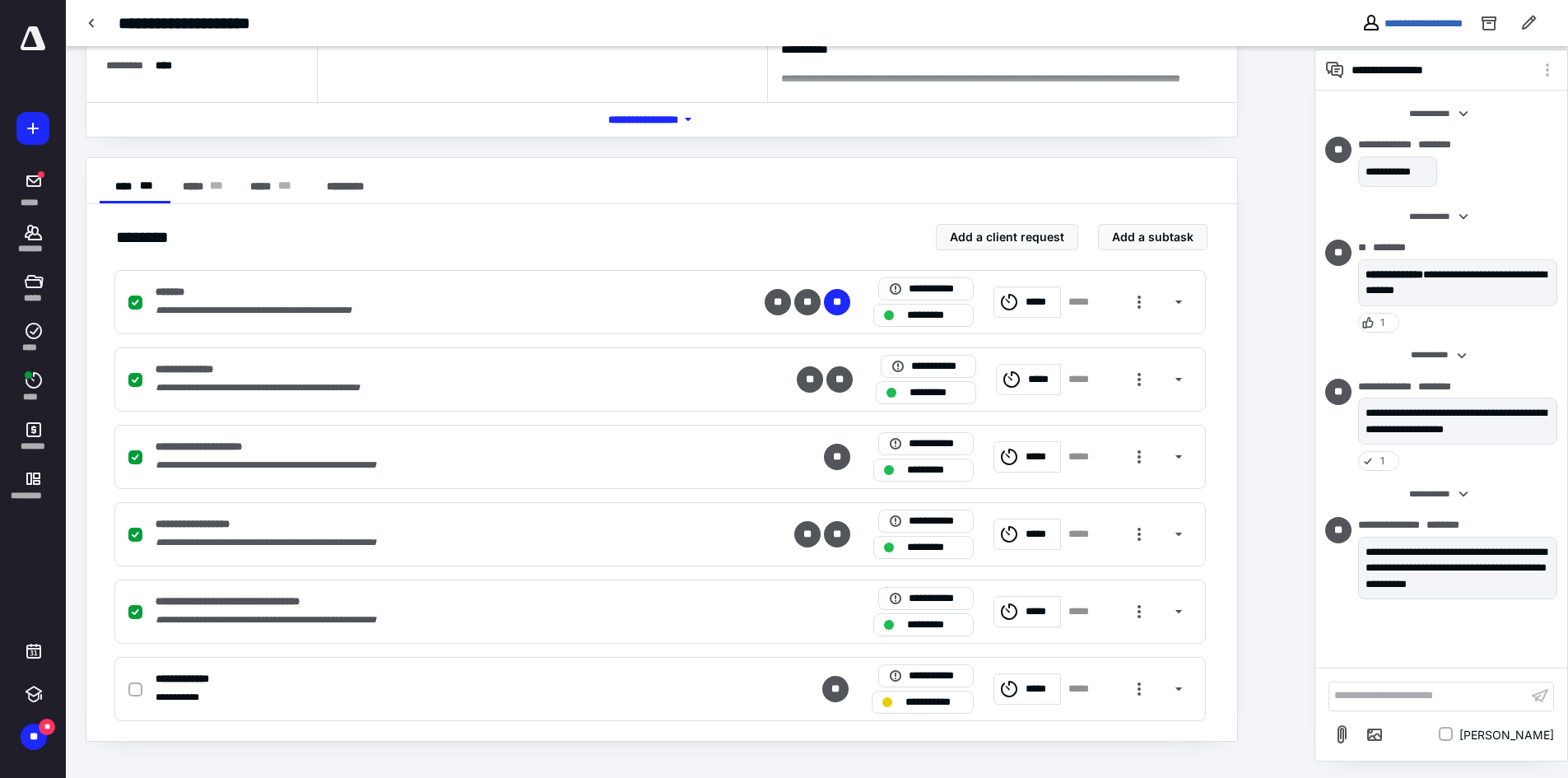 drag, startPoint x: 1277, startPoint y: 478, endPoint x: 1304, endPoint y: 296, distance: 183.99185 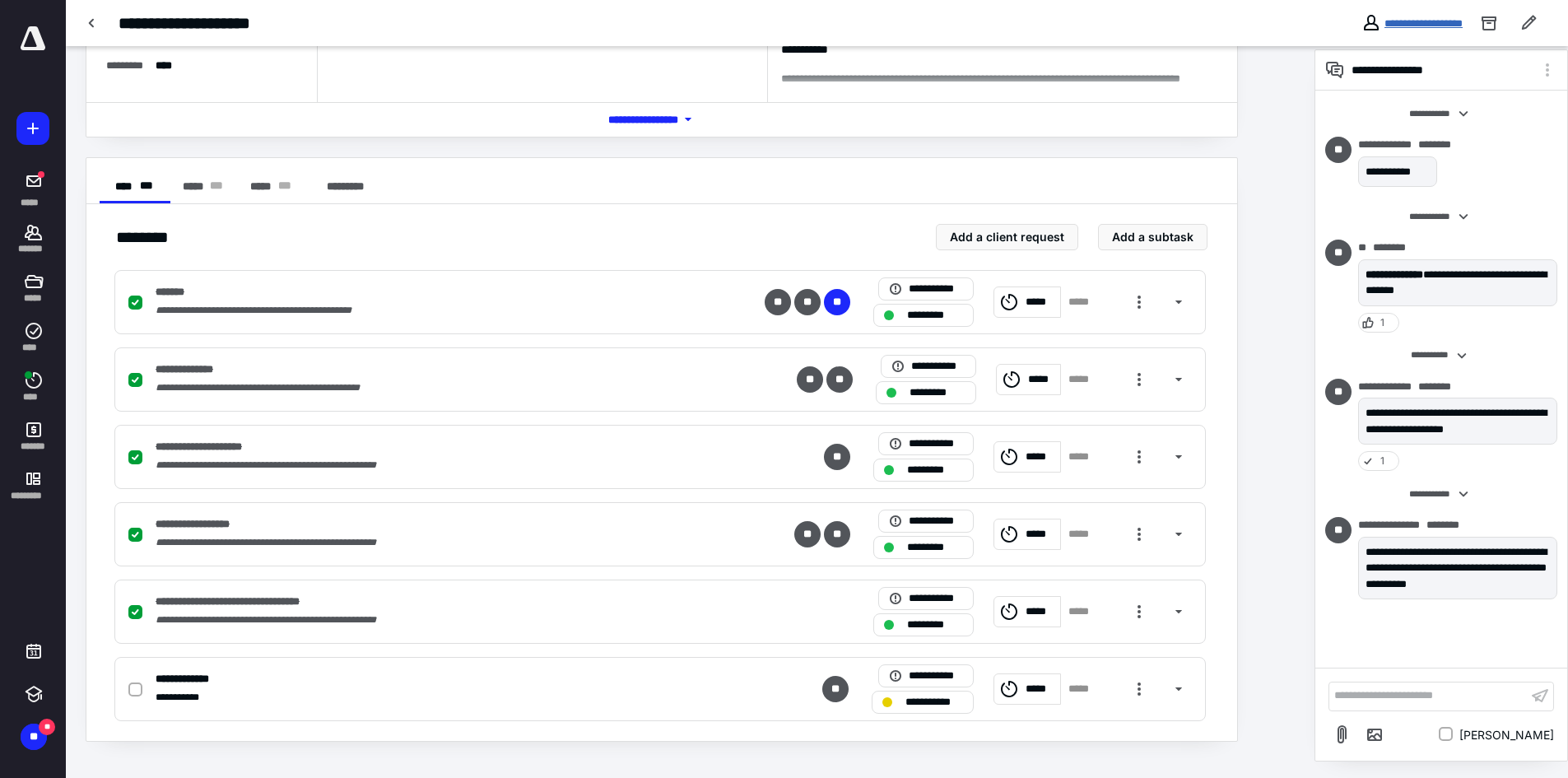 click on "**********" at bounding box center (1423, 23) 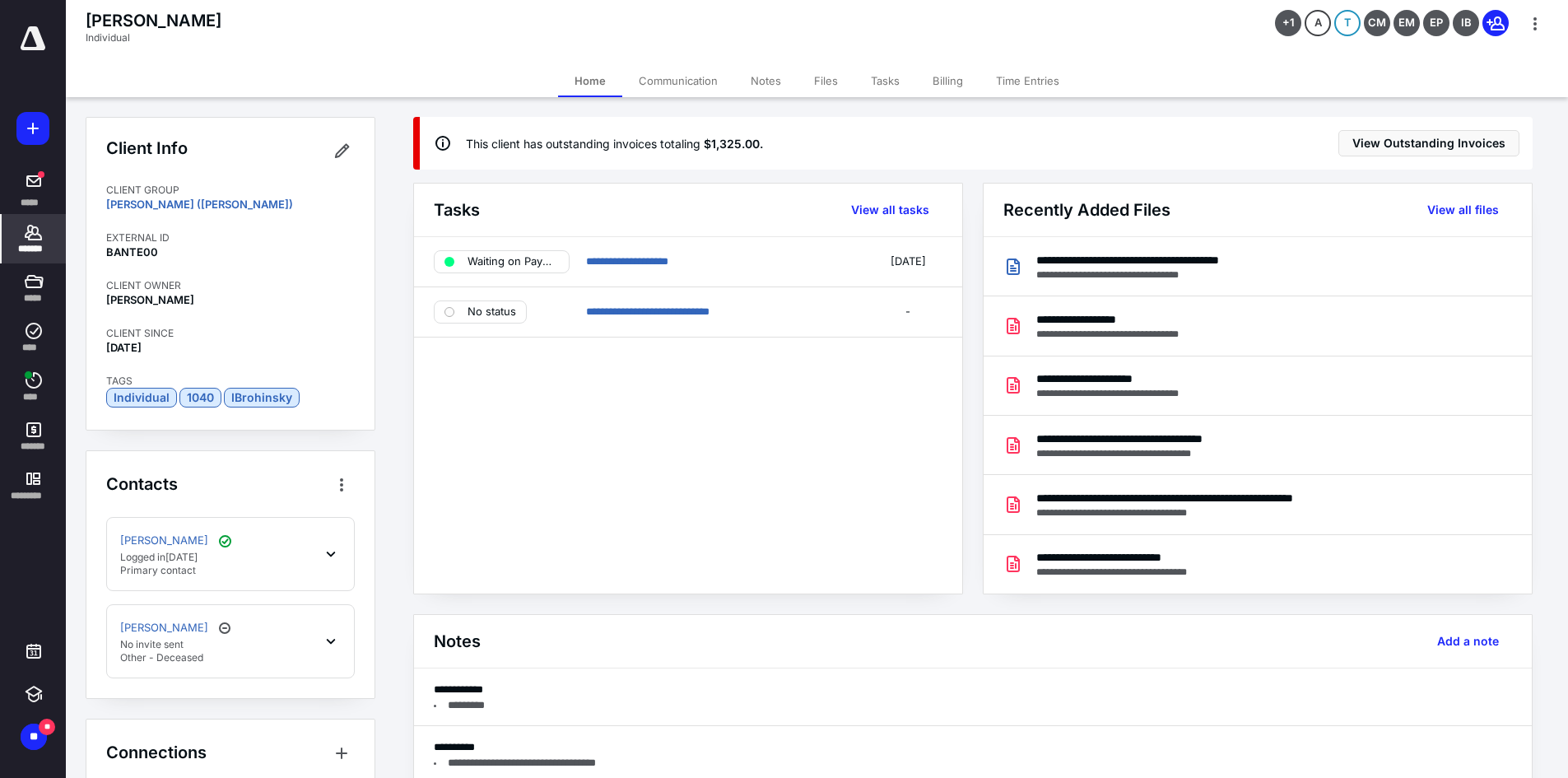 click on "Billing" at bounding box center (947, 81) 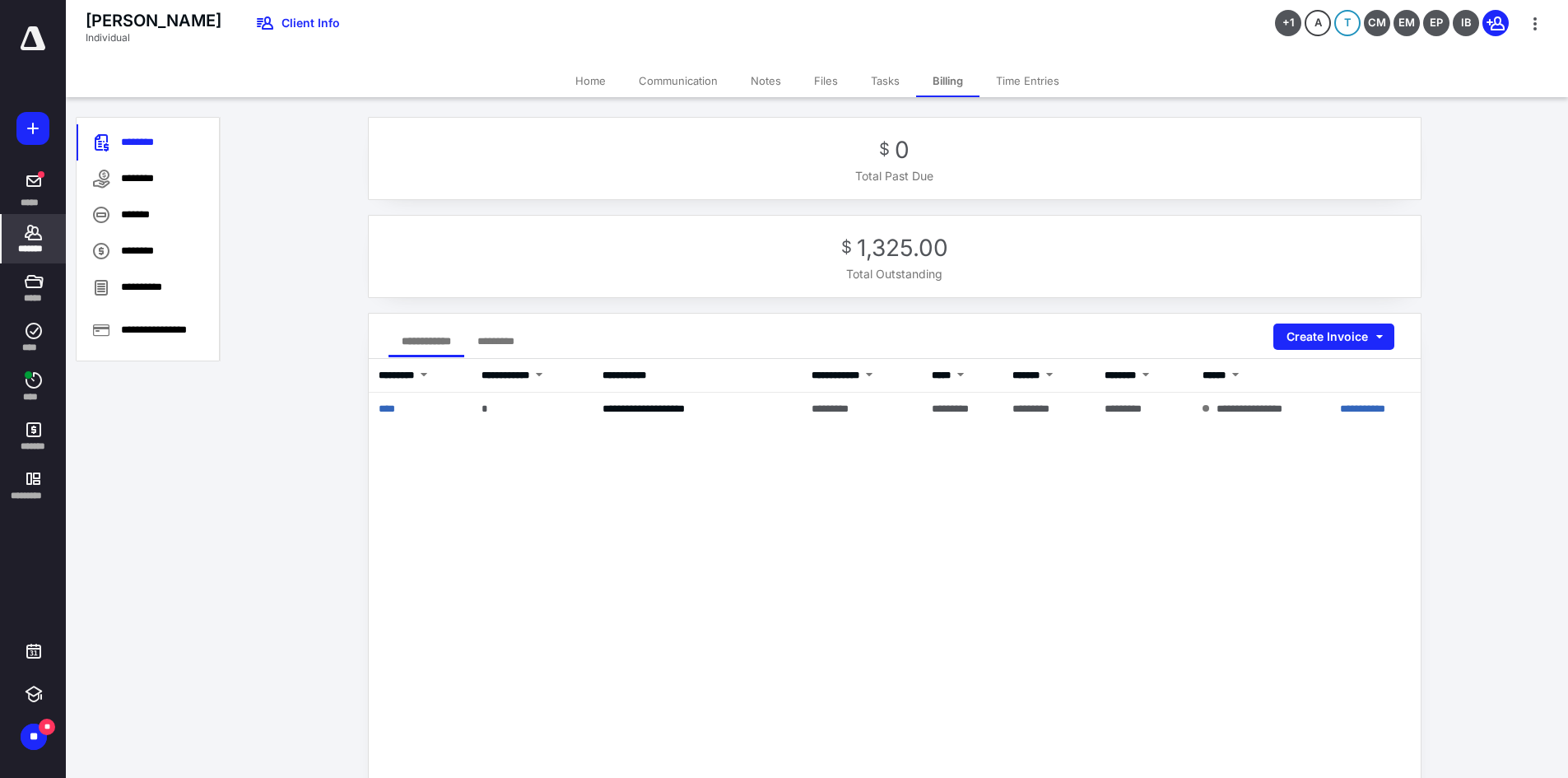 click on "Tasks" at bounding box center [885, 81] 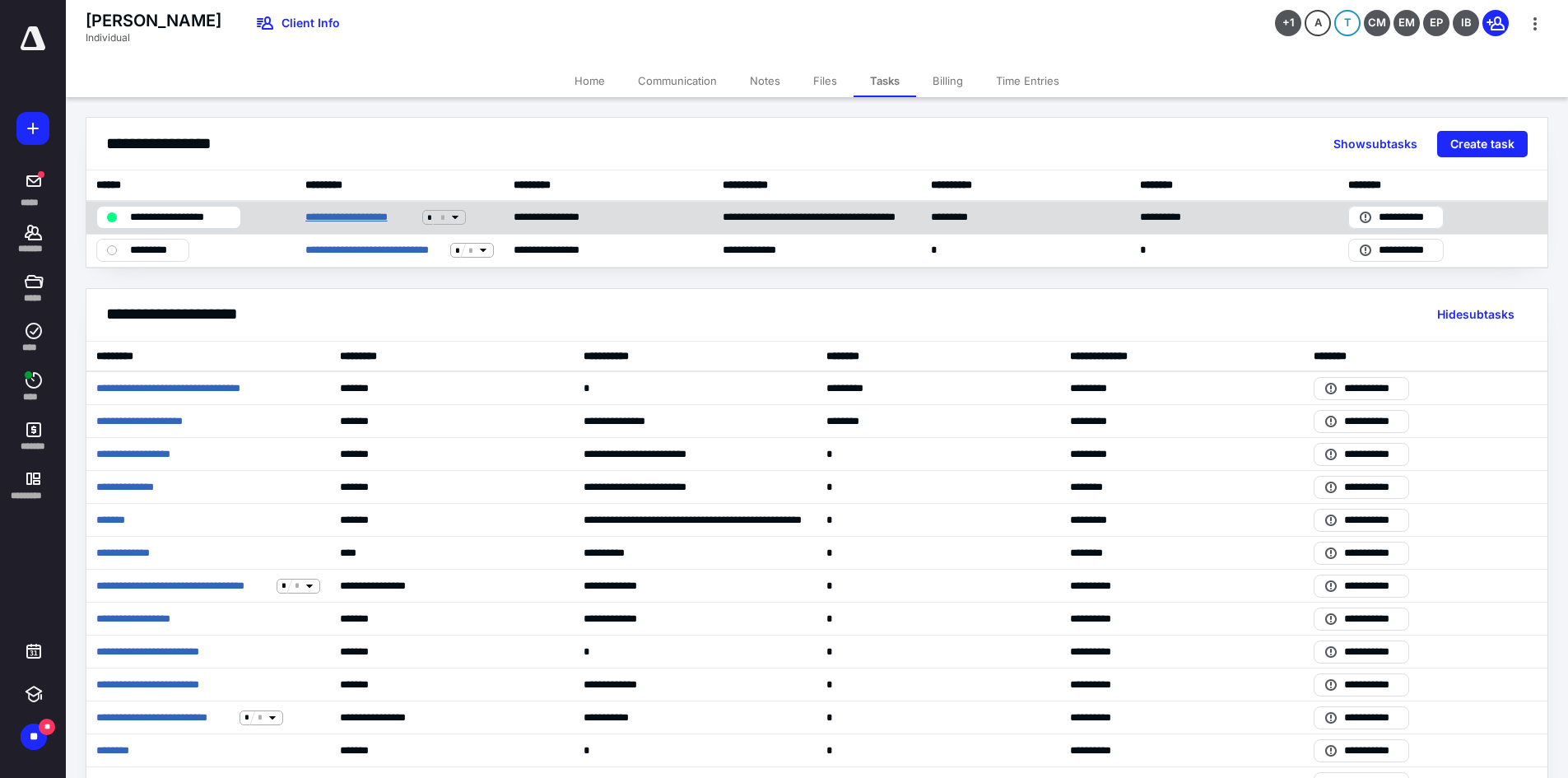 click on "**********" at bounding box center [361, 217] 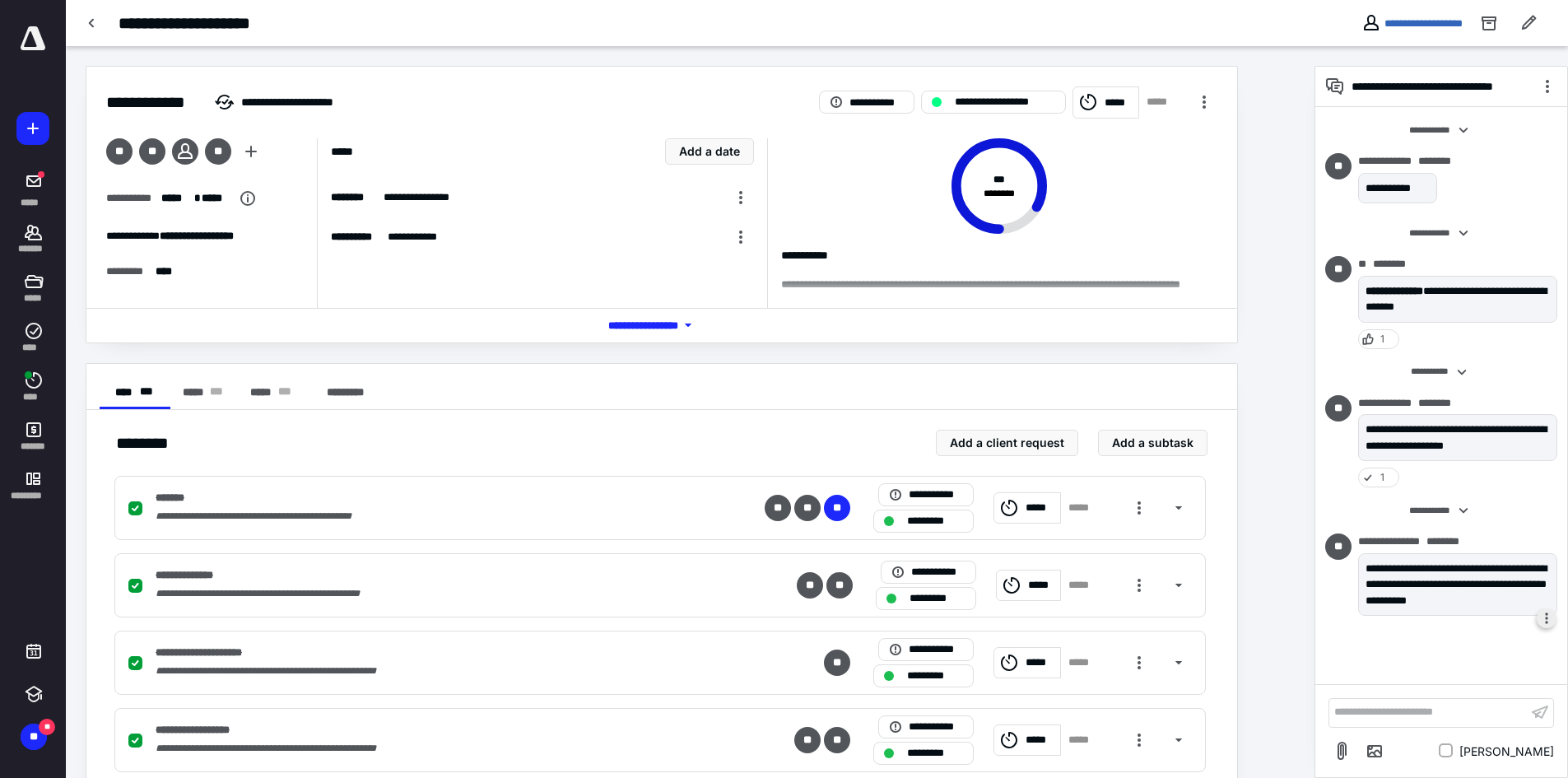 click at bounding box center (1547, 618) 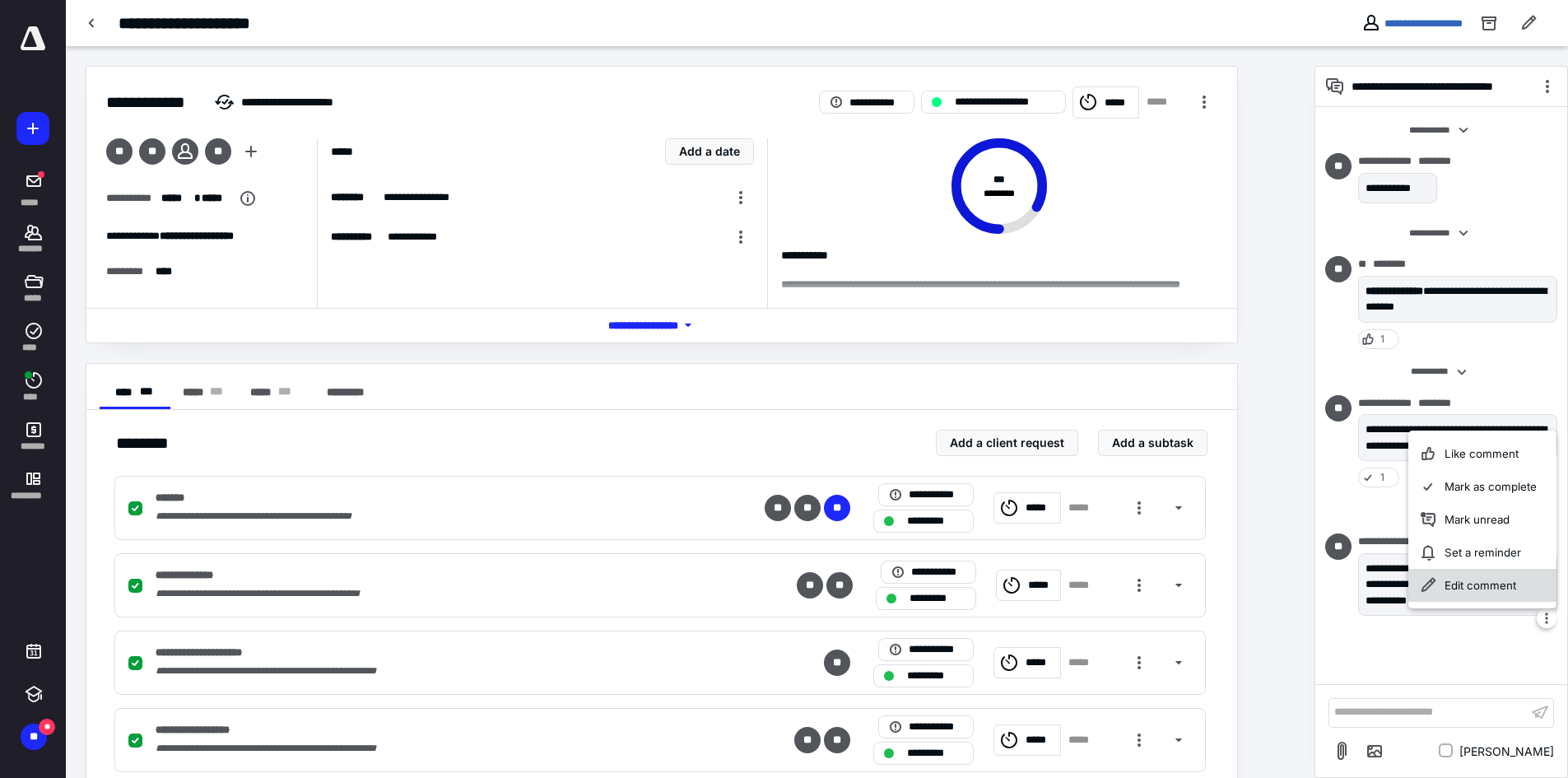 click on "Edit comment" at bounding box center (1482, 585) 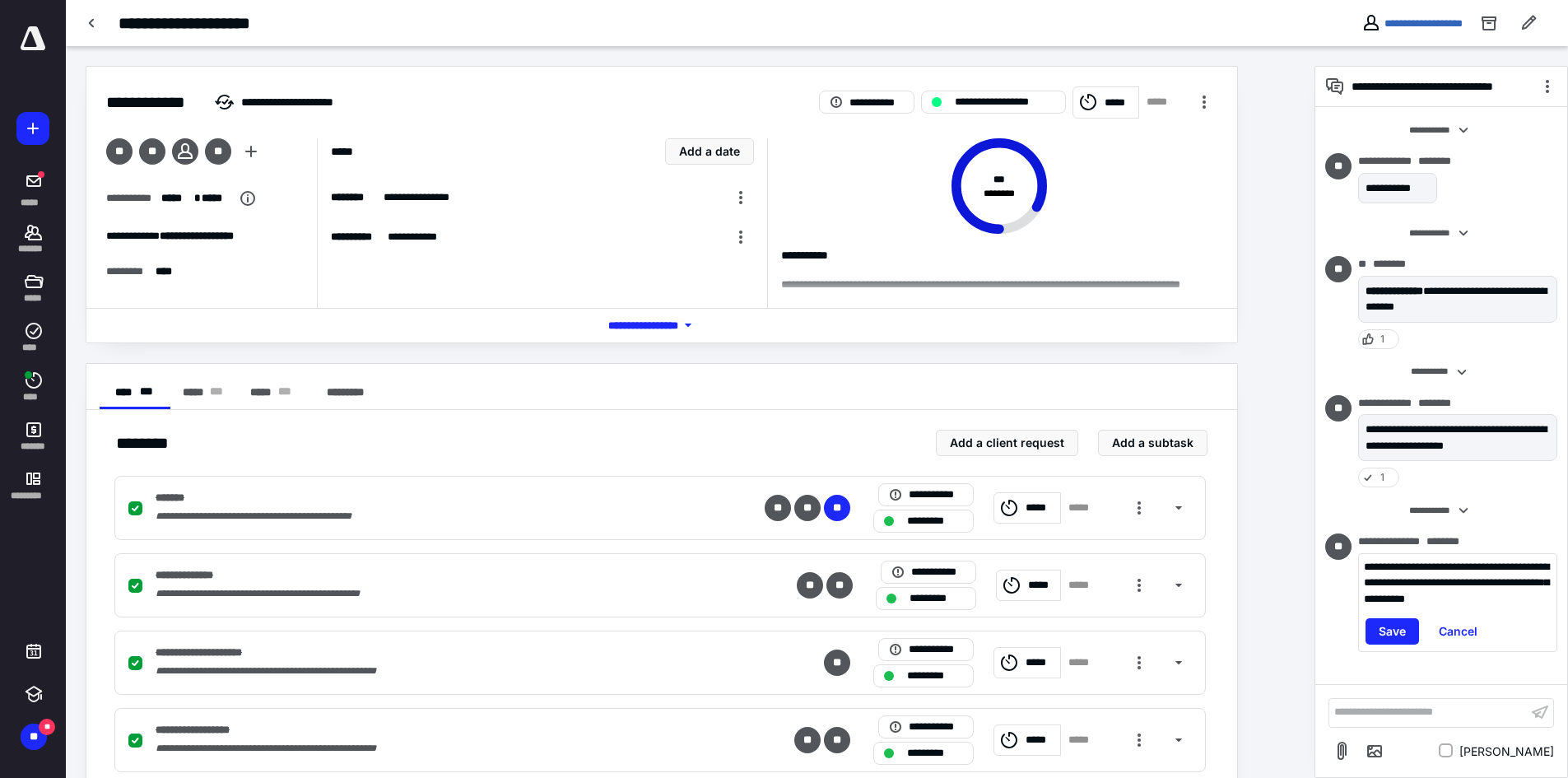 click on "**********" at bounding box center (1458, 583) 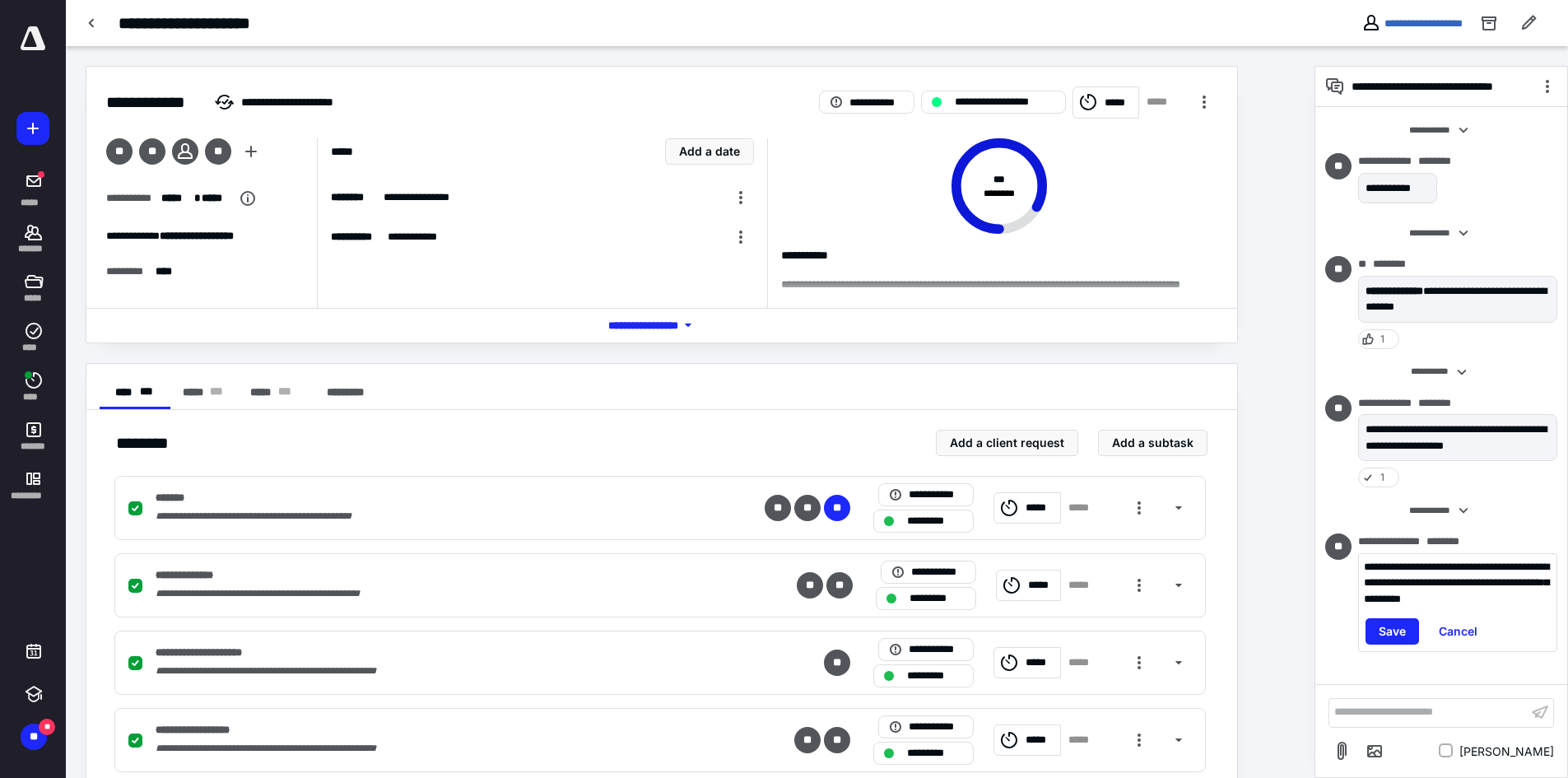 type 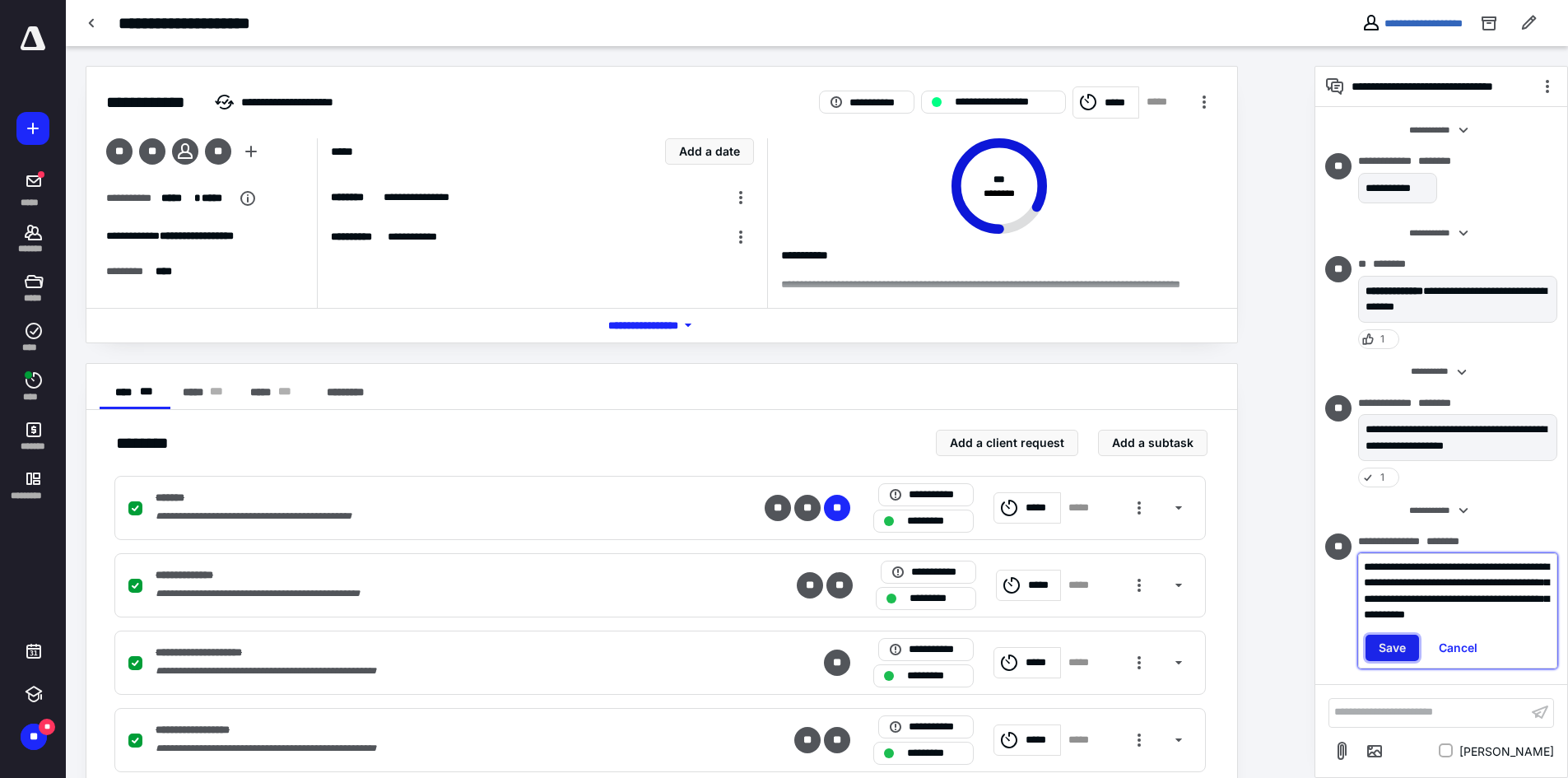 click on "Save" at bounding box center [1392, 648] 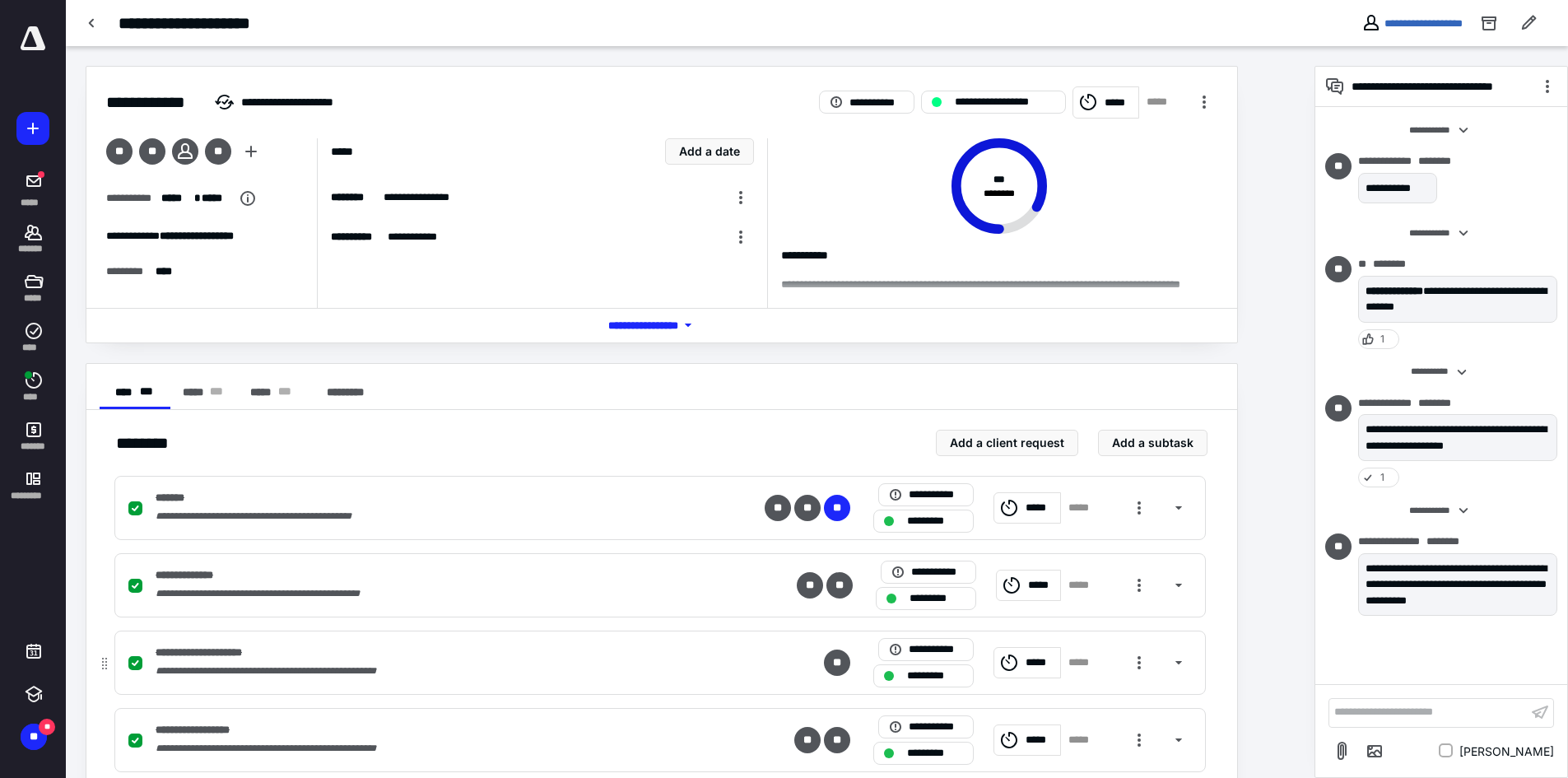 scroll, scrollTop: 206, scrollLeft: 0, axis: vertical 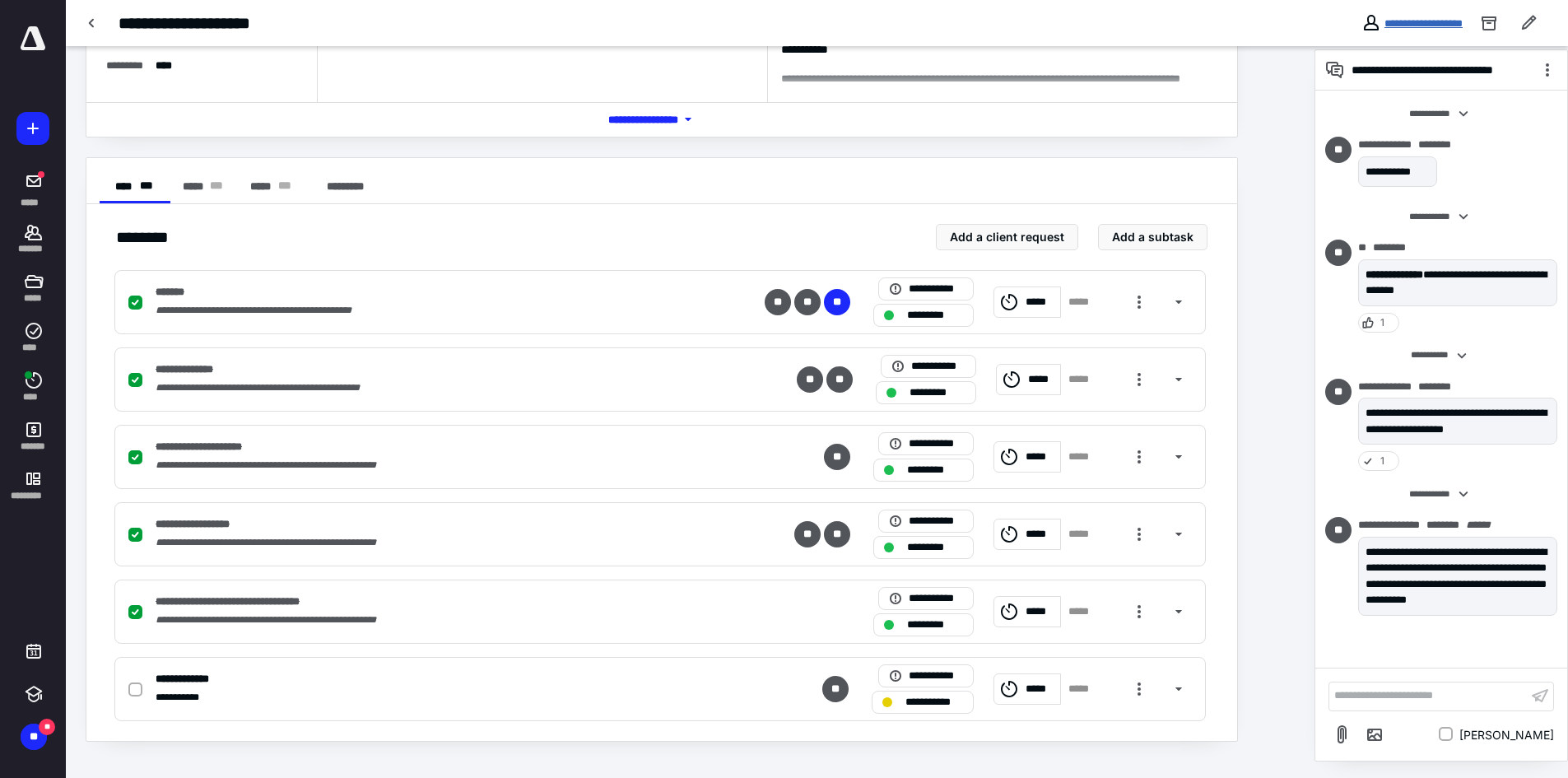 click on "**********" at bounding box center [1423, 23] 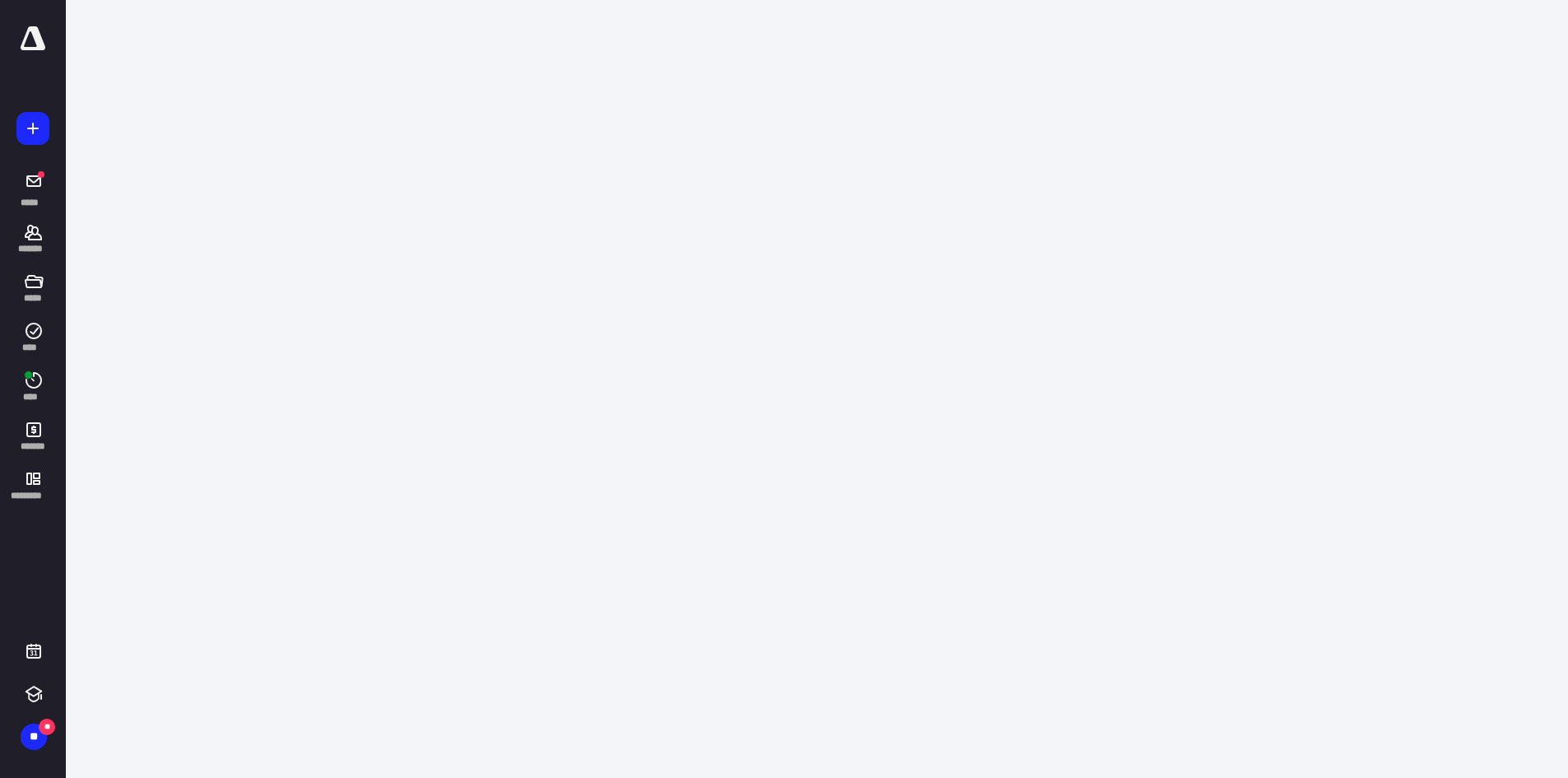 scroll, scrollTop: 0, scrollLeft: 0, axis: both 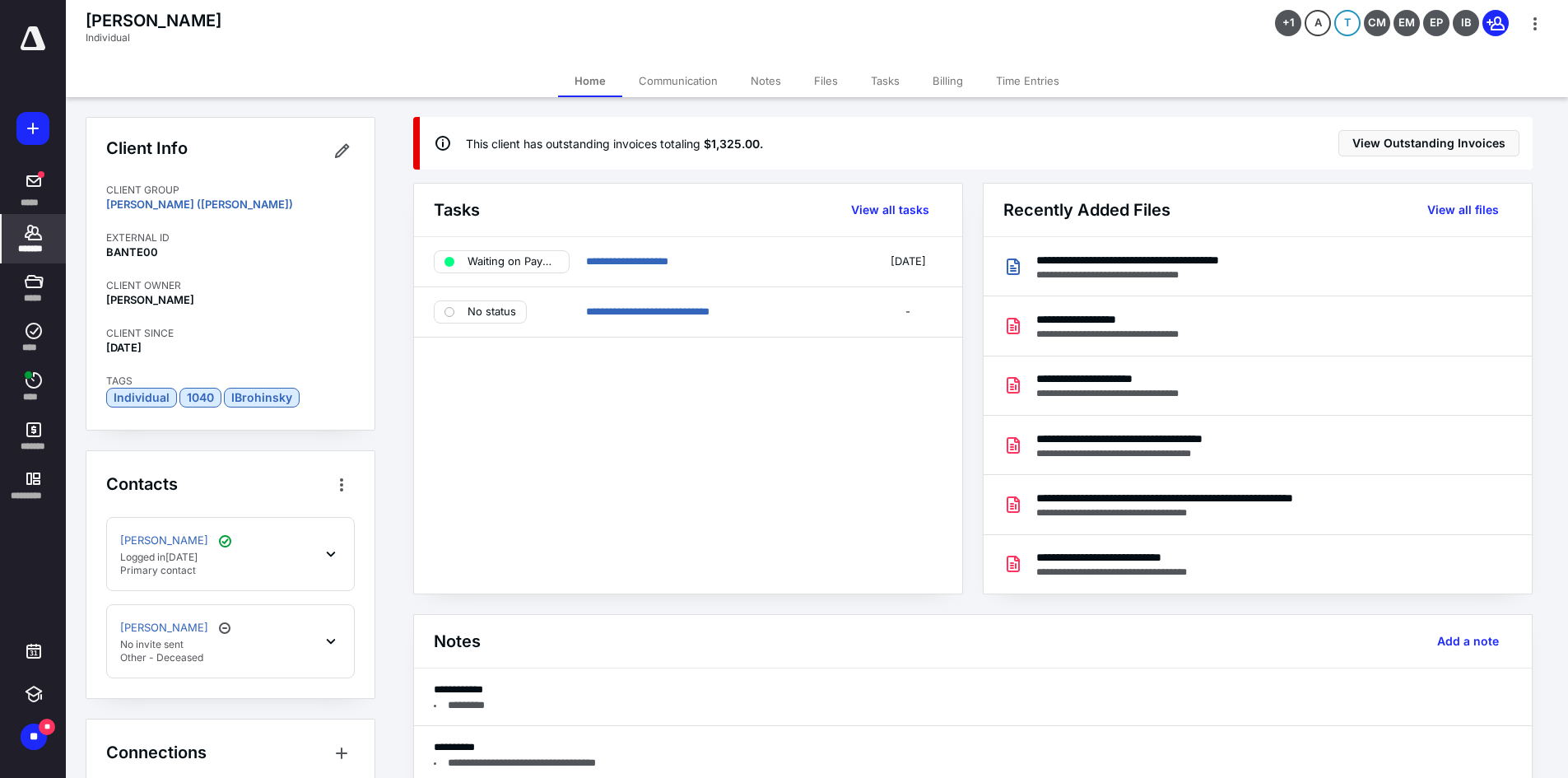 click on "Time Entries" at bounding box center (1027, 81) 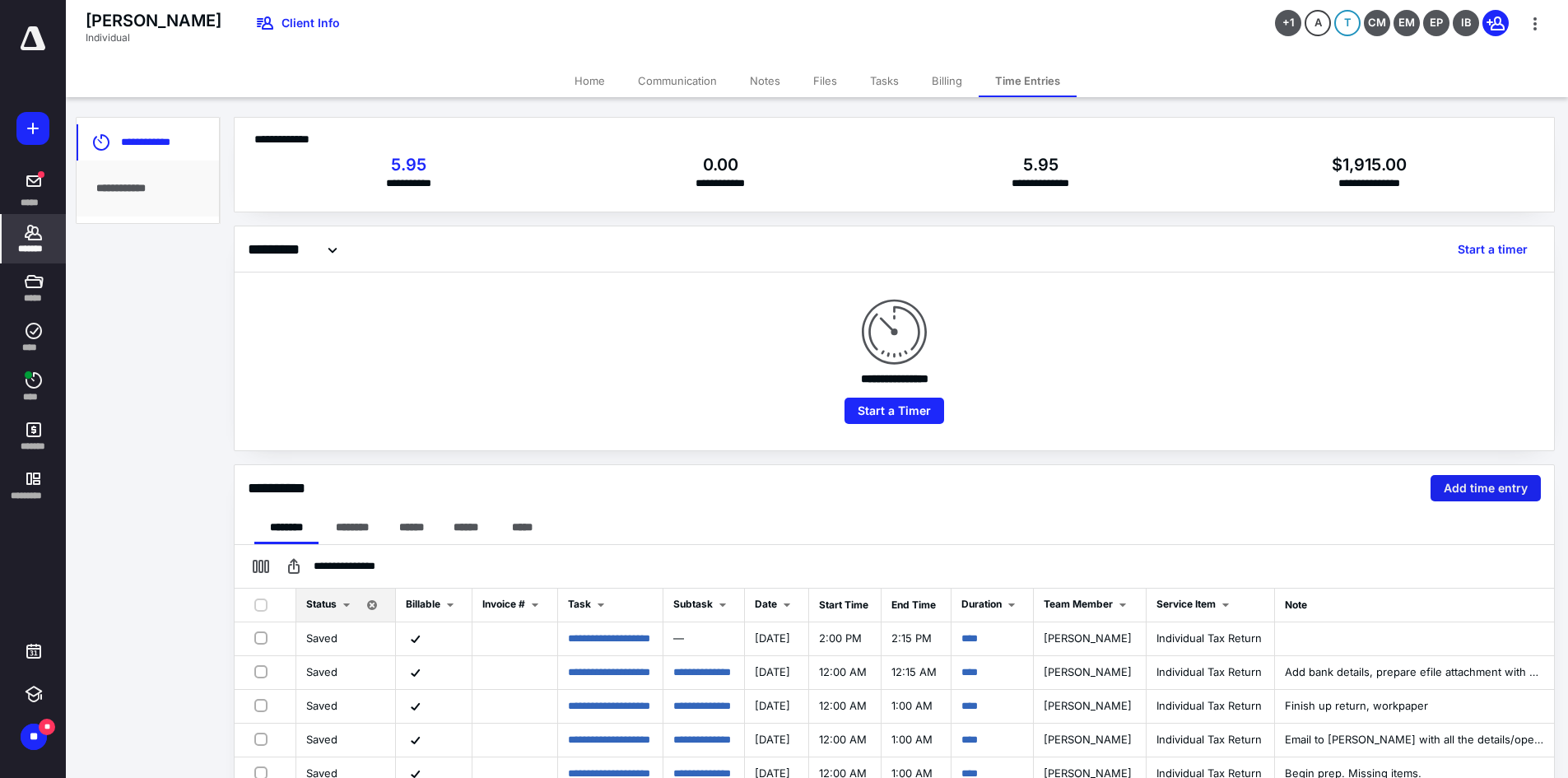 click on "Add time entry" at bounding box center (1486, 488) 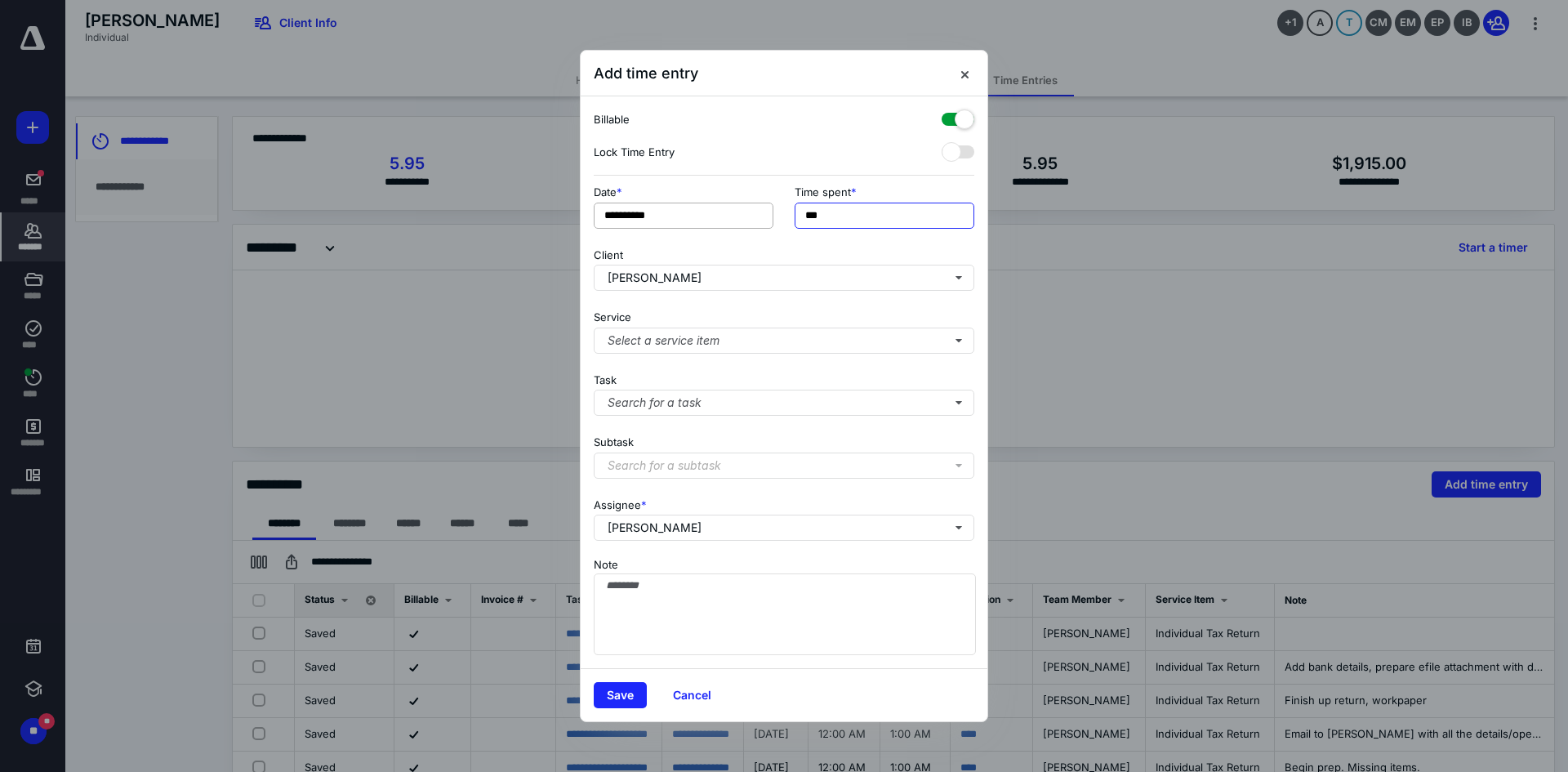 drag, startPoint x: 847, startPoint y: 219, endPoint x: 645, endPoint y: 217, distance: 202.0099 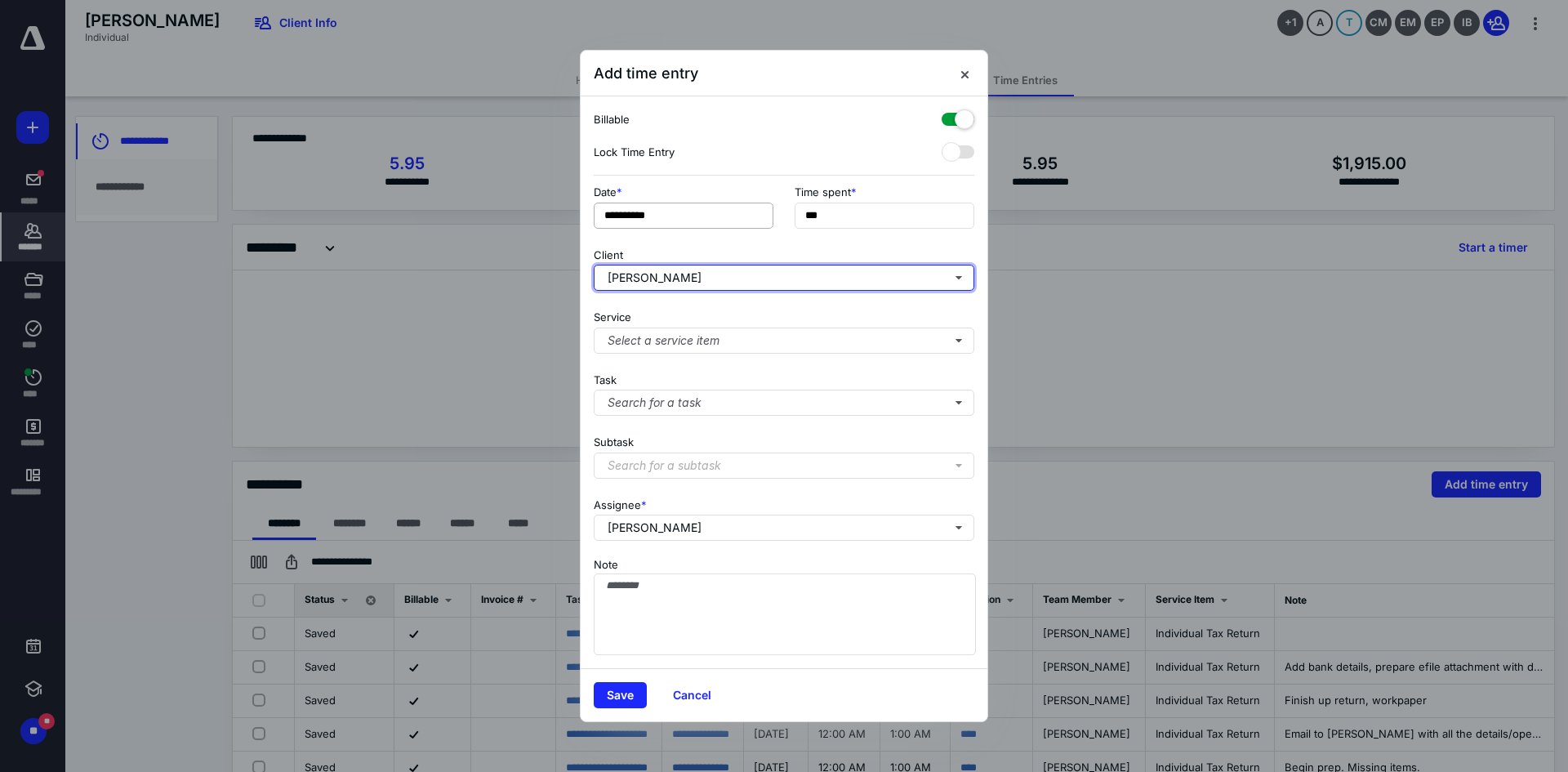 type on "***" 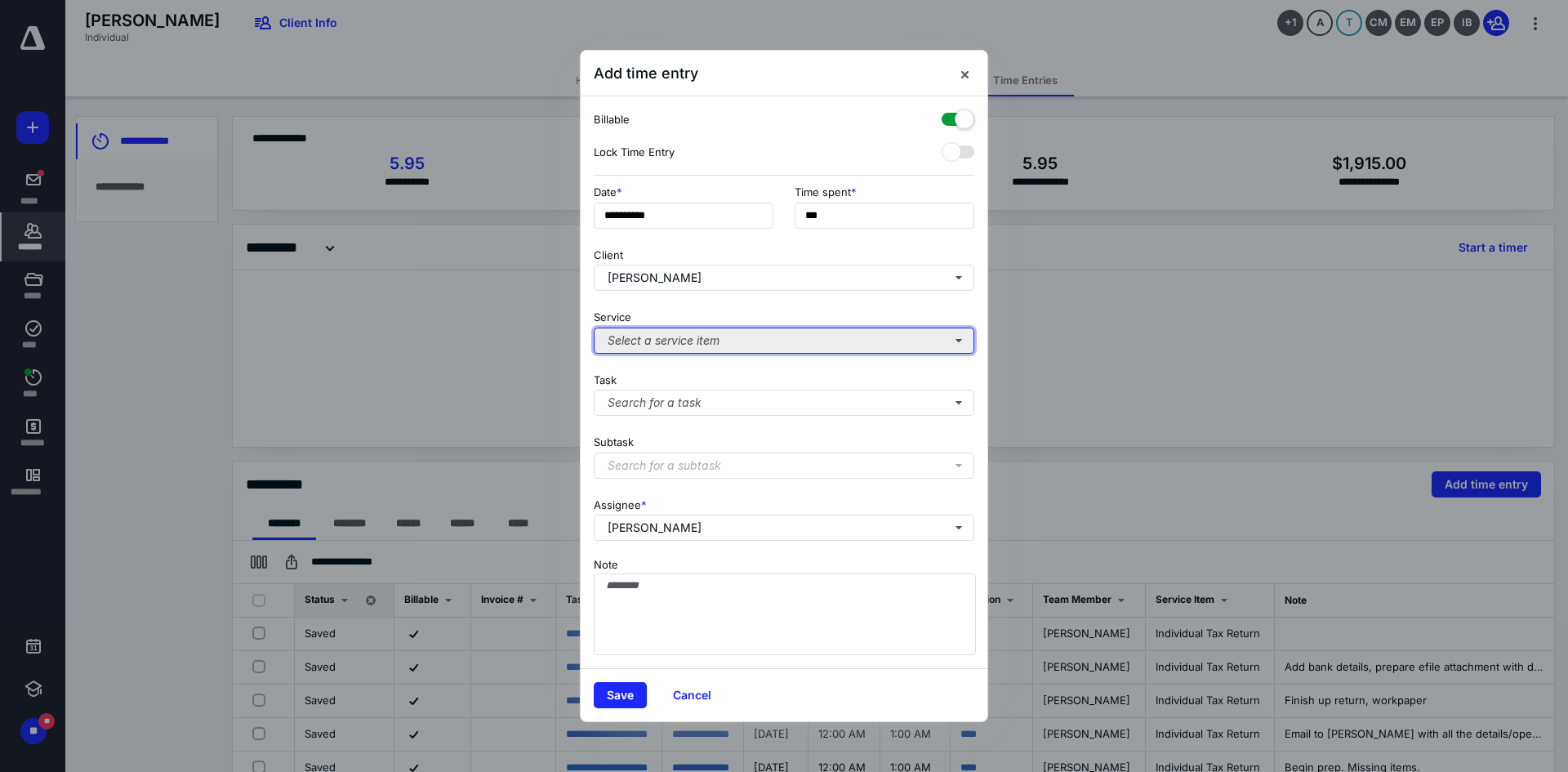 click on "Select a service item" at bounding box center (784, 341) 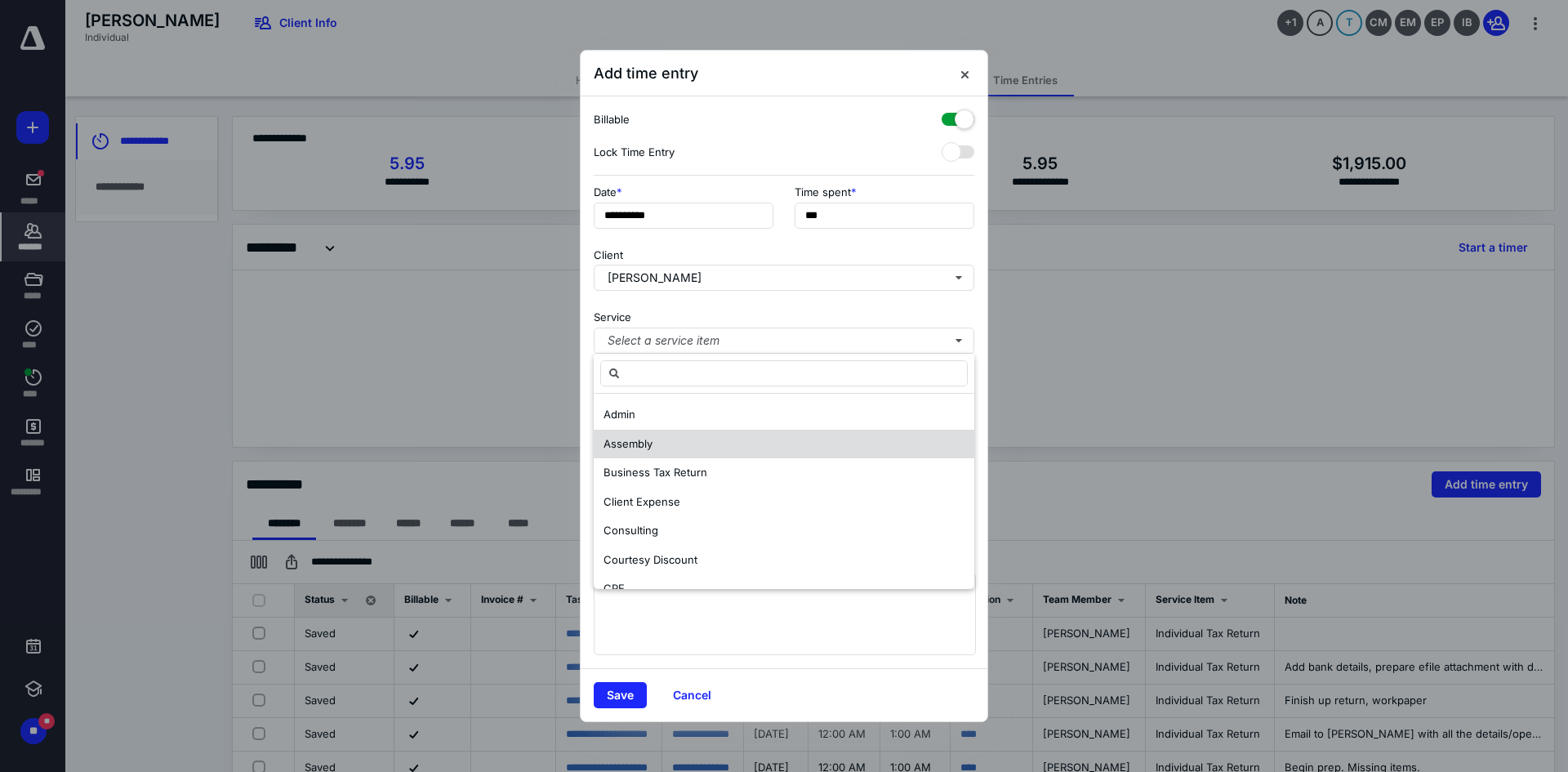 click on "Assembly" at bounding box center [784, 444] 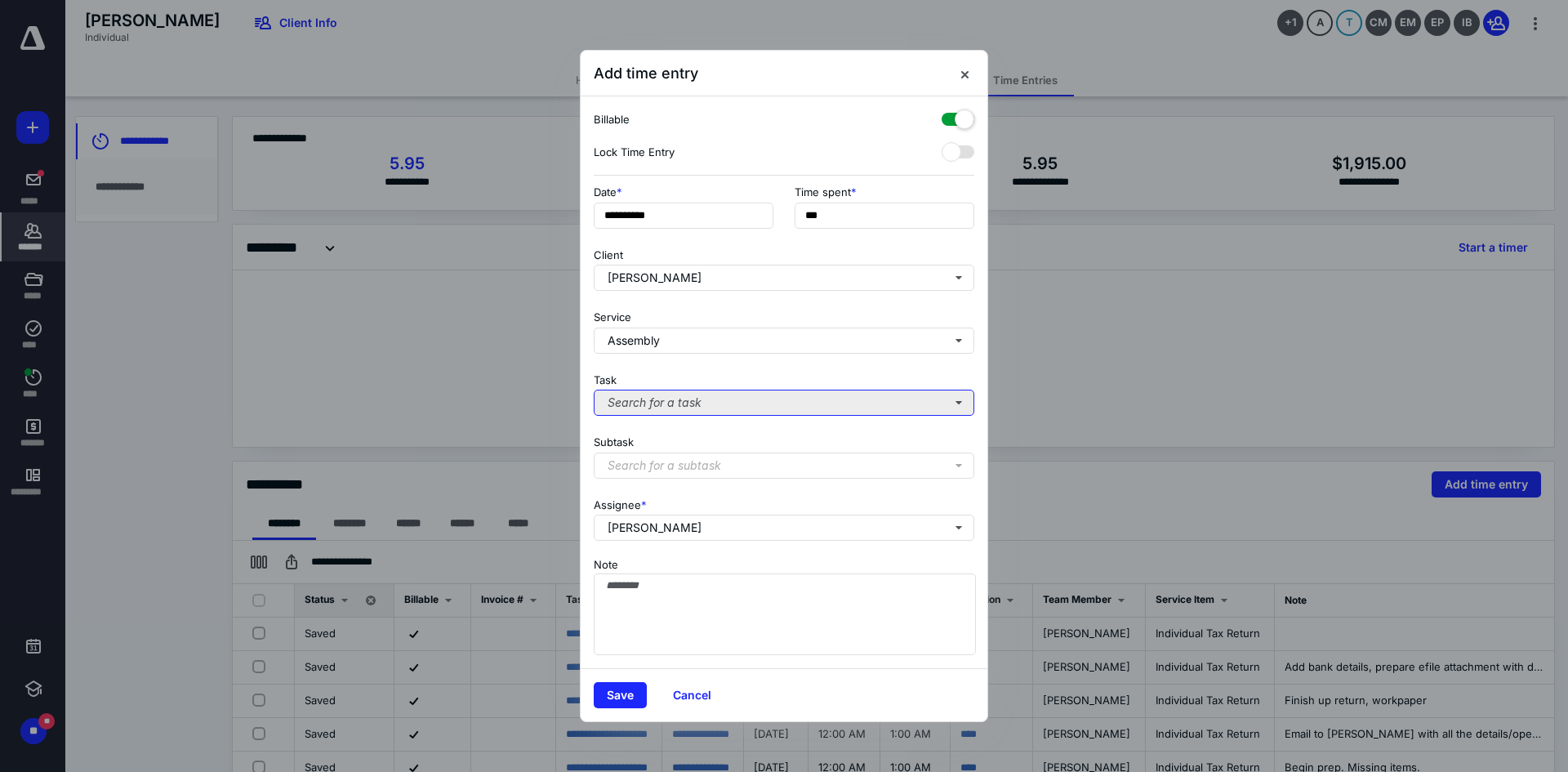 click on "Search for a task" at bounding box center [784, 403] 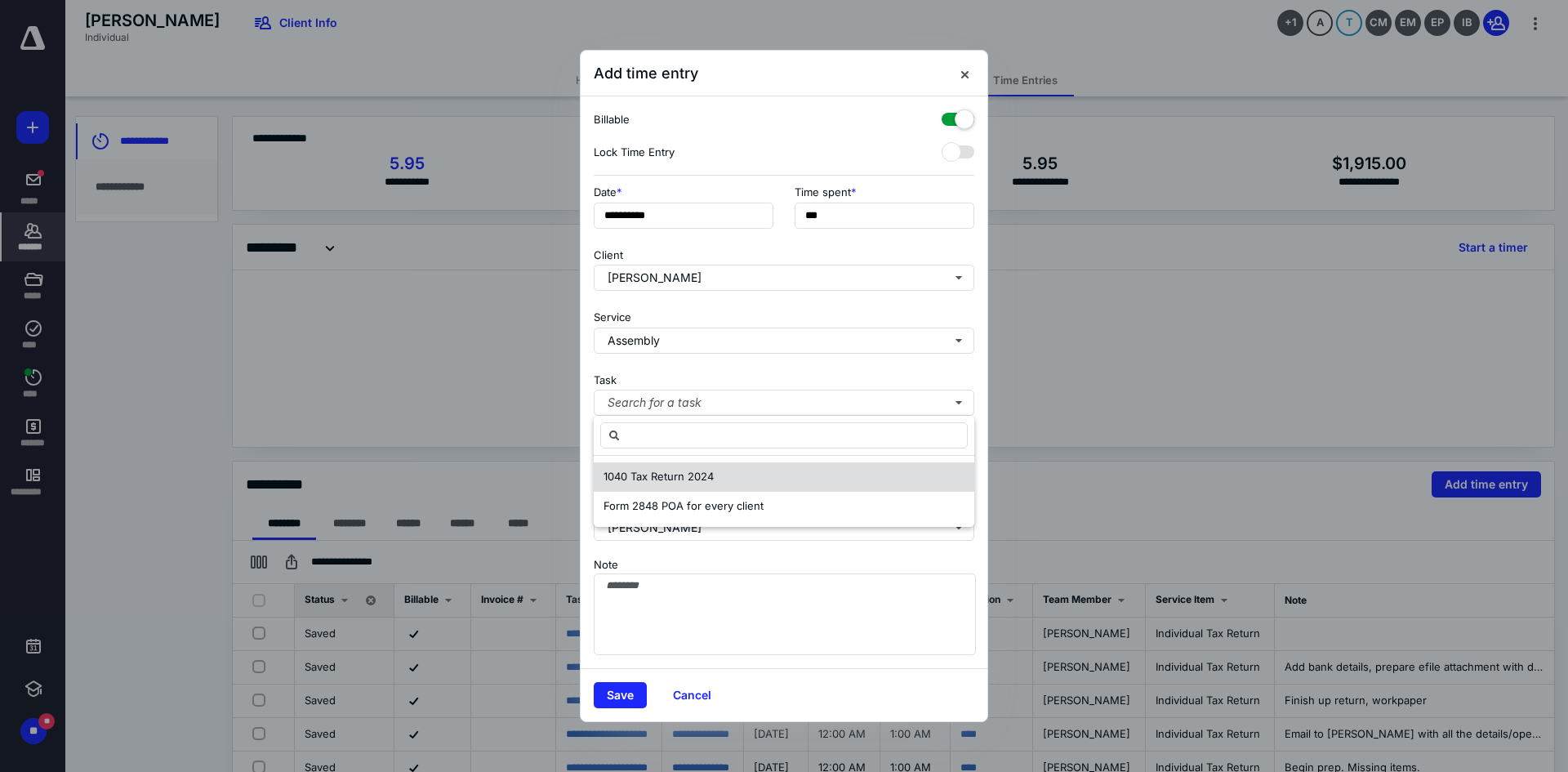 click on "1040 Tax Return 2024" at bounding box center (658, 476) 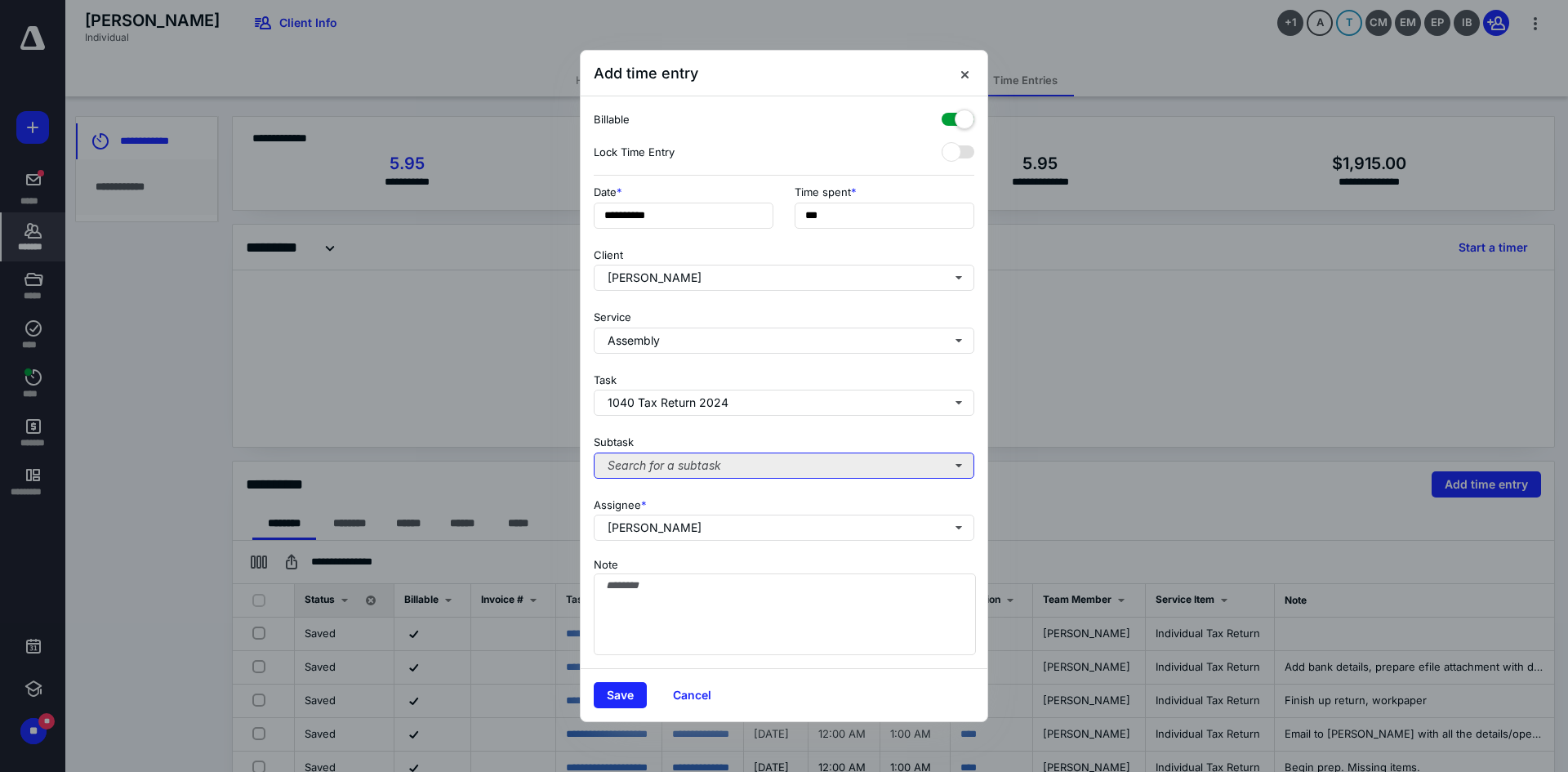 click on "Search for a subtask" at bounding box center [784, 466] 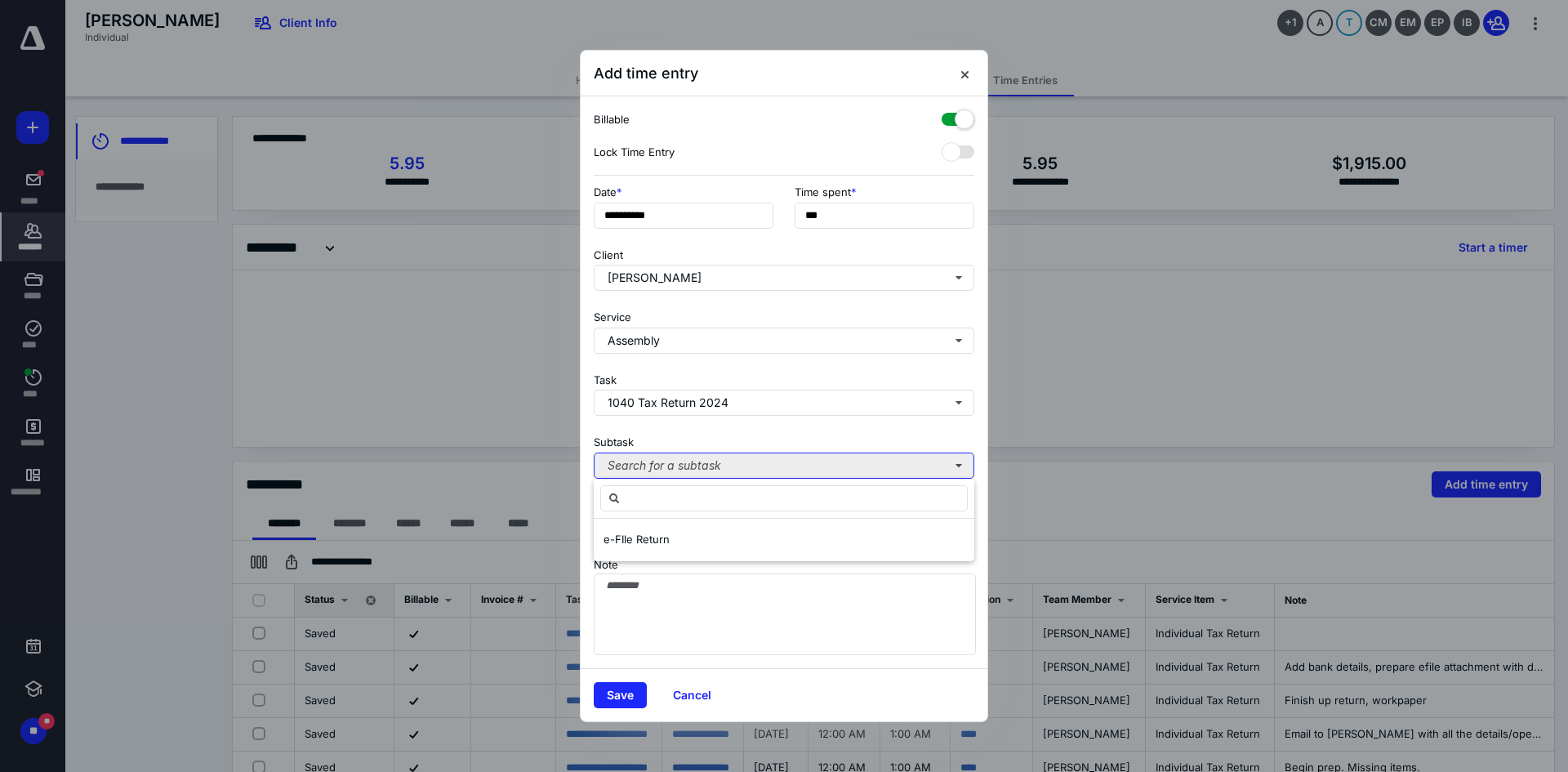 click on "Search for a subtask" at bounding box center (784, 466) 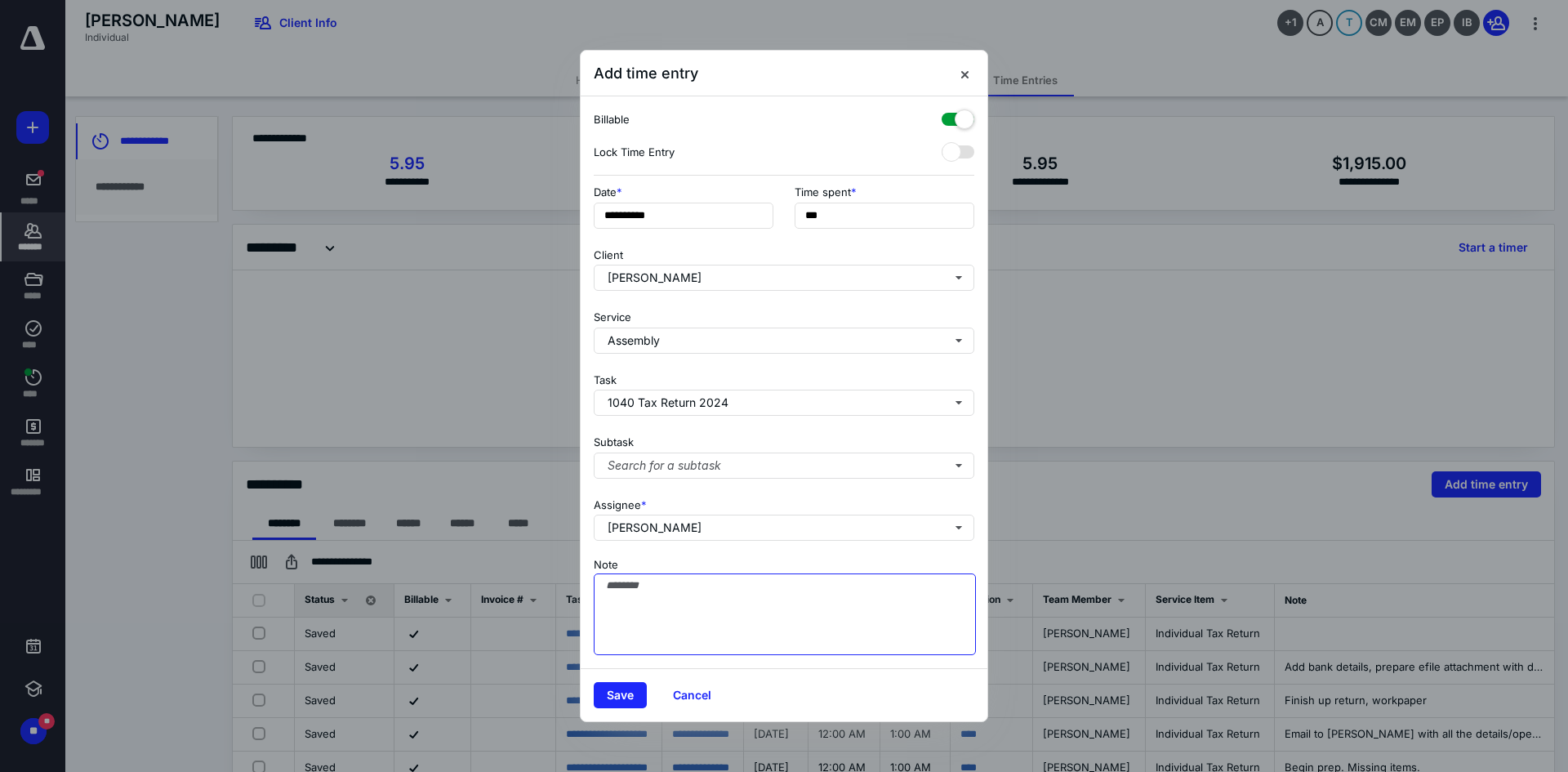 click on "Note" at bounding box center (785, 614) 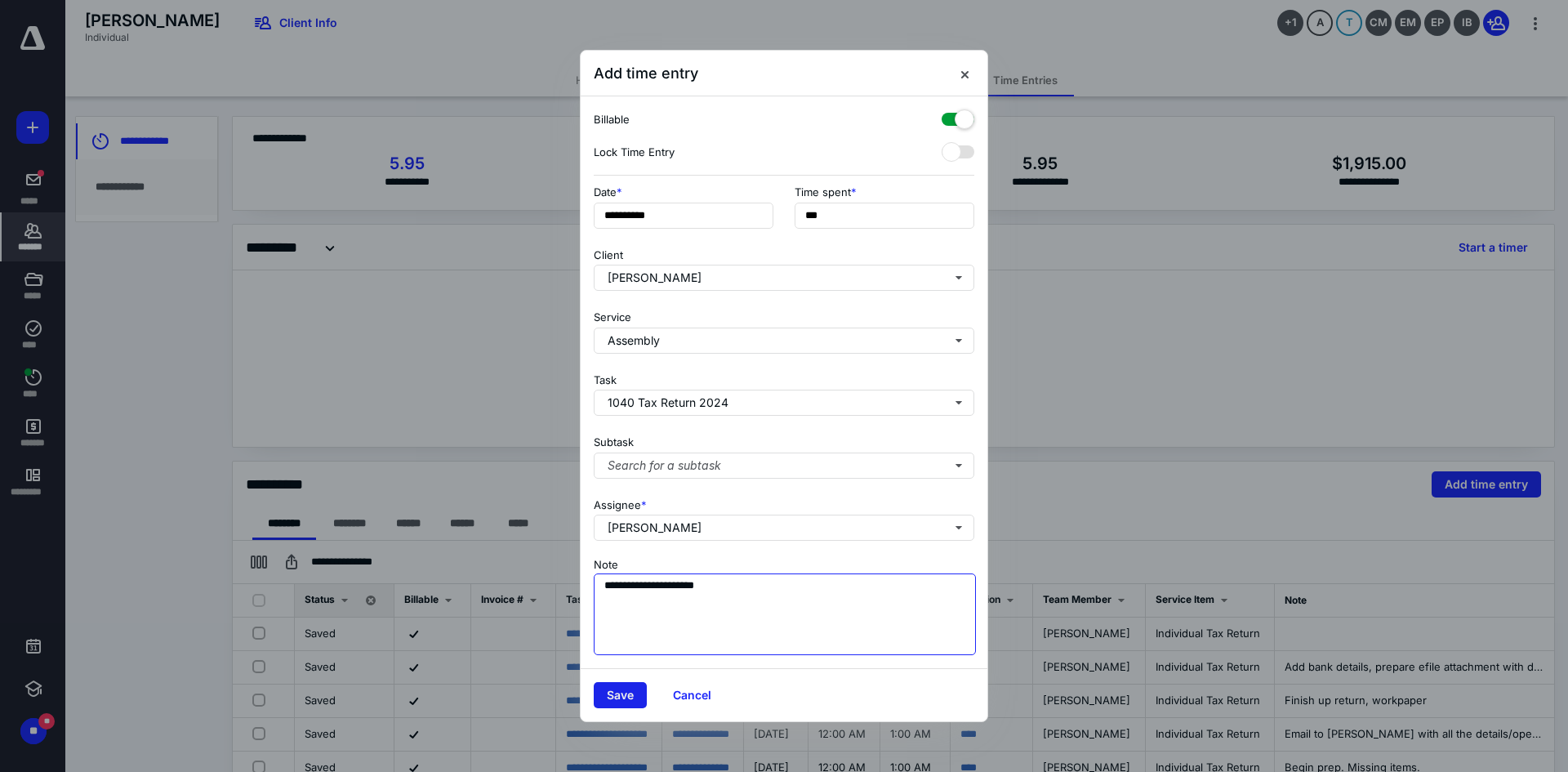 type on "**********" 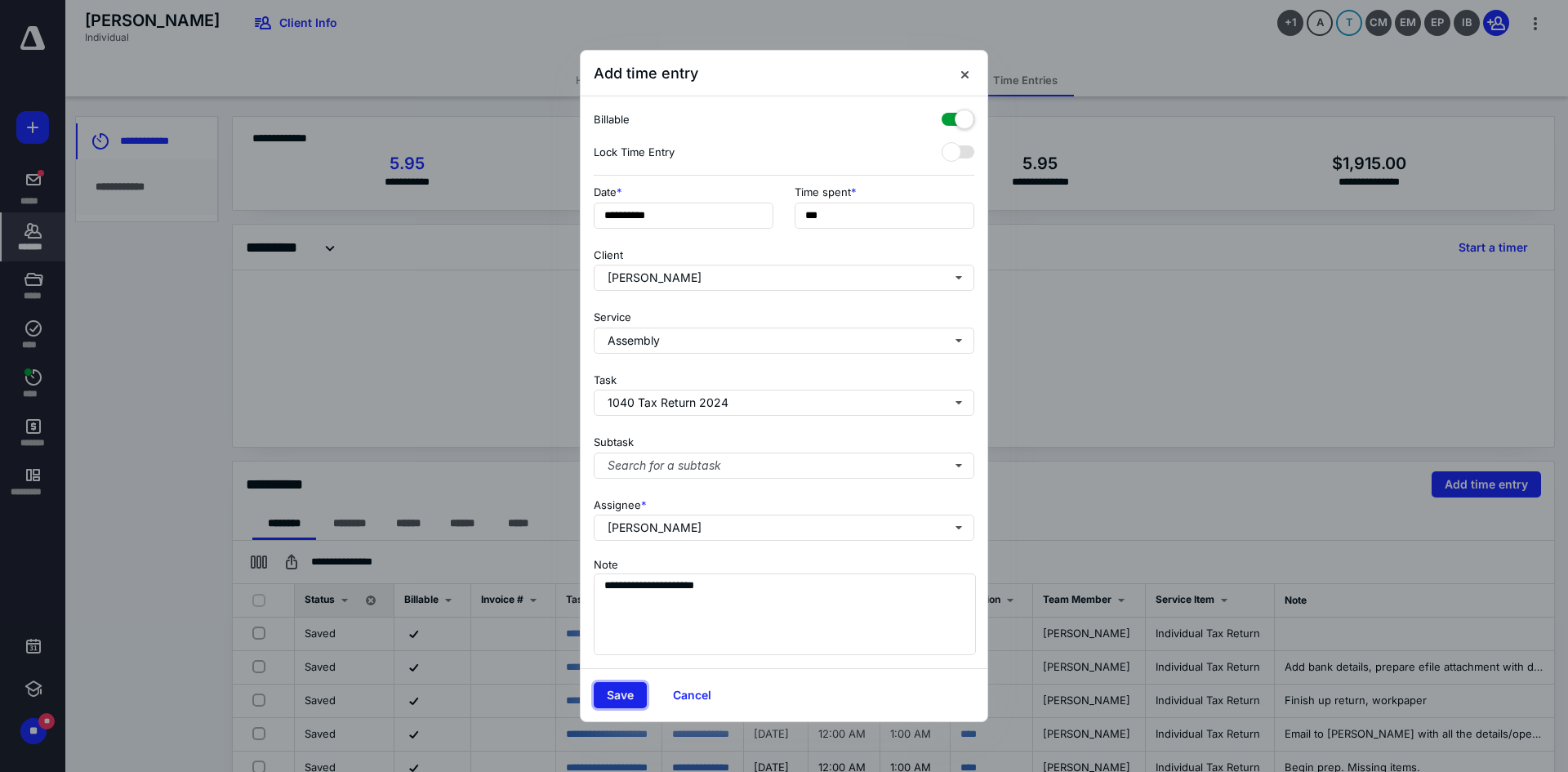click on "Save" at bounding box center [620, 695] 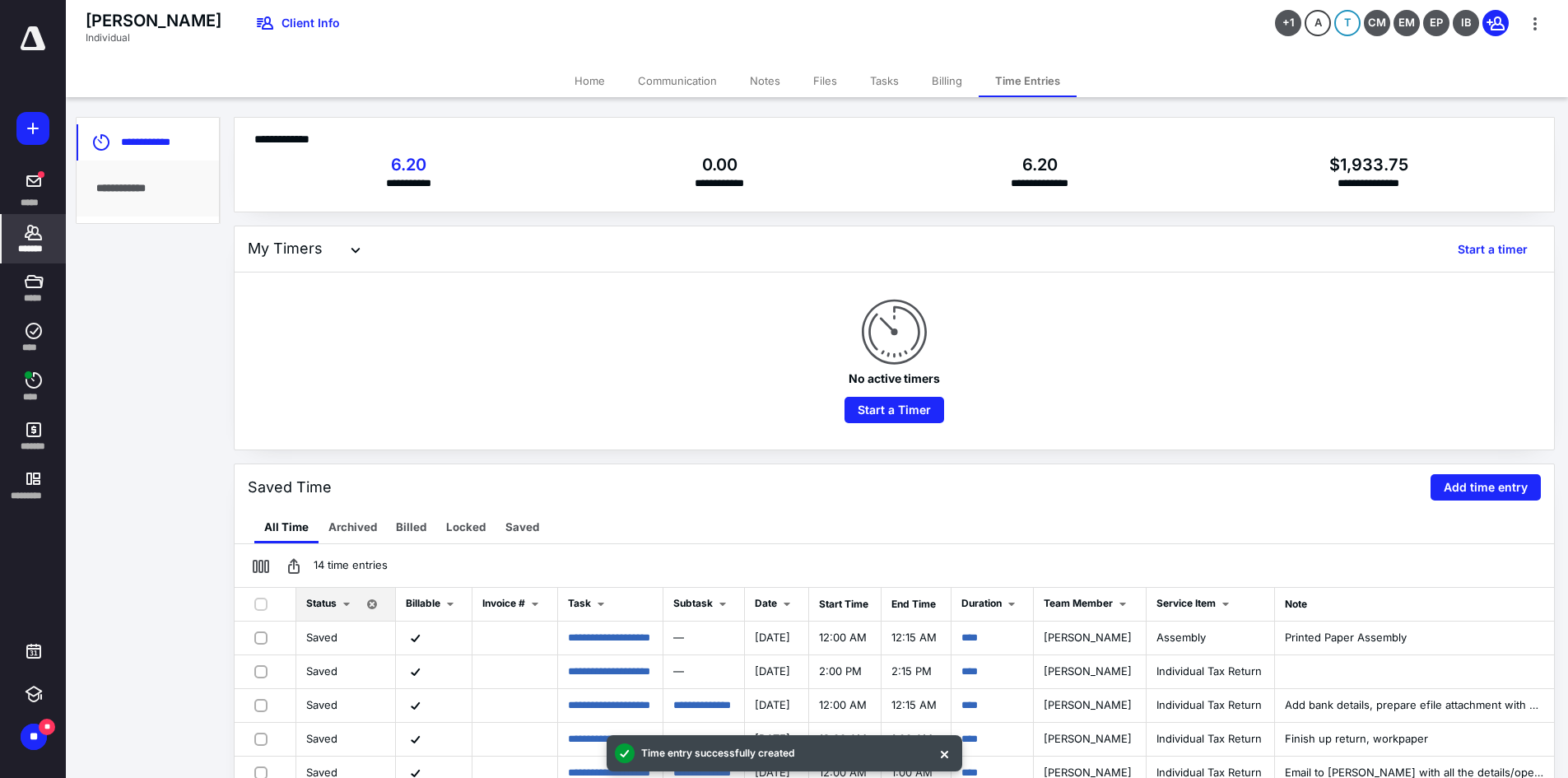 click on "Home" at bounding box center [589, 81] 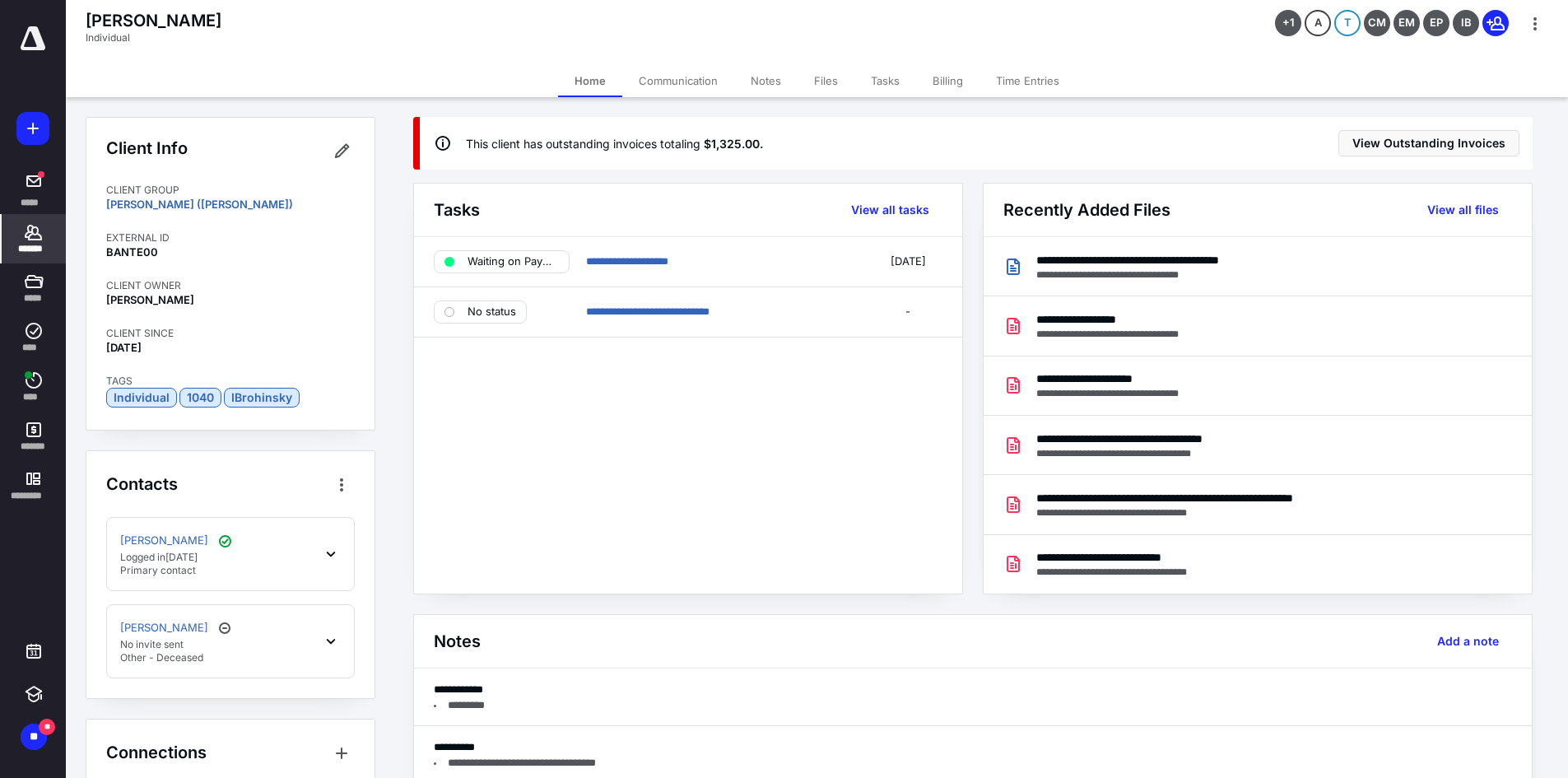 click on "Tasks" at bounding box center (885, 81) 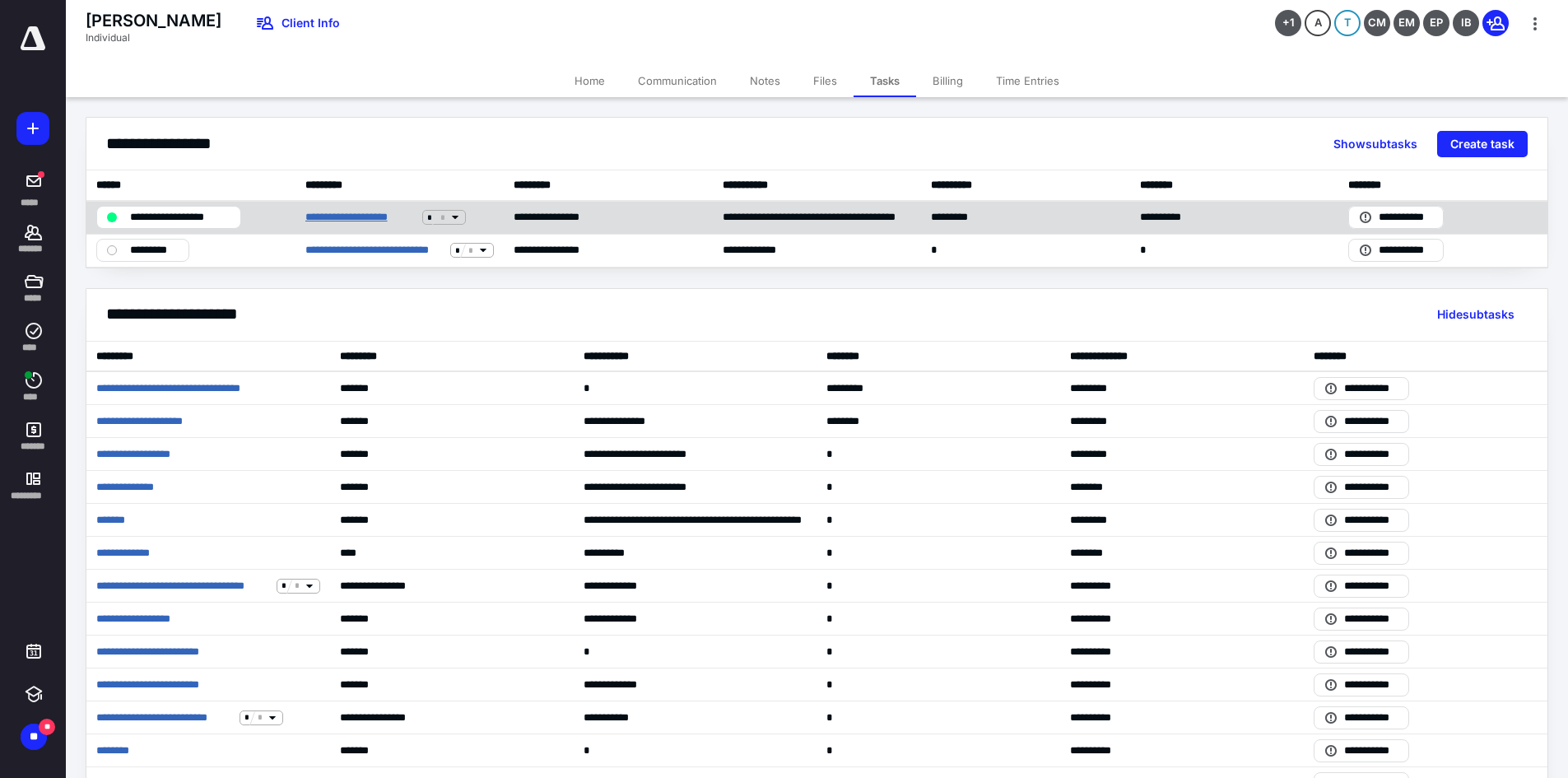 click on "**********" at bounding box center [361, 217] 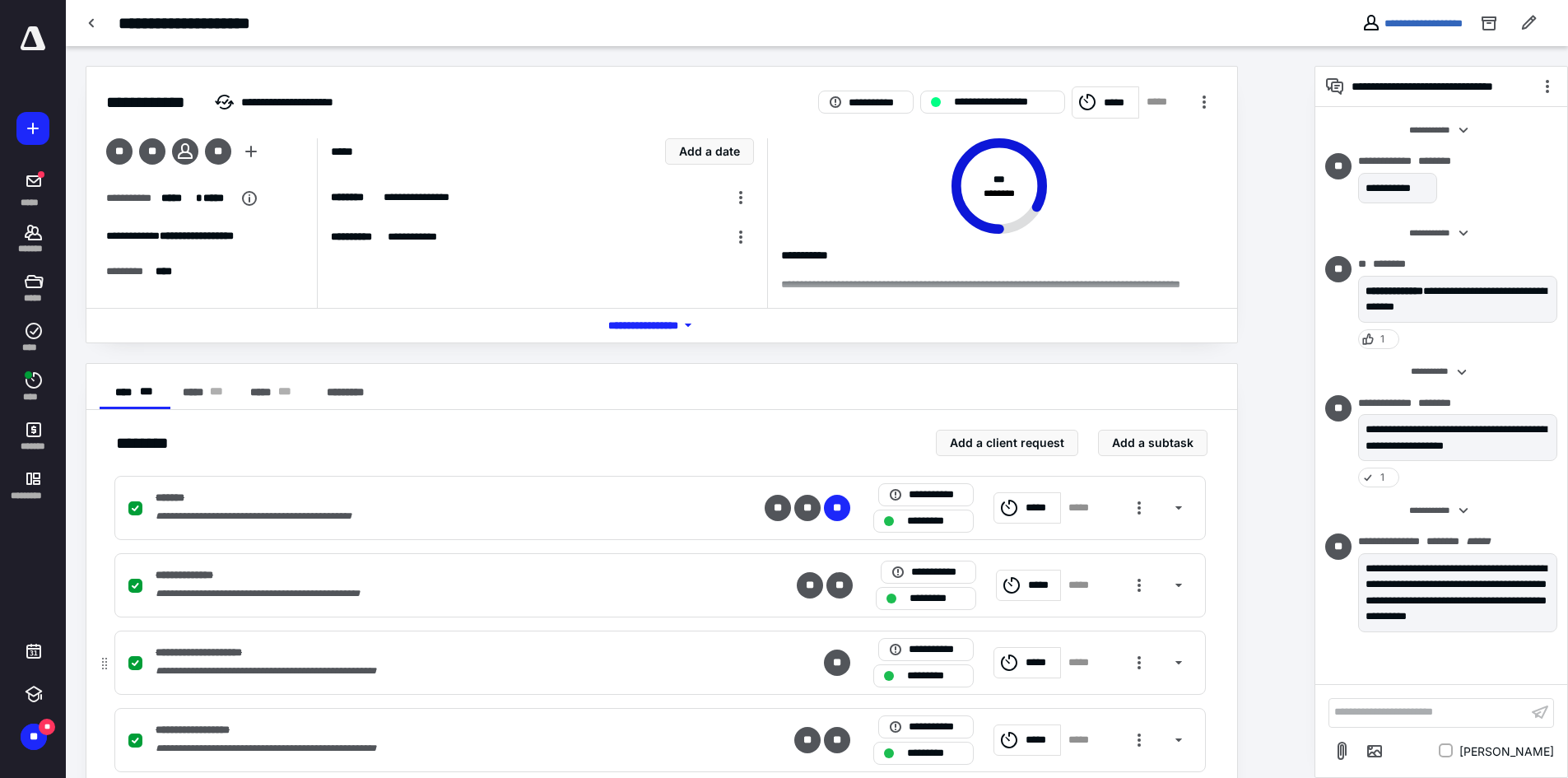 scroll, scrollTop: 206, scrollLeft: 0, axis: vertical 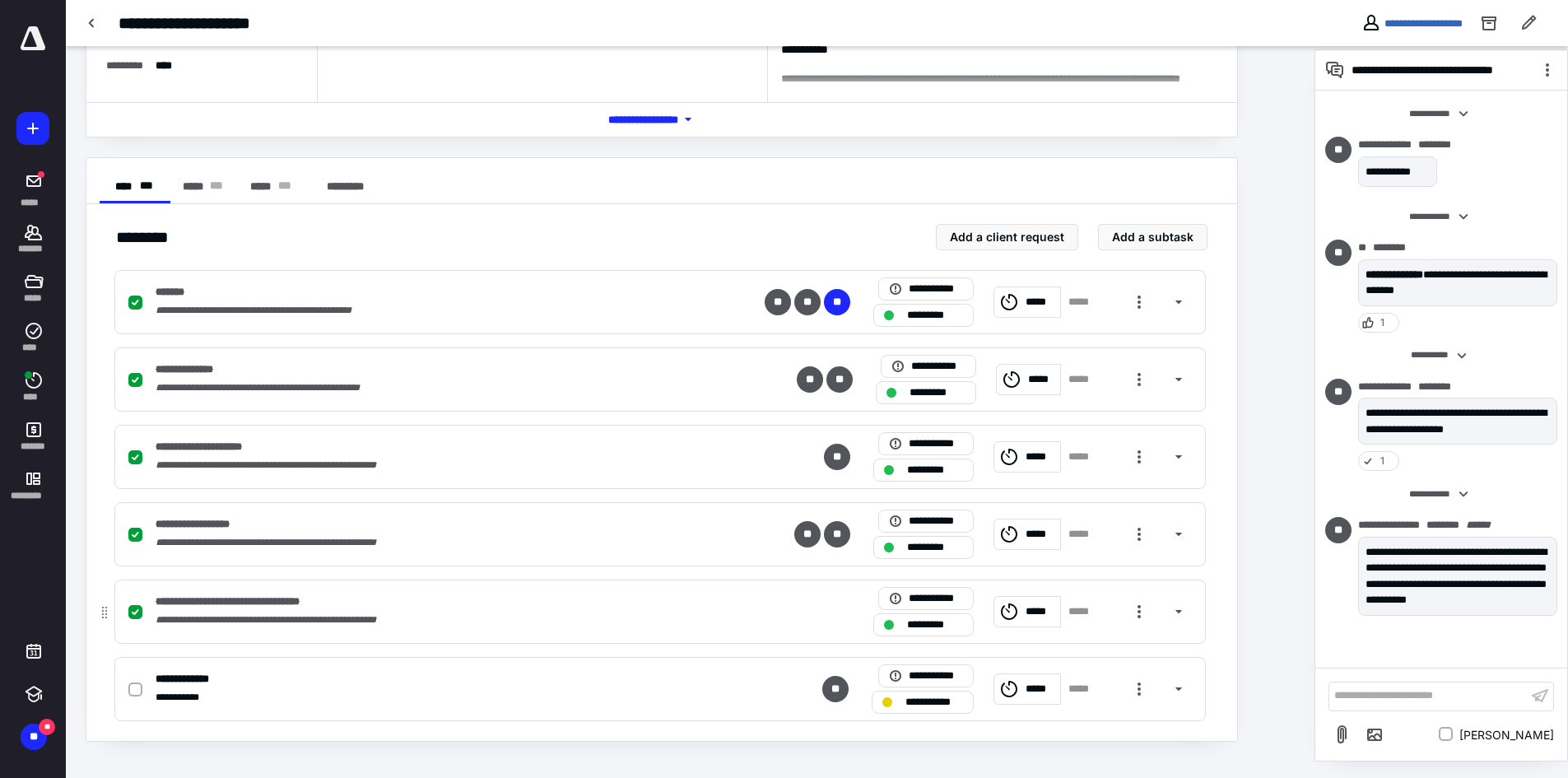 click on "*********" at bounding box center [935, 625] 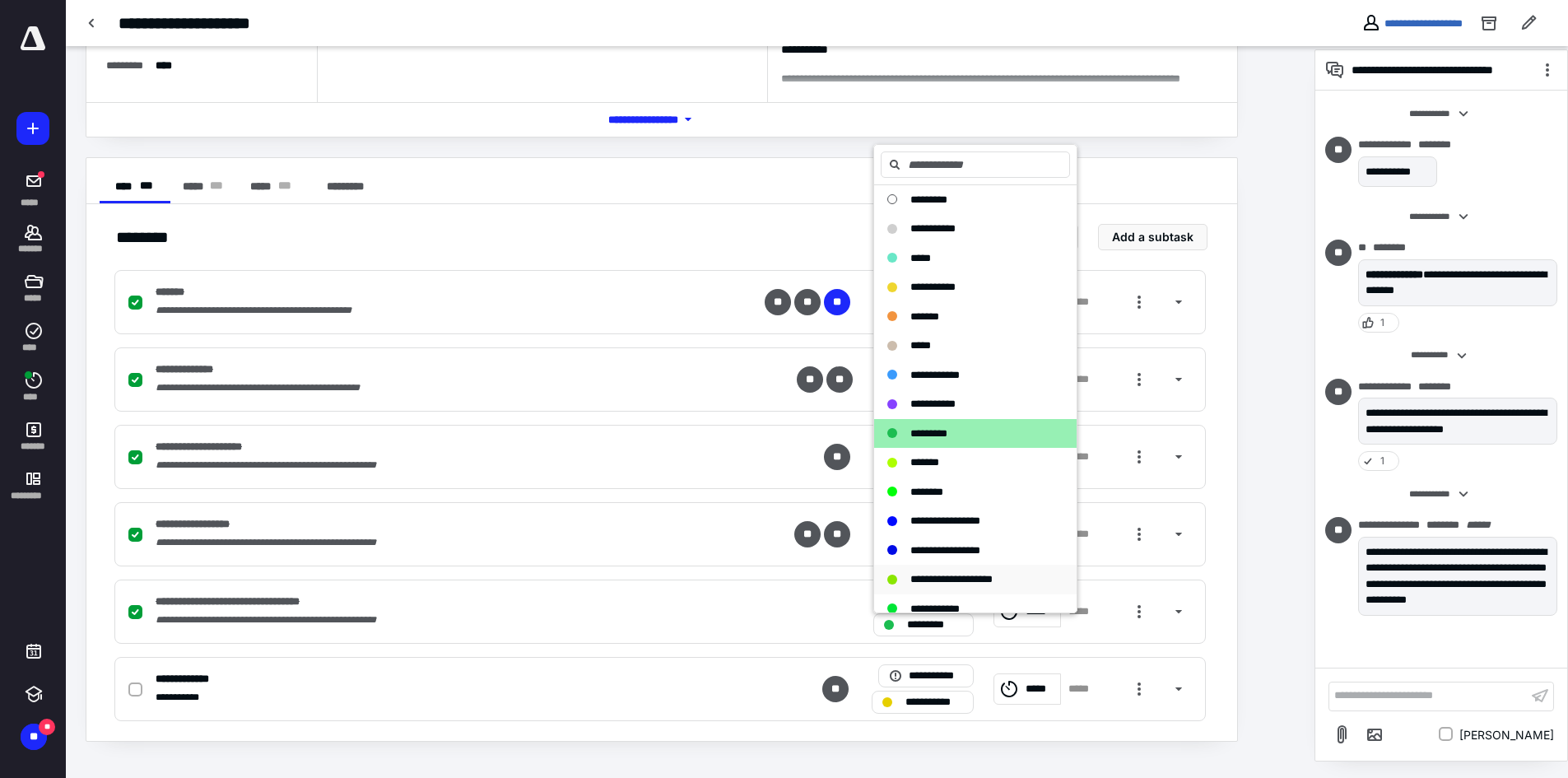 scroll, scrollTop: 303, scrollLeft: 0, axis: vertical 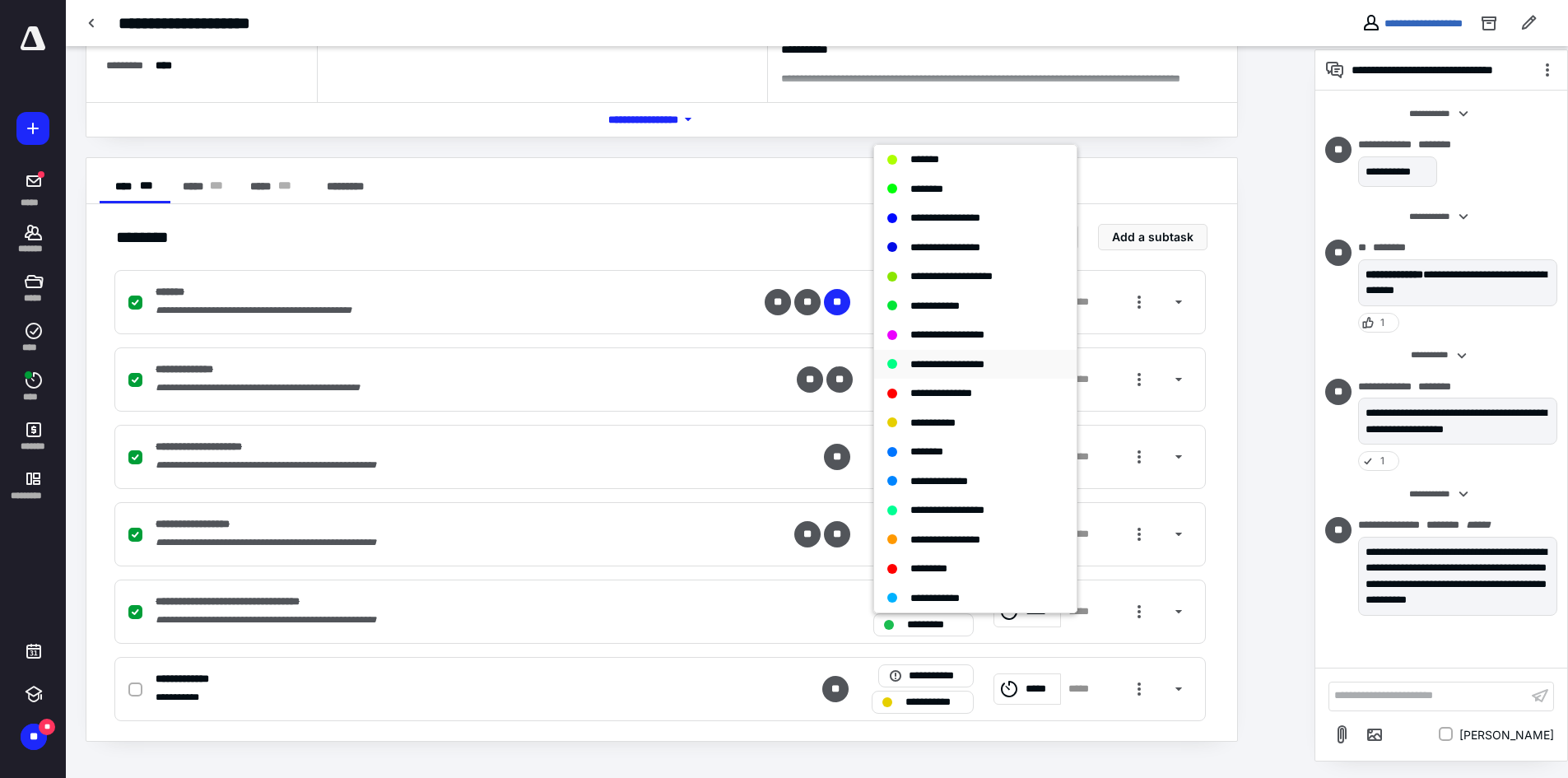 click on "**********" at bounding box center [947, 364] 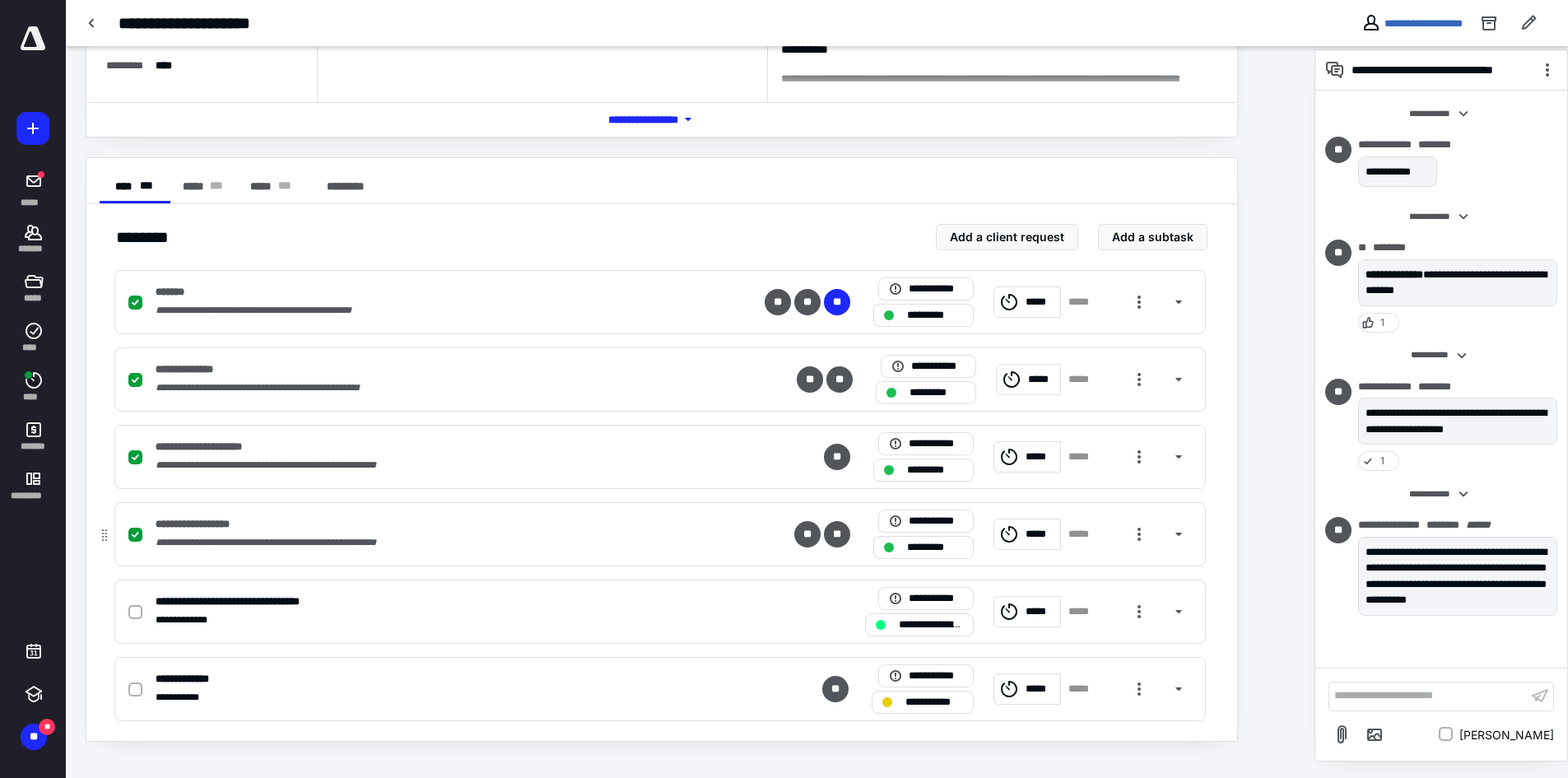 scroll, scrollTop: 0, scrollLeft: 0, axis: both 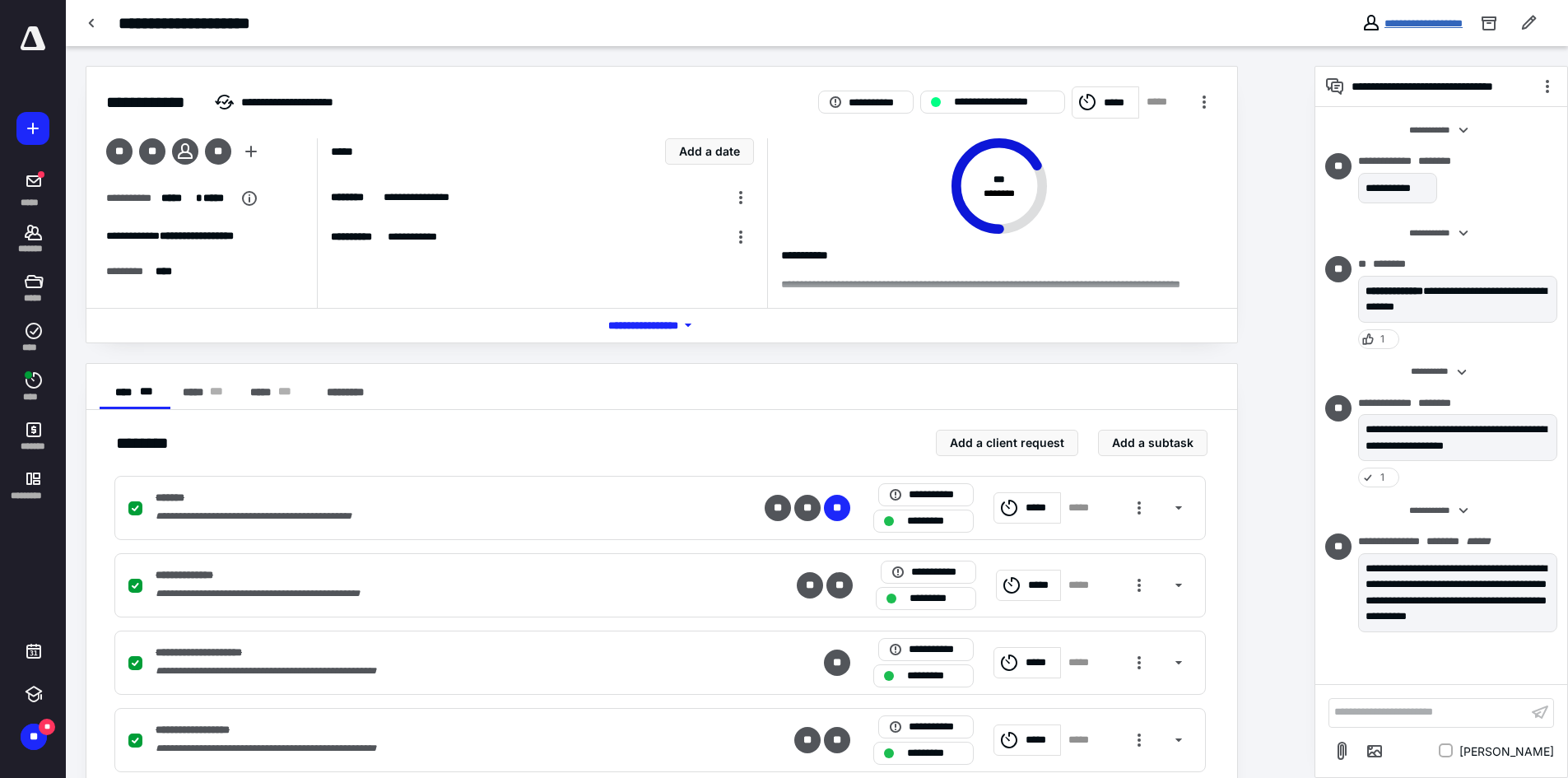click on "**********" at bounding box center (1423, 23) 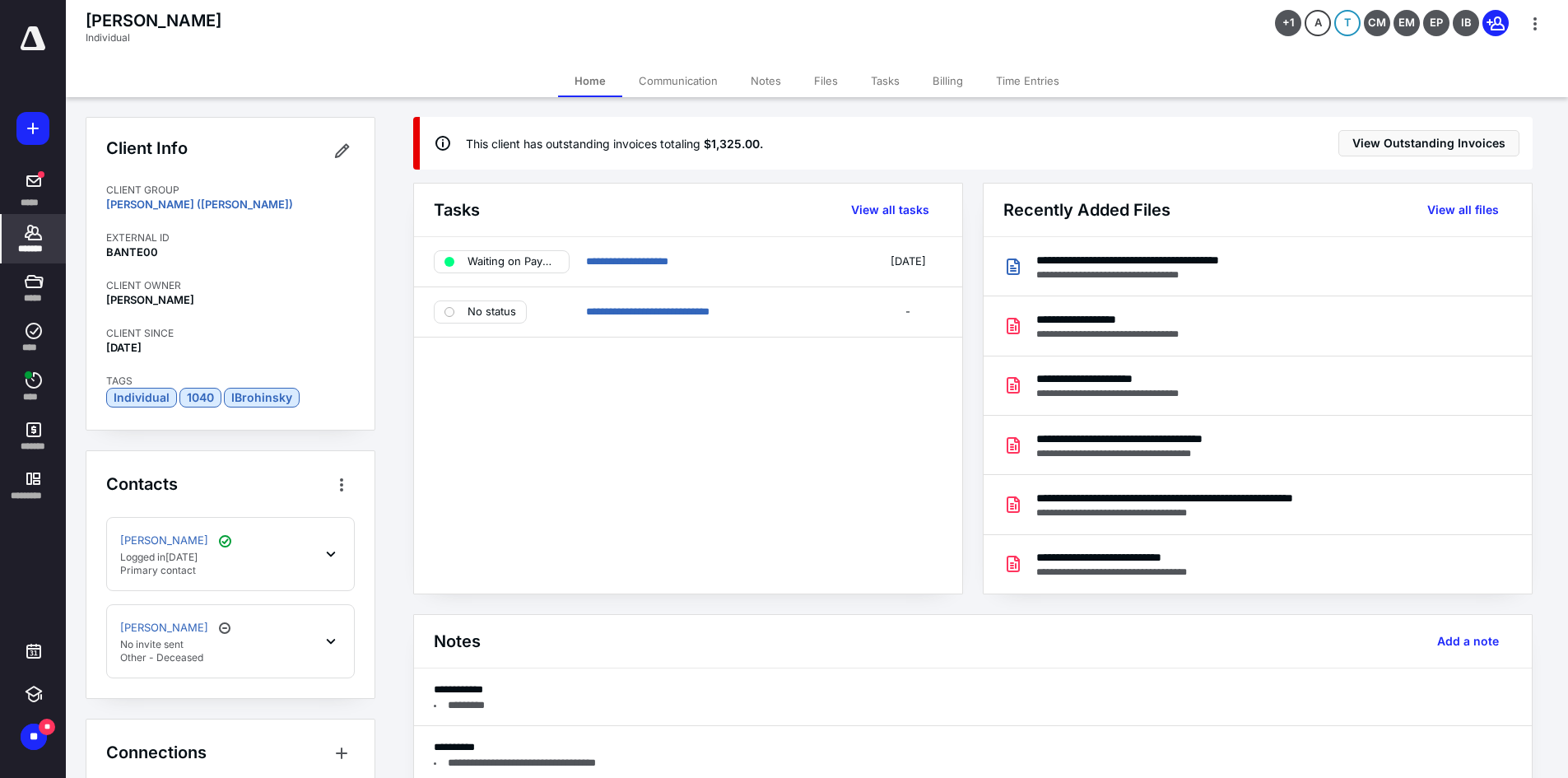 click at bounding box center (33, 39) 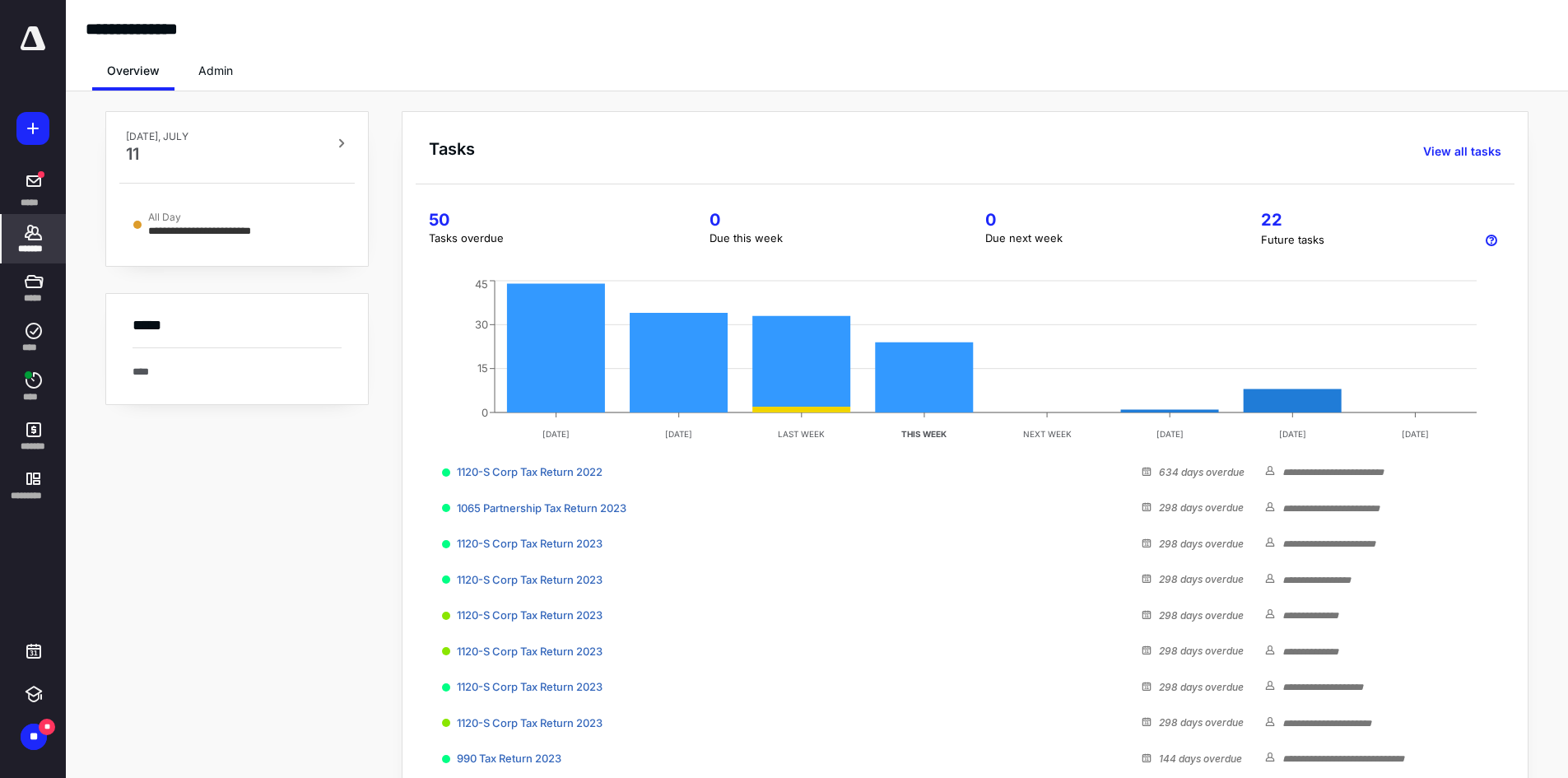 click on "*******" at bounding box center [34, 249] 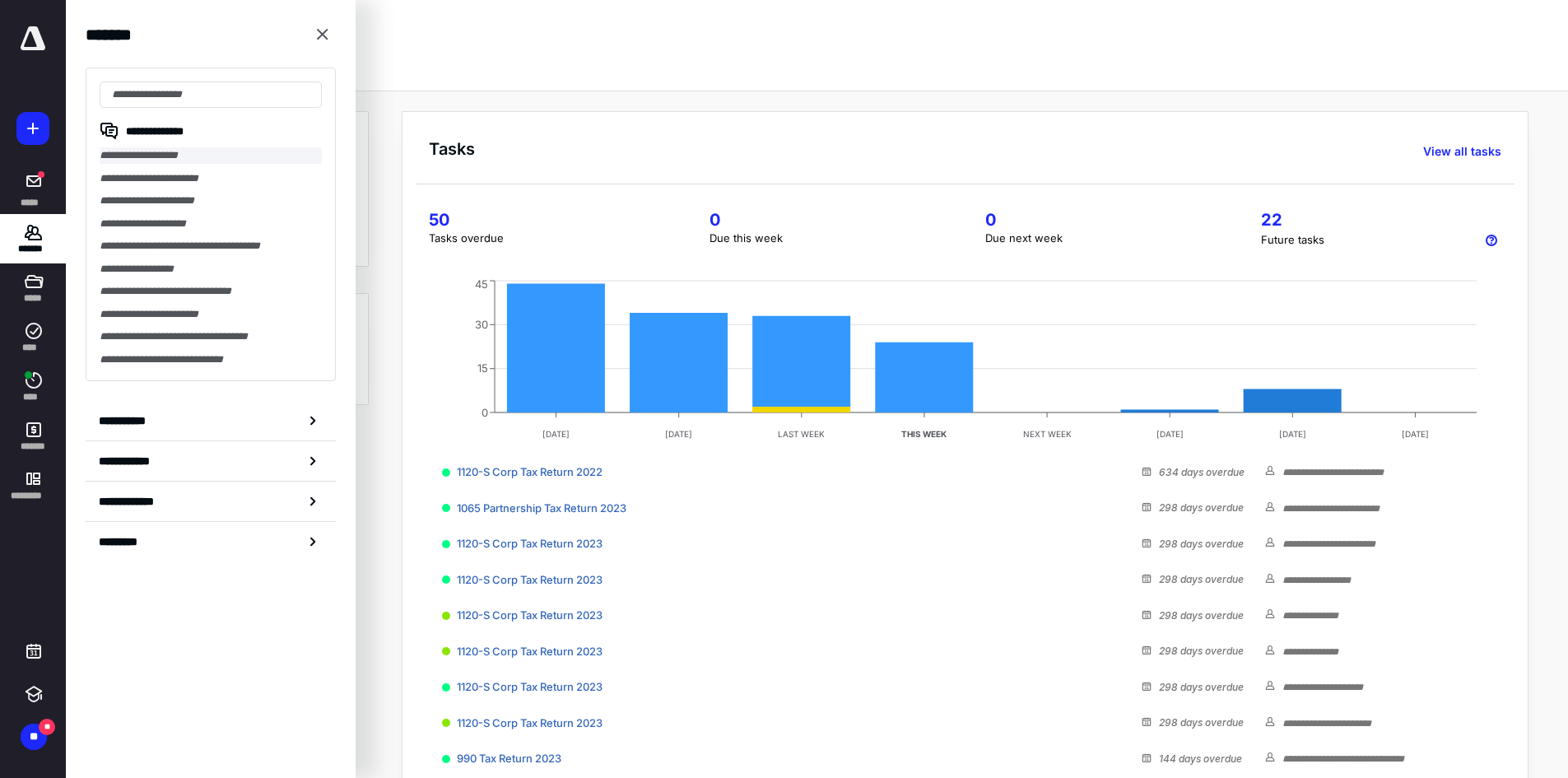 click on "**********" at bounding box center [211, 156] 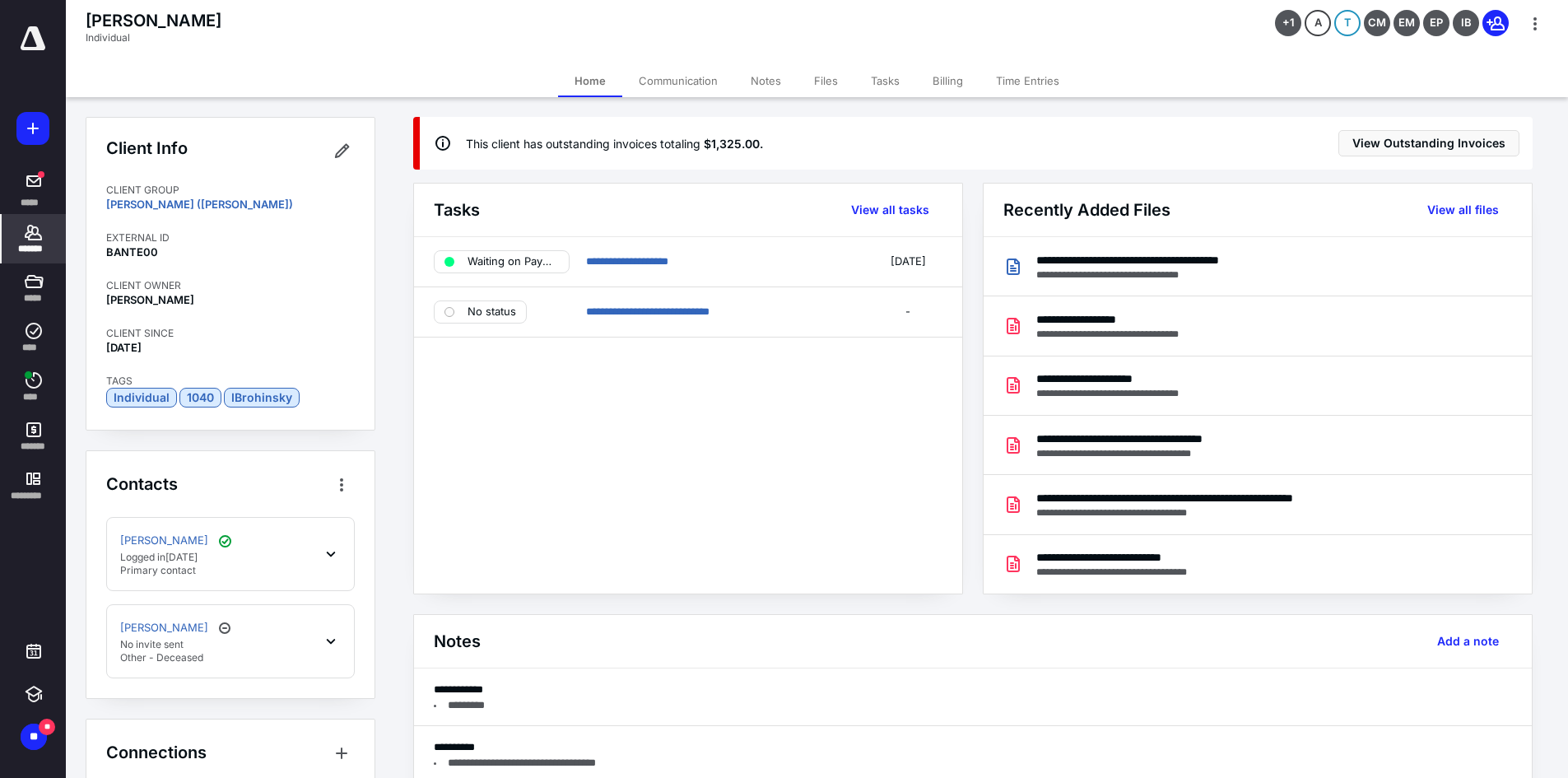 click on "Files" at bounding box center (826, 81) 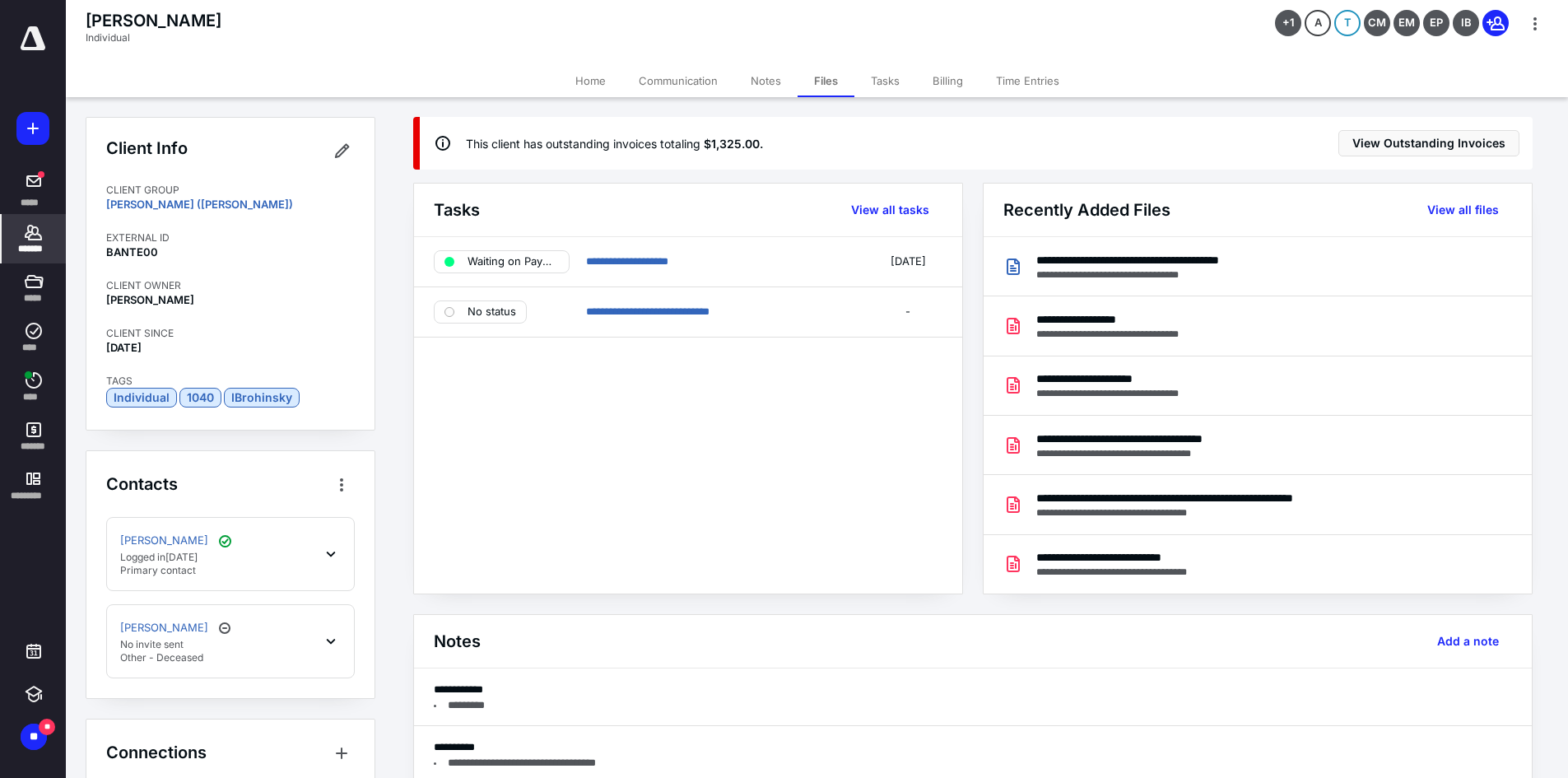 click on "Files" at bounding box center [826, 81] 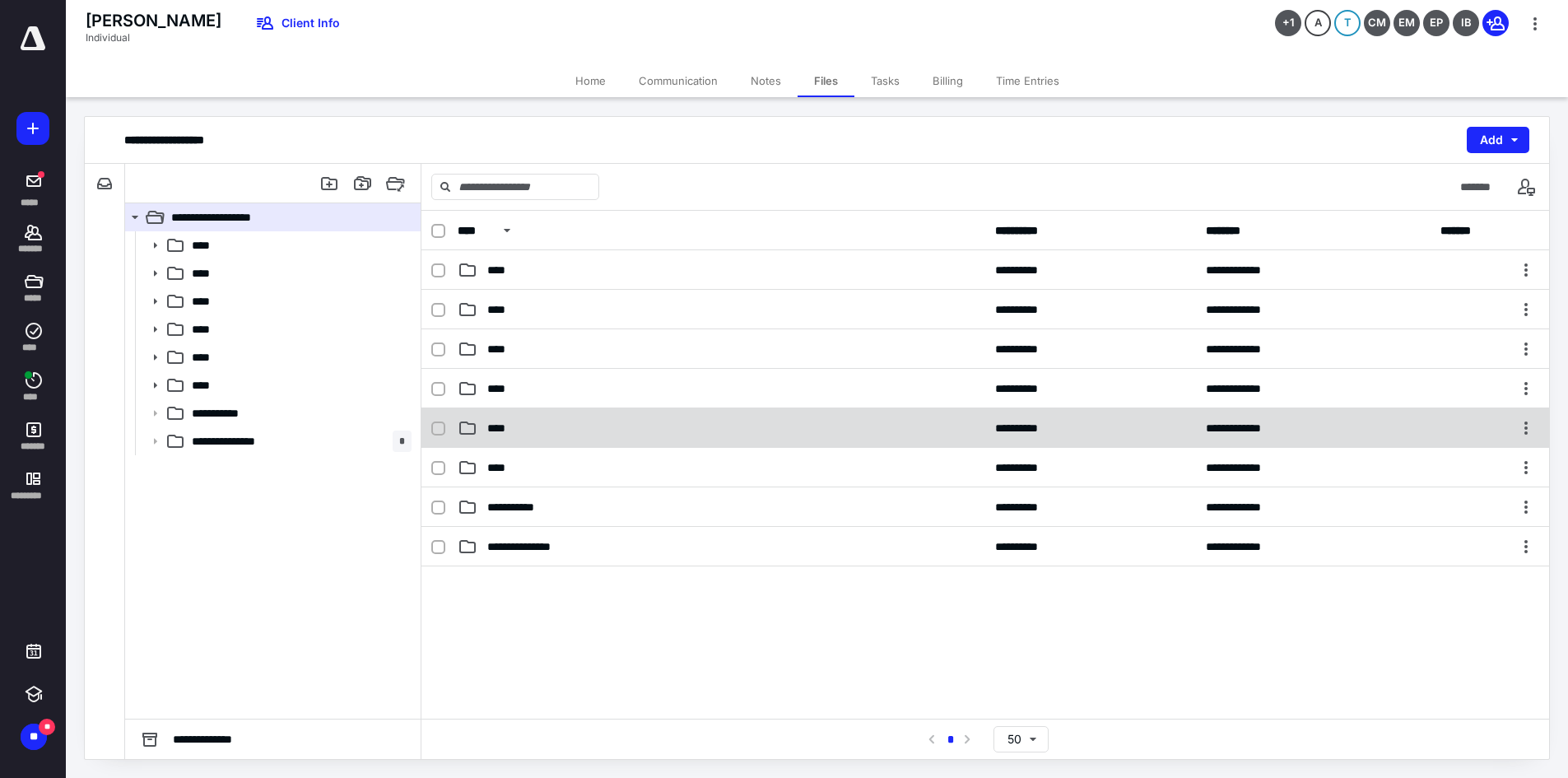 click on "****" at bounding box center (721, 428) 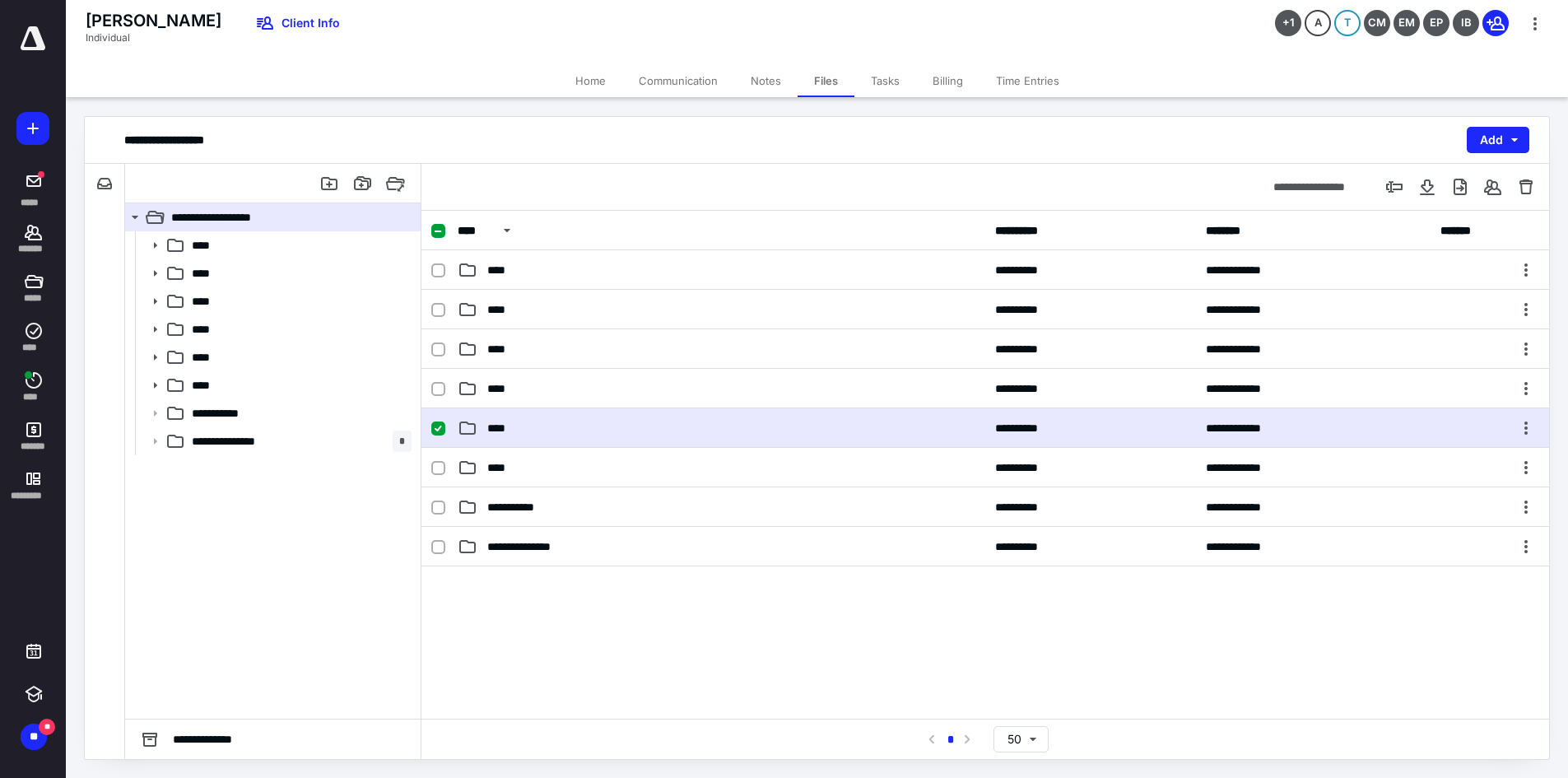 click on "****" at bounding box center [721, 428] 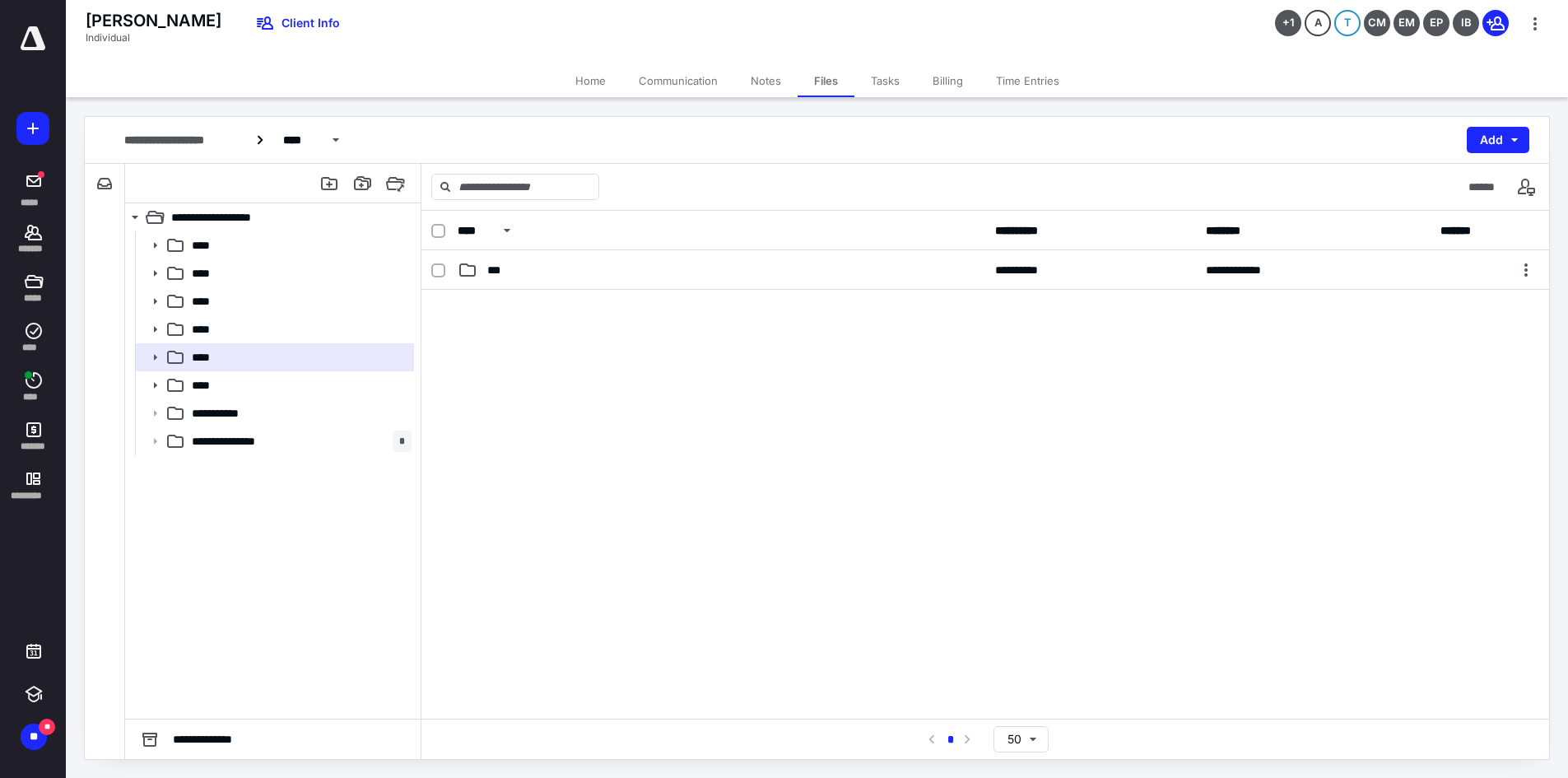 click at bounding box center (33, 39) 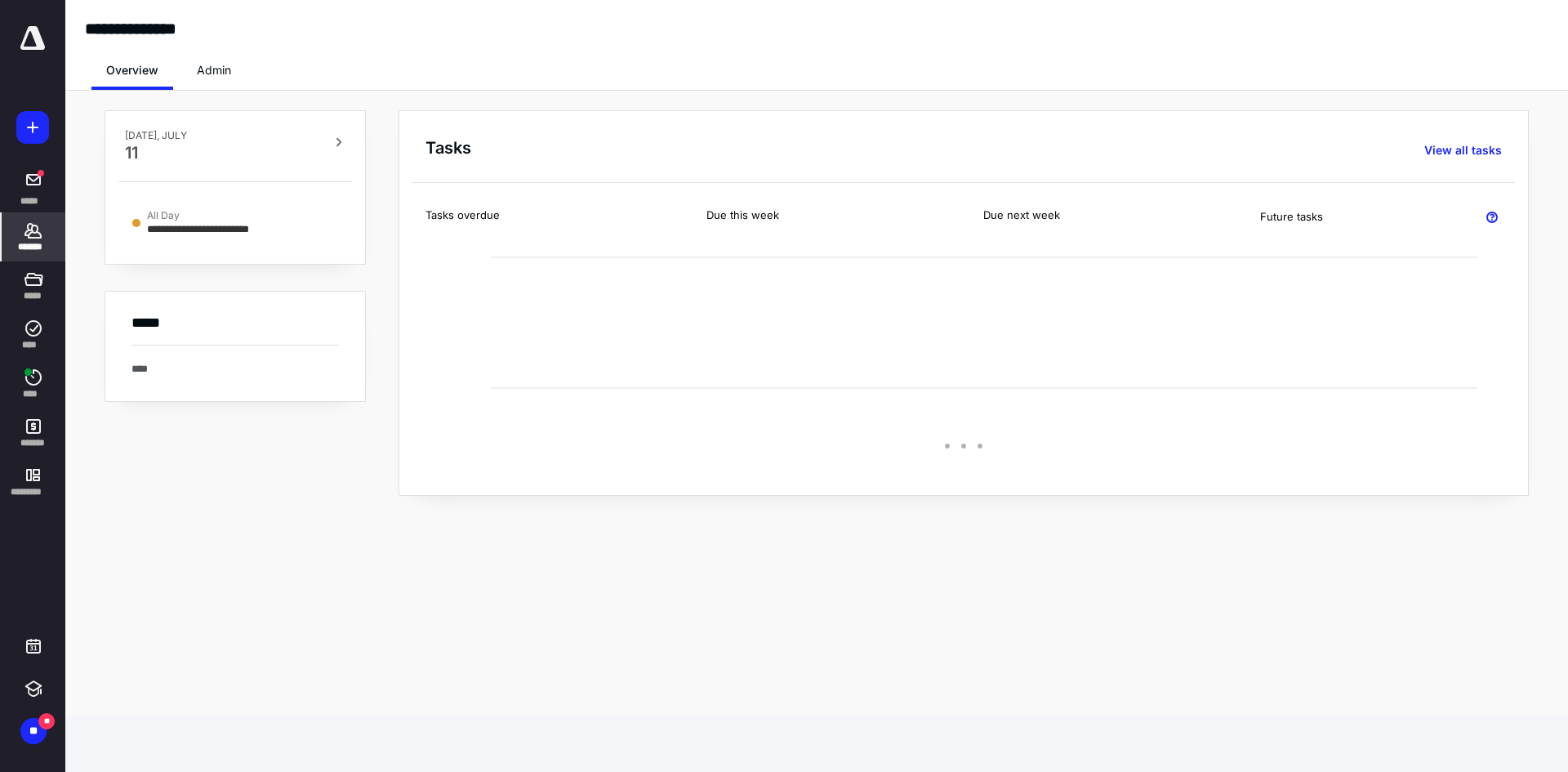 click on "*******" at bounding box center [33, 247] 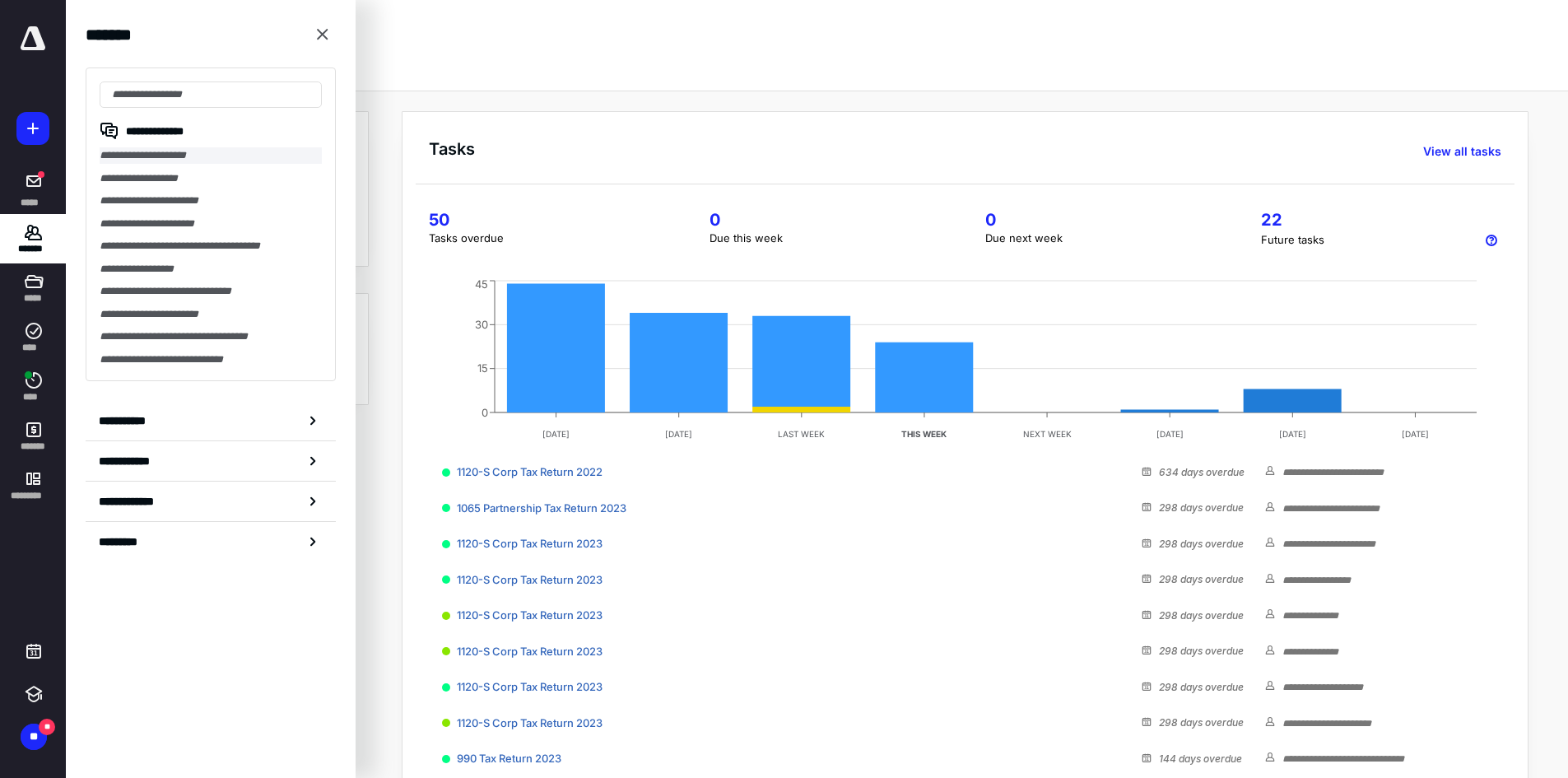 click on "**********" at bounding box center (211, 156) 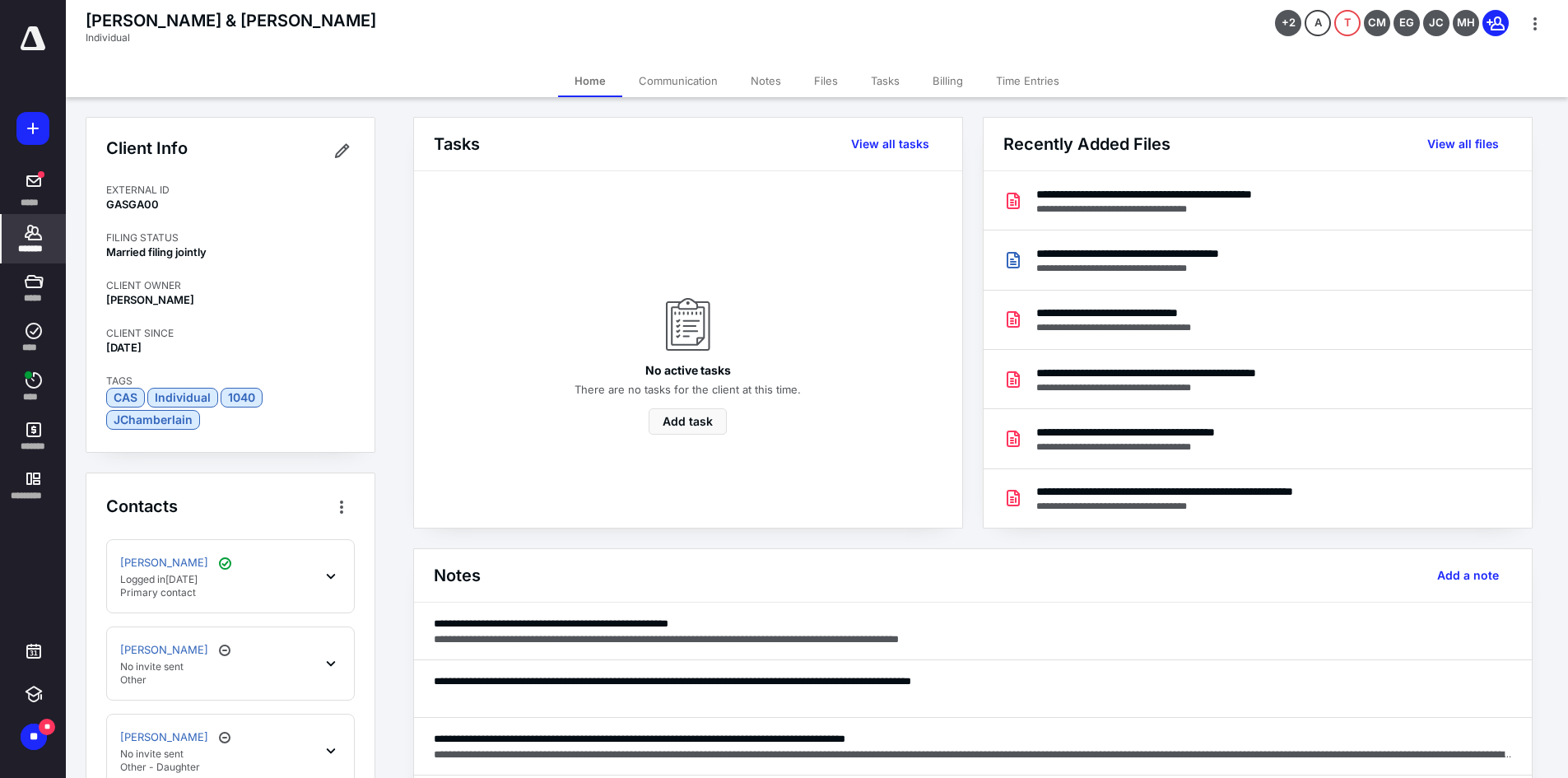 scroll, scrollTop: 137, scrollLeft: 0, axis: vertical 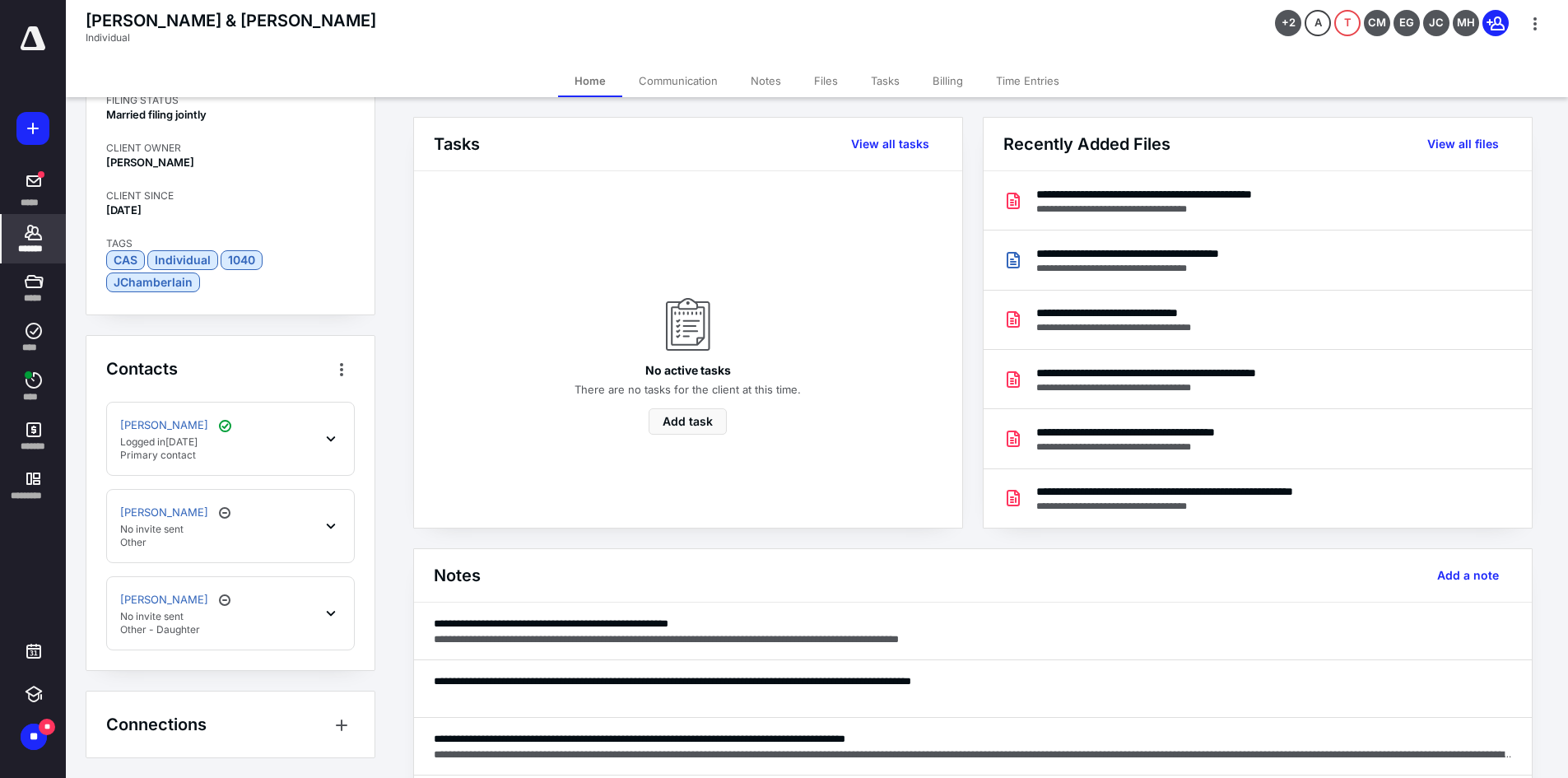 click 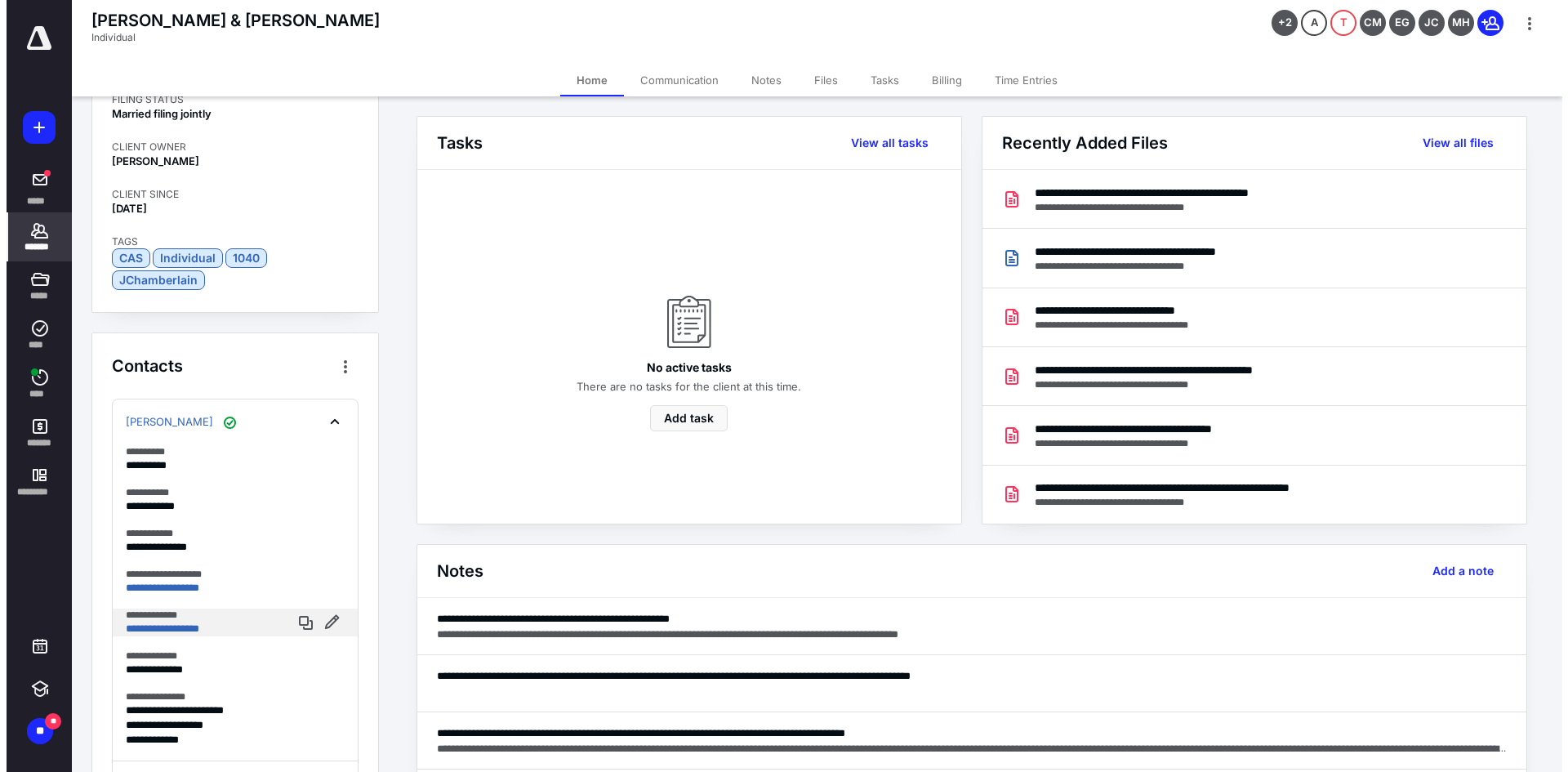 scroll, scrollTop: 382, scrollLeft: 0, axis: vertical 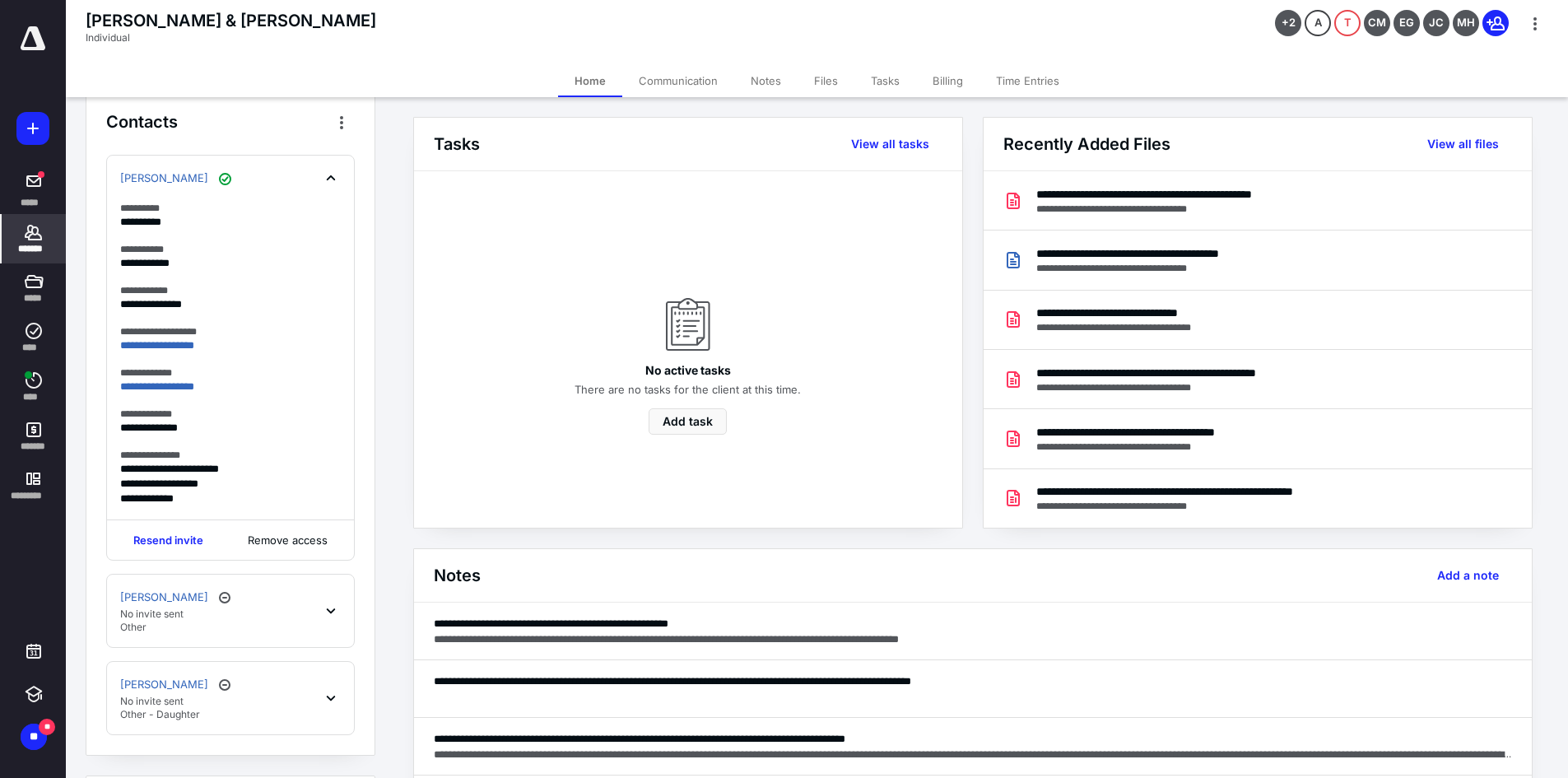 click on "Notes" at bounding box center (765, 81) 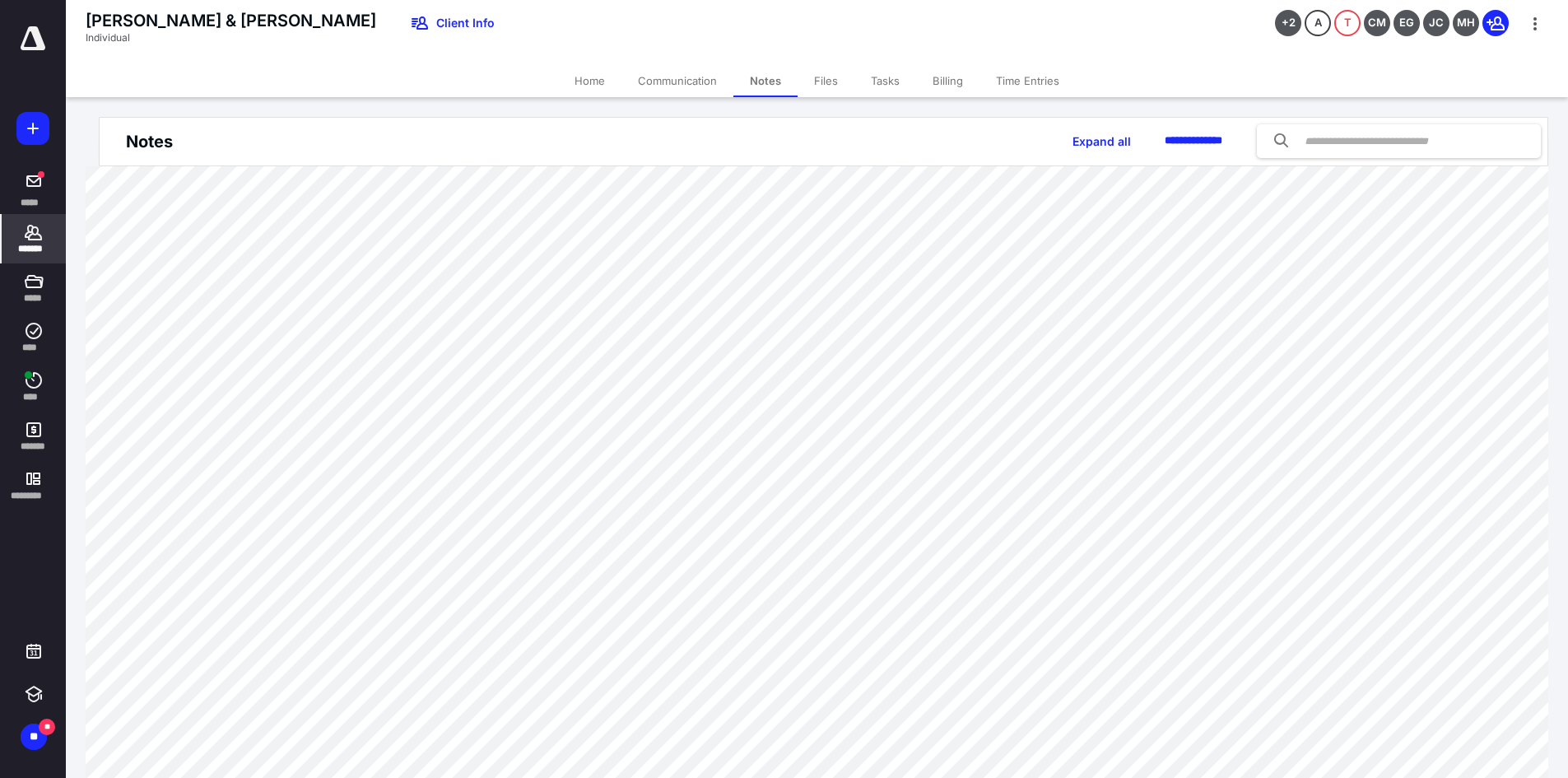 click on "Files" at bounding box center (826, 81) 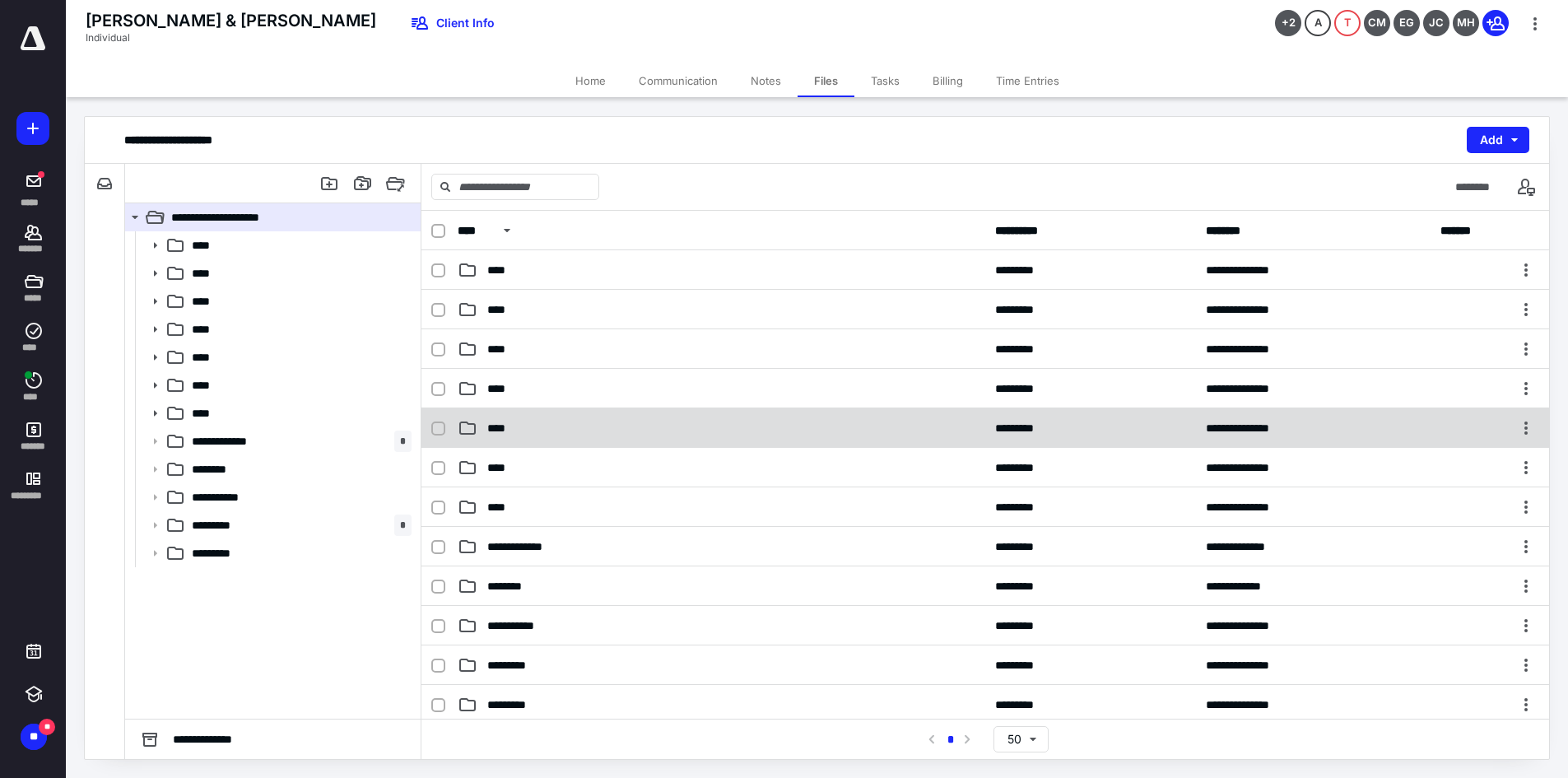 click on "****" at bounding box center (721, 428) 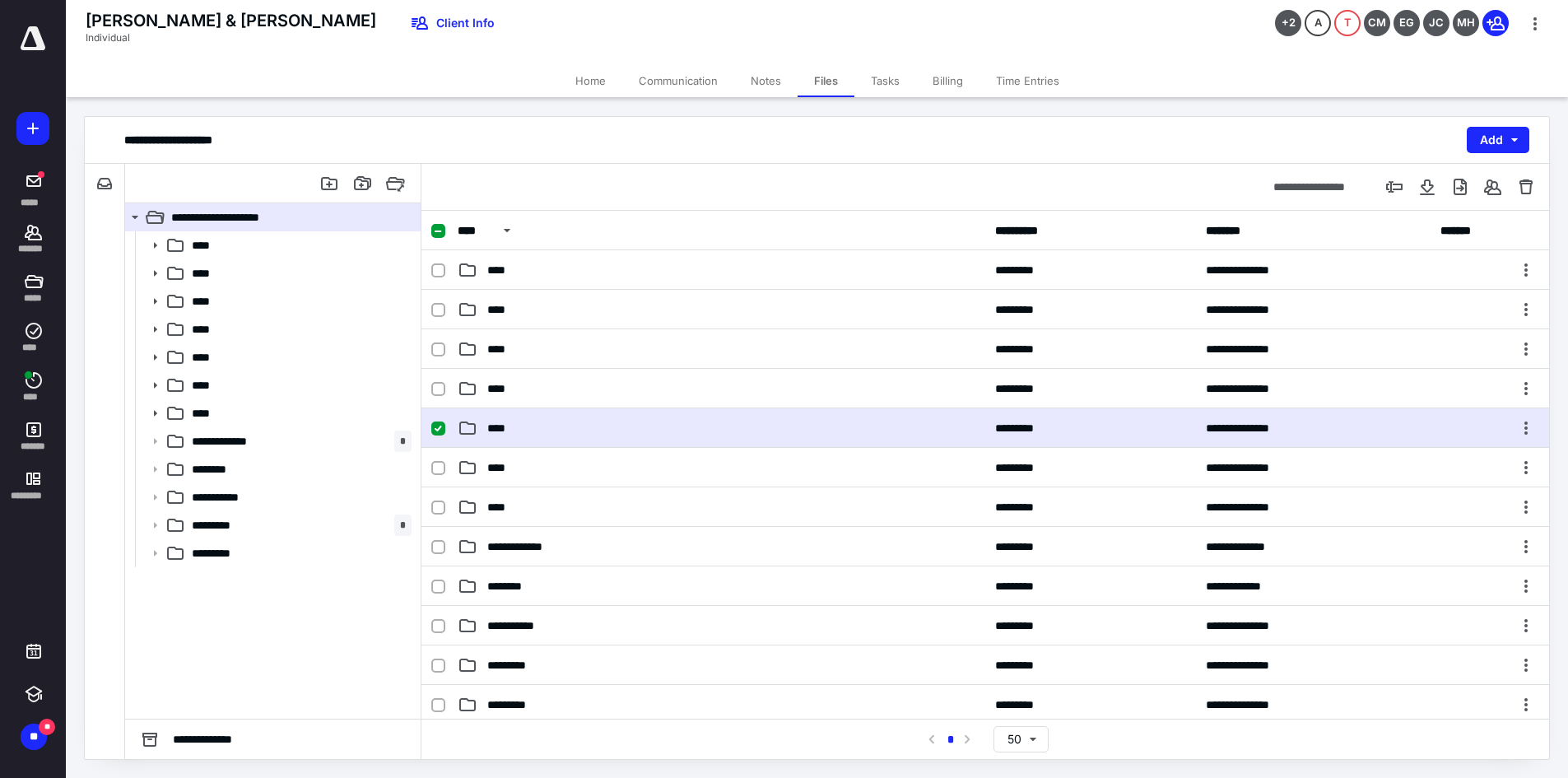 click on "****" at bounding box center [721, 428] 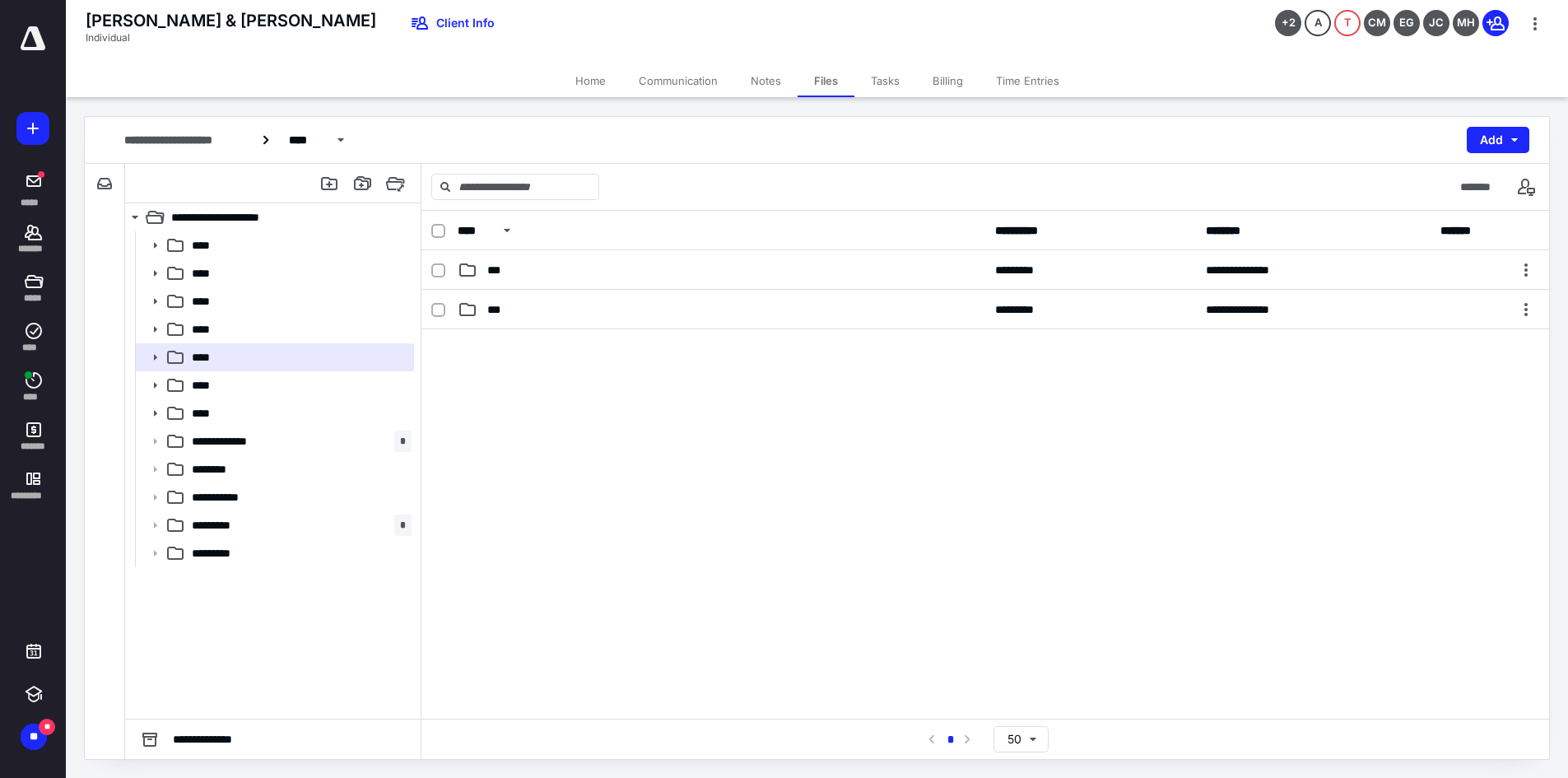 click at bounding box center (985, 453) 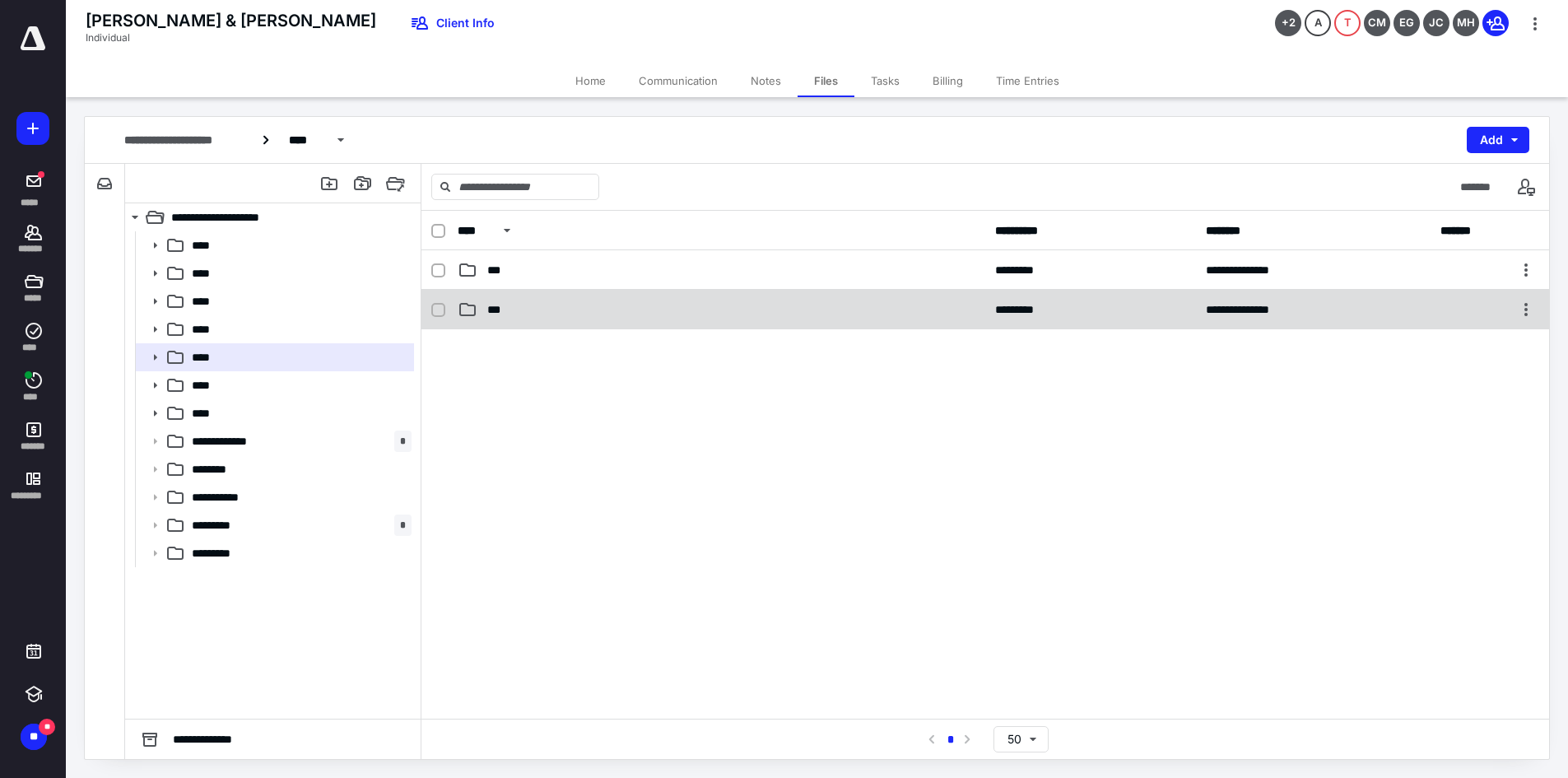 click on "**********" at bounding box center (985, 310) 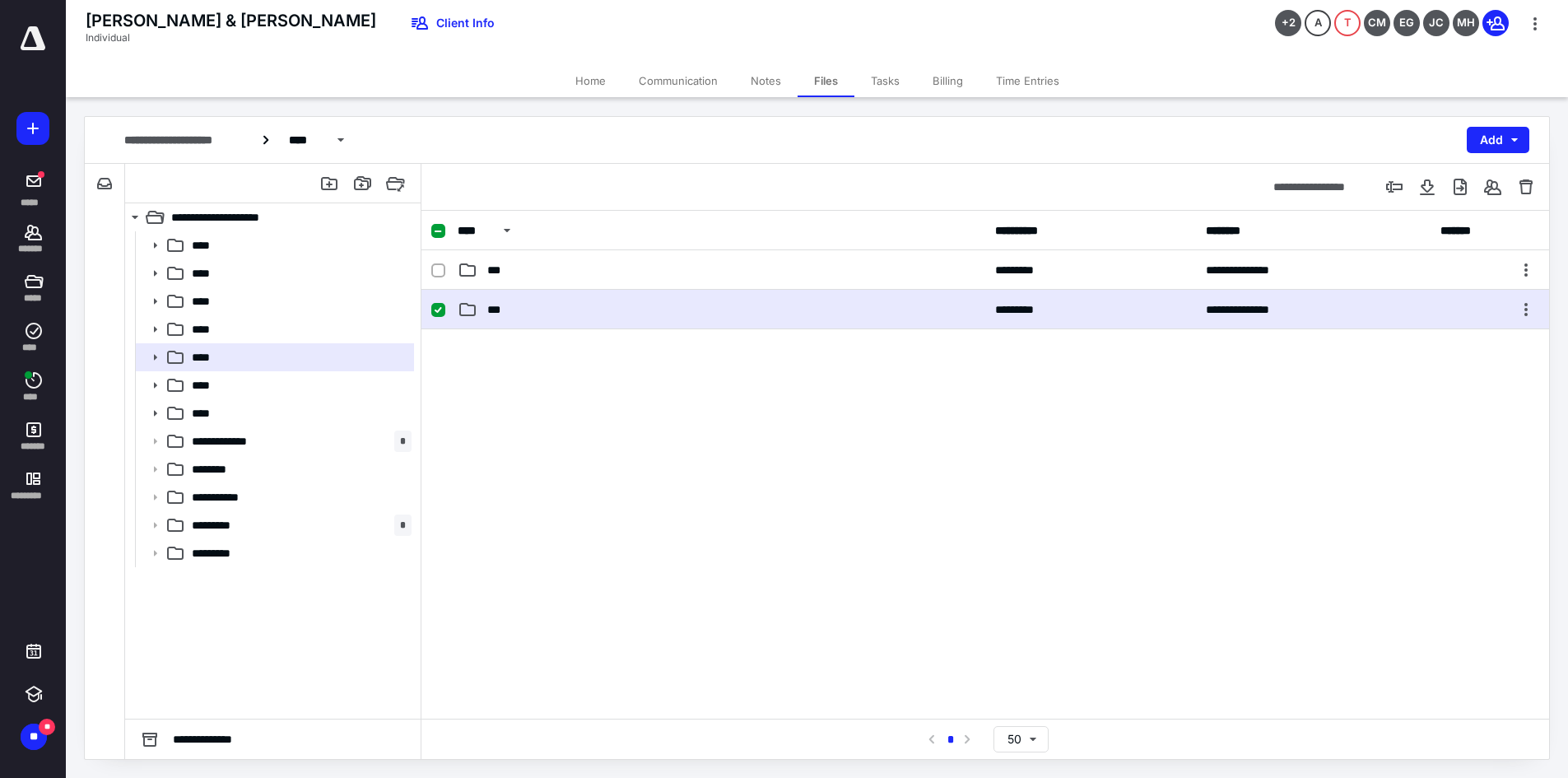 click on "**********" at bounding box center (985, 310) 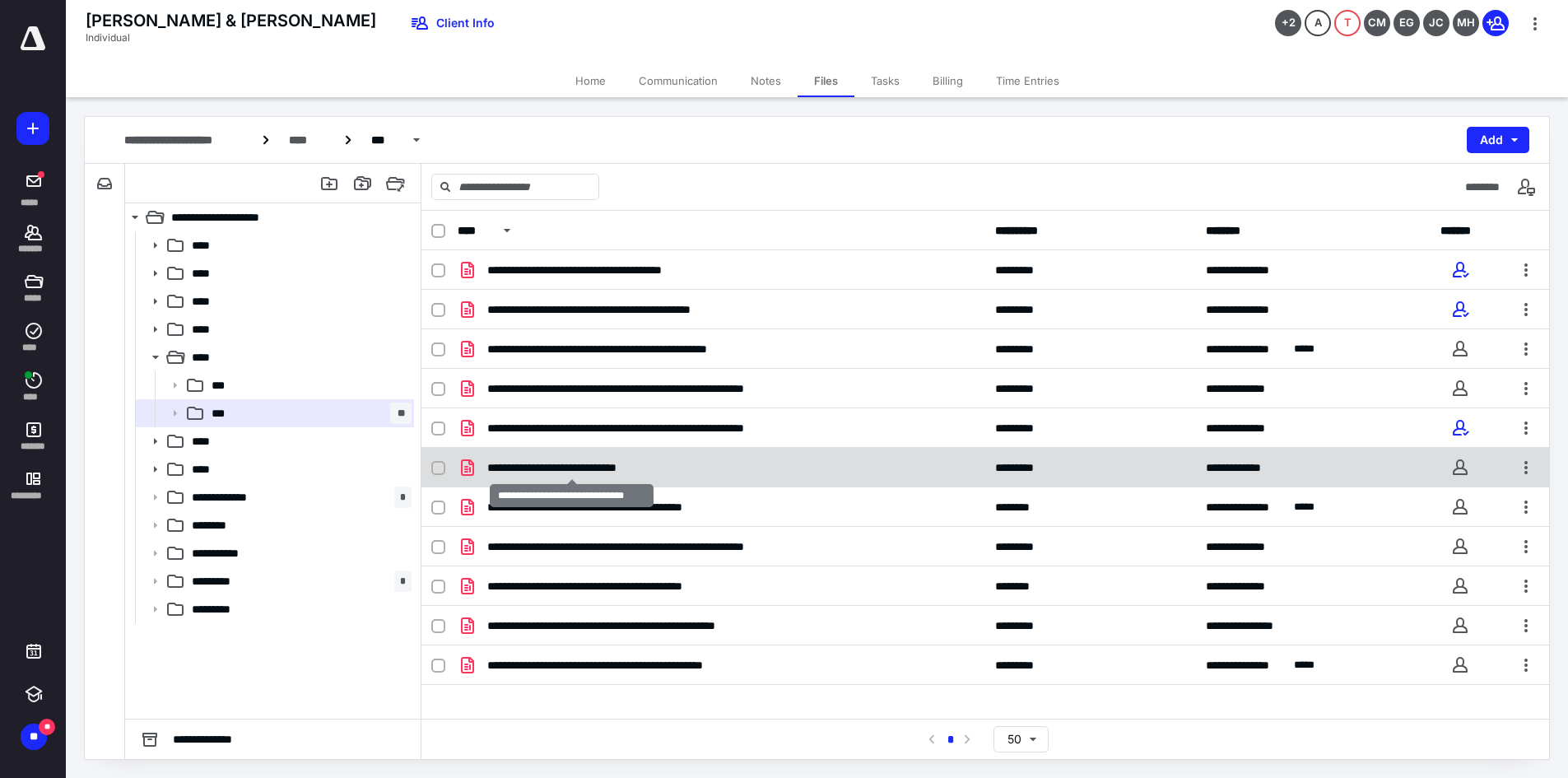 click on "**********" at bounding box center [571, 468] 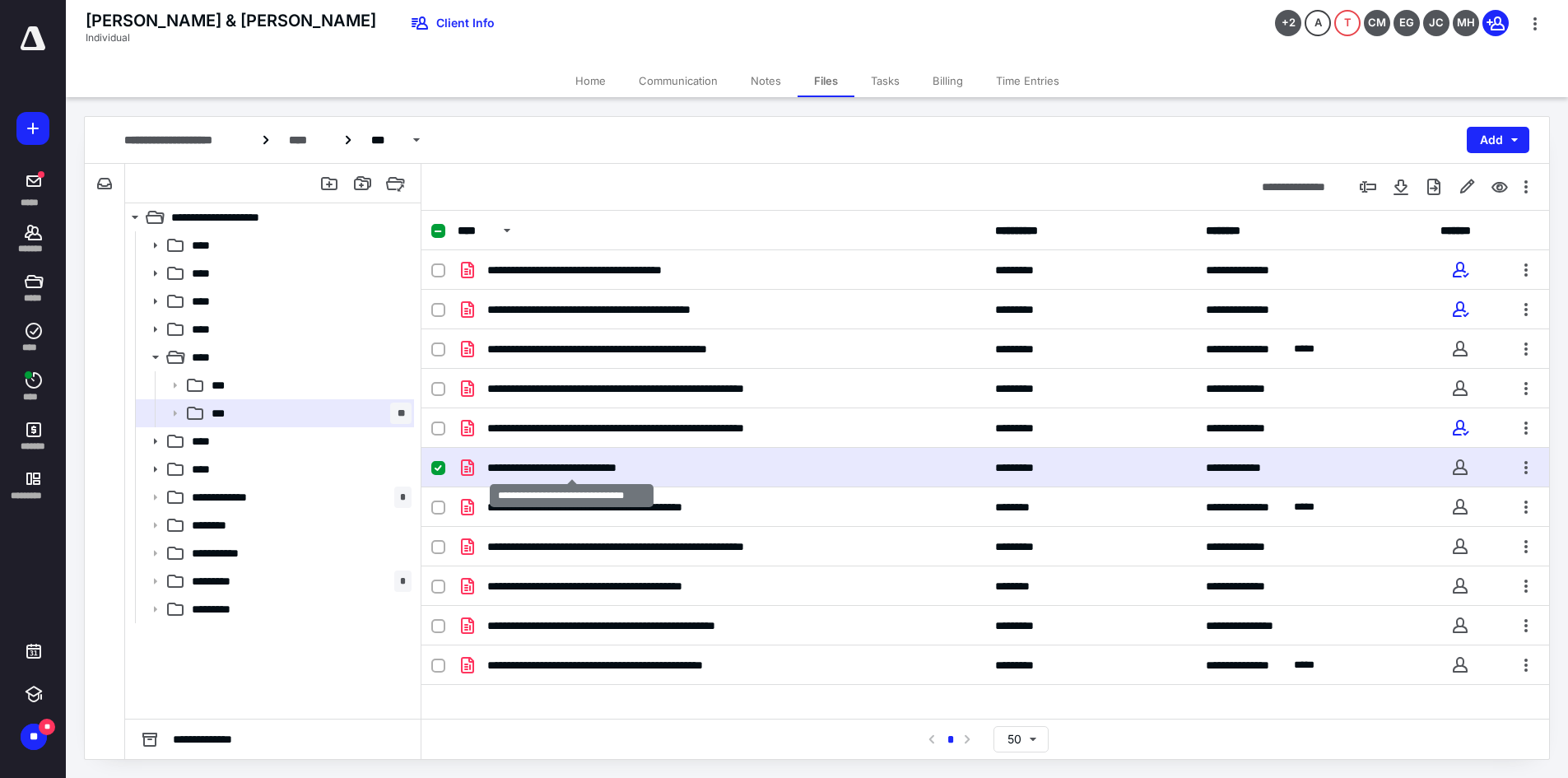 click on "**********" at bounding box center [571, 468] 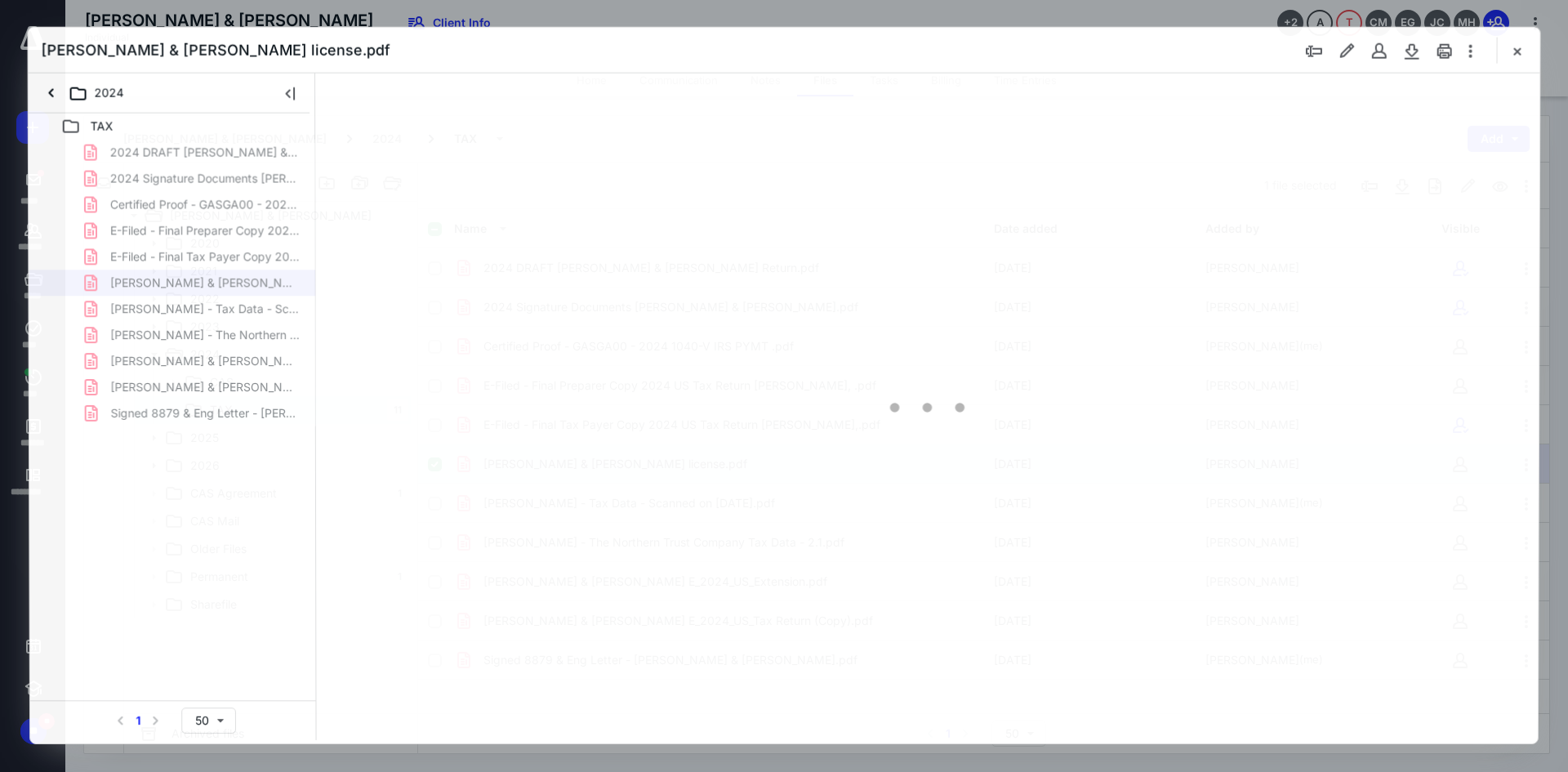 scroll, scrollTop: 0, scrollLeft: 0, axis: both 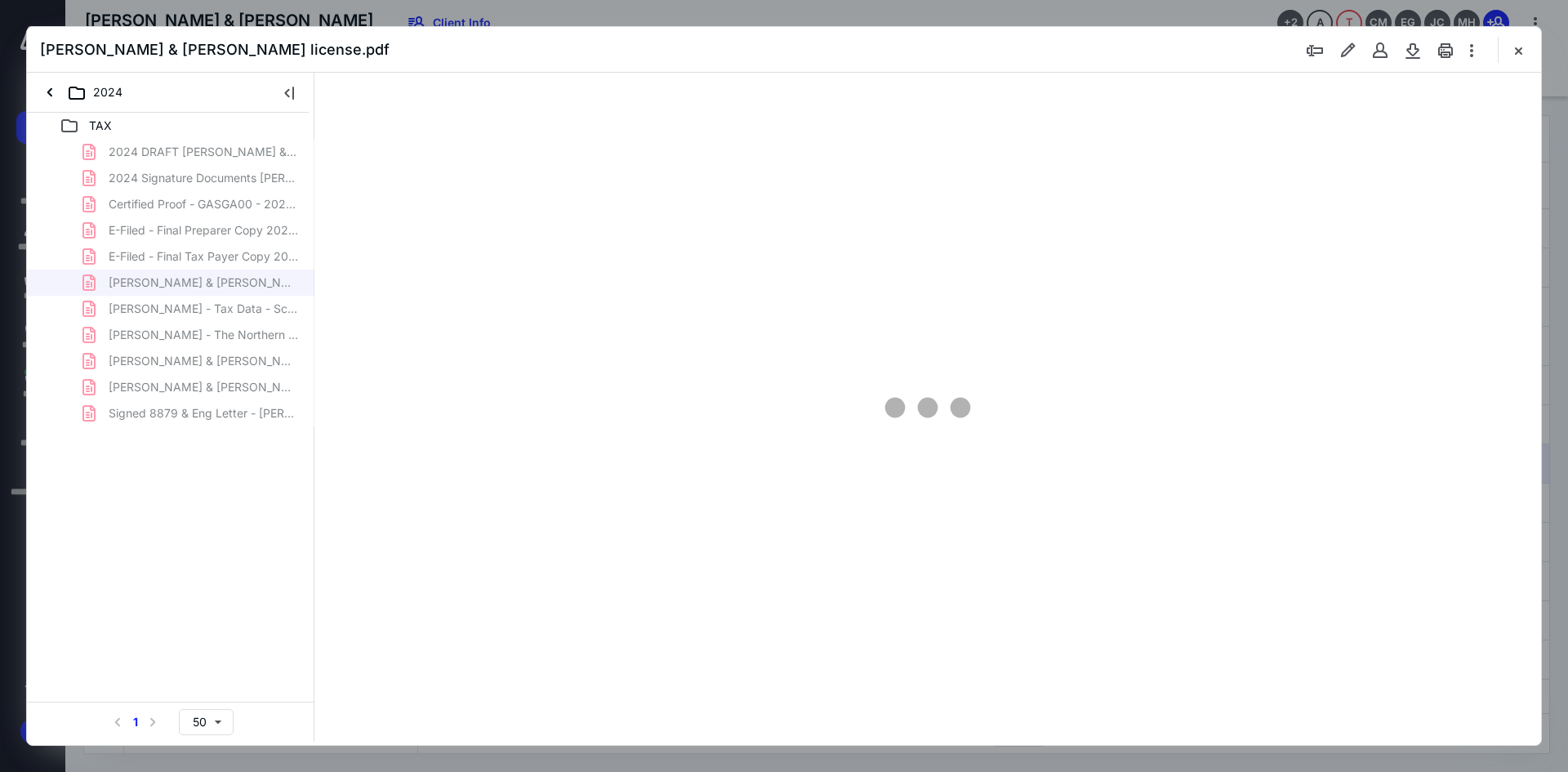 type on "241" 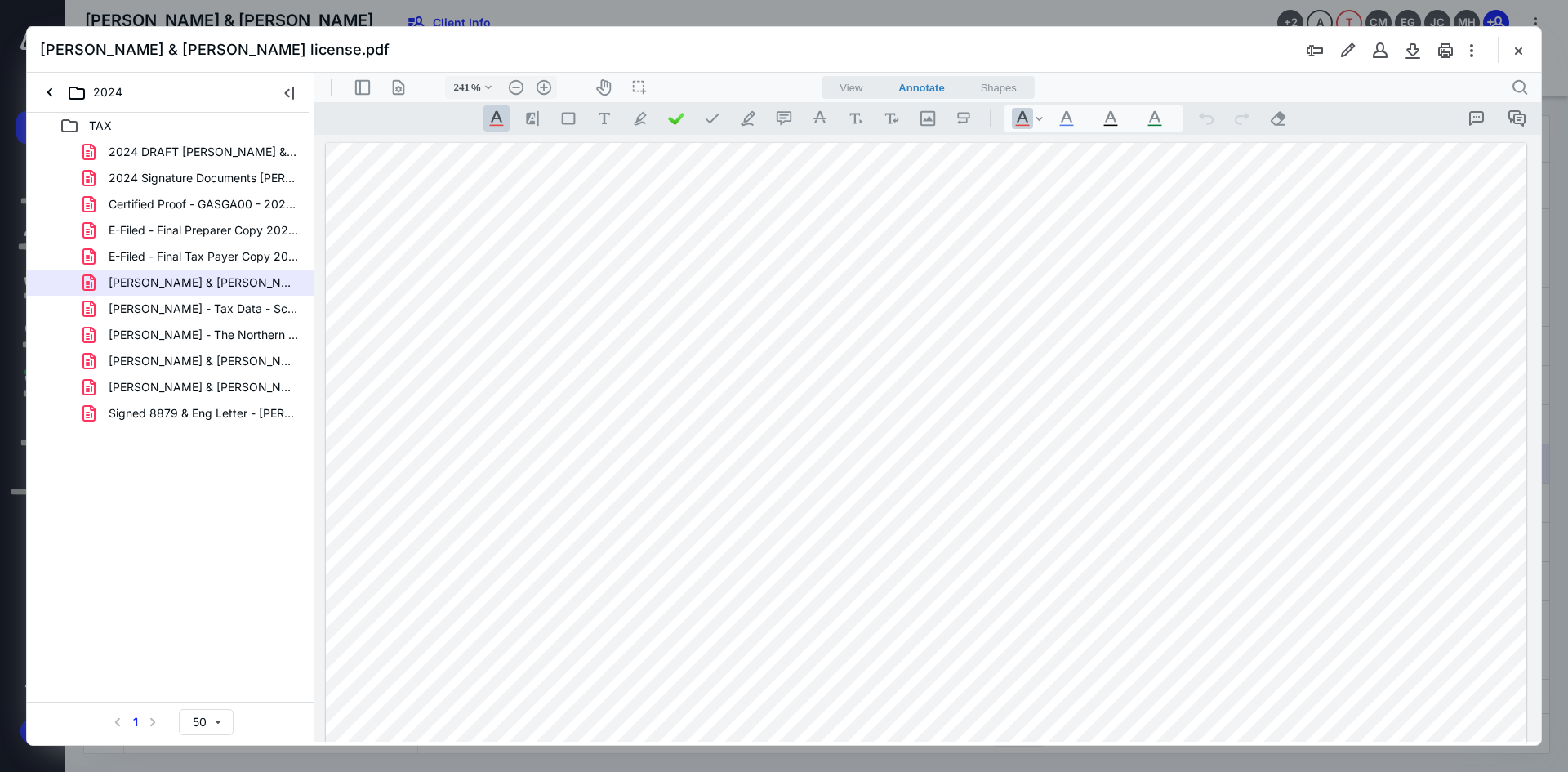 drag, startPoint x: 1522, startPoint y: 47, endPoint x: 1296, endPoint y: 57, distance: 226.2211 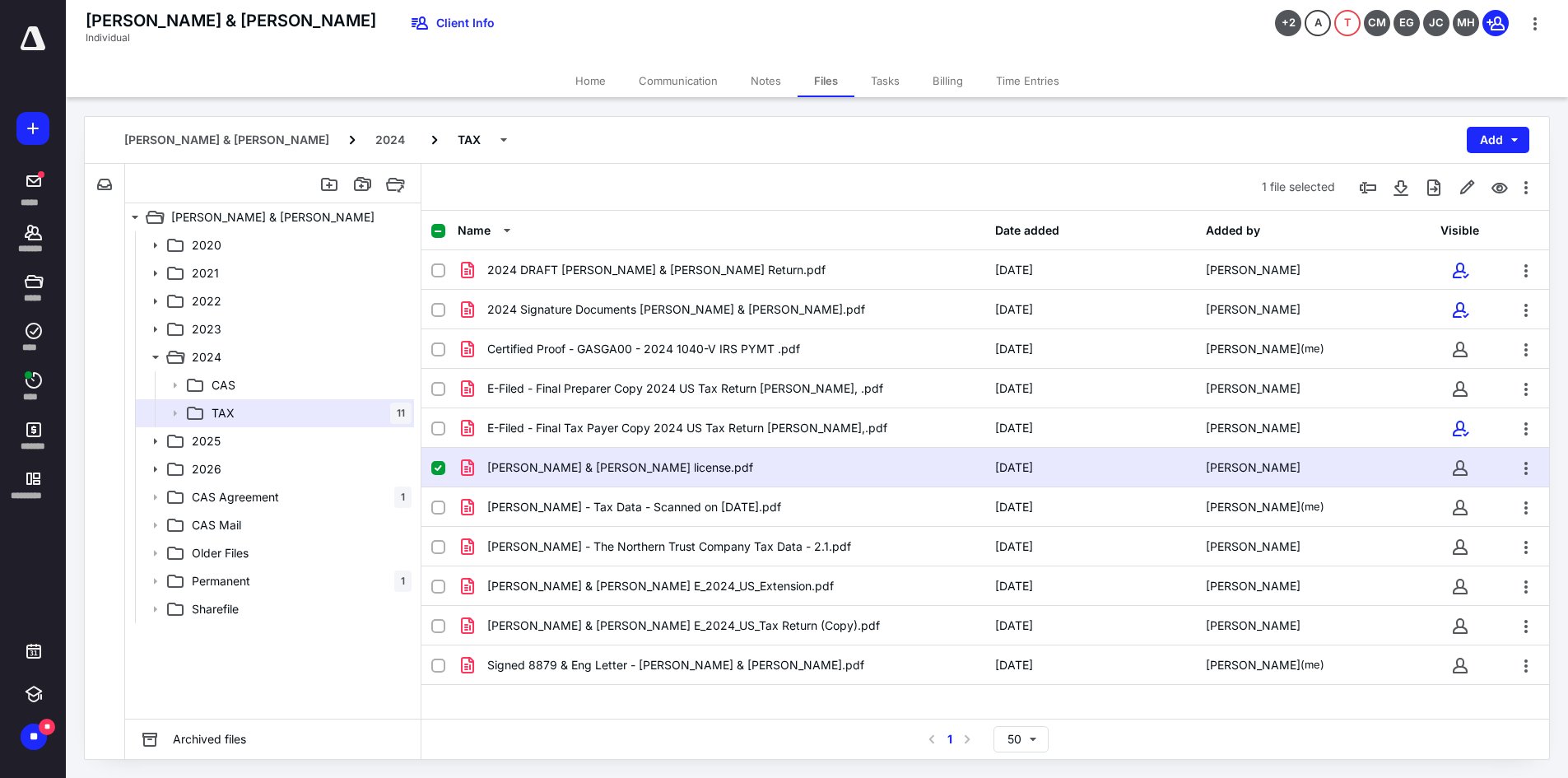 click on "Notes" at bounding box center (765, 81) 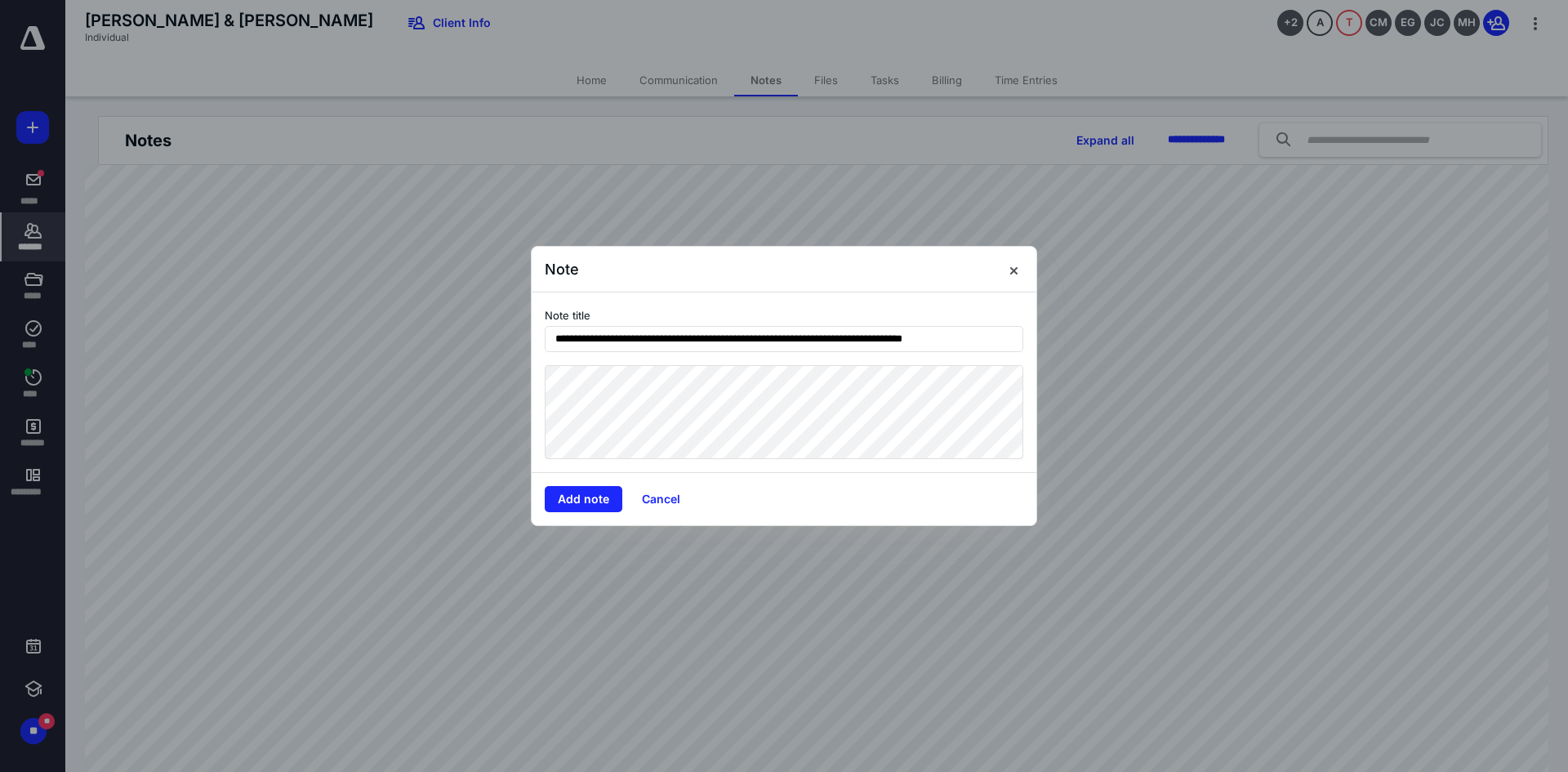 type on "**********" 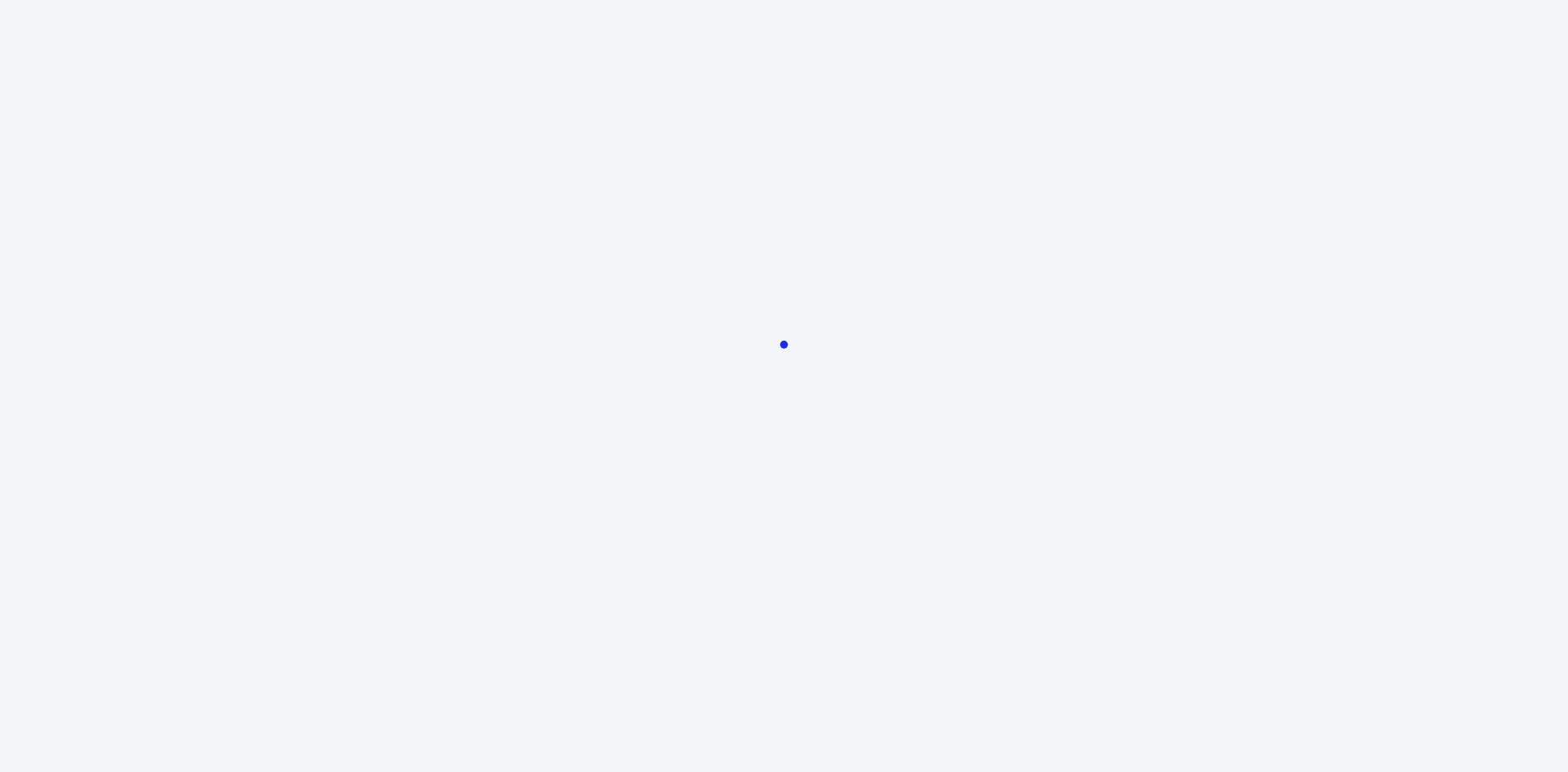 scroll, scrollTop: 0, scrollLeft: 0, axis: both 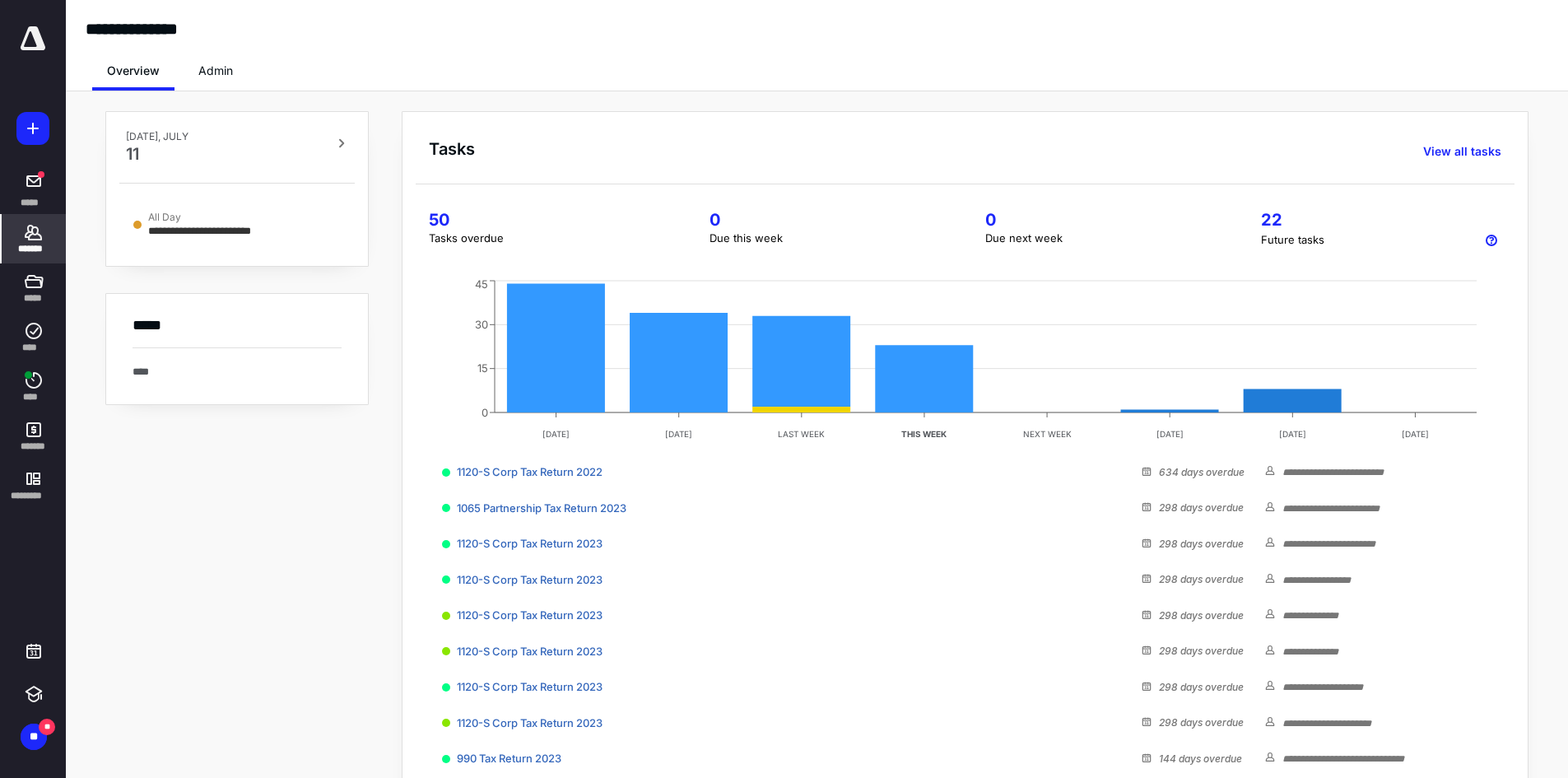 click on "*******" at bounding box center [34, 249] 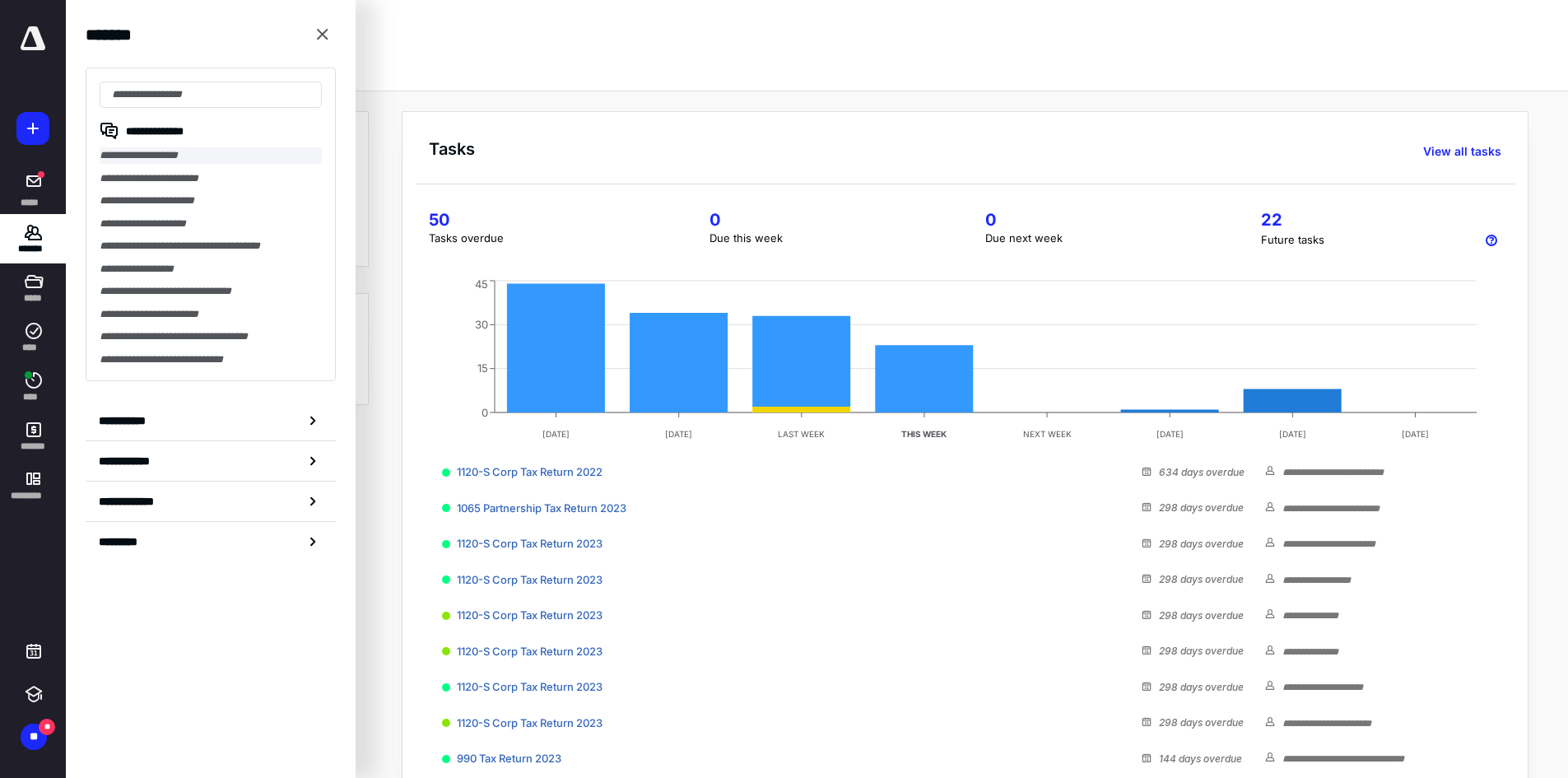 click on "**********" at bounding box center [211, 156] 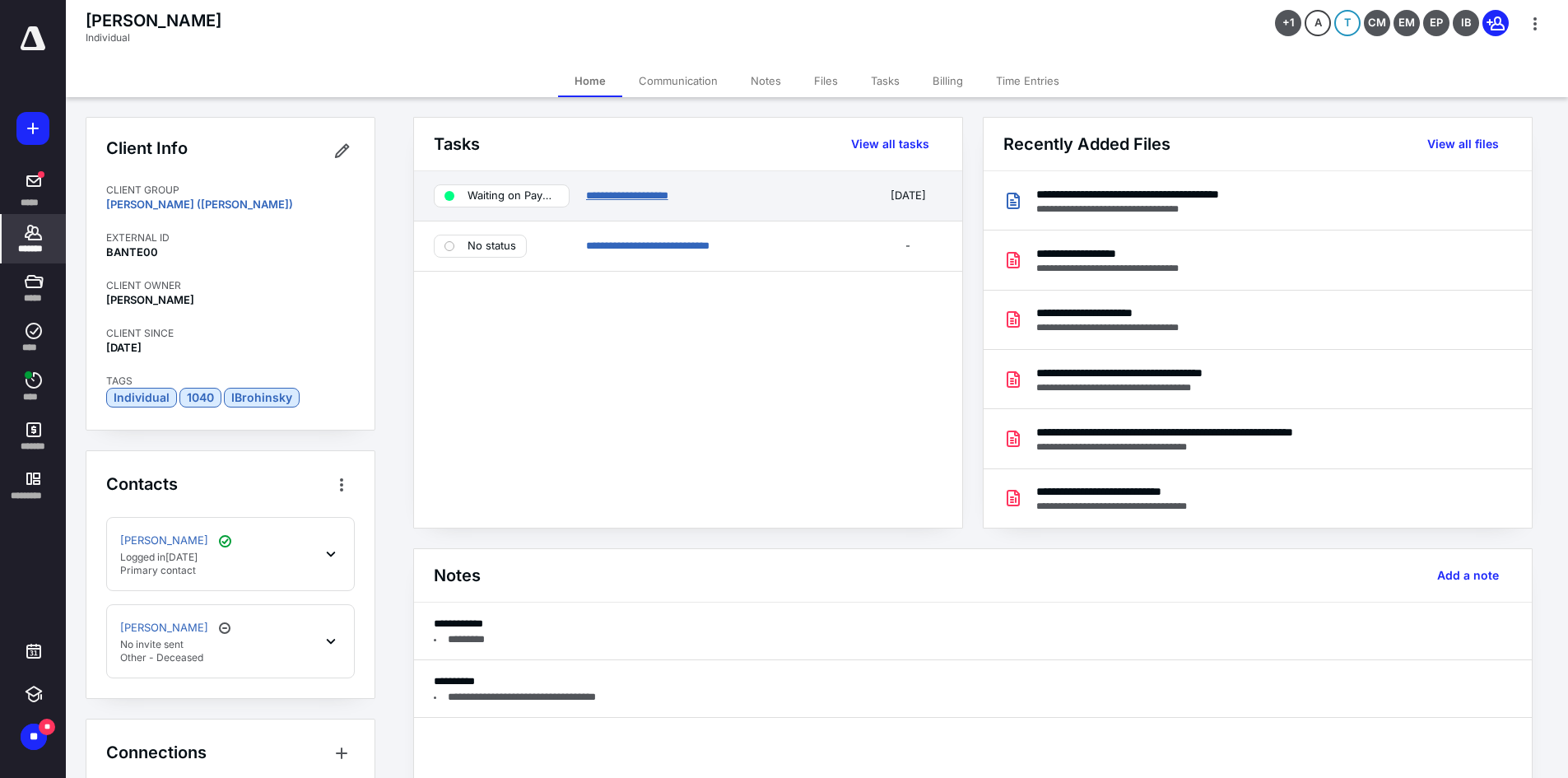 click on "**********" at bounding box center (627, 195) 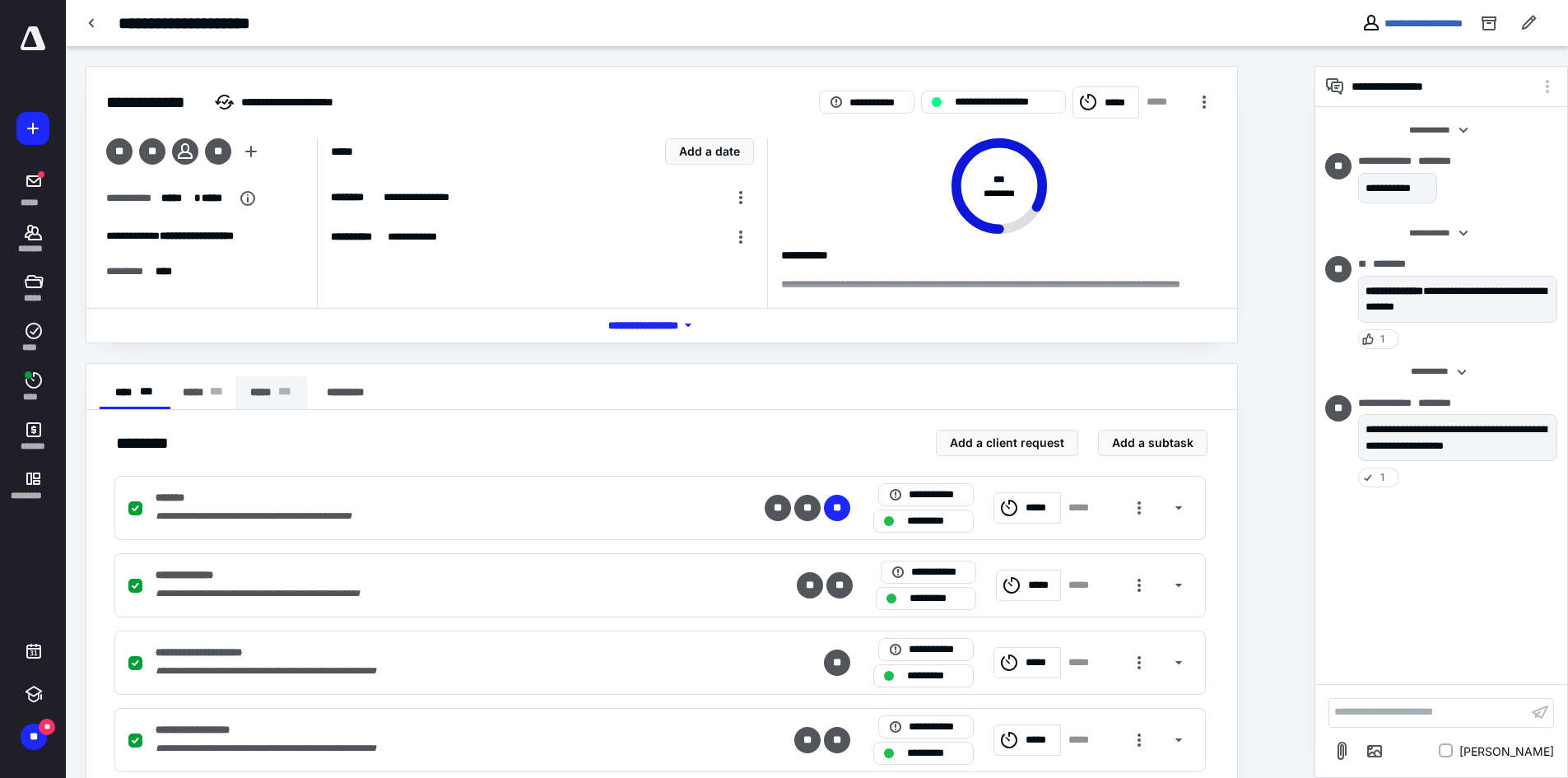 click on "***** * * *" at bounding box center [272, 393] 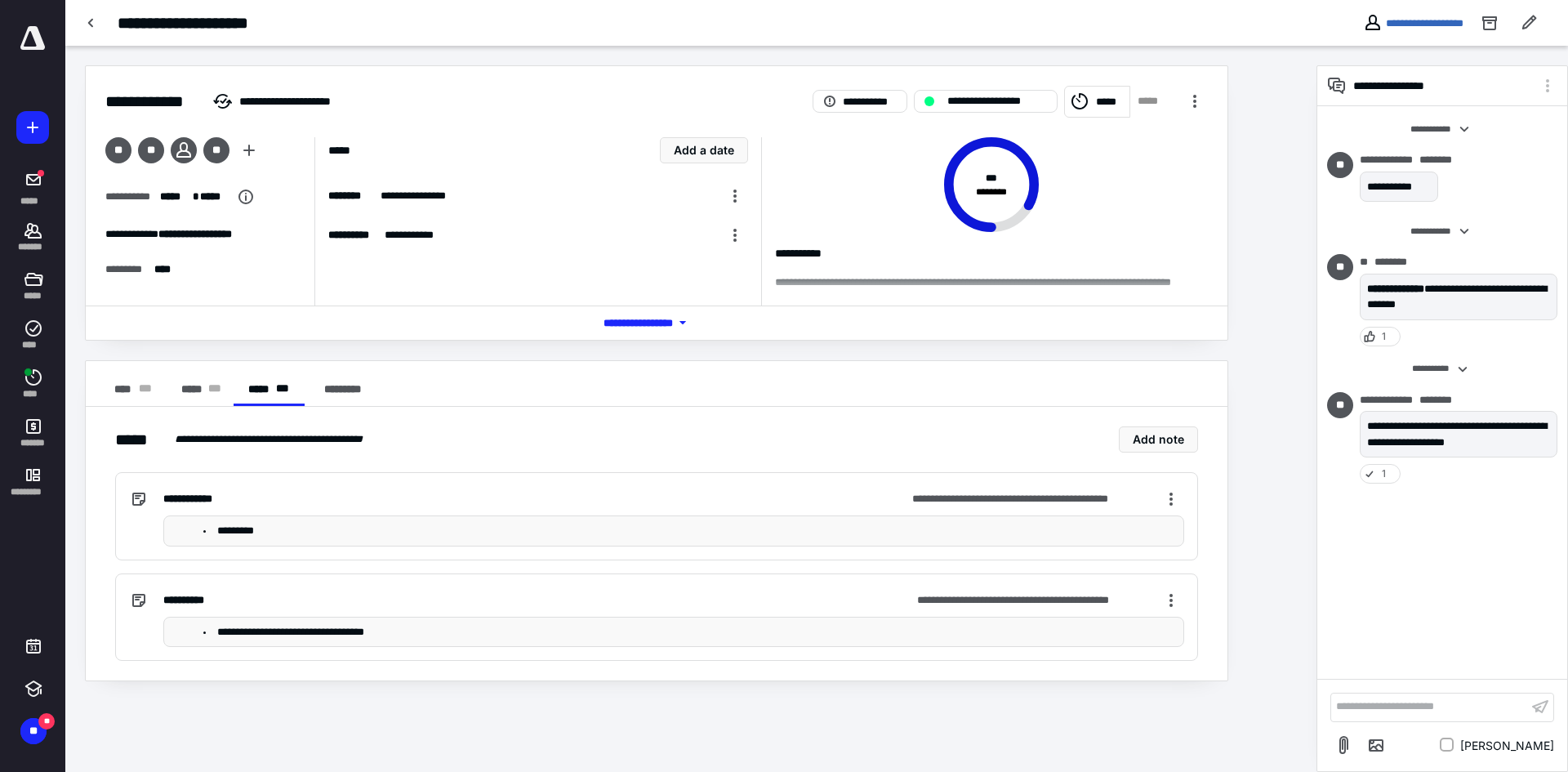 click on "*********" at bounding box center [690, 531] 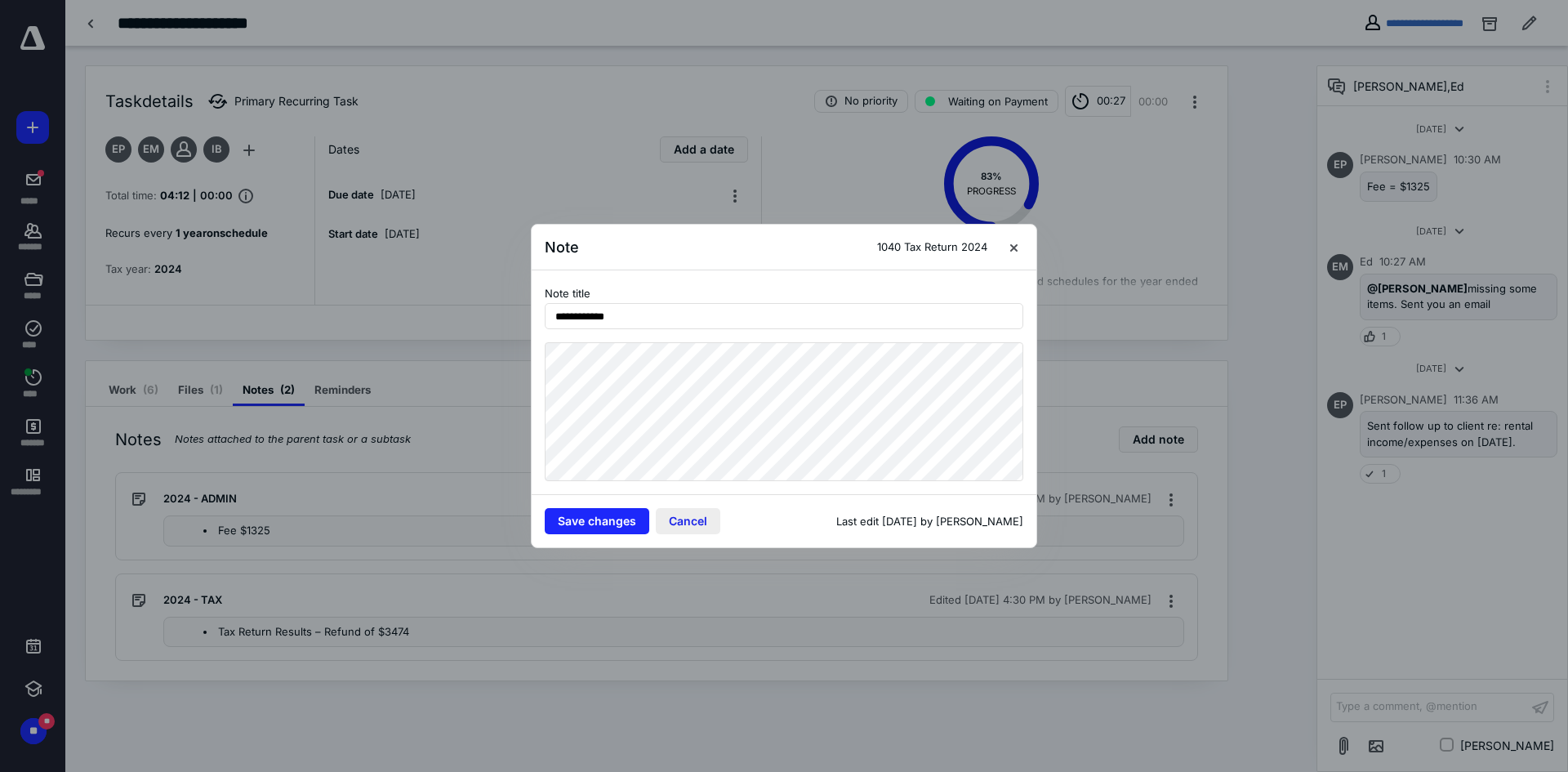 click on "Cancel" at bounding box center [688, 521] 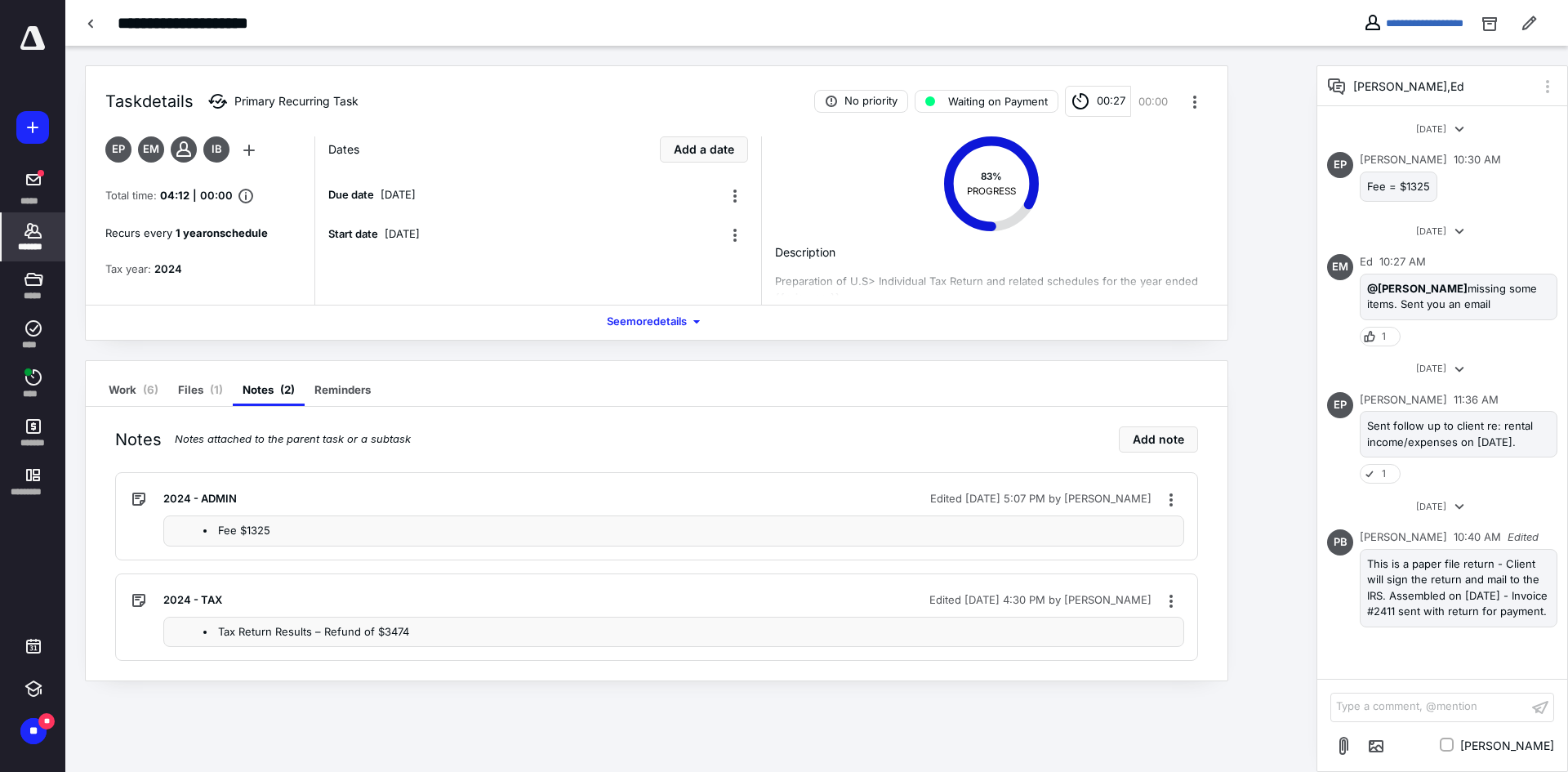click 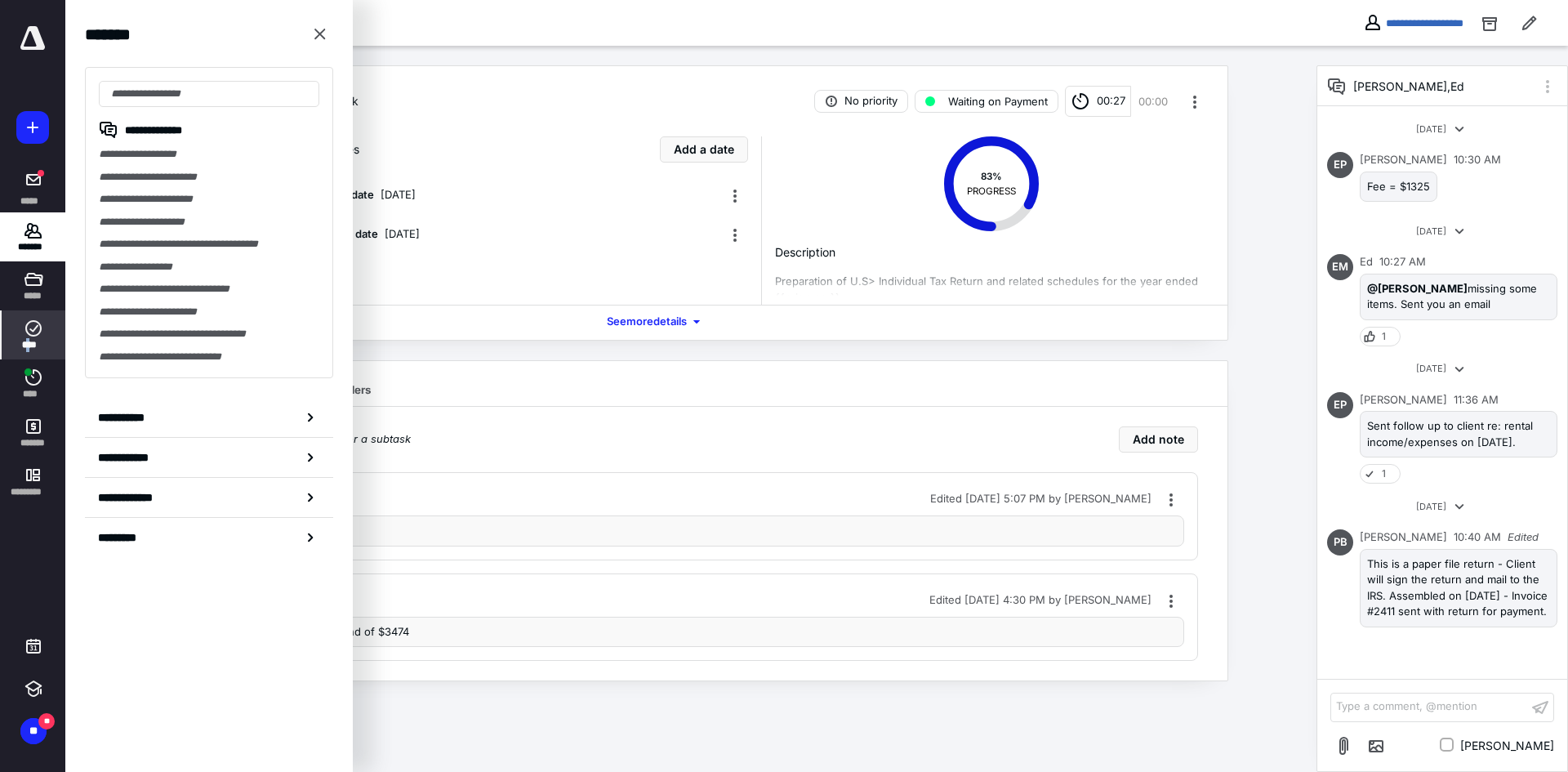 click on "****" at bounding box center (33, 345) 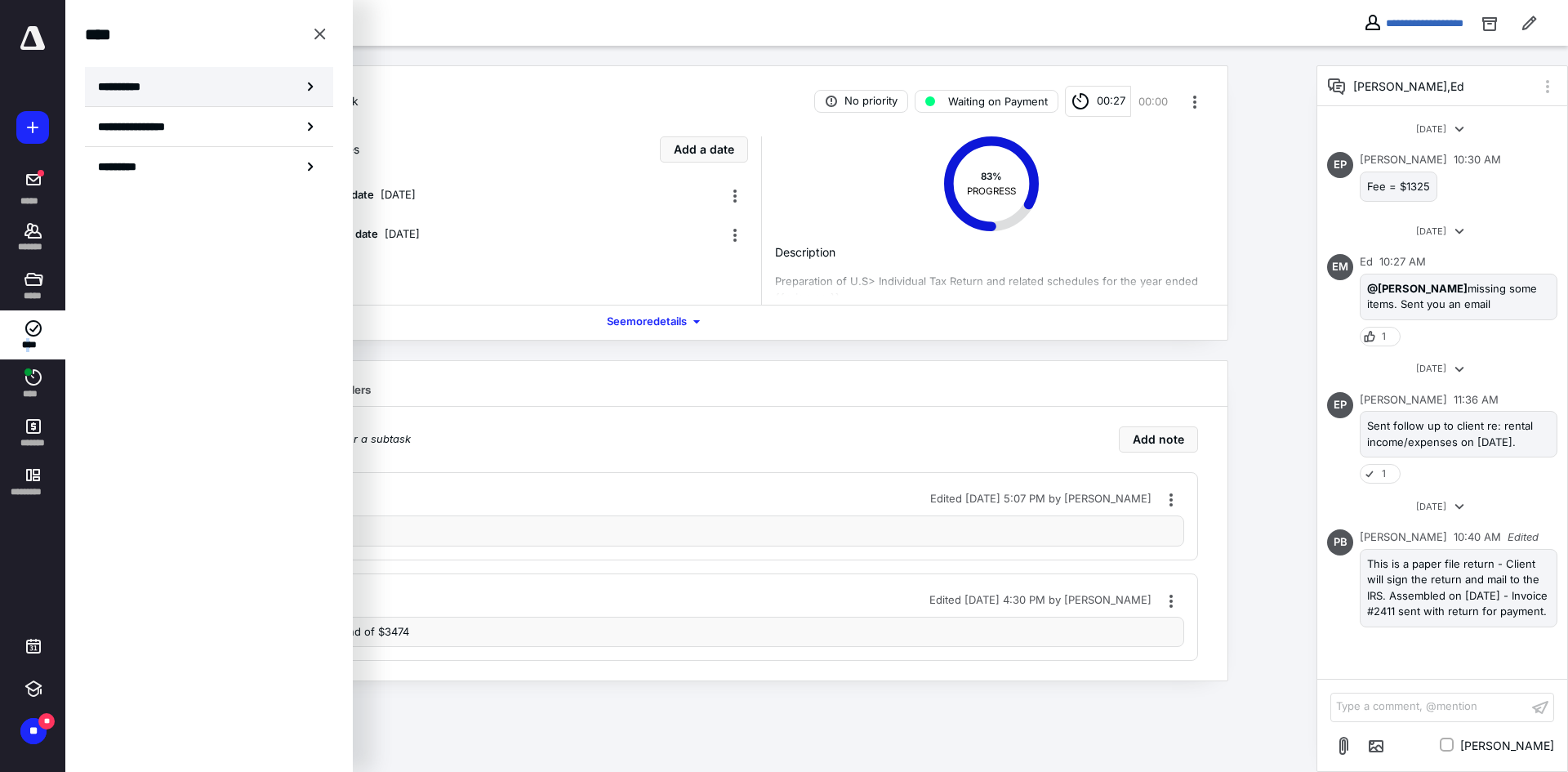 click on "**********" at bounding box center (209, 87) 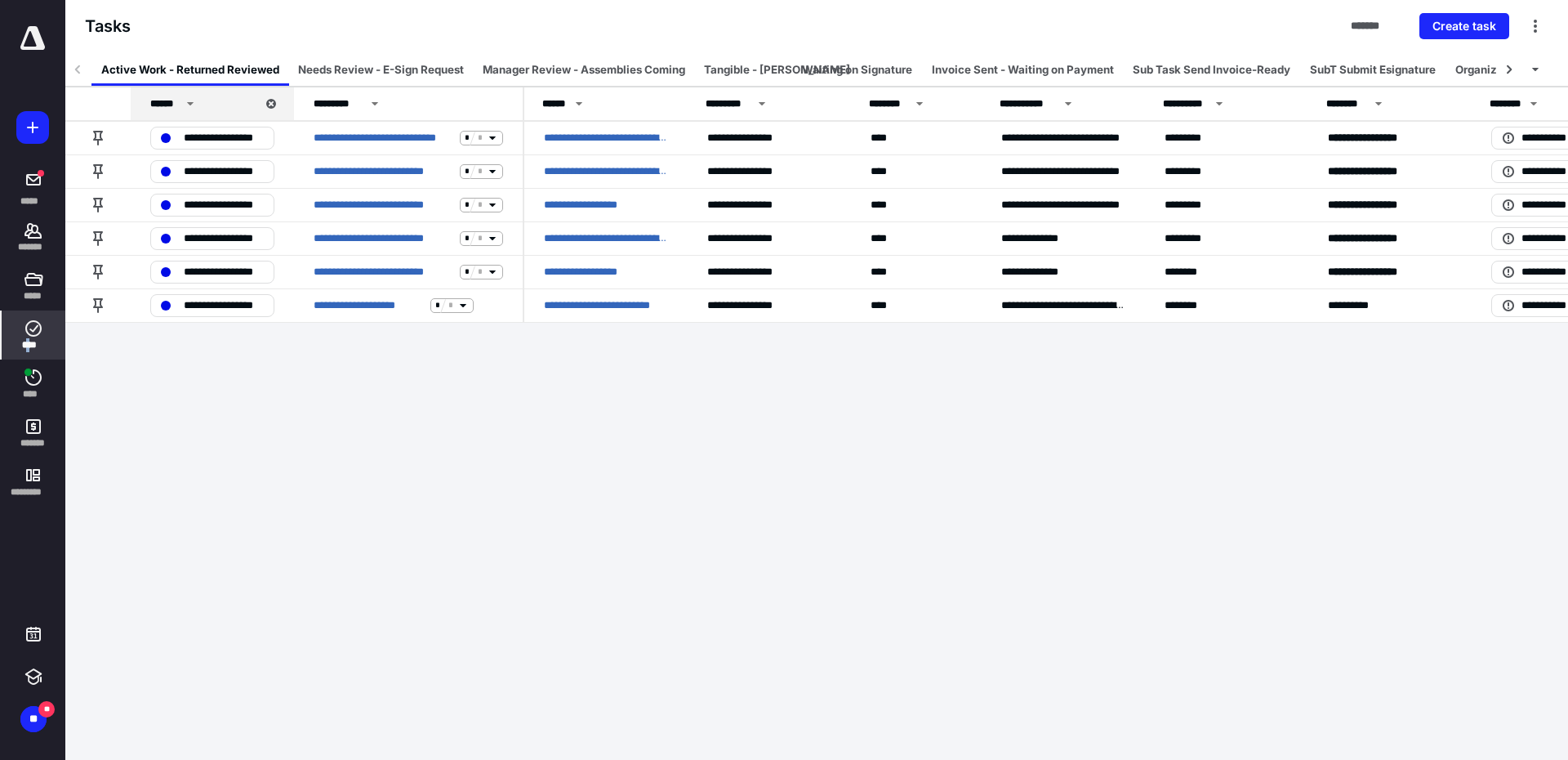click at bounding box center (33, 38) 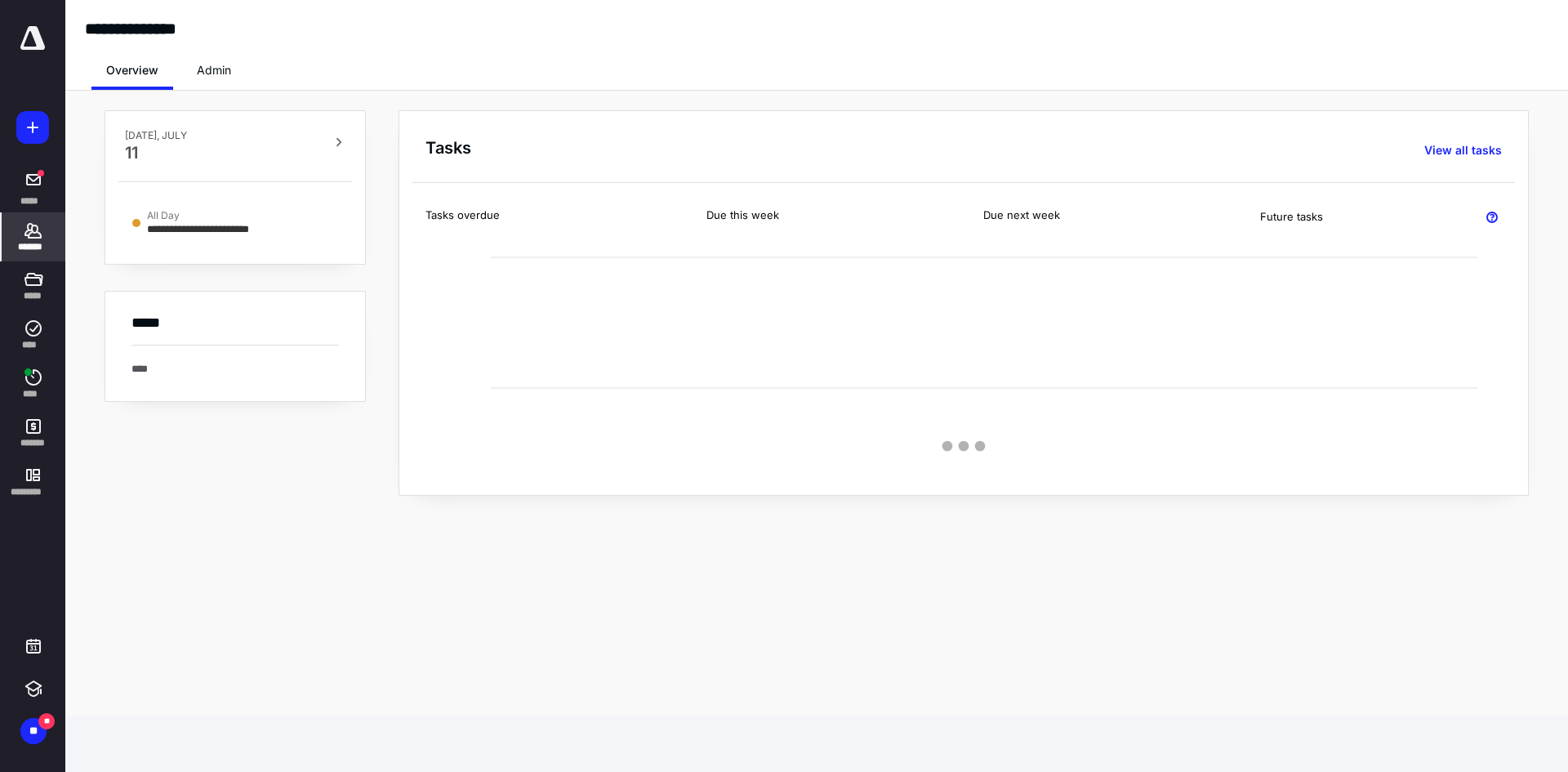 click 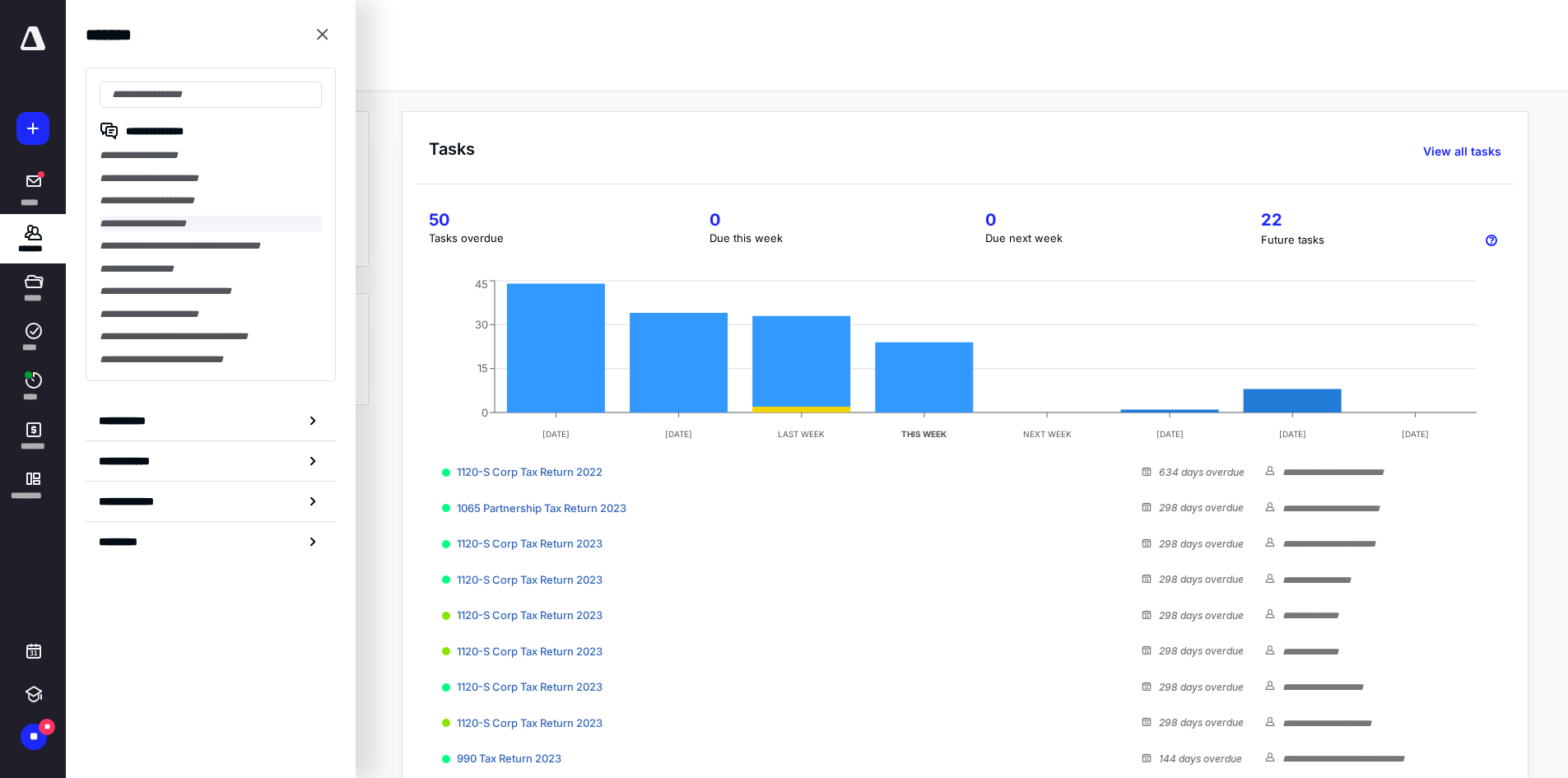 click on "**********" at bounding box center [211, 224] 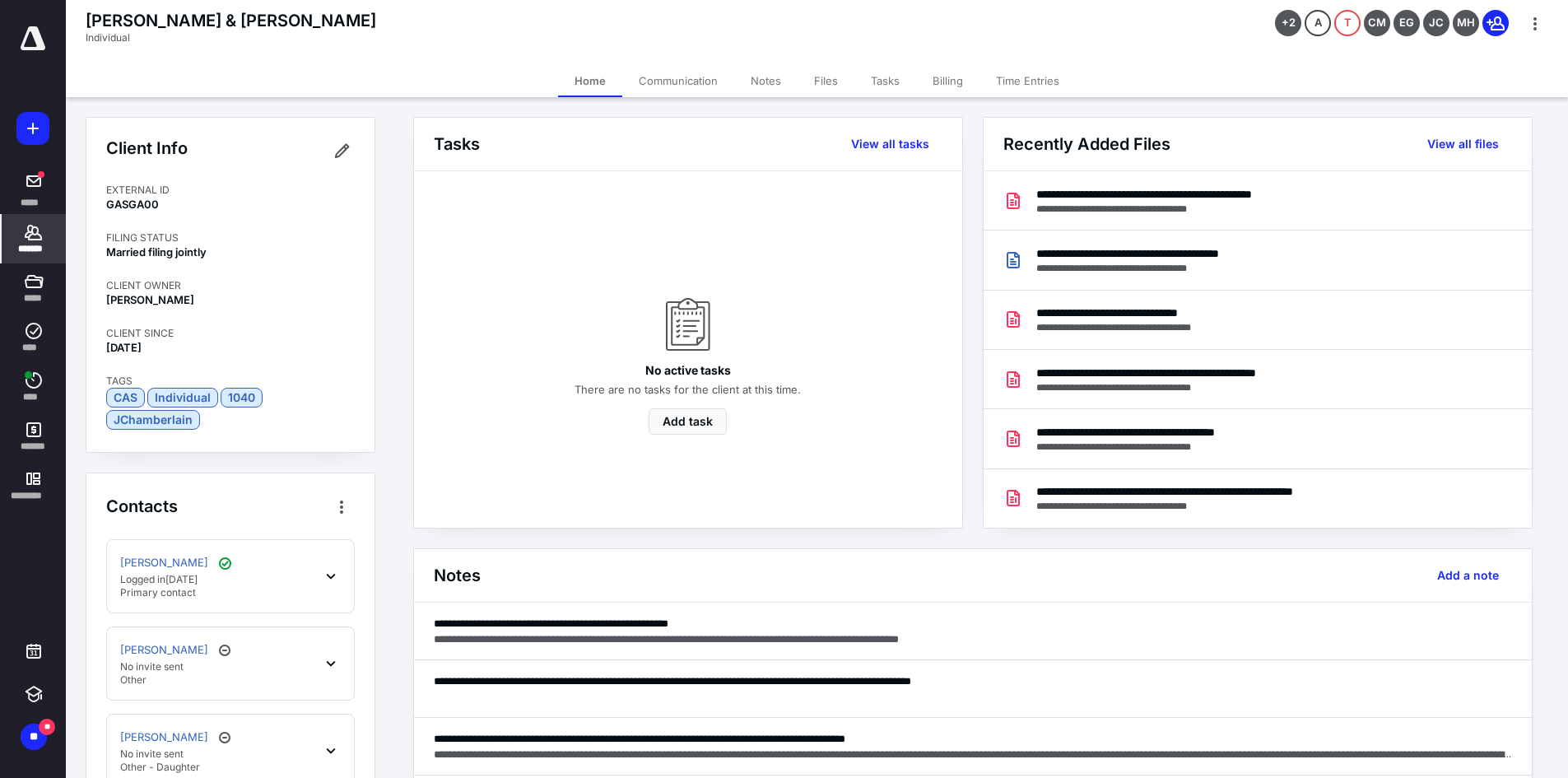 click on "Karen Gaskill Logged in  1 week ago Primary contact" at bounding box center [230, 576] 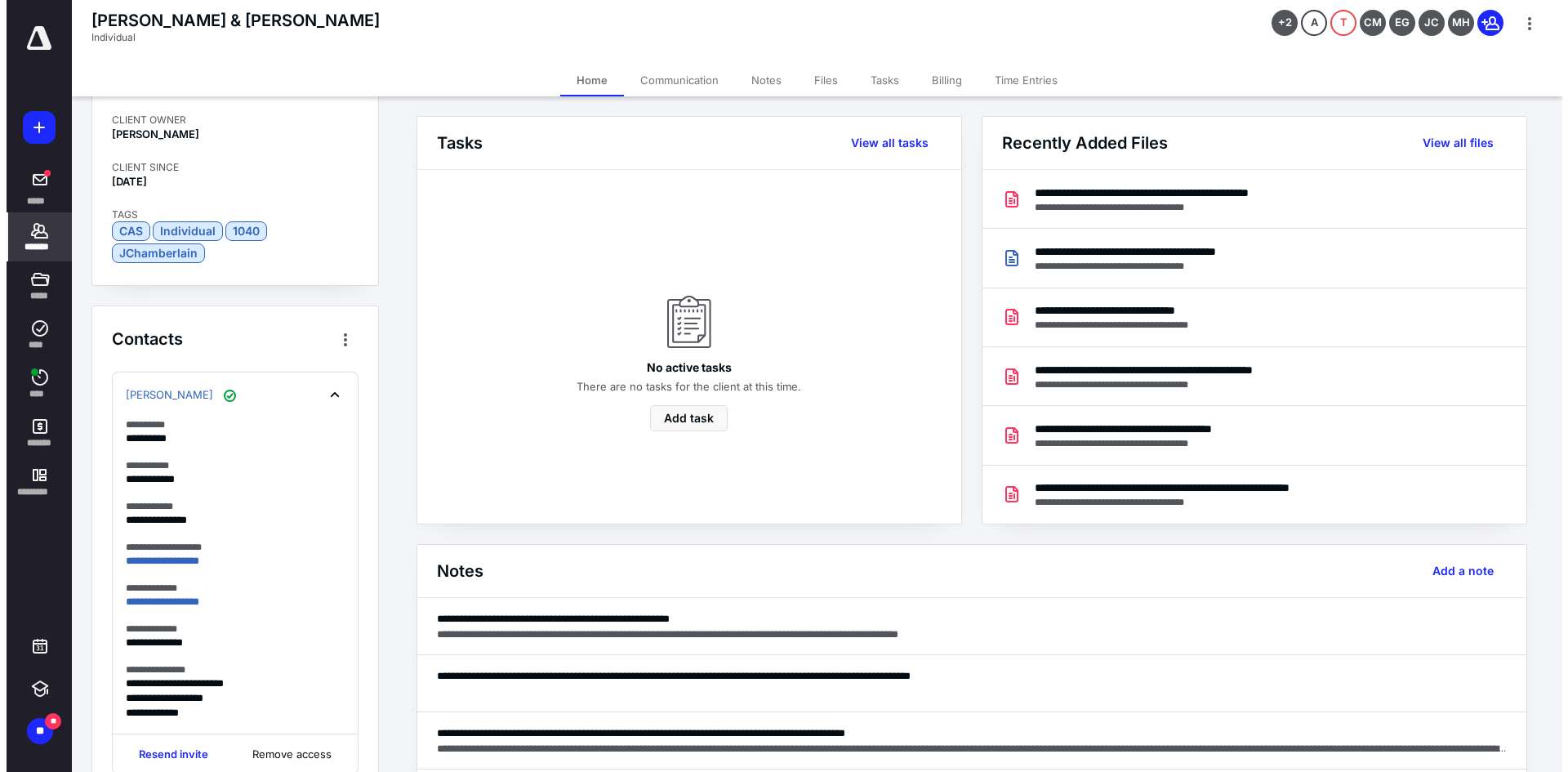 scroll, scrollTop: 245, scrollLeft: 0, axis: vertical 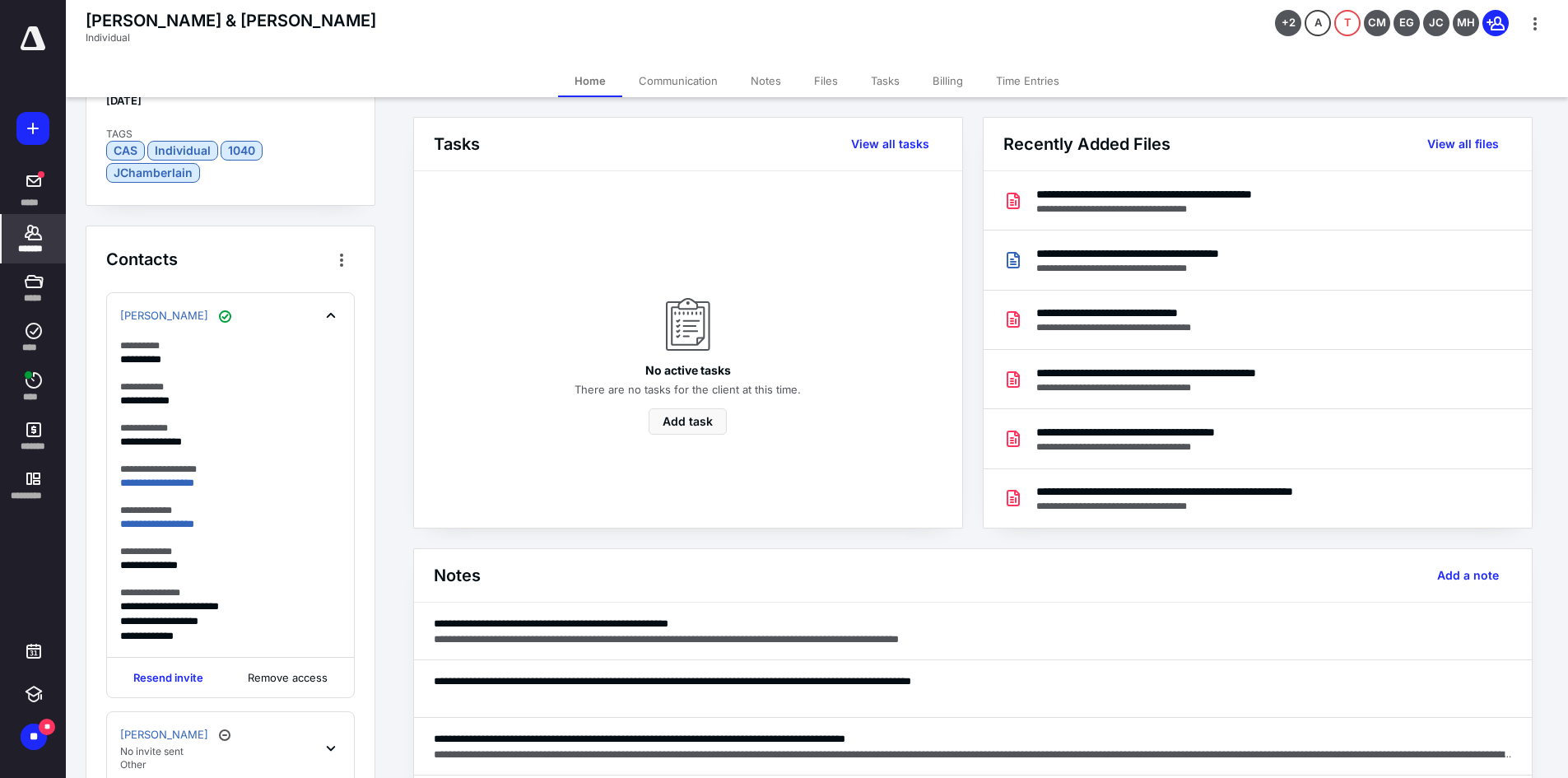 click on "Files" at bounding box center (826, 81) 